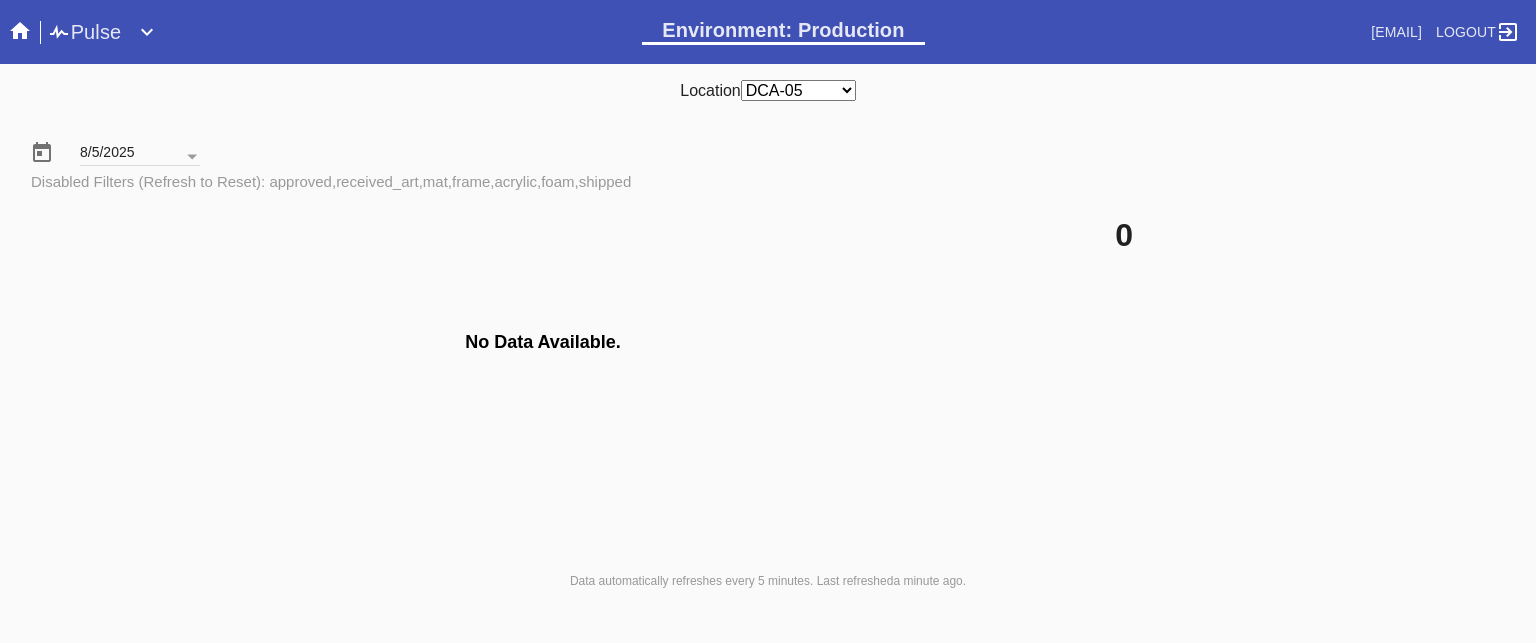 scroll, scrollTop: 0, scrollLeft: 0, axis: both 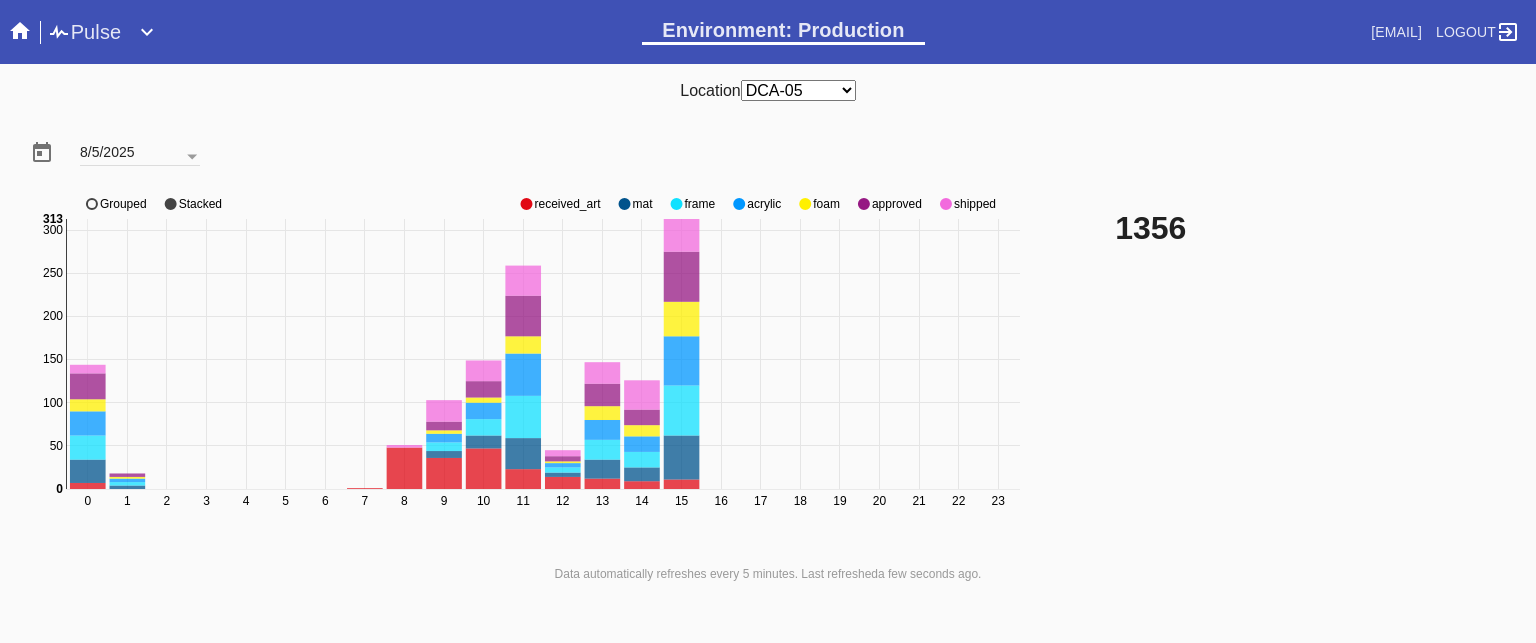 click on "approved" 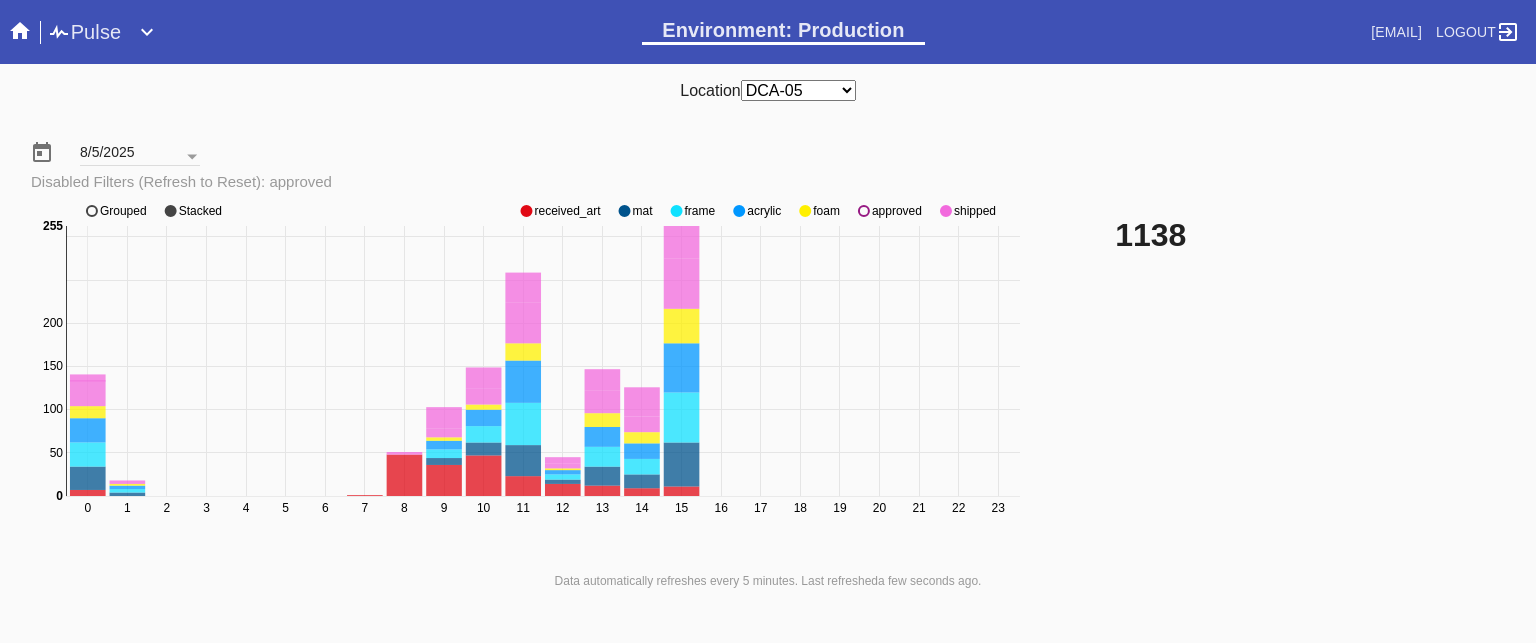 click on "approved" 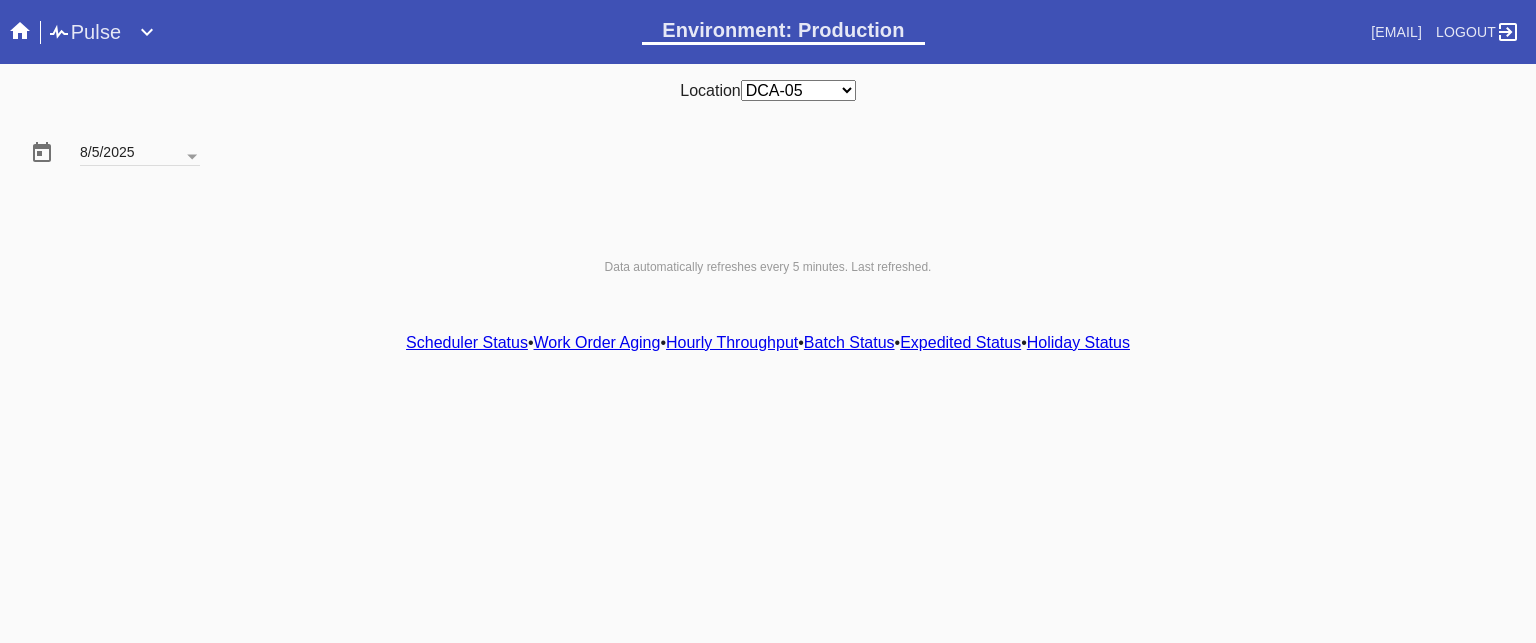 scroll, scrollTop: 0, scrollLeft: 0, axis: both 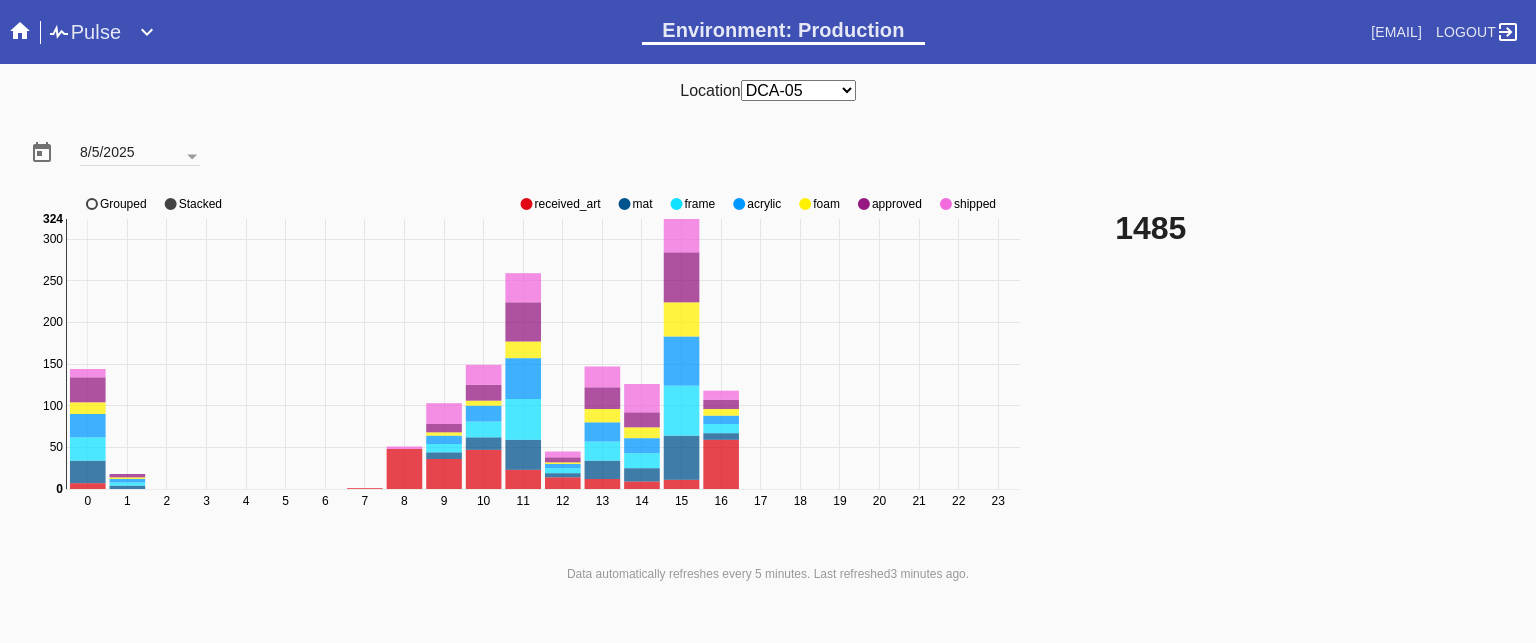 click on "approved" 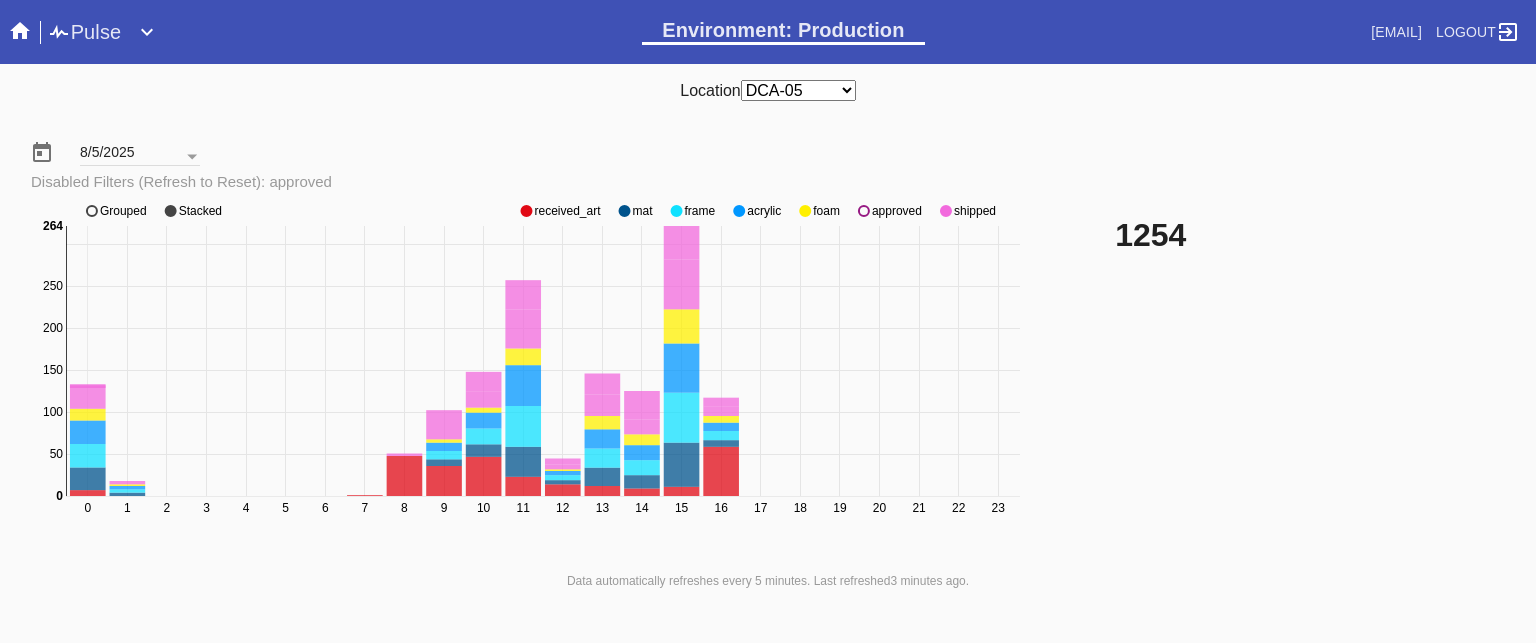 click on "approved" 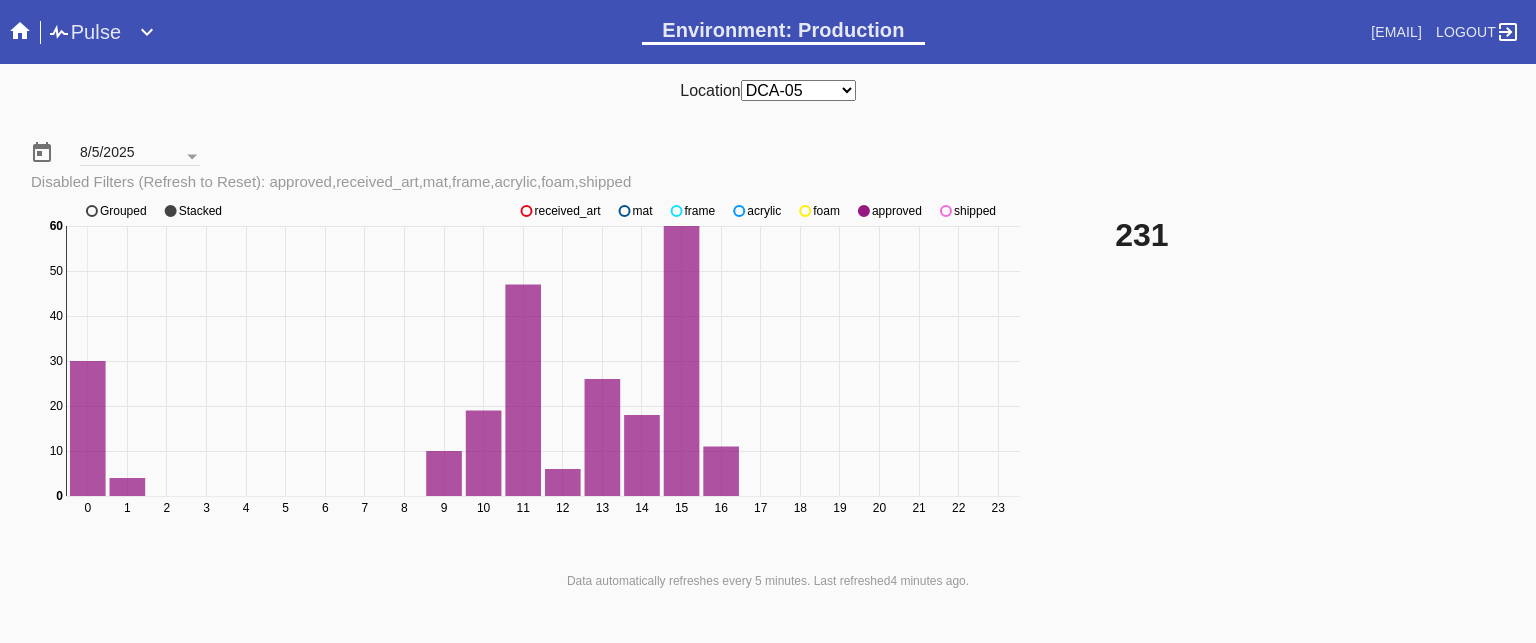 click 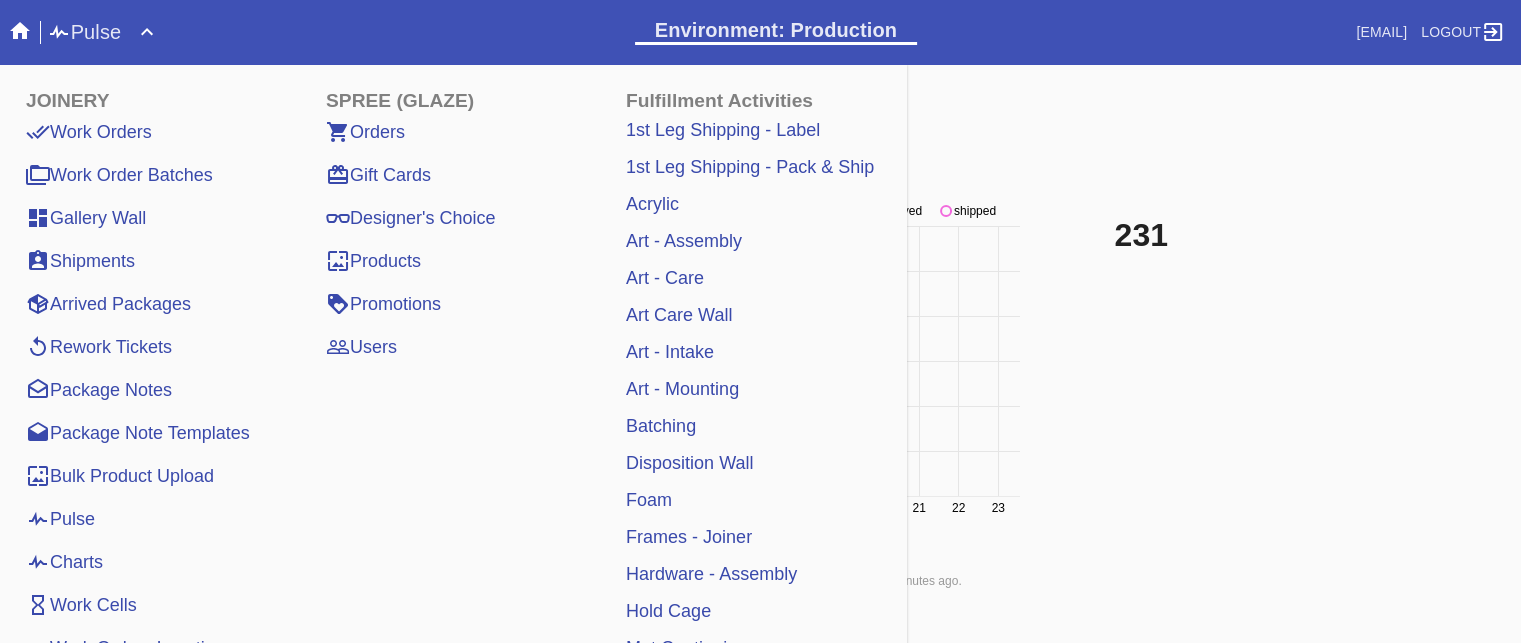 click on "Pulse" at bounding box center (60, 519) 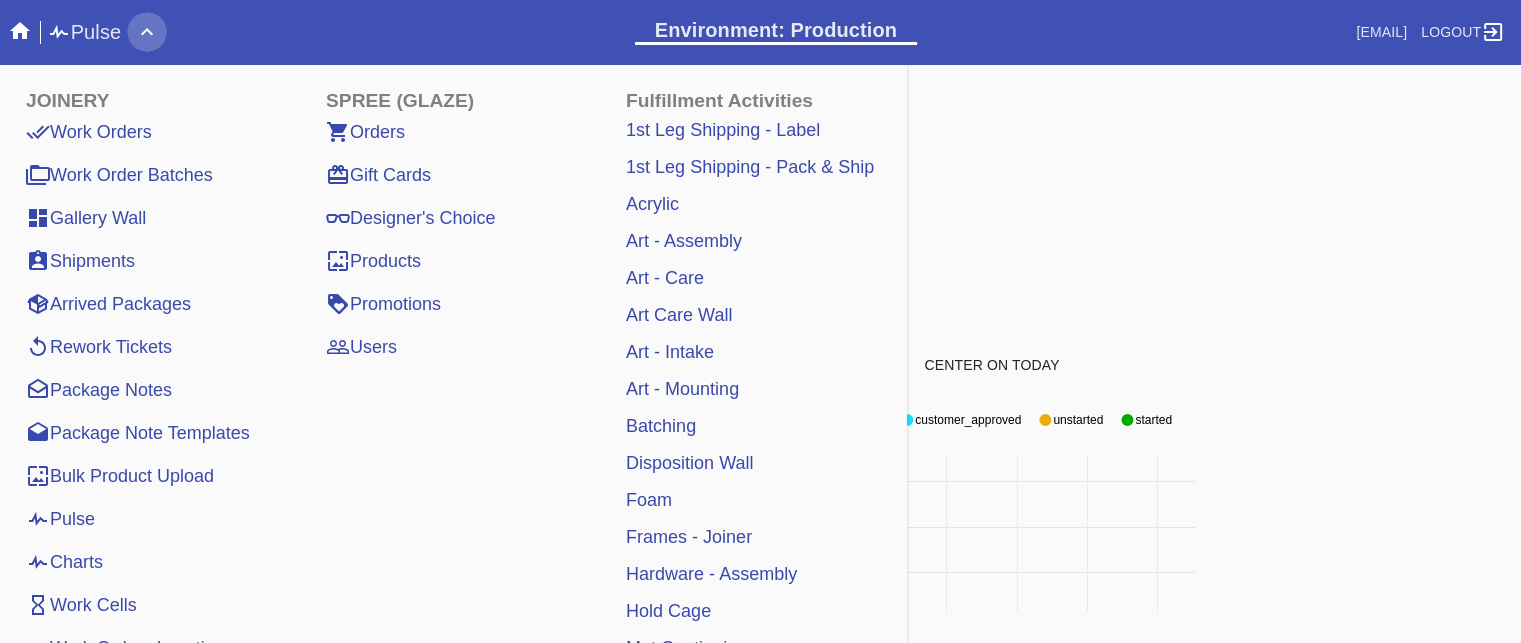 click 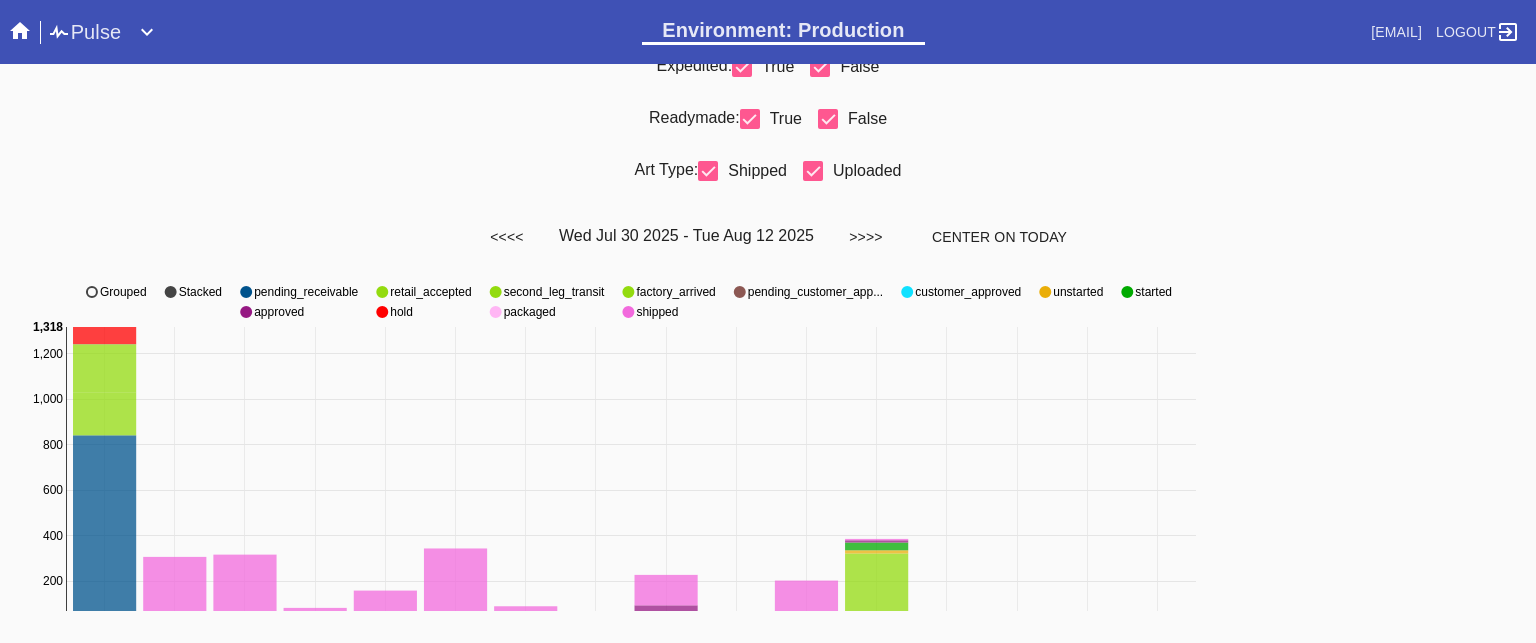scroll, scrollTop: 0, scrollLeft: 0, axis: both 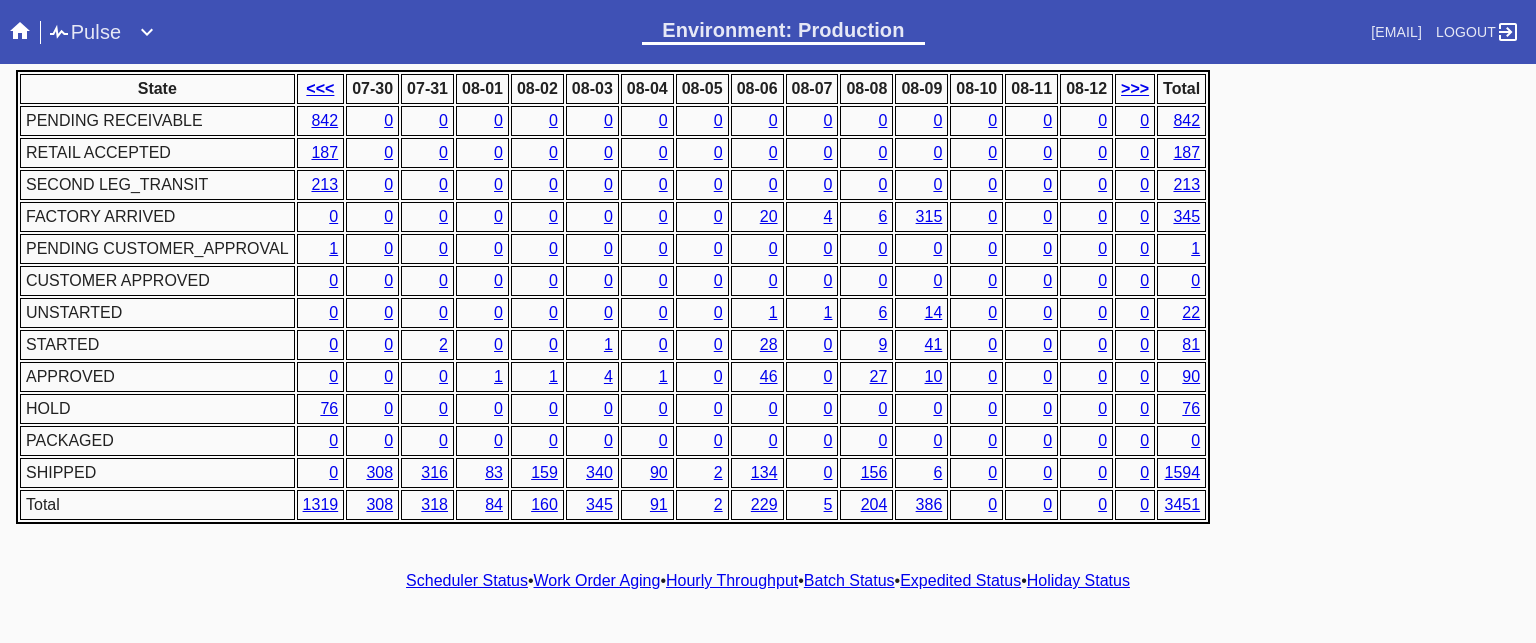 click on "Hourly Throughput" at bounding box center [732, 580] 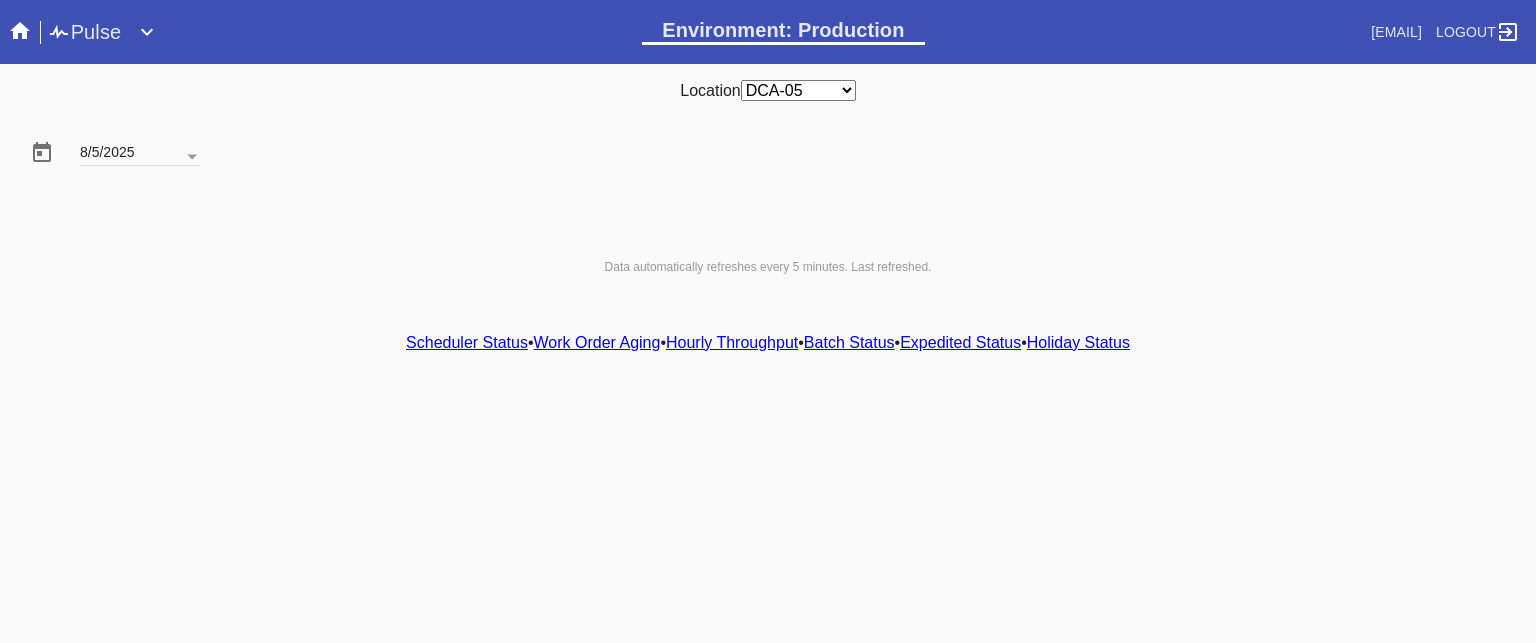 scroll, scrollTop: 0, scrollLeft: 0, axis: both 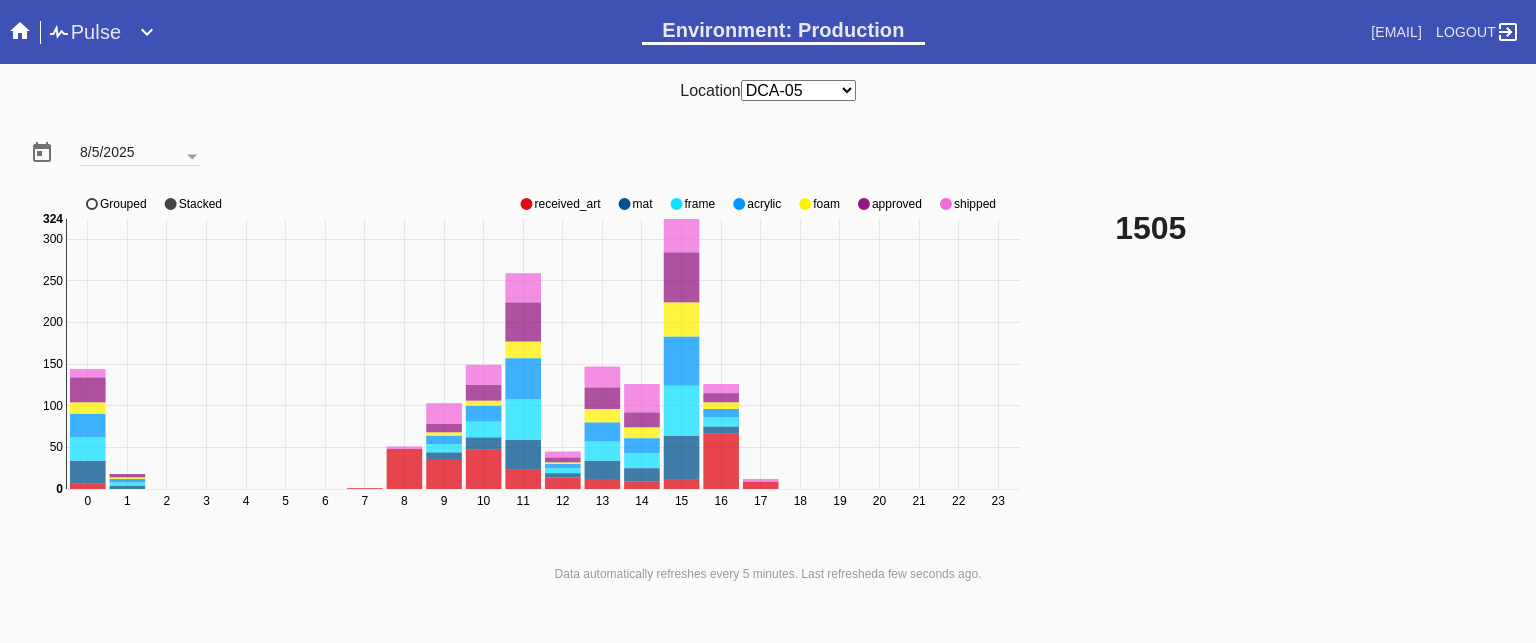 click on "approved" 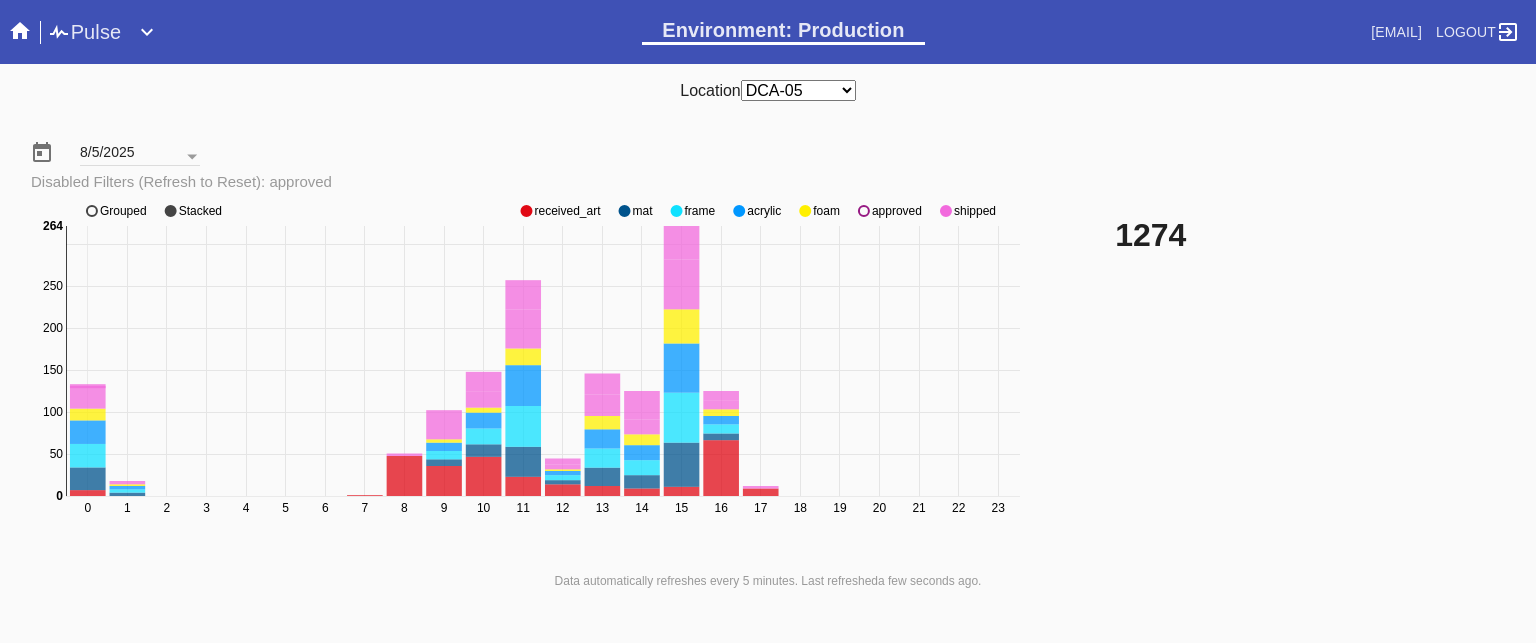 click on "approved" 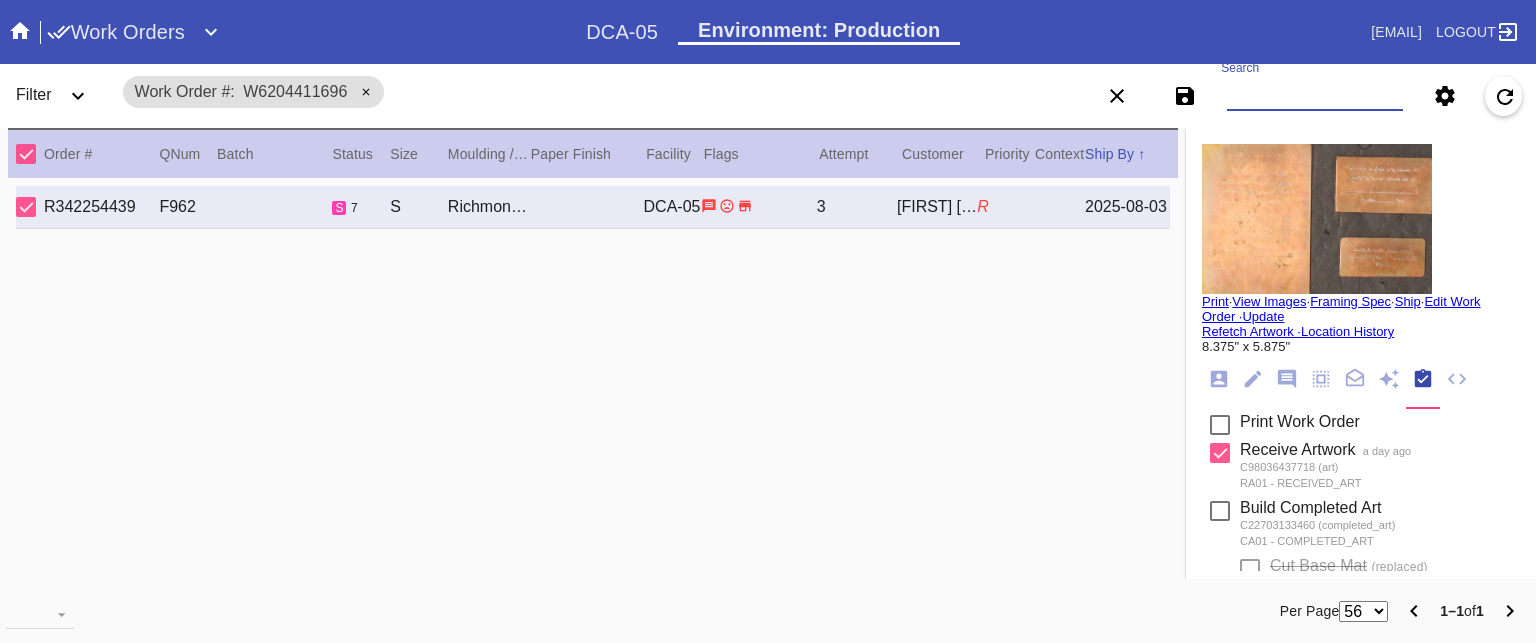scroll, scrollTop: 0, scrollLeft: 0, axis: both 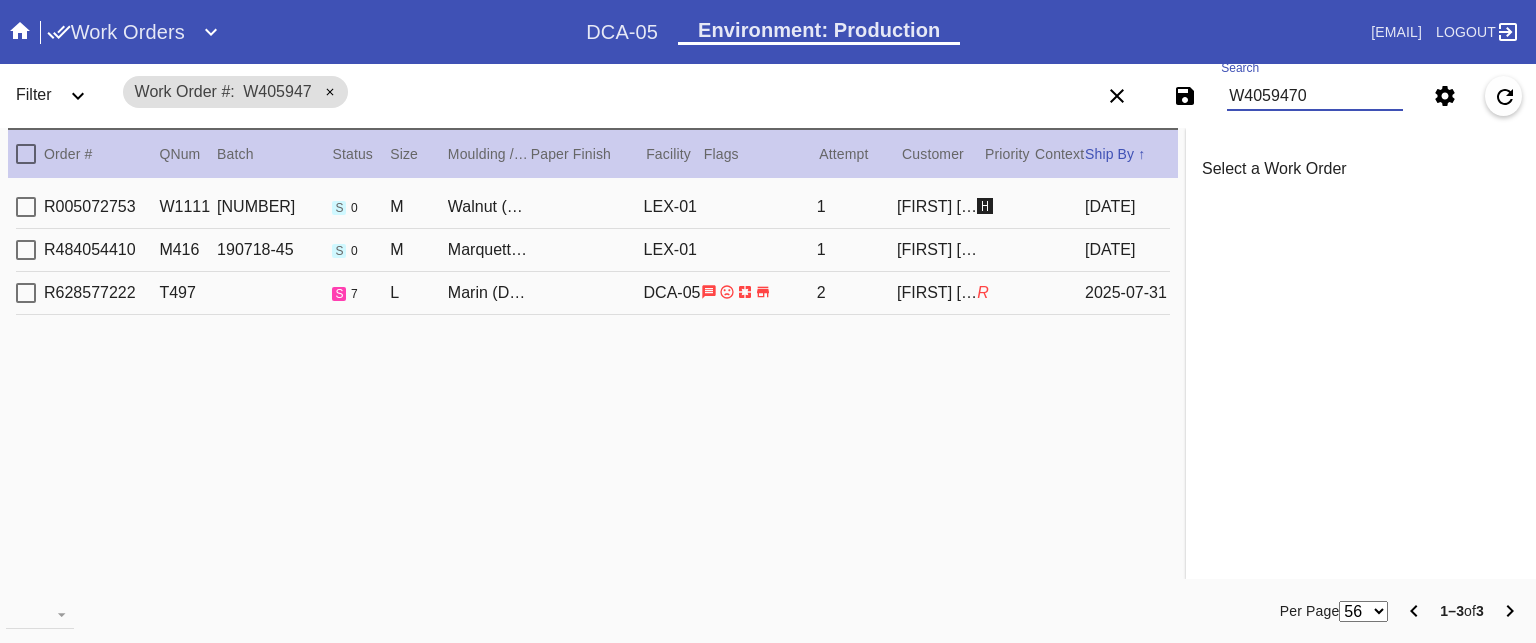 type on "W40594708" 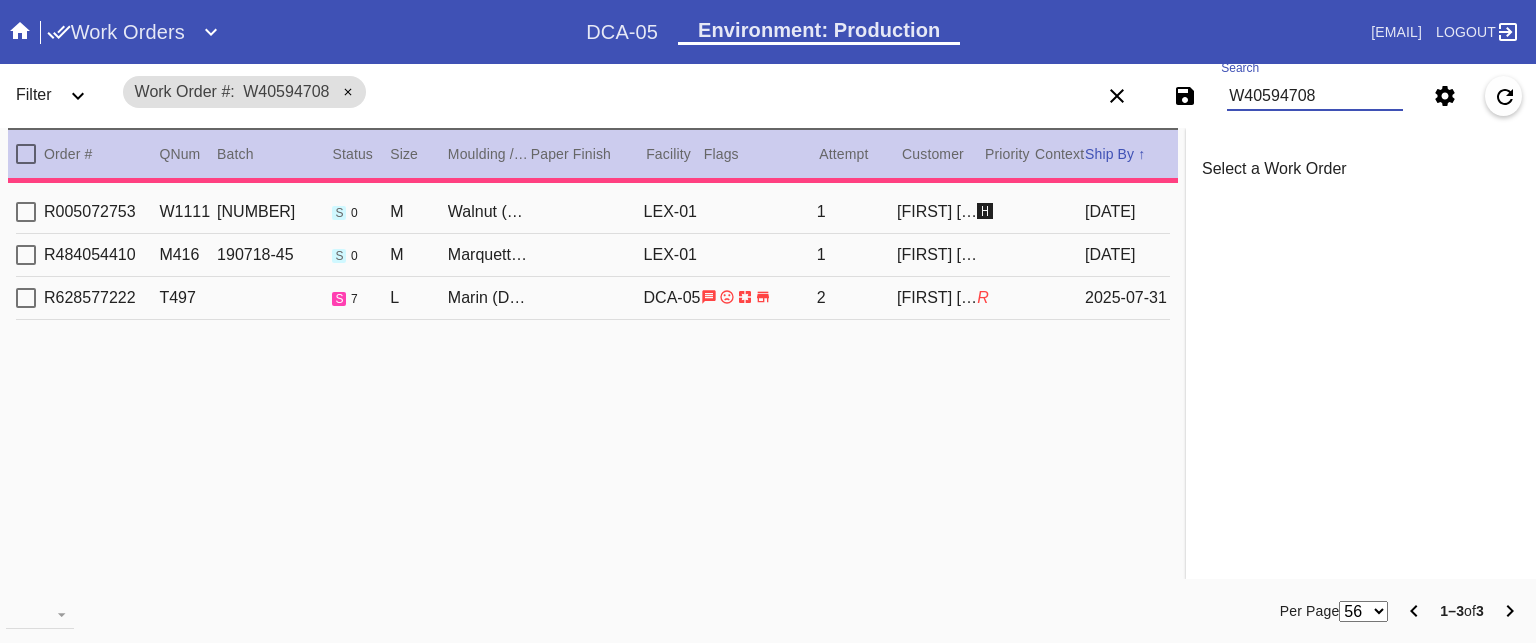 type on "1.5" 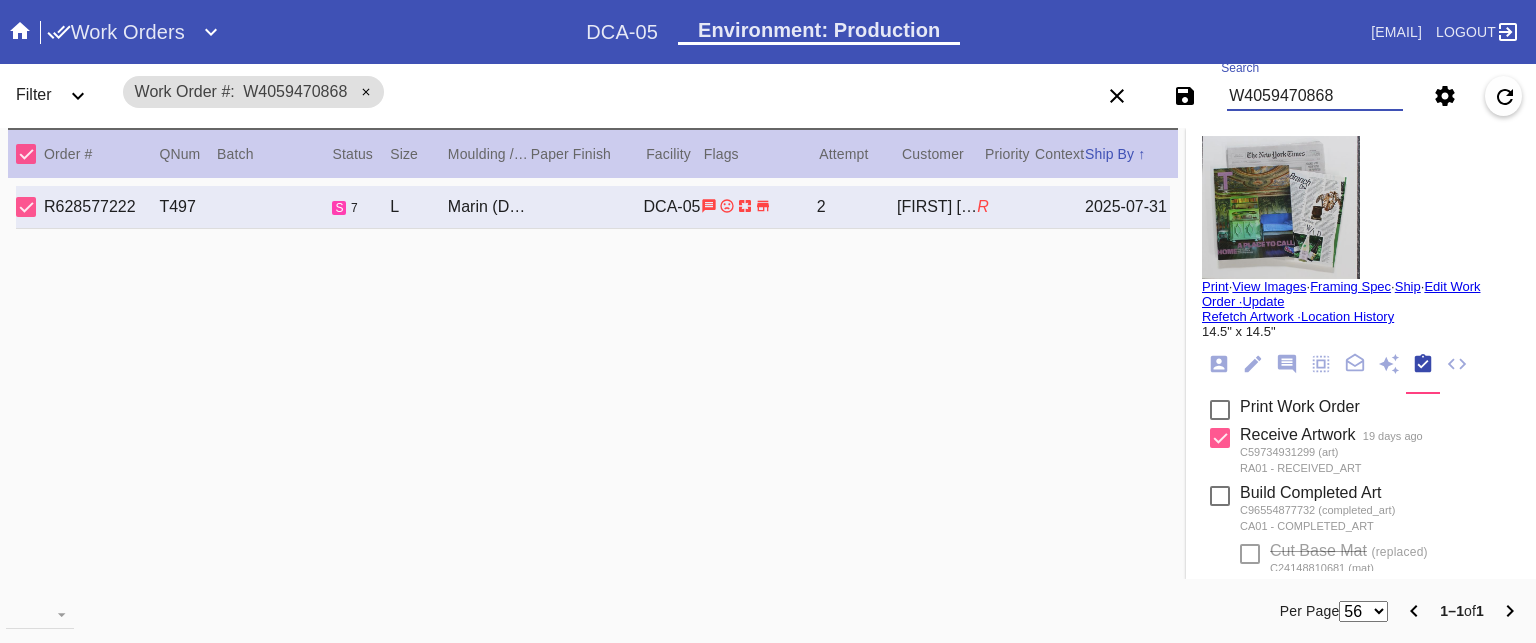 scroll, scrollTop: 0, scrollLeft: 0, axis: both 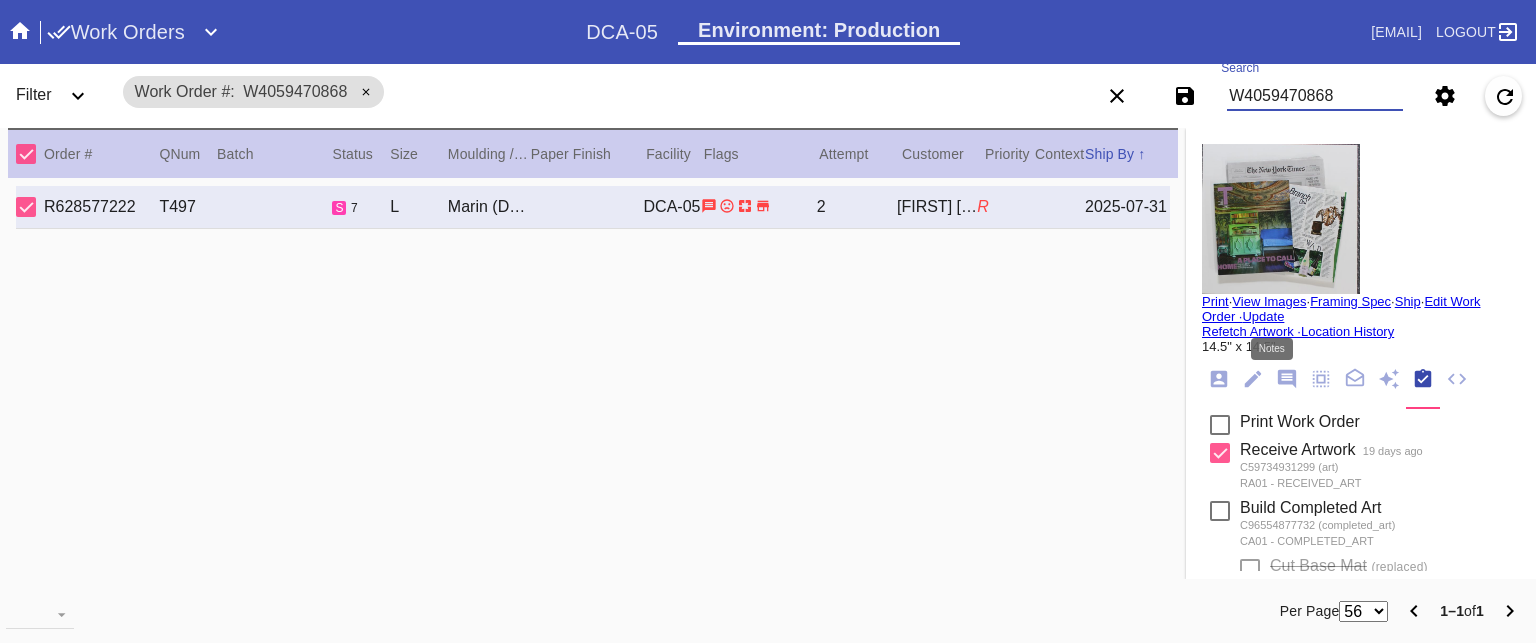 type on "W4059470868" 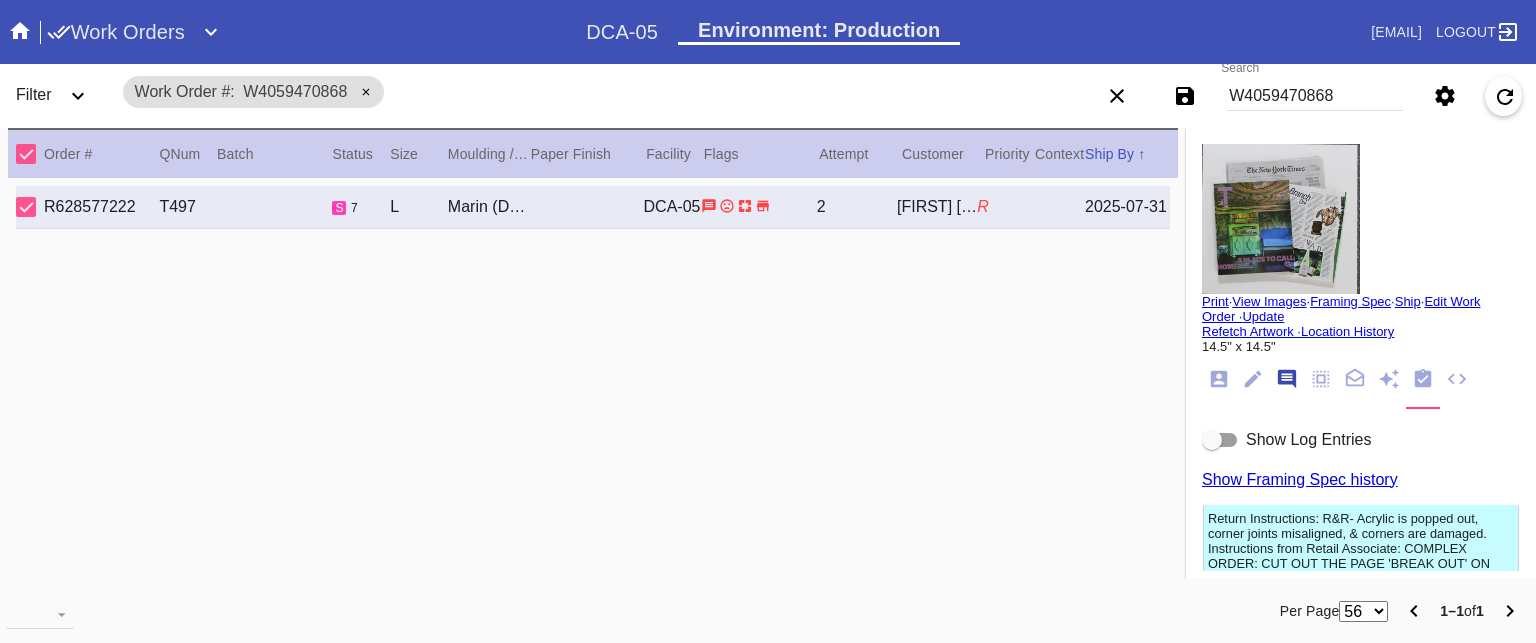 scroll, scrollTop: 123, scrollLeft: 0, axis: vertical 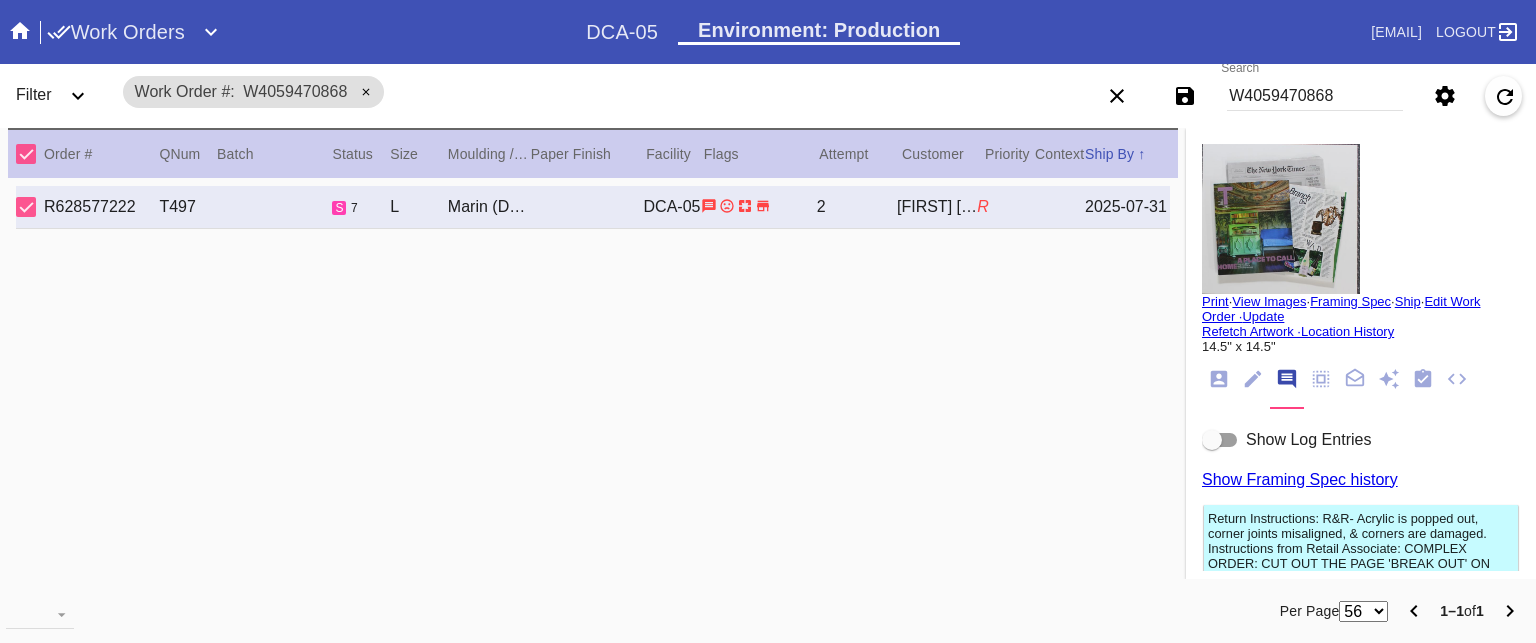 click on "Show Log Entries" at bounding box center (1308, 439) 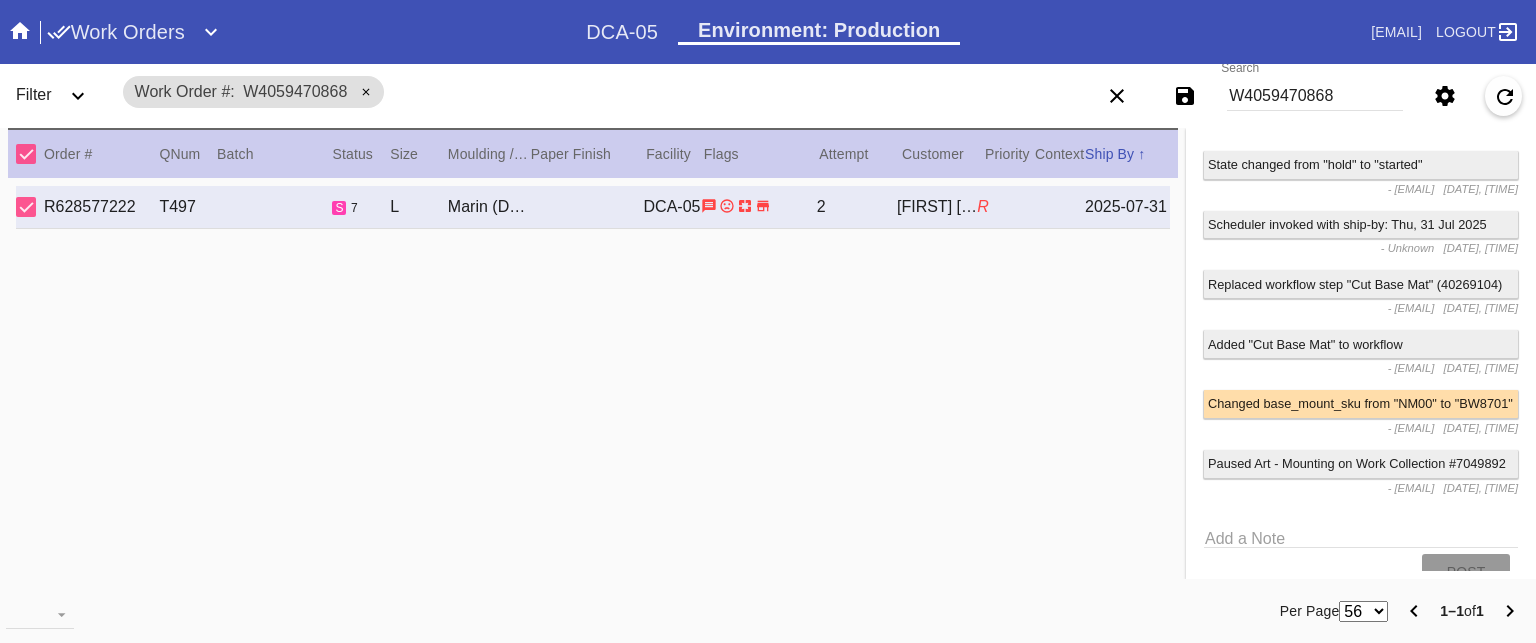 scroll, scrollTop: 4315, scrollLeft: 0, axis: vertical 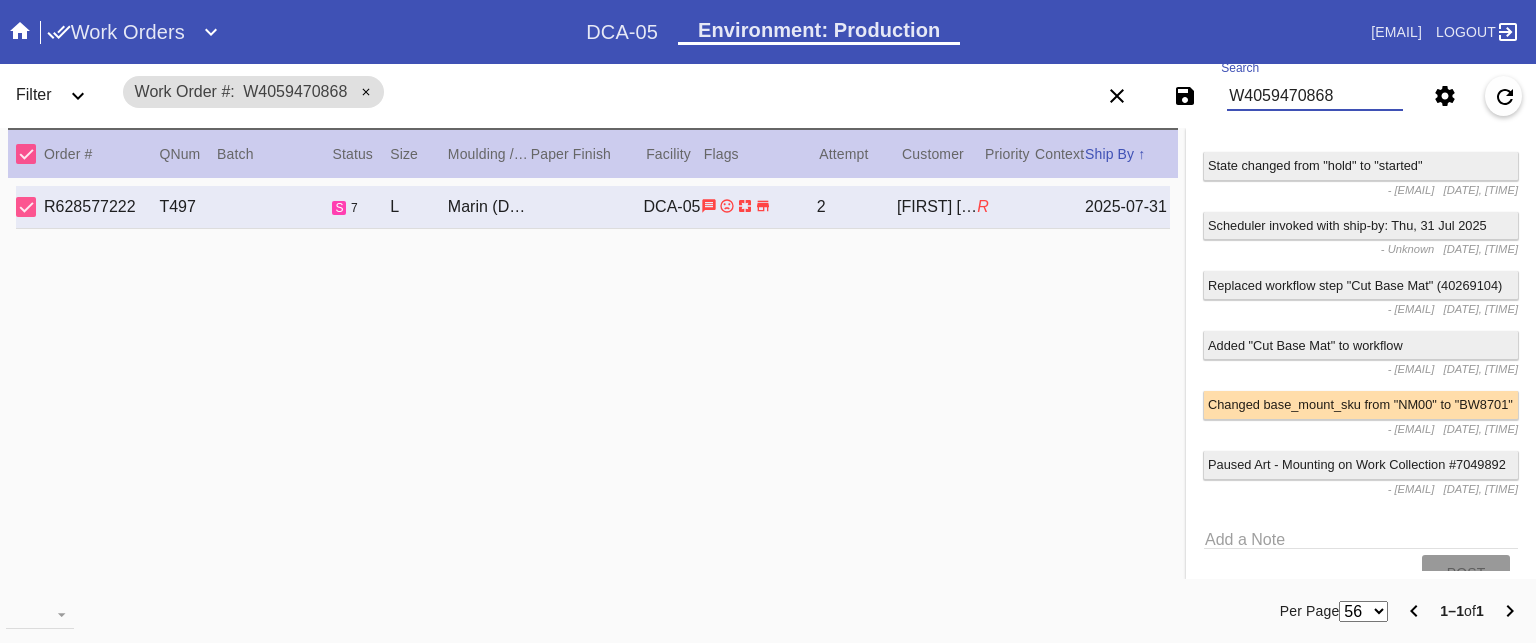 click on "W4059470868" at bounding box center (1315, 96) 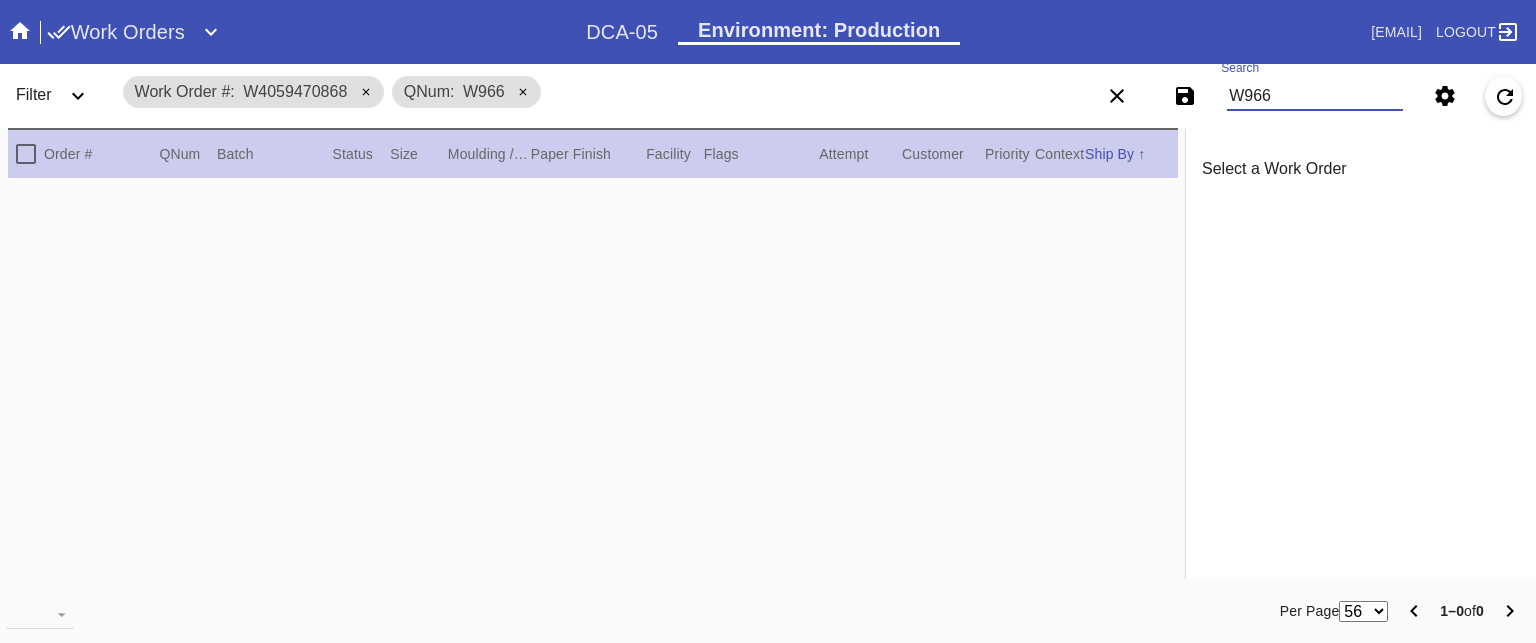 scroll, scrollTop: 0, scrollLeft: 0, axis: both 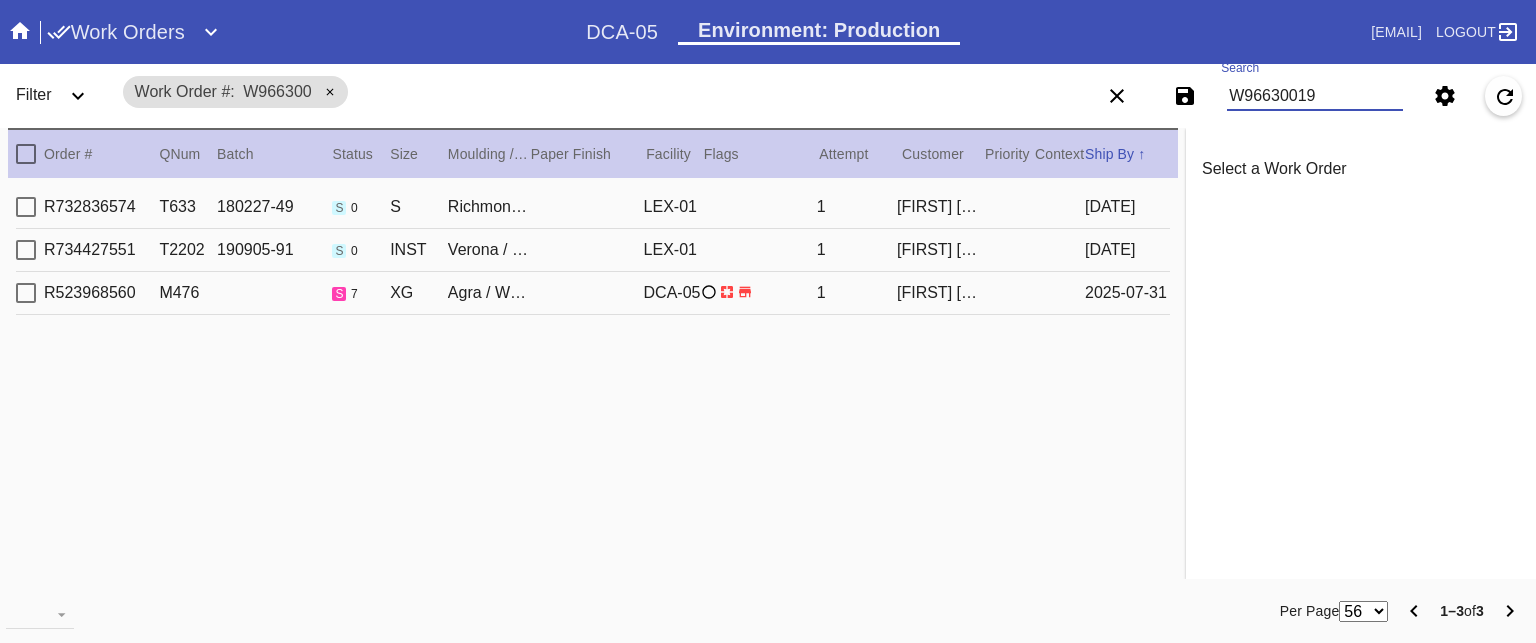 type on "W966300193" 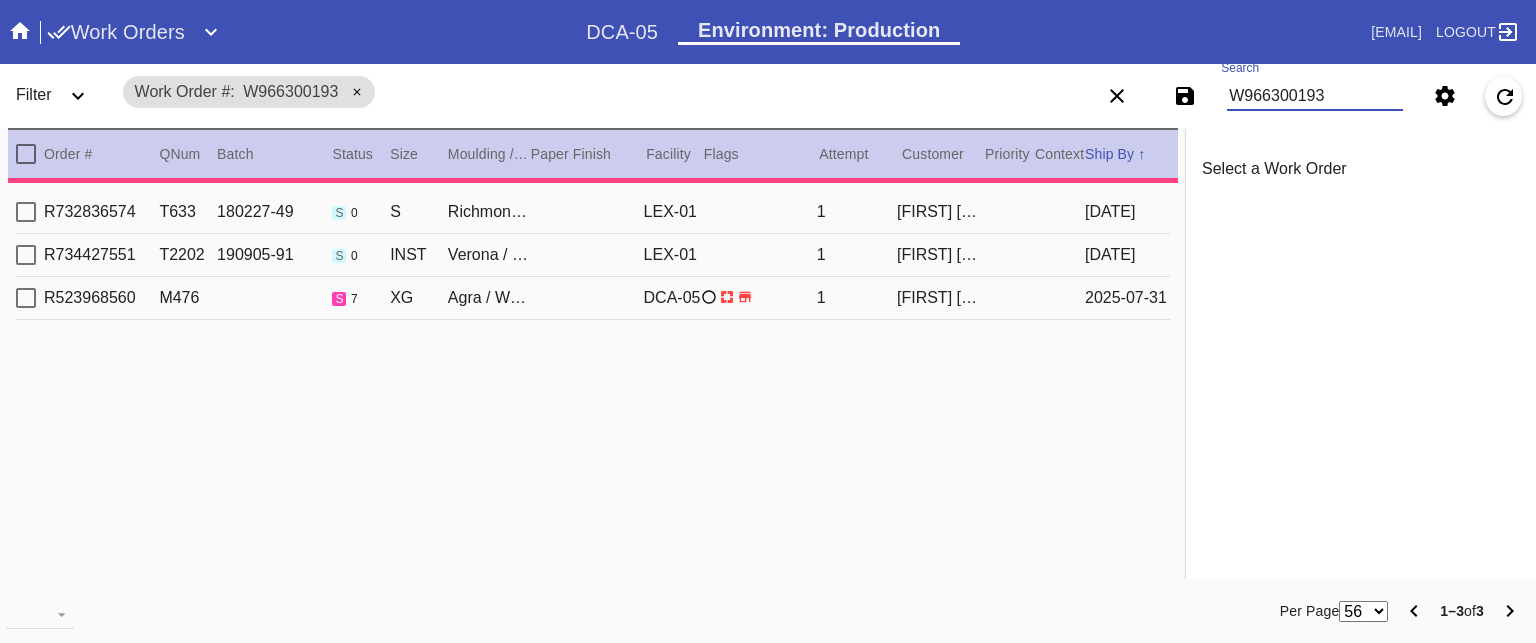 type on "1.5" 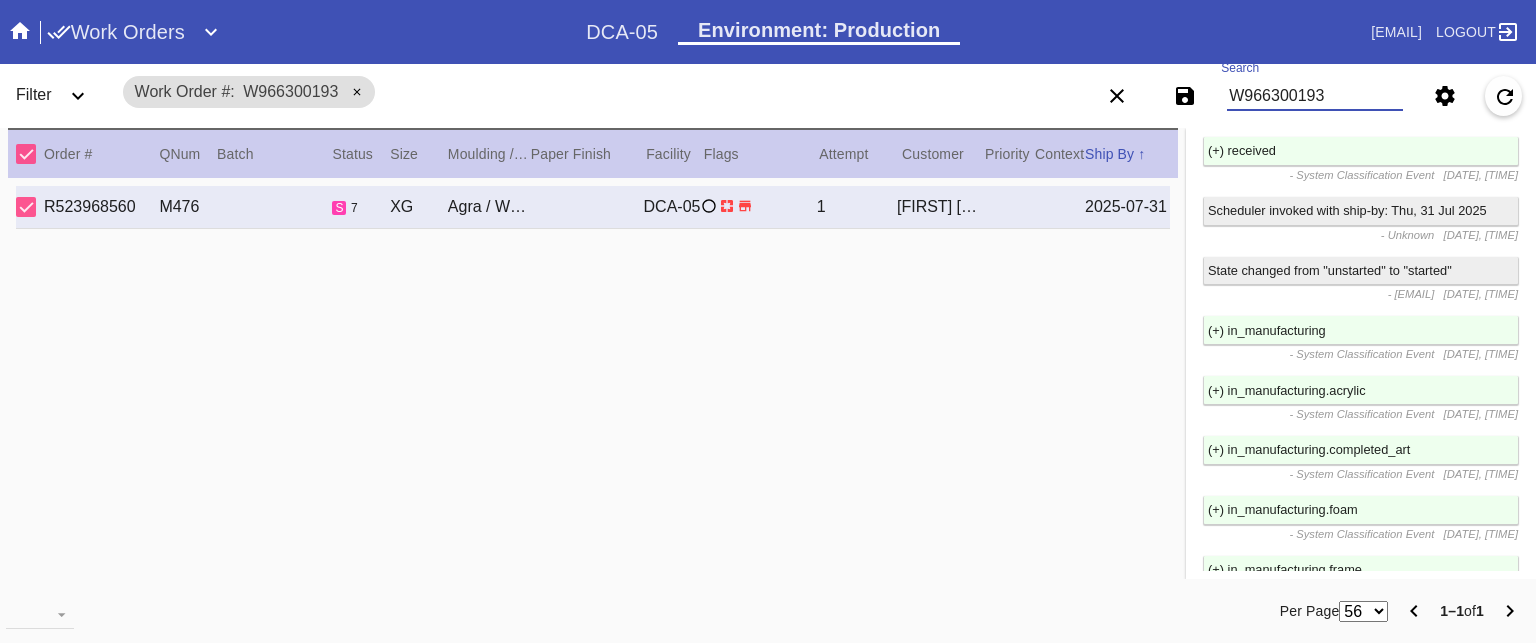 scroll, scrollTop: 2945, scrollLeft: 0, axis: vertical 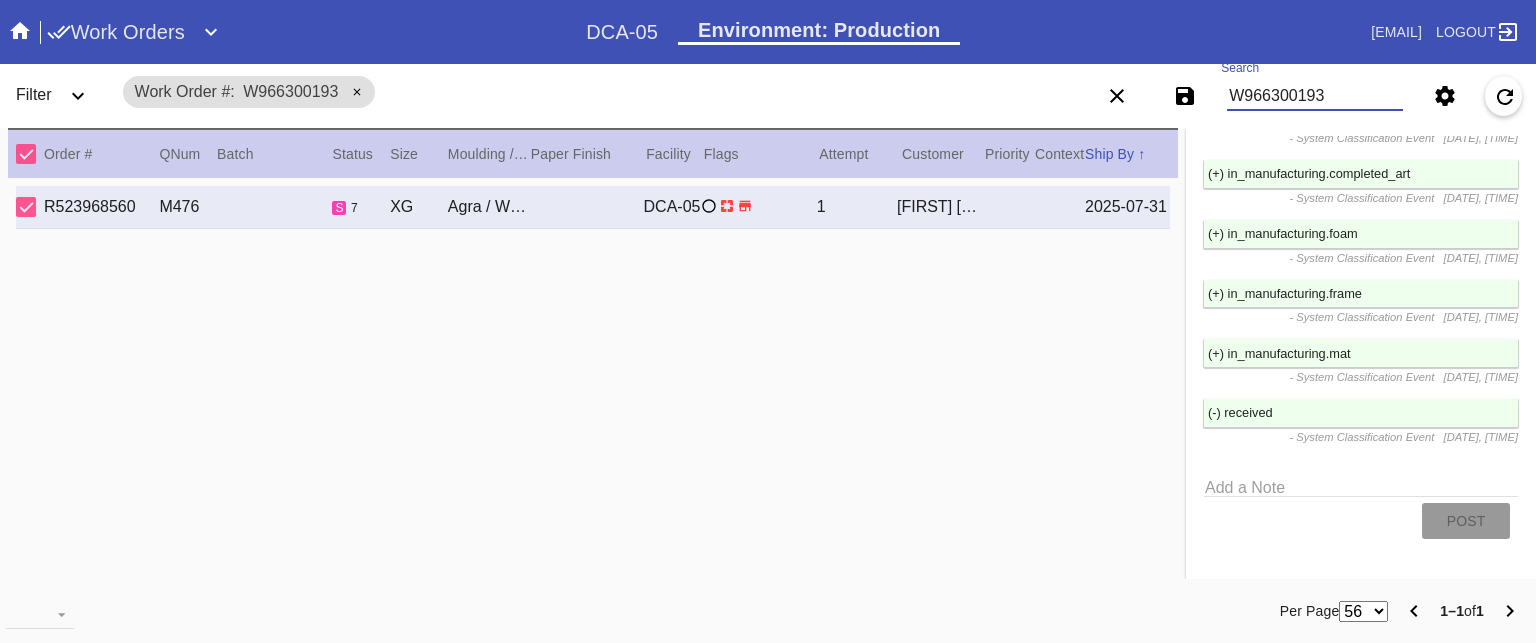 click on "W966300193" at bounding box center (1315, 96) 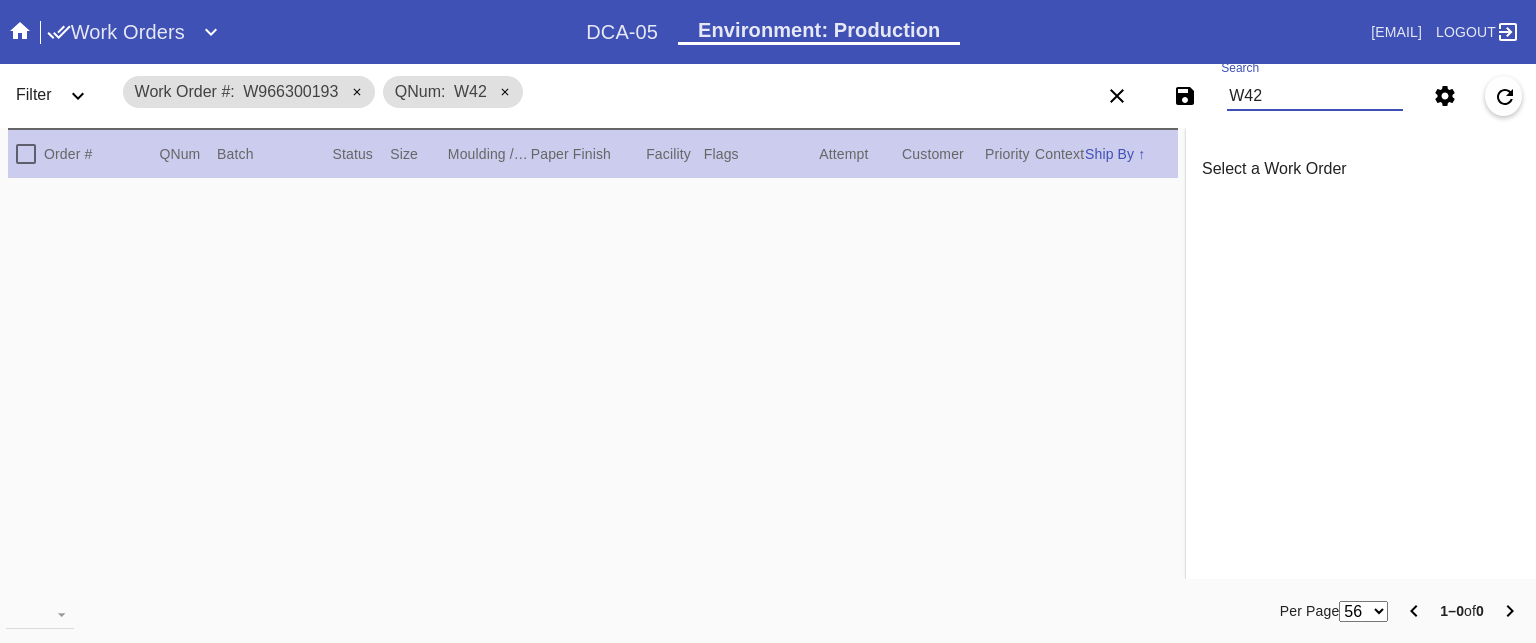 scroll, scrollTop: 0, scrollLeft: 0, axis: both 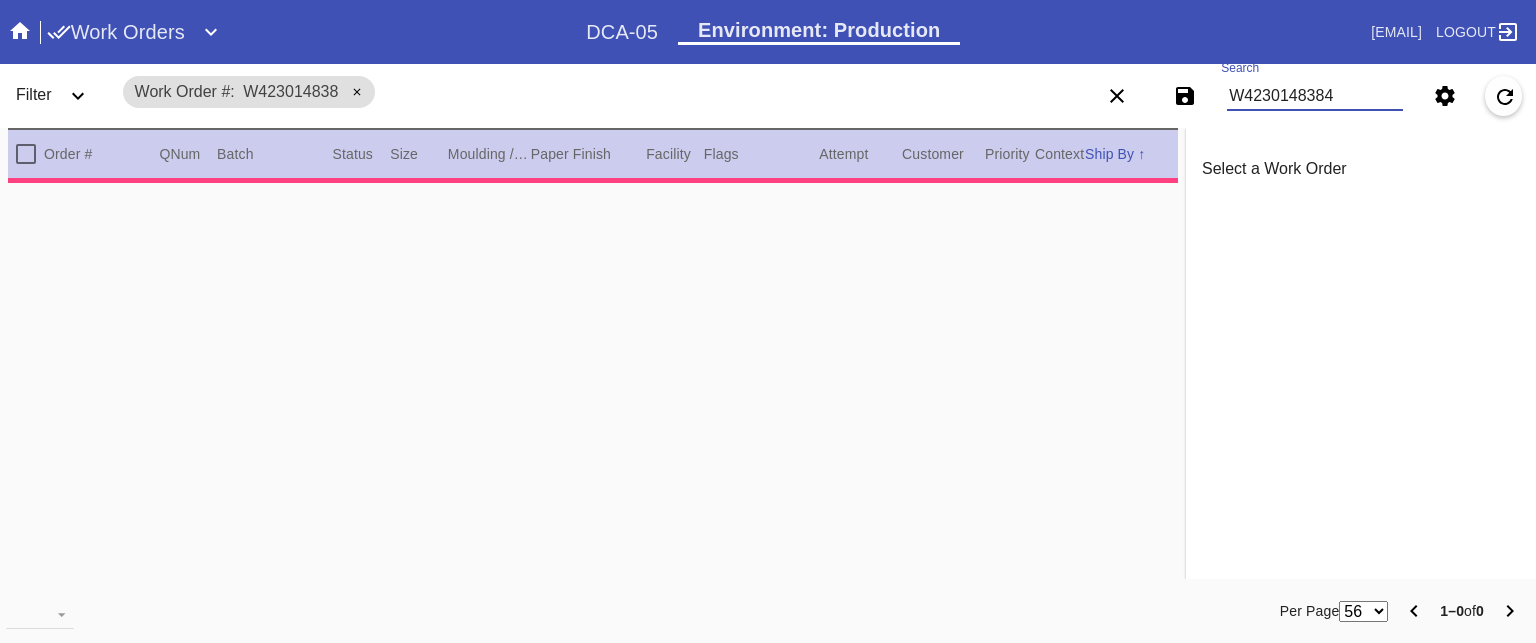type on "W42301483842" 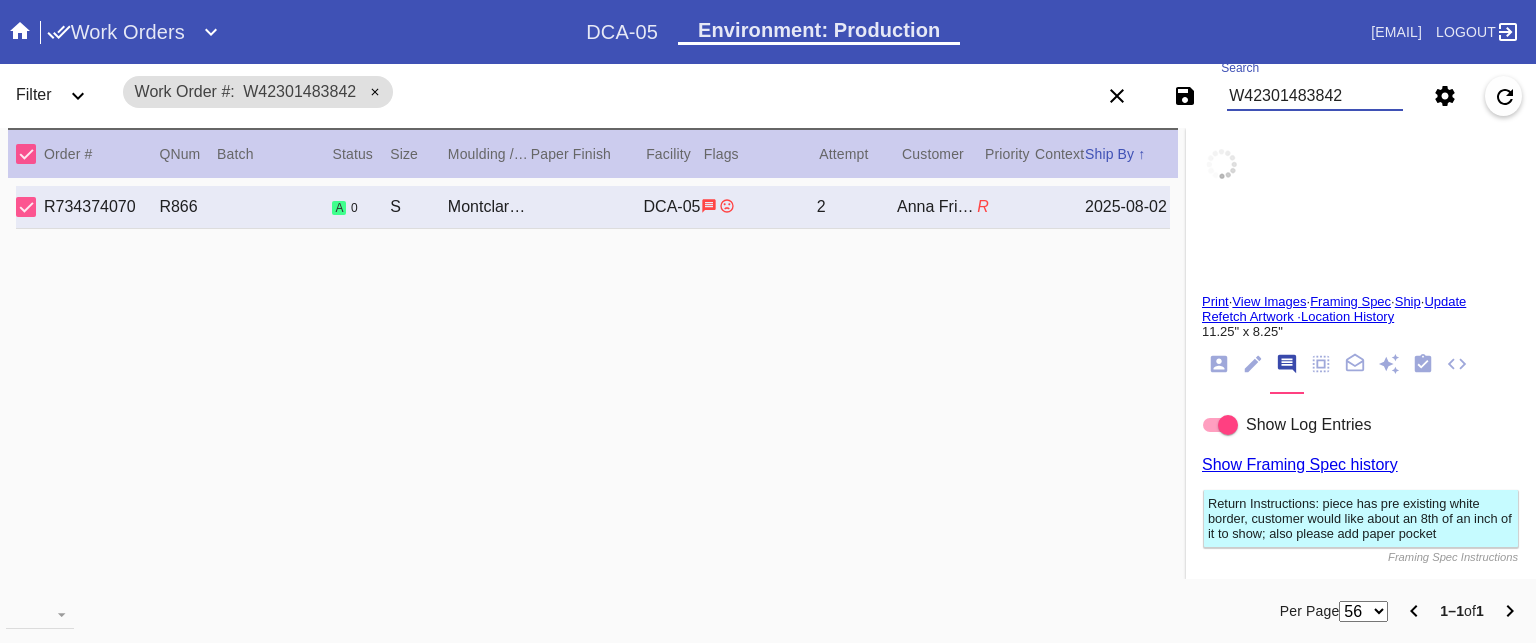 type on "1.5" 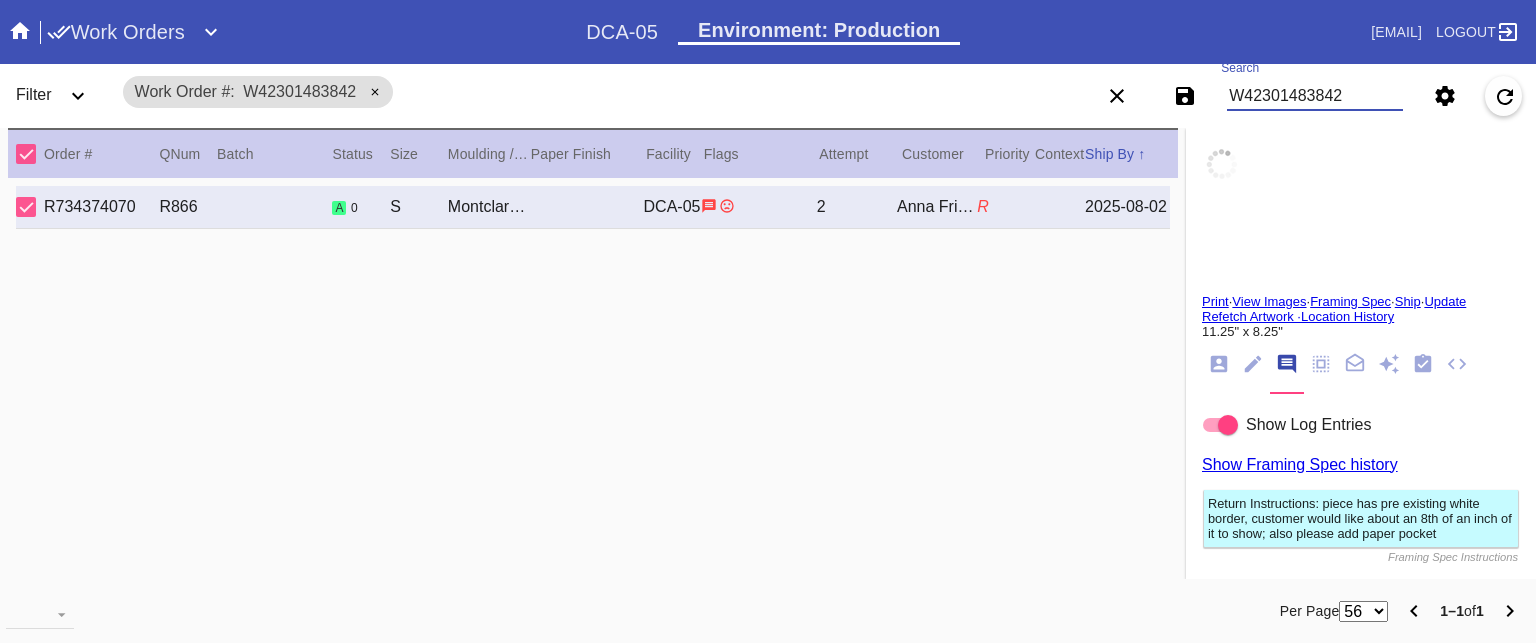 type on "1.5" 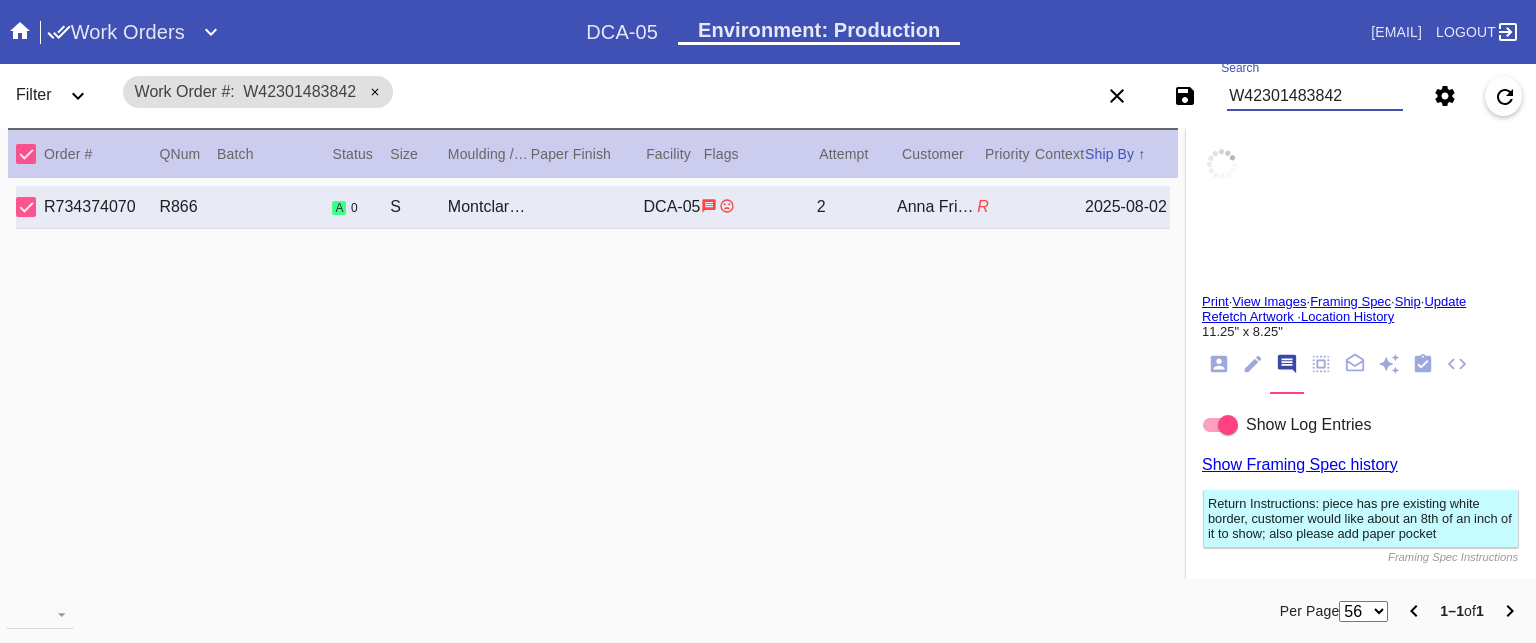 type on "1.5" 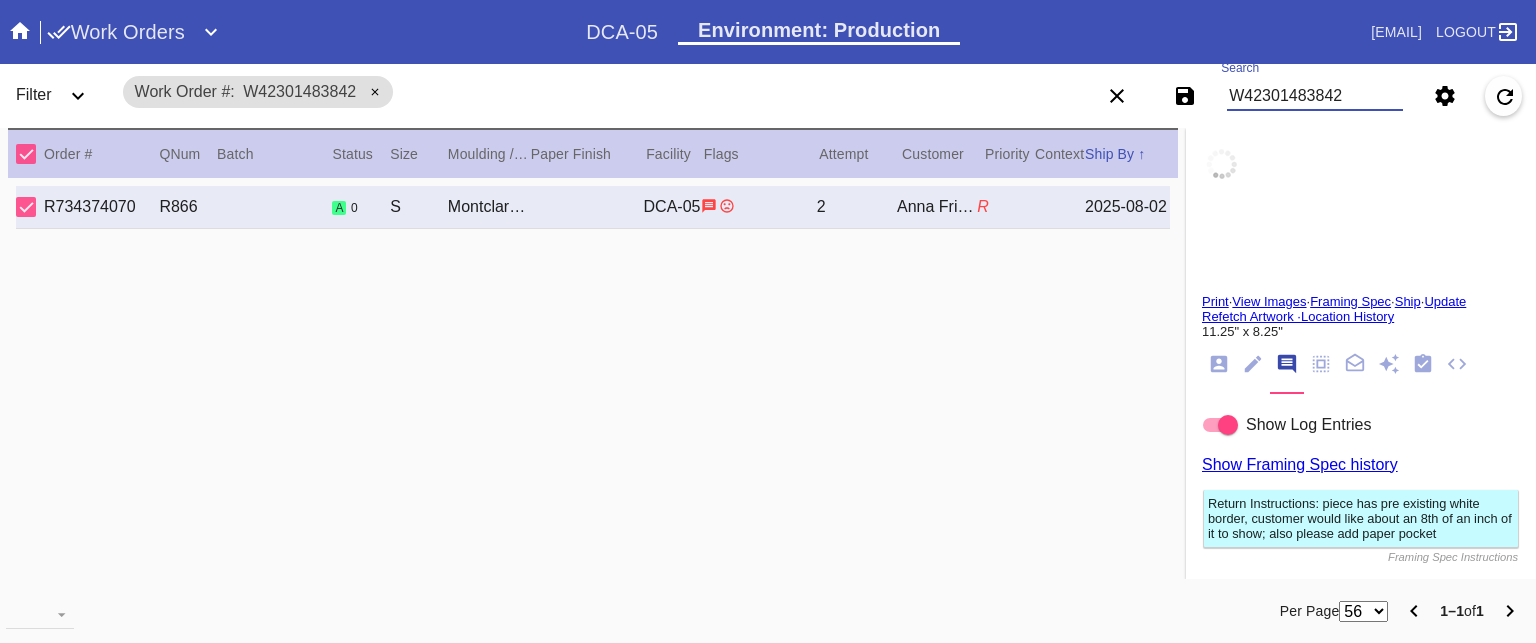 type on "0.1875" 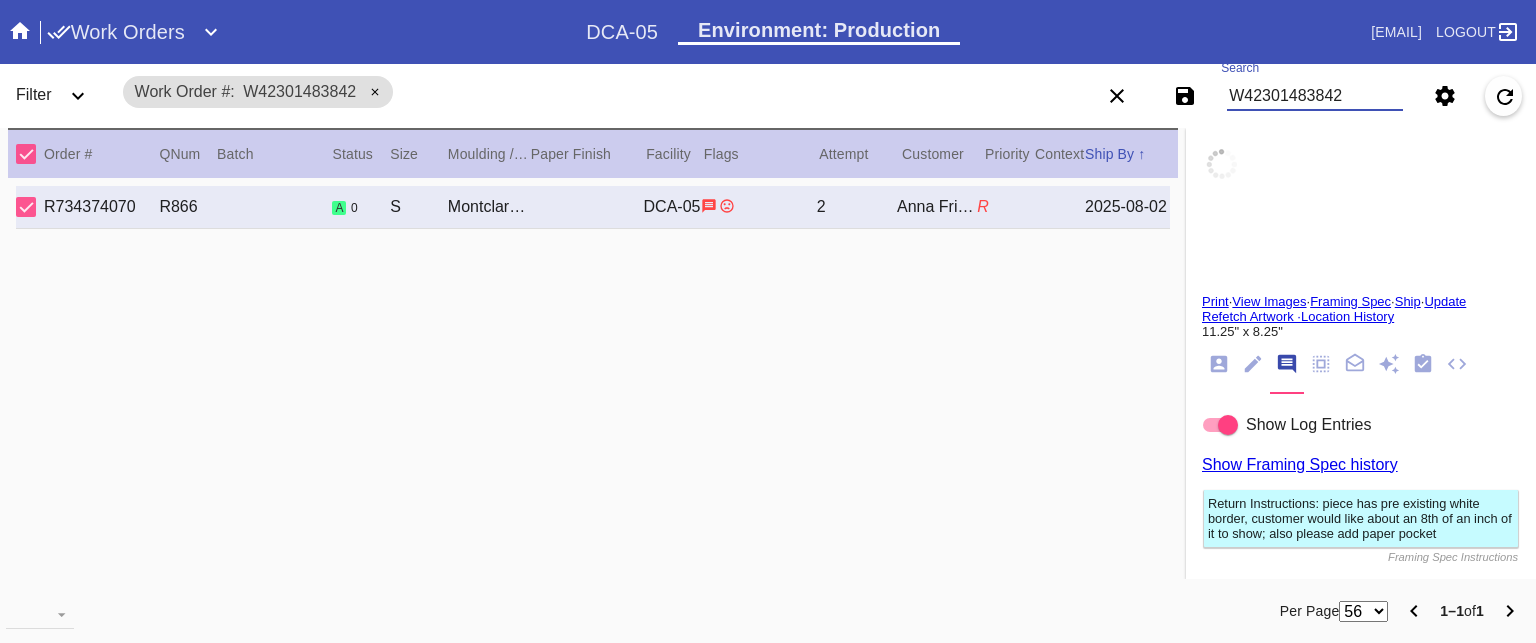 type on "11.25" 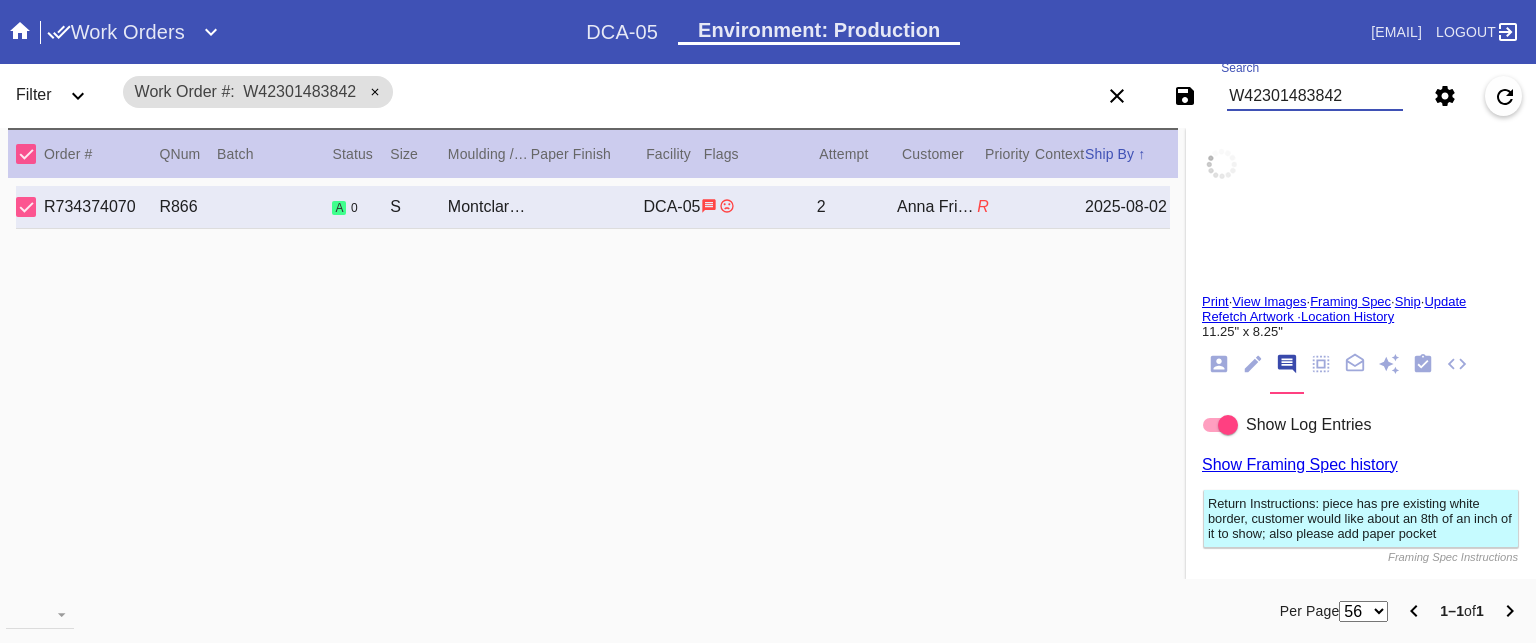 type on "8.25" 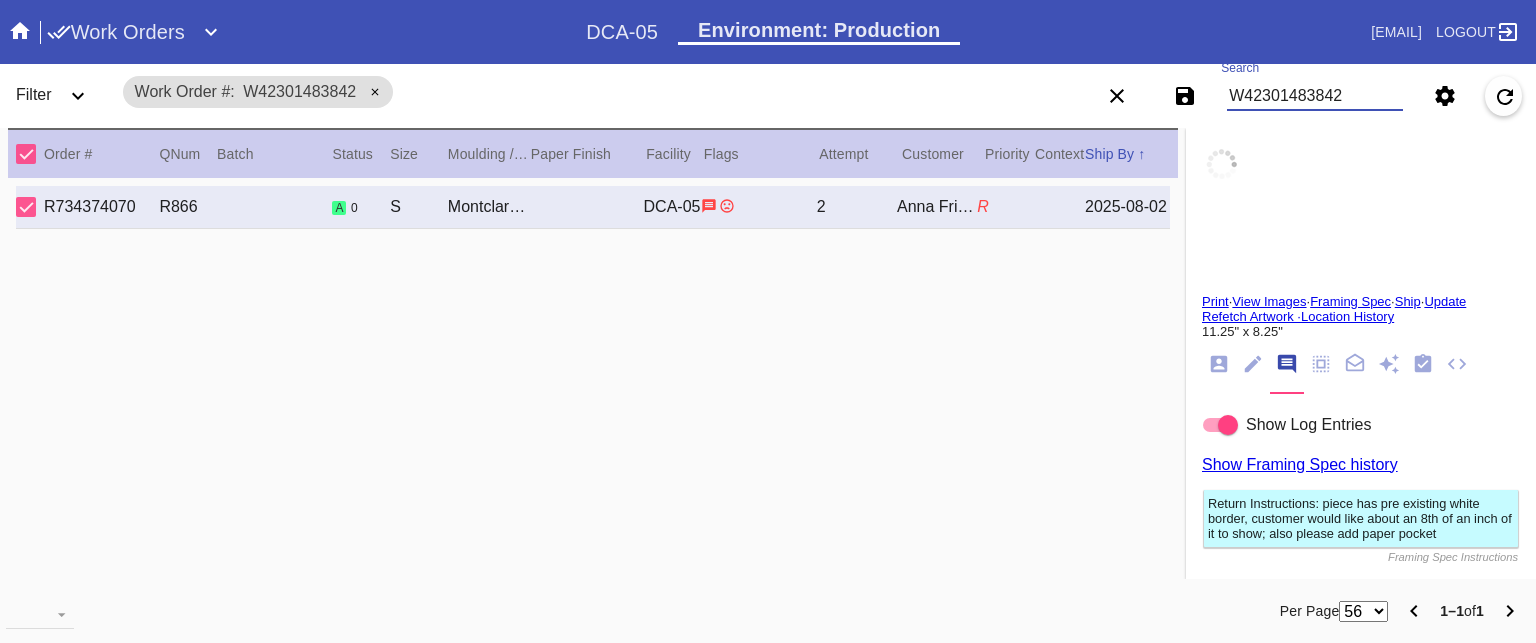 type on "light scratches all around and dented corners" 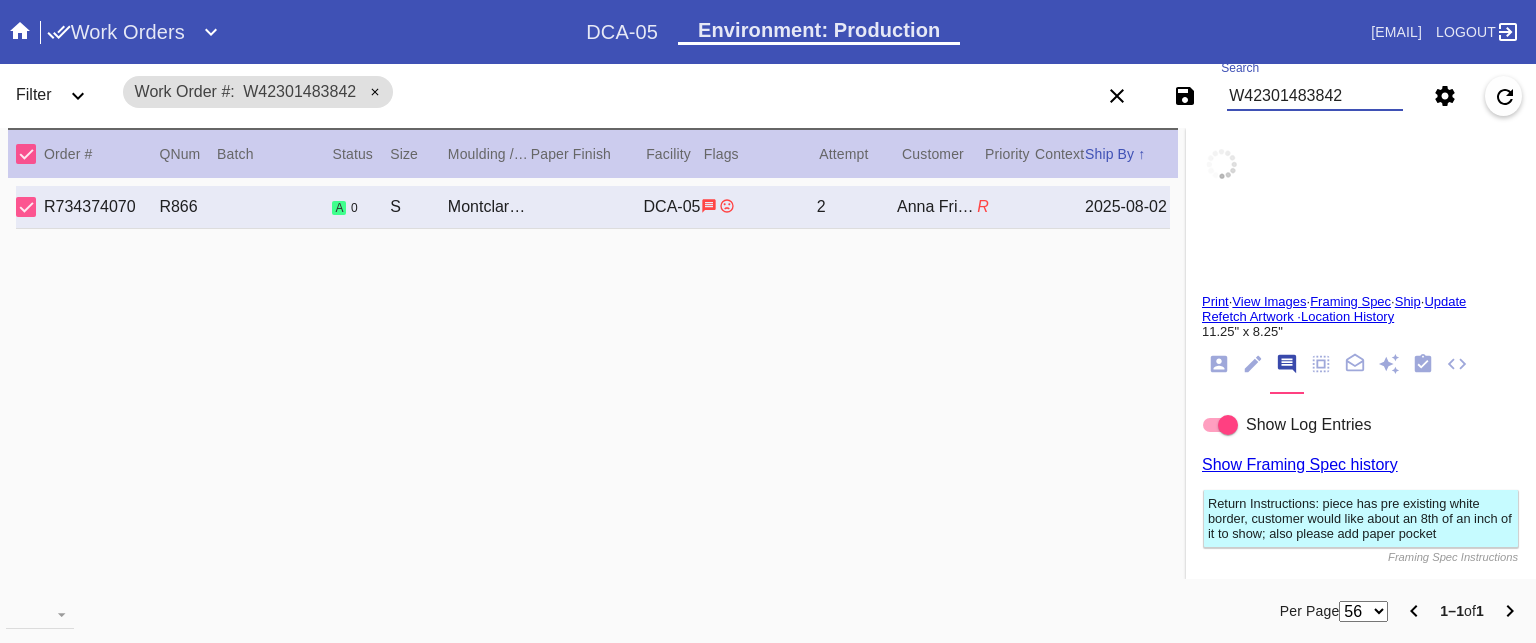 type on "8/5/2025" 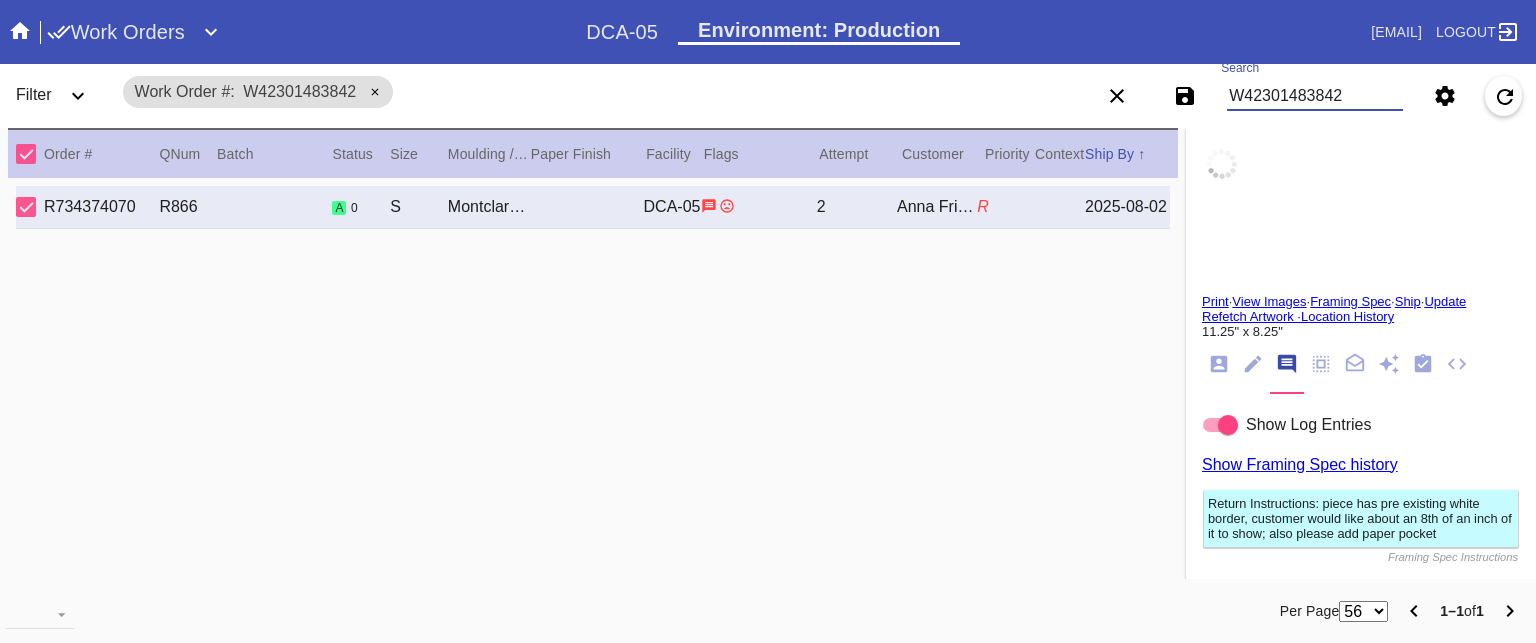 type on "7/31/2025" 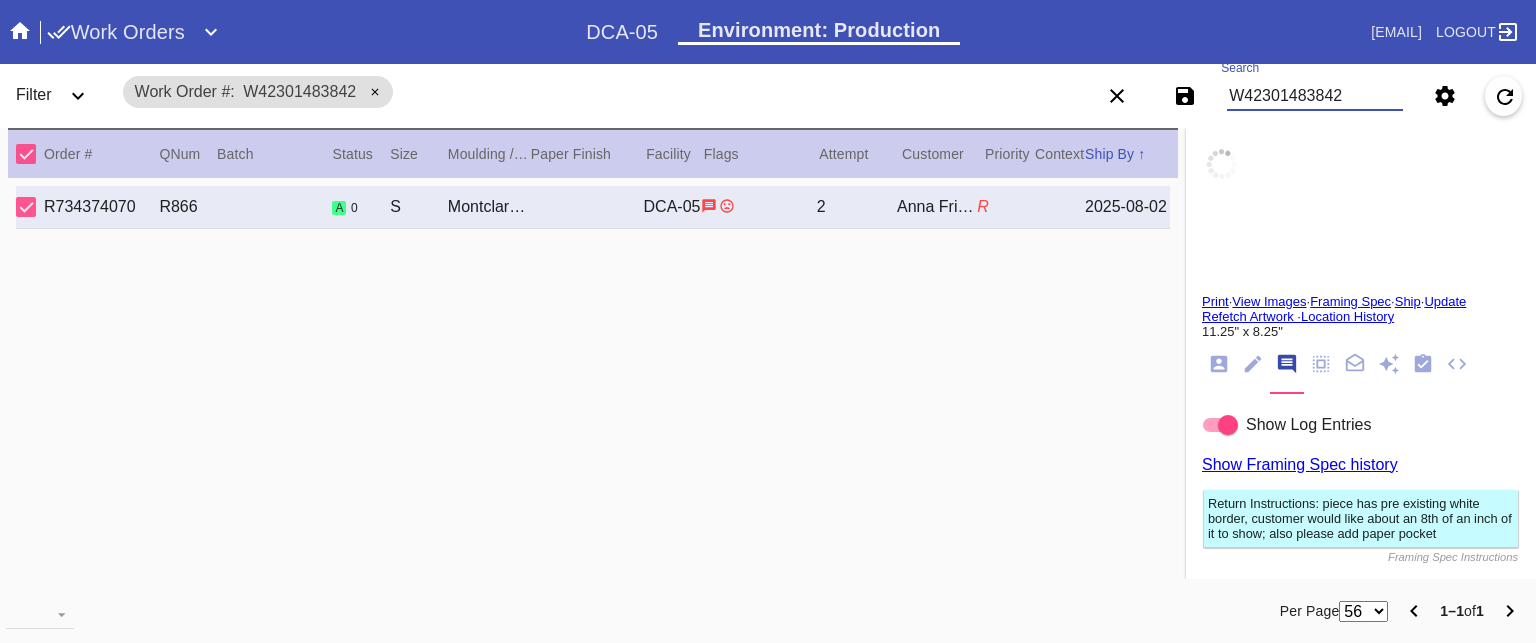 type on "8/2/2025" 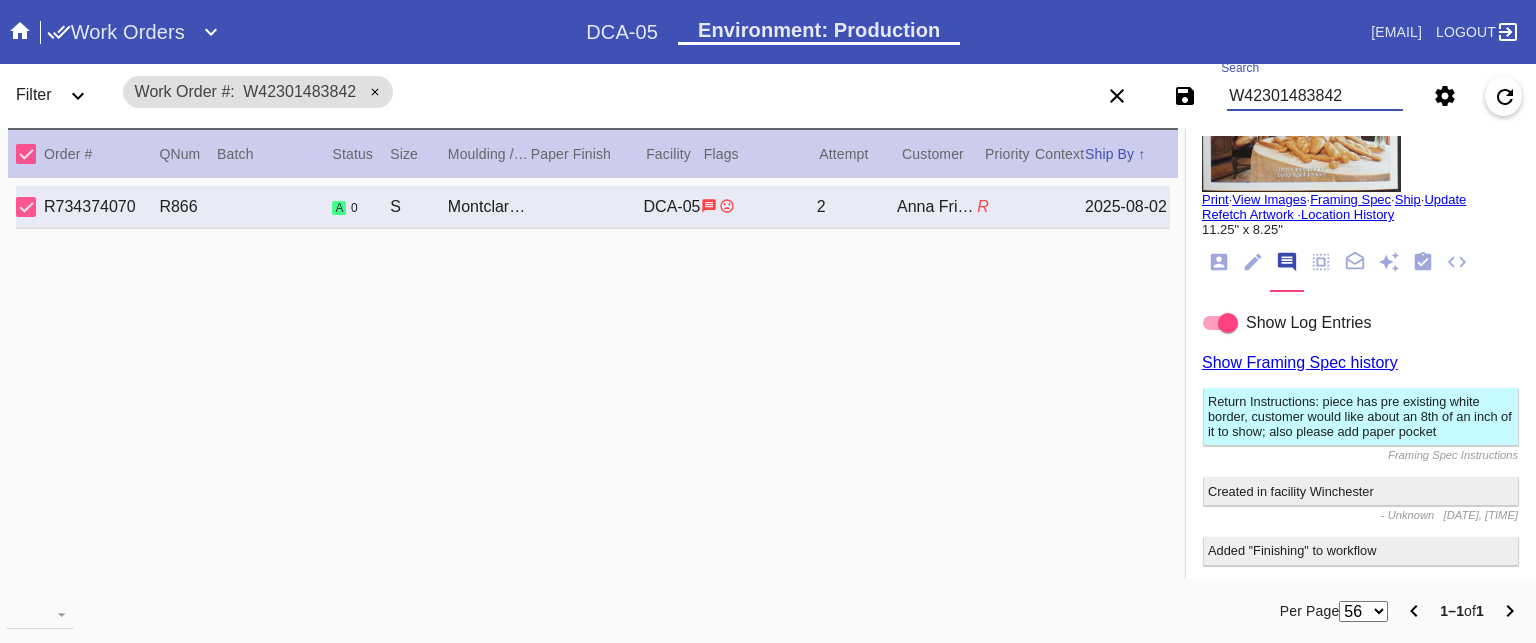 scroll, scrollTop: 0, scrollLeft: 0, axis: both 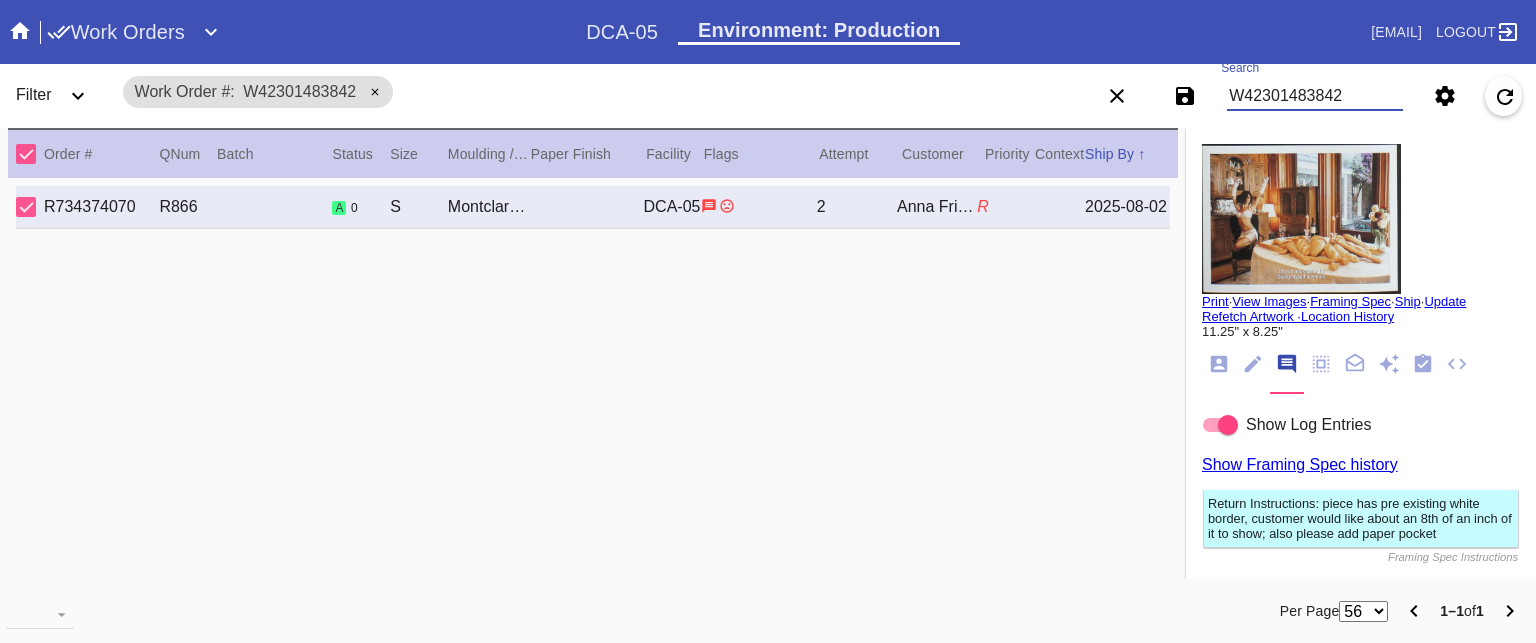 click on "W42301483842" at bounding box center [1315, 96] 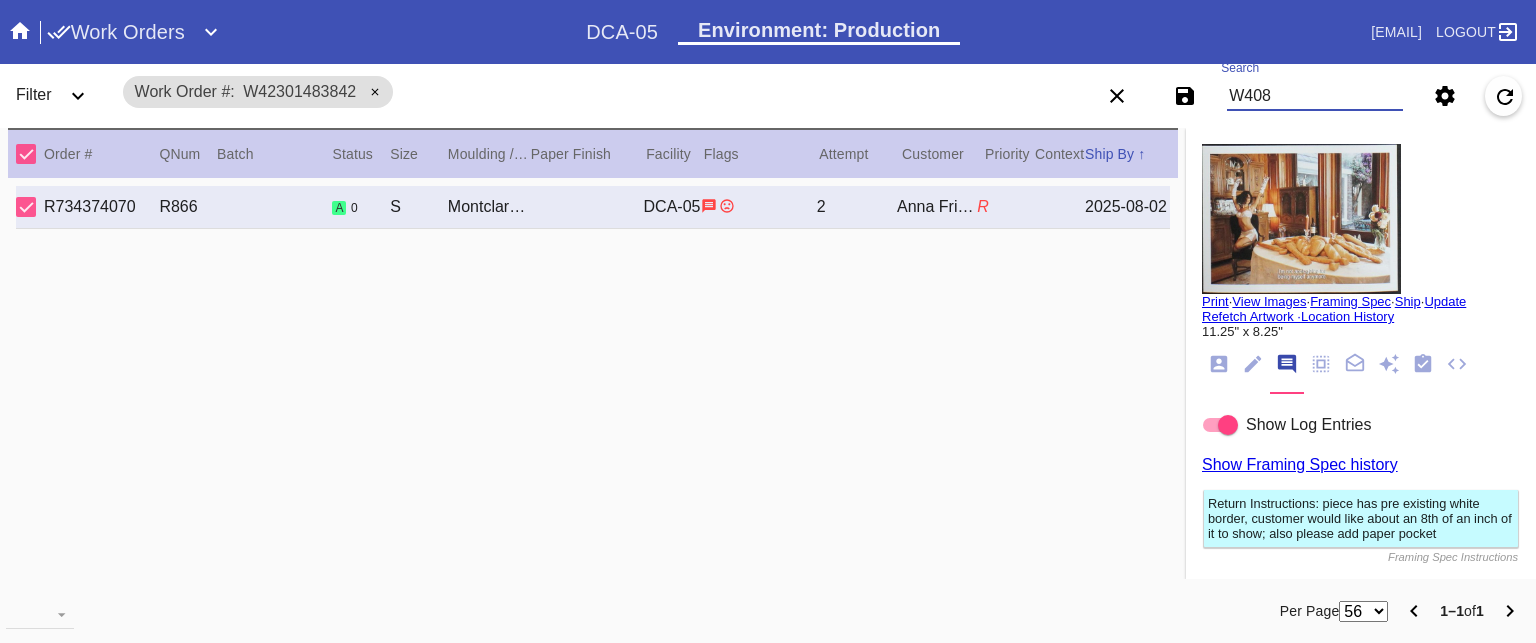 type on "W4088" 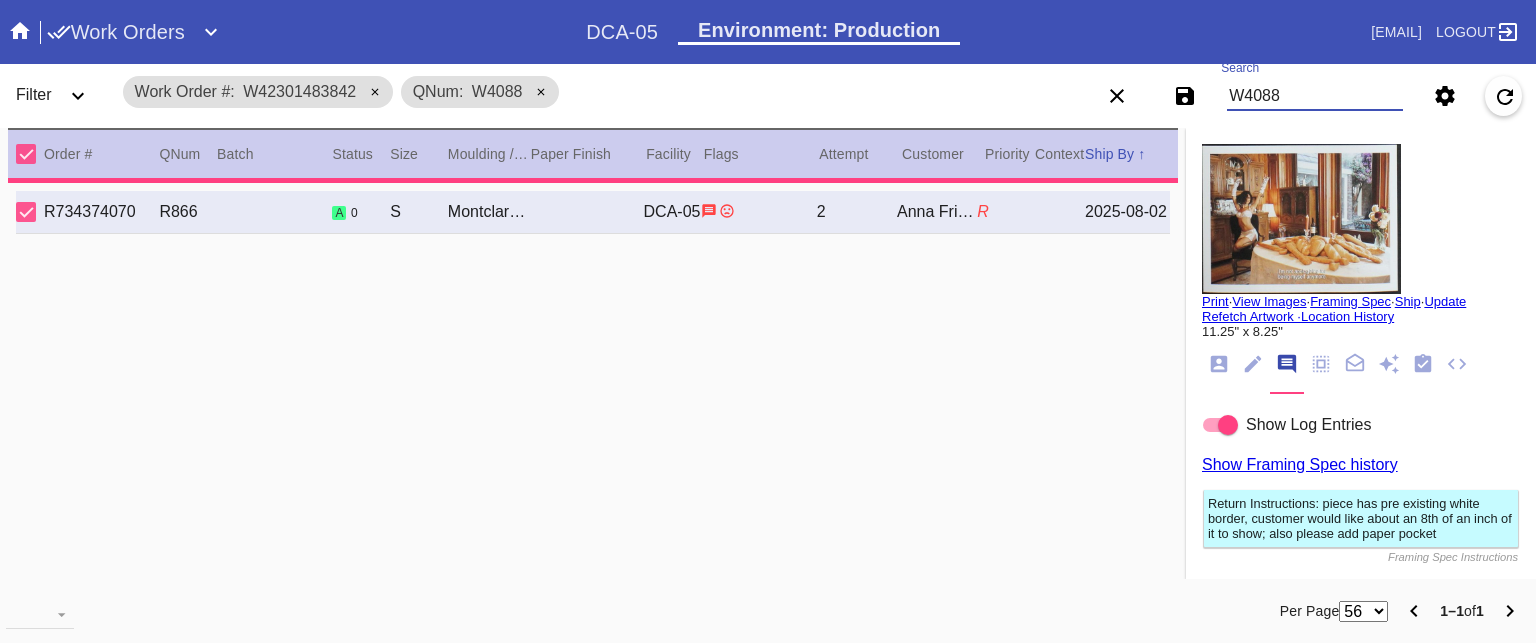 type 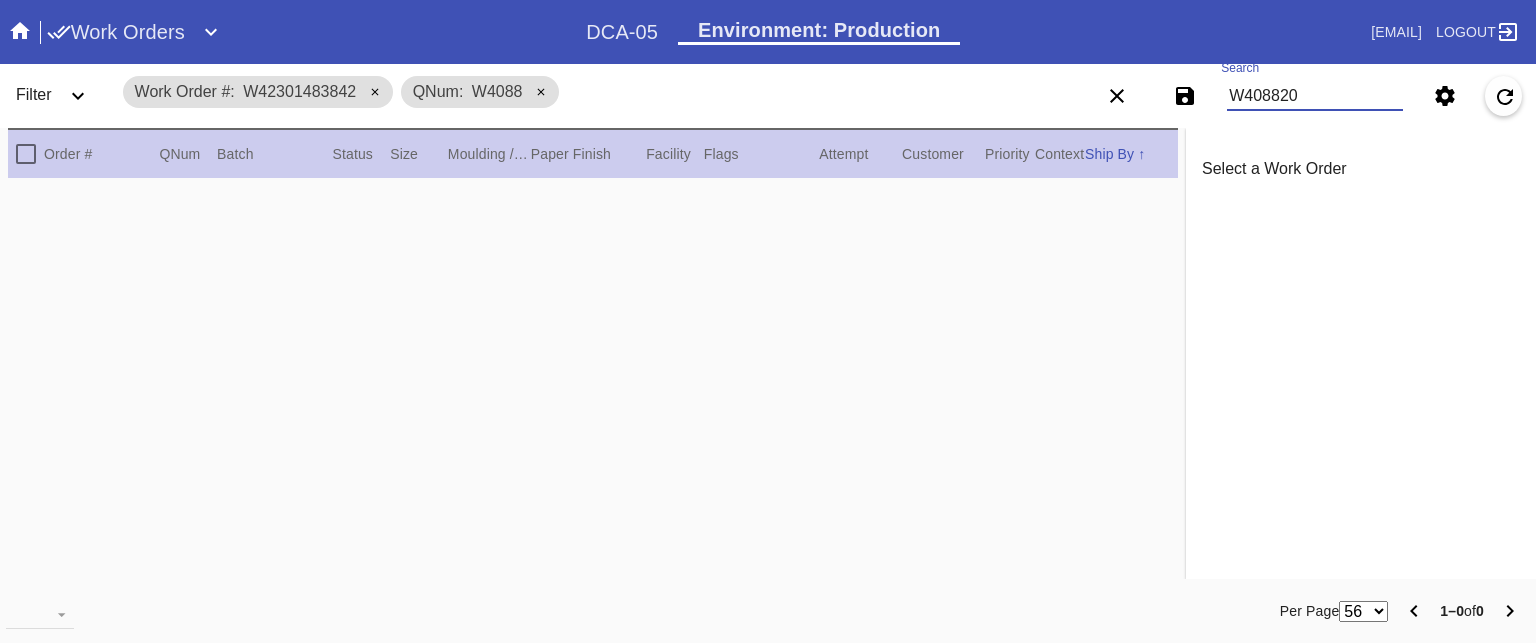 type on "W4088205" 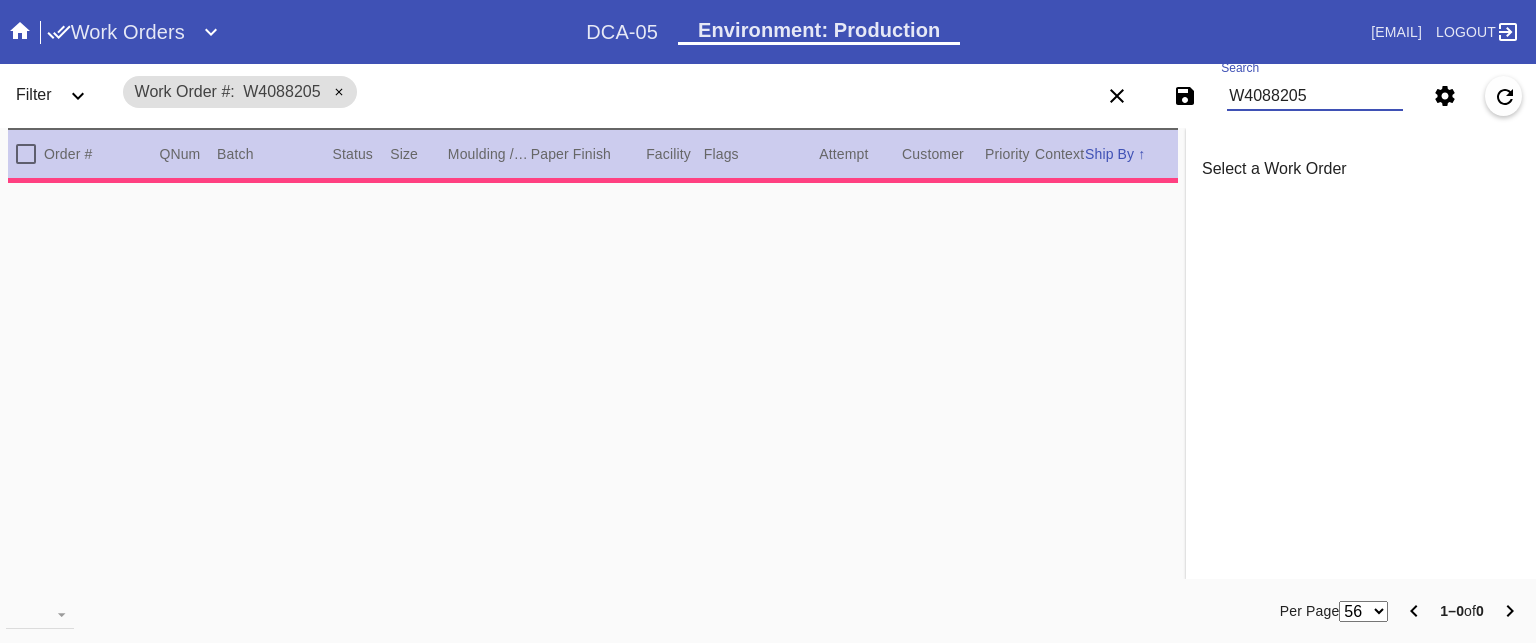 type on "2.5" 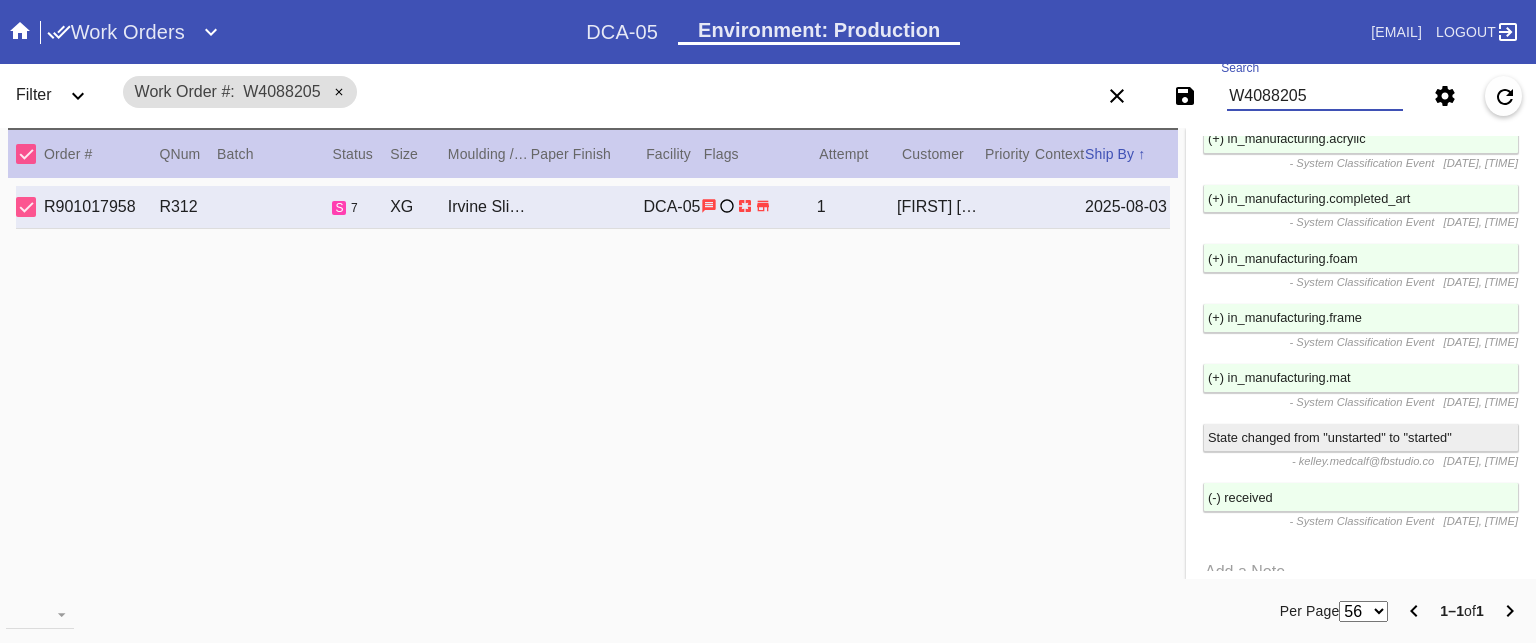 scroll, scrollTop: 3116, scrollLeft: 0, axis: vertical 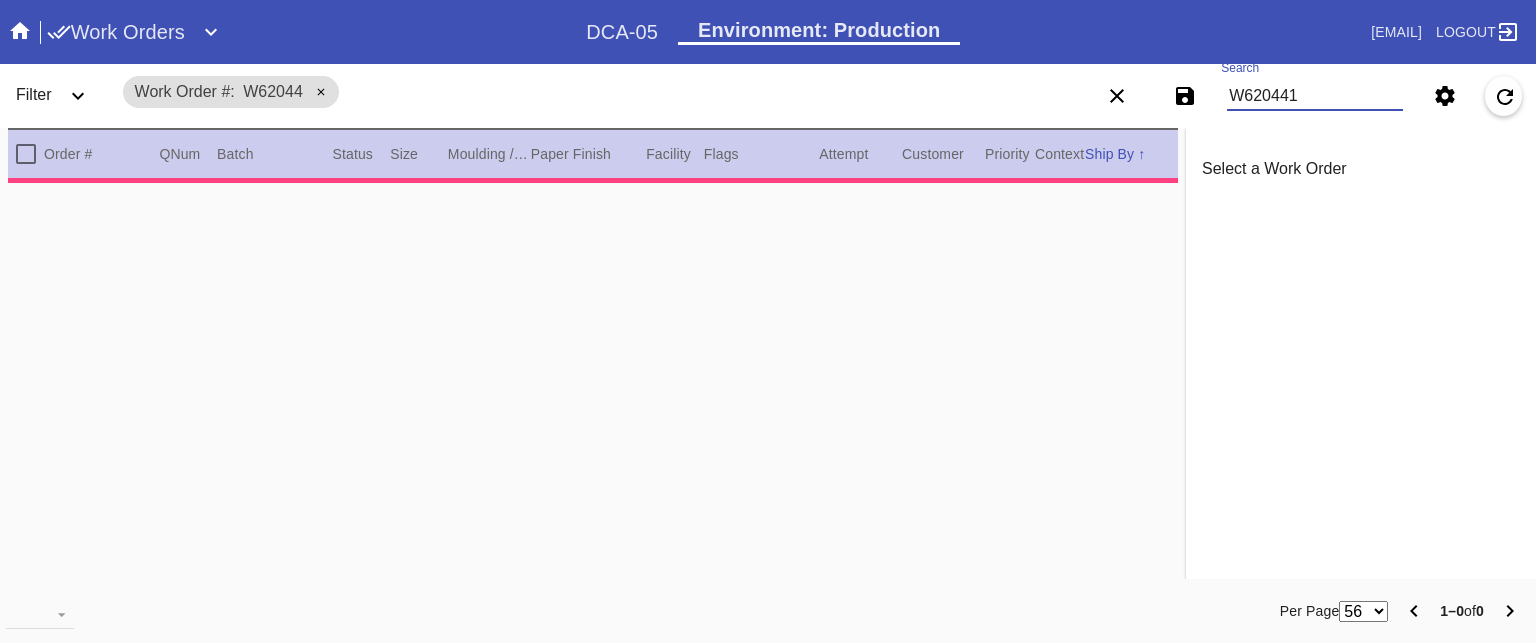 type on "W6204411" 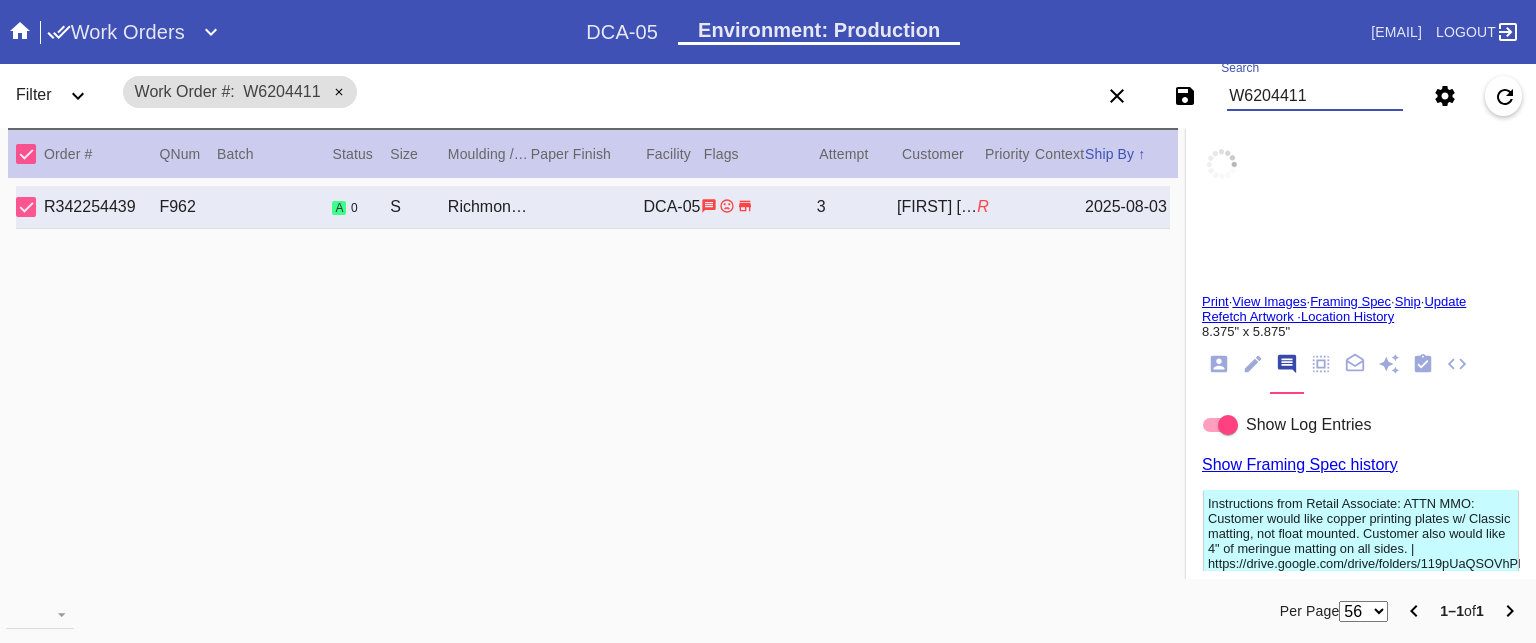 type on "4.0" 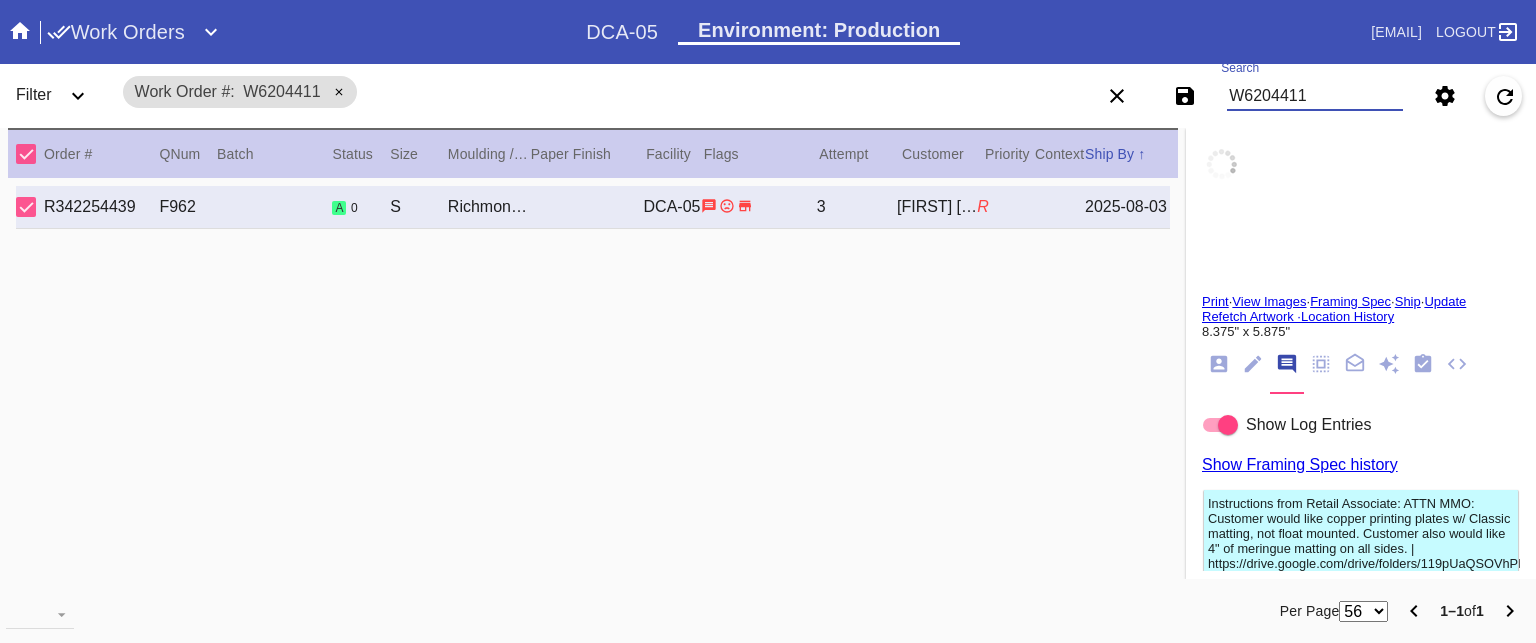 type on "4.0" 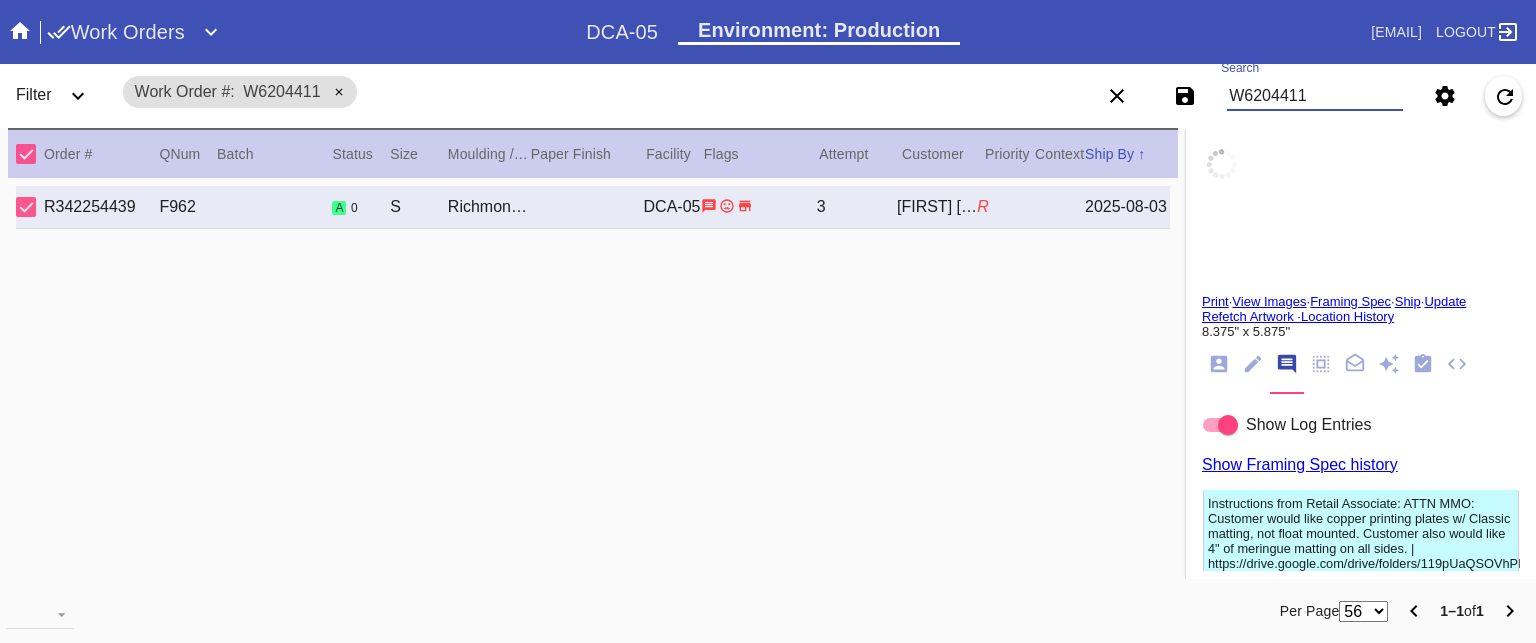 type on "4.0" 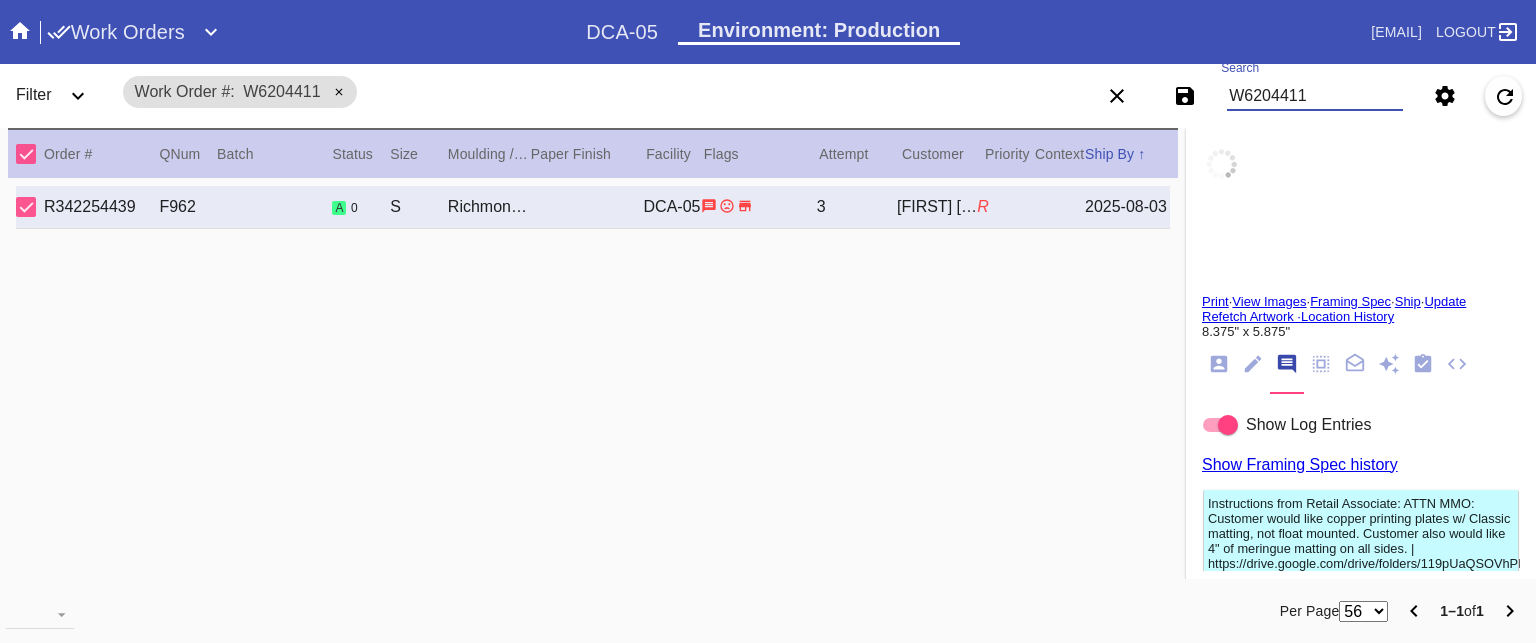 type on "4.0" 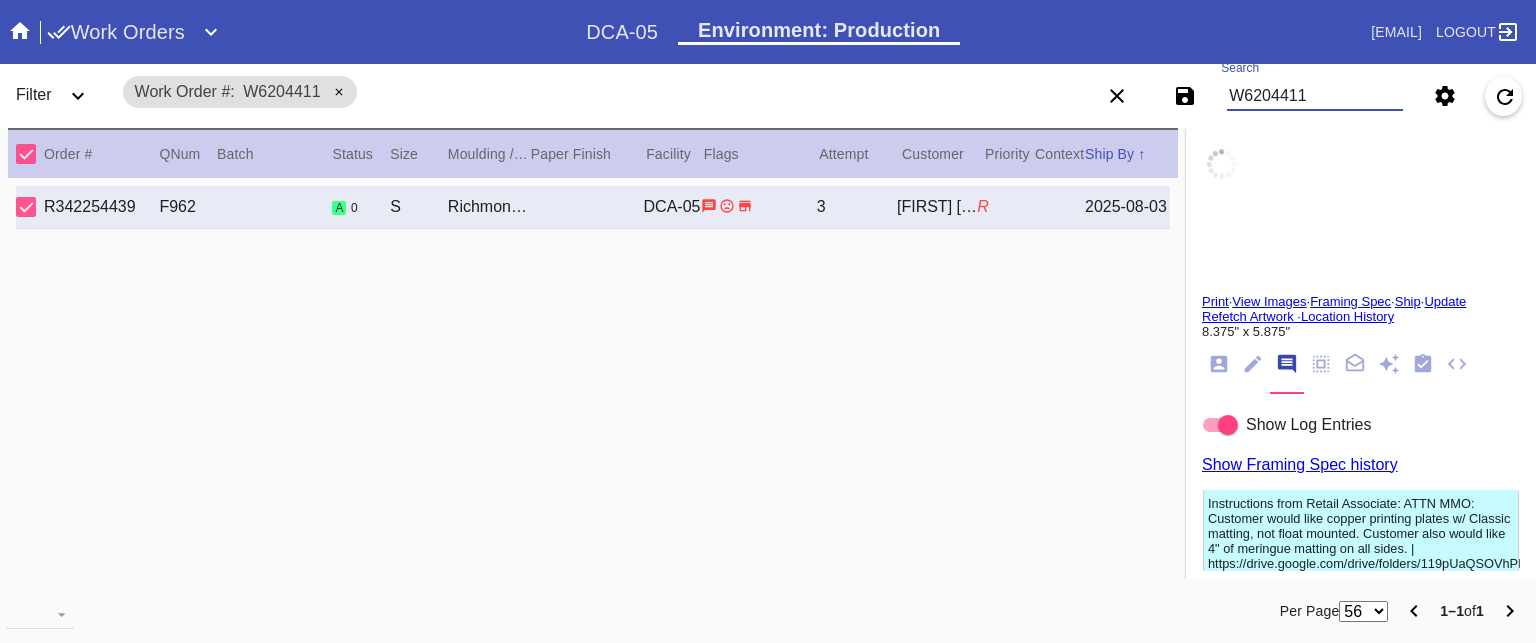 type on "0.1875" 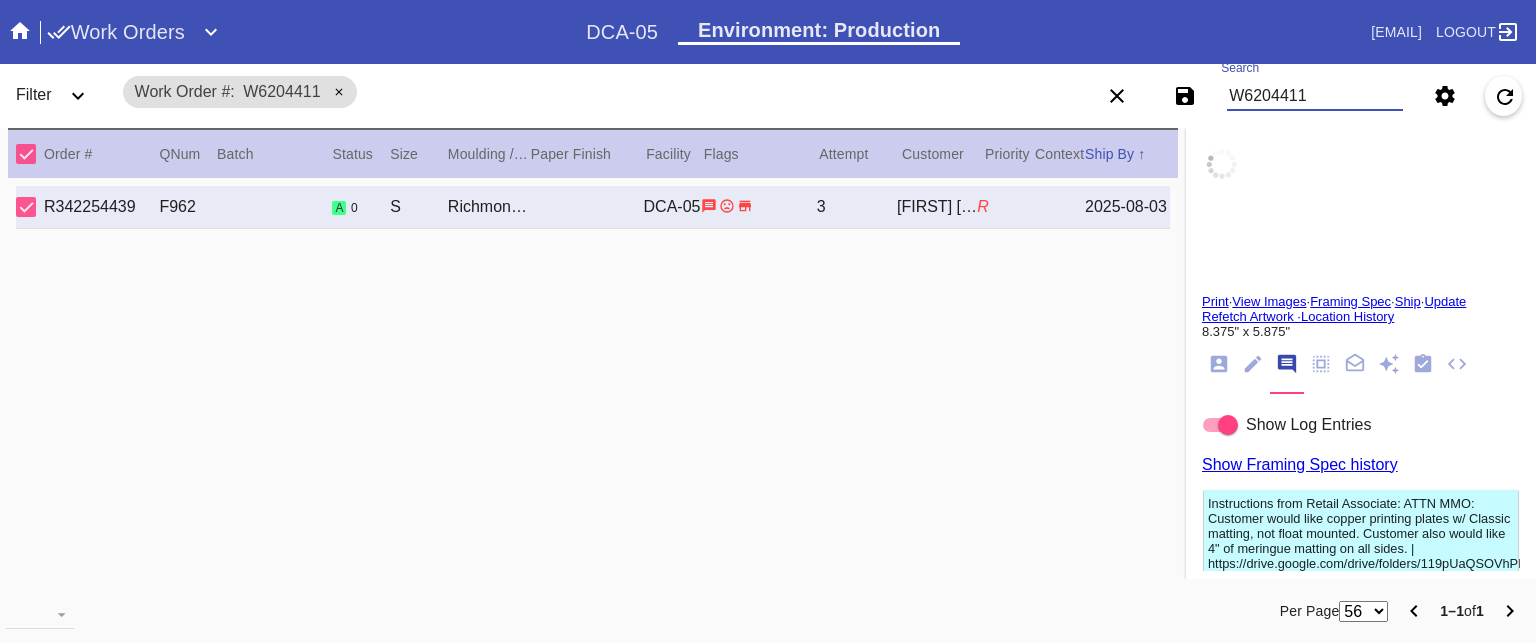type on "8.375" 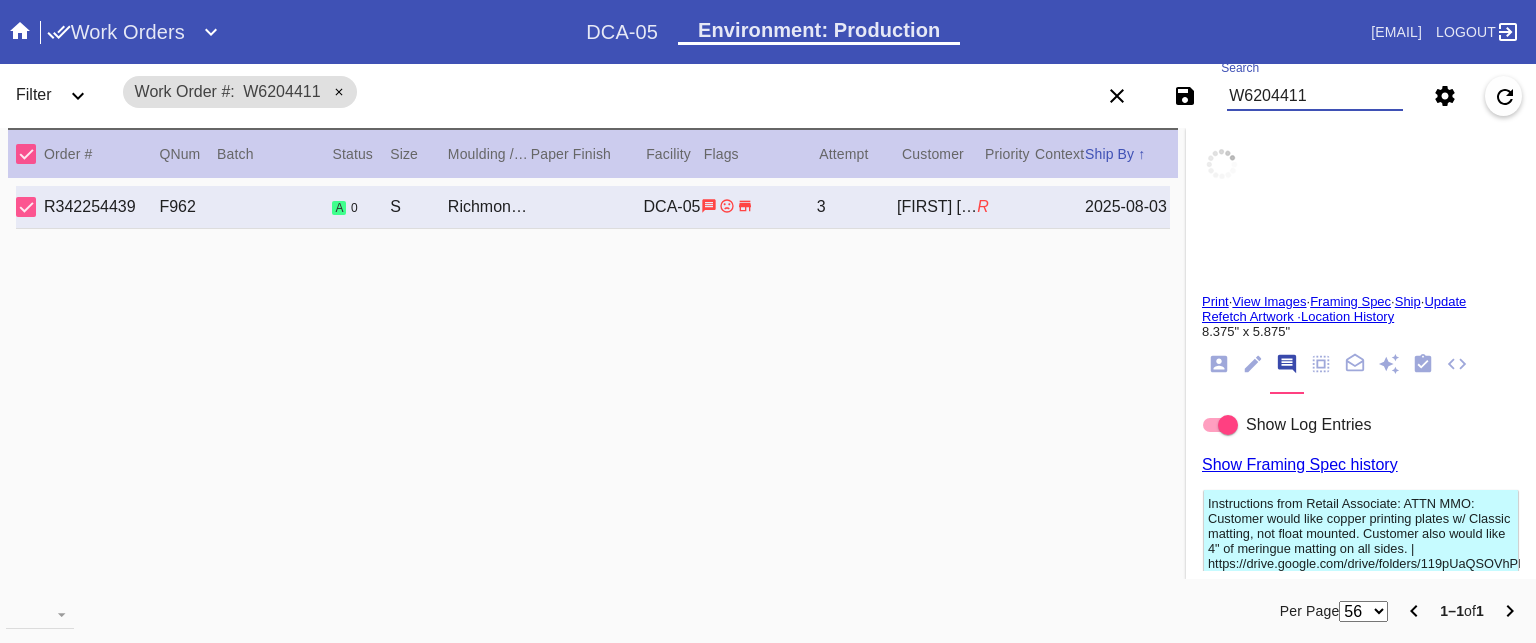 type on "copper plates. heavy. Lots of scratching and wear from usage. Corners dented and discoloration." 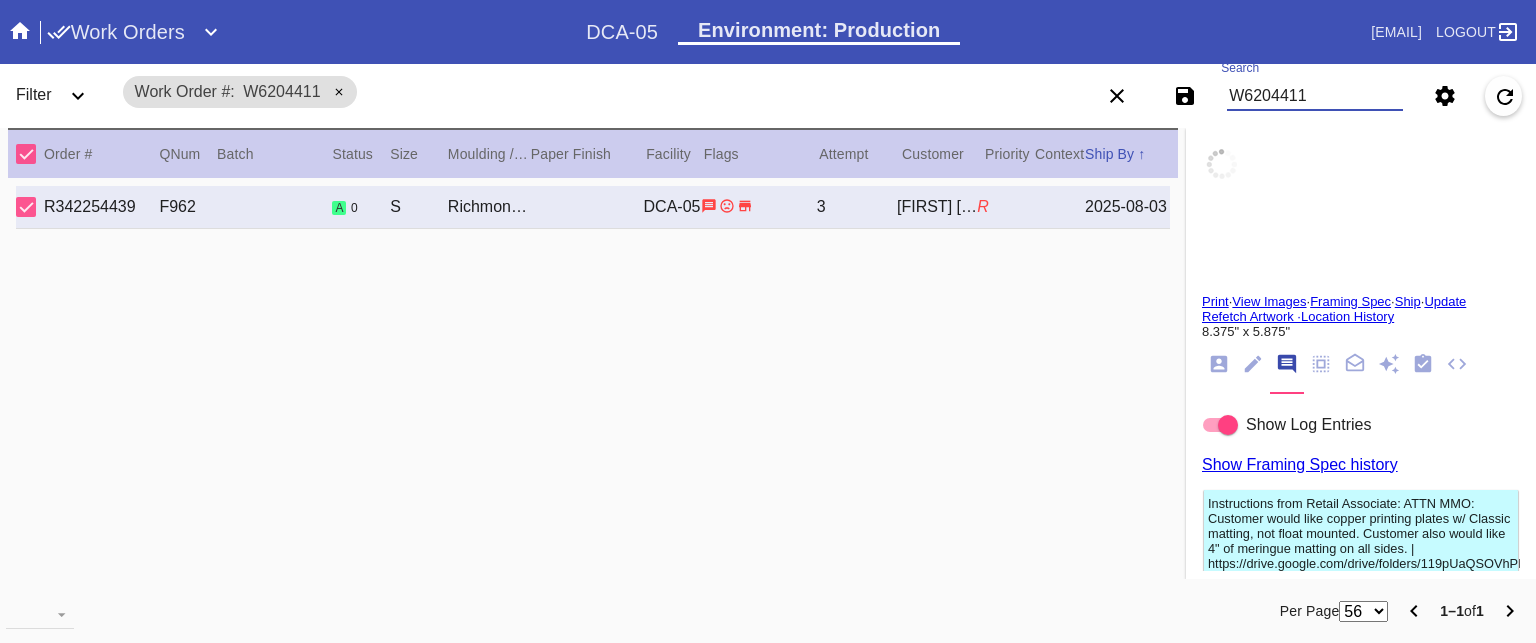 type on "8/4/2025" 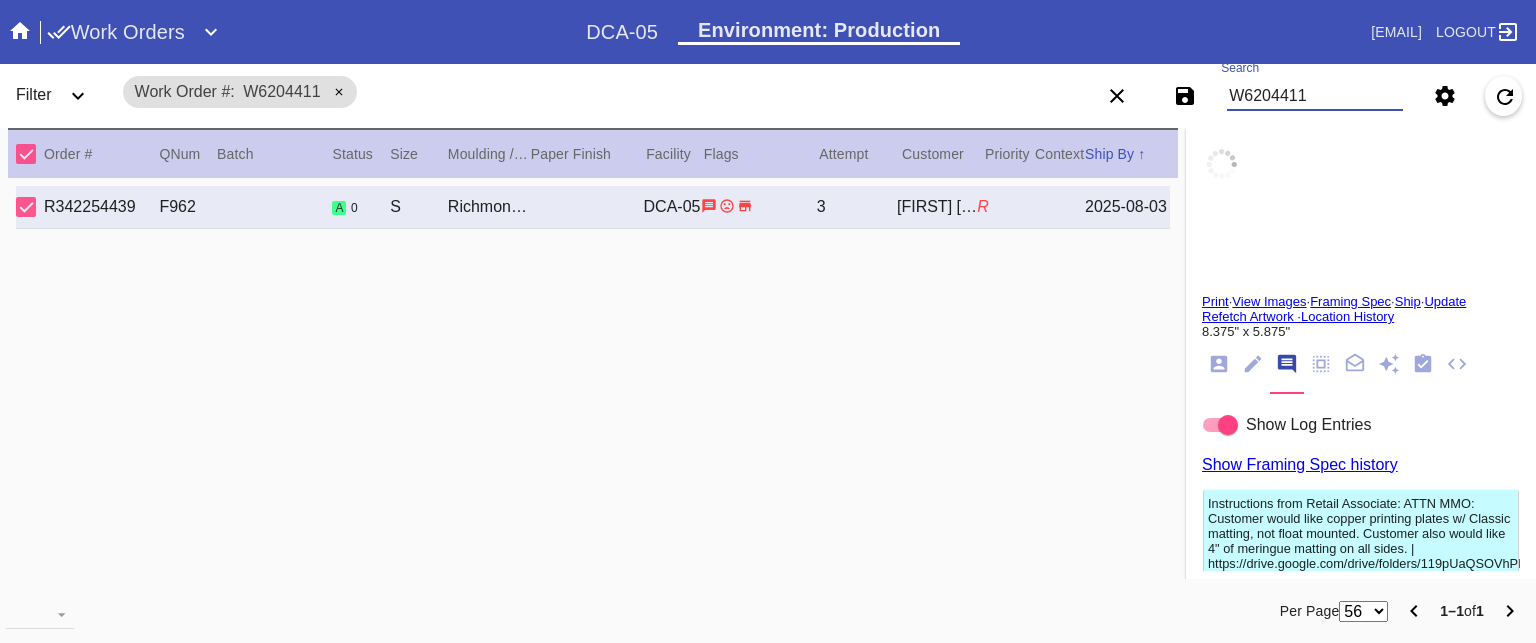 type on "8/1/2025" 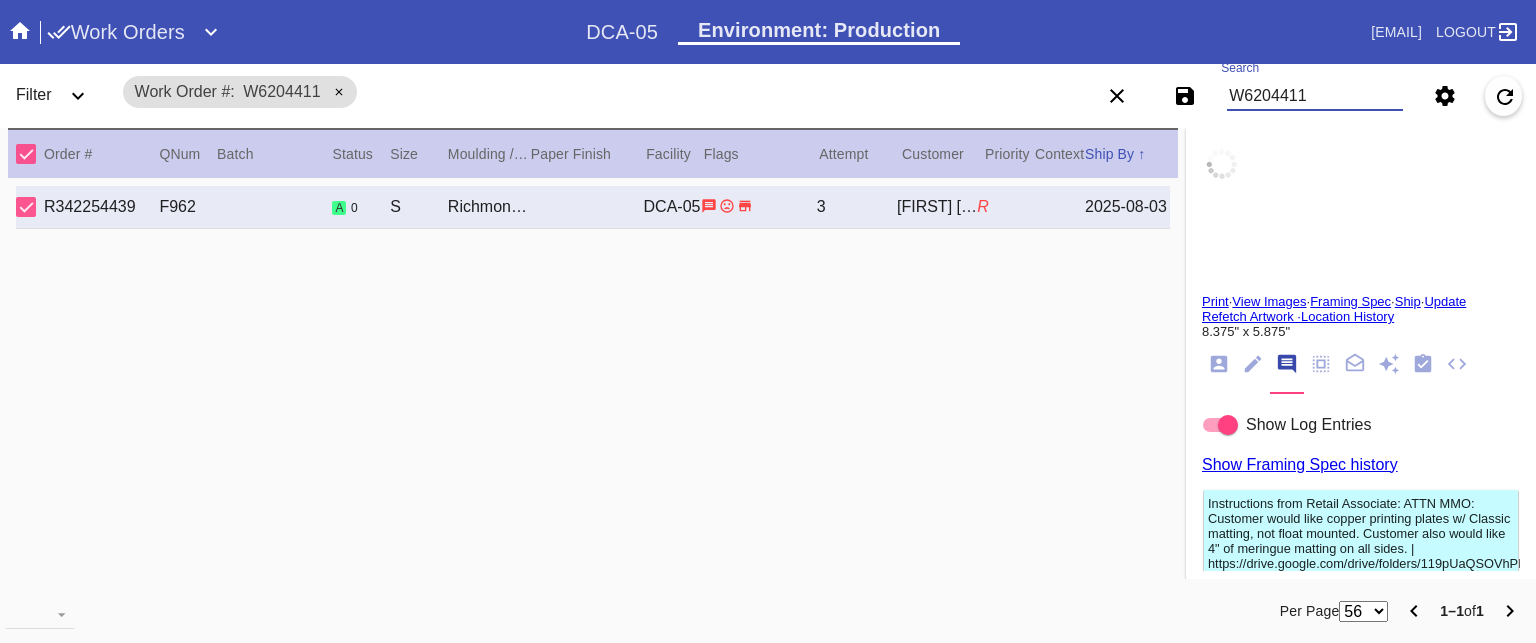 type on "8/3/2025" 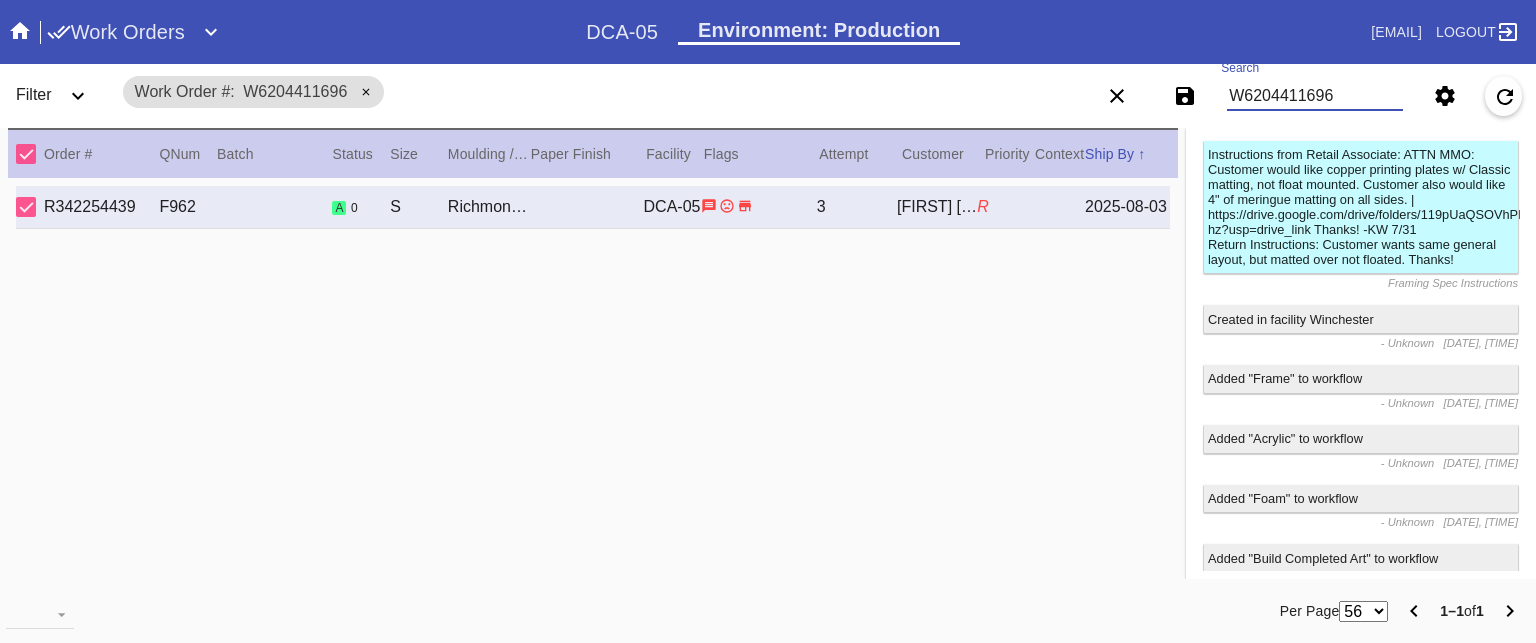 scroll, scrollTop: 0, scrollLeft: 0, axis: both 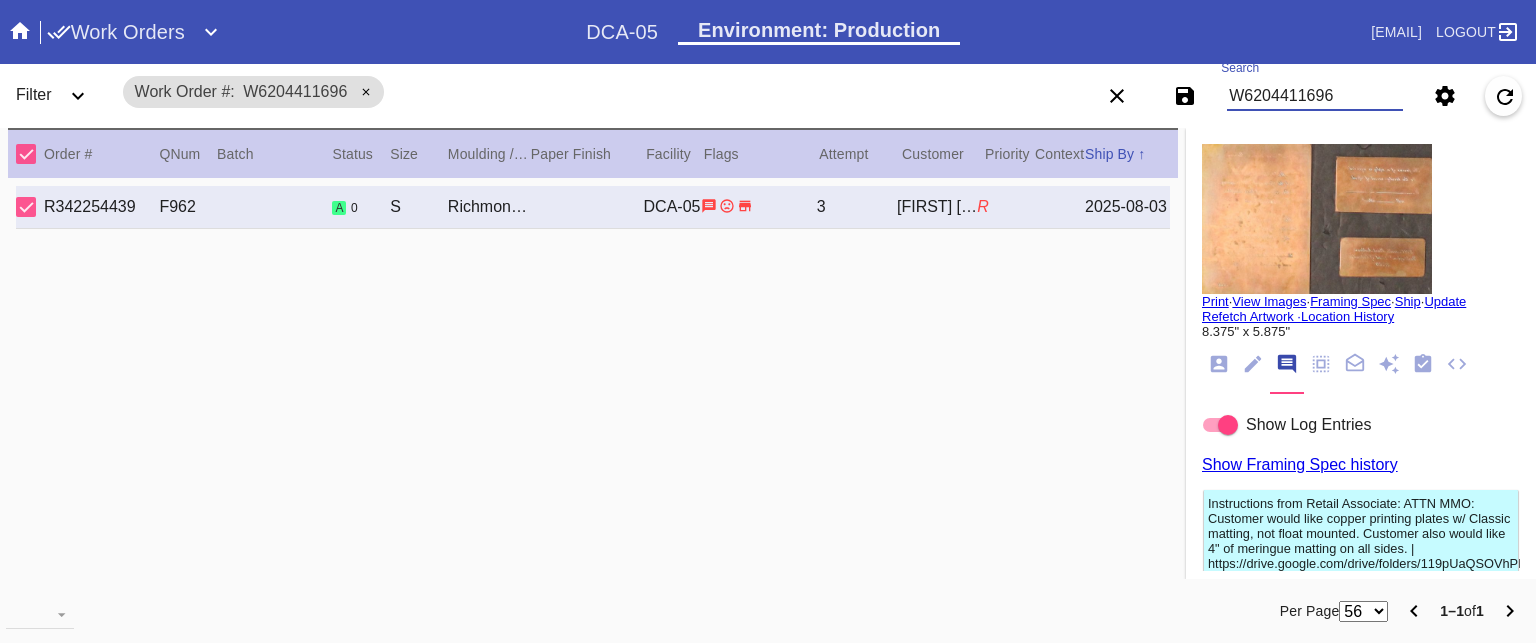 type on "W6204411696" 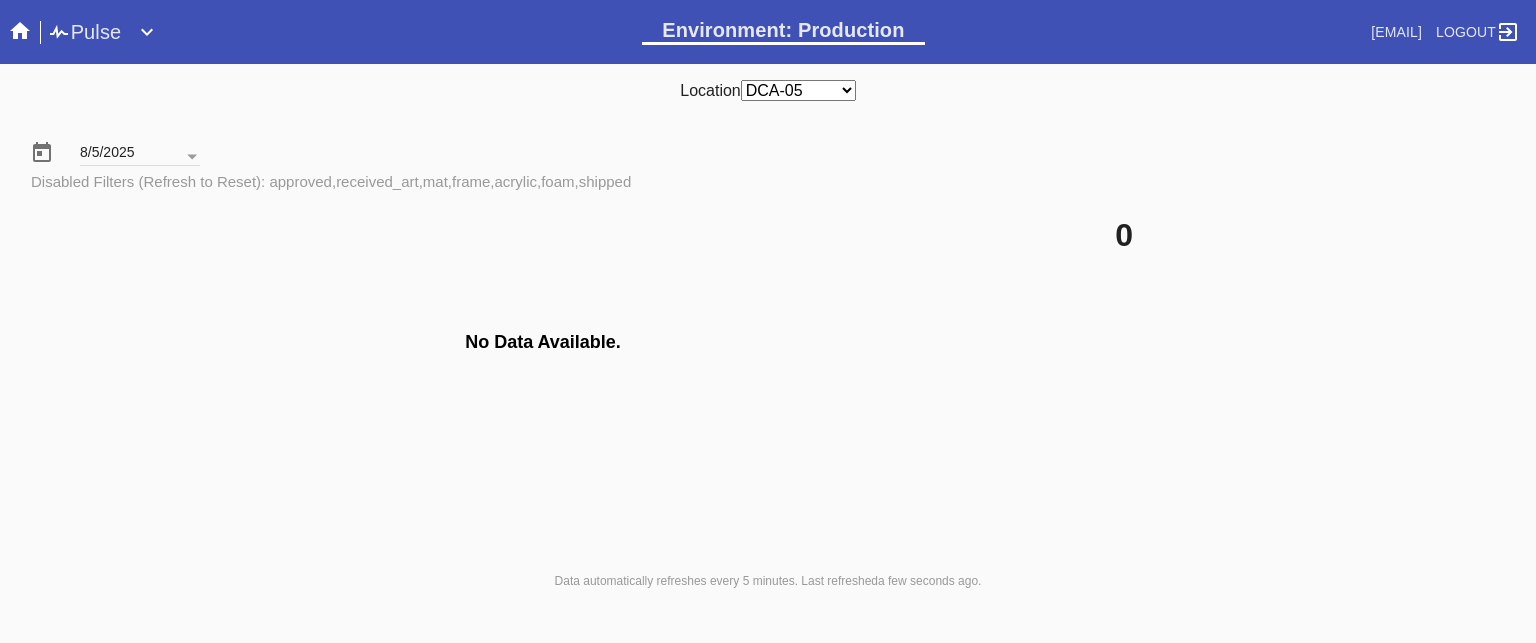 scroll, scrollTop: 0, scrollLeft: 0, axis: both 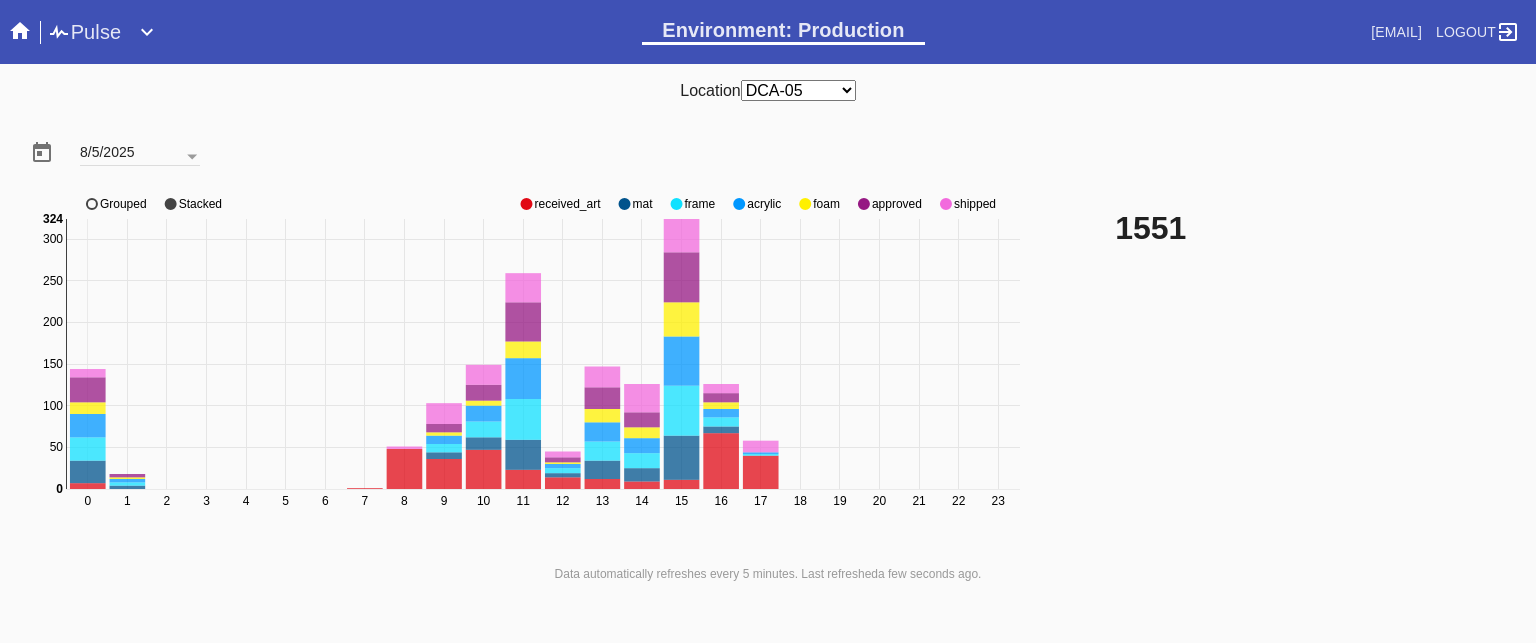 click on "approved" 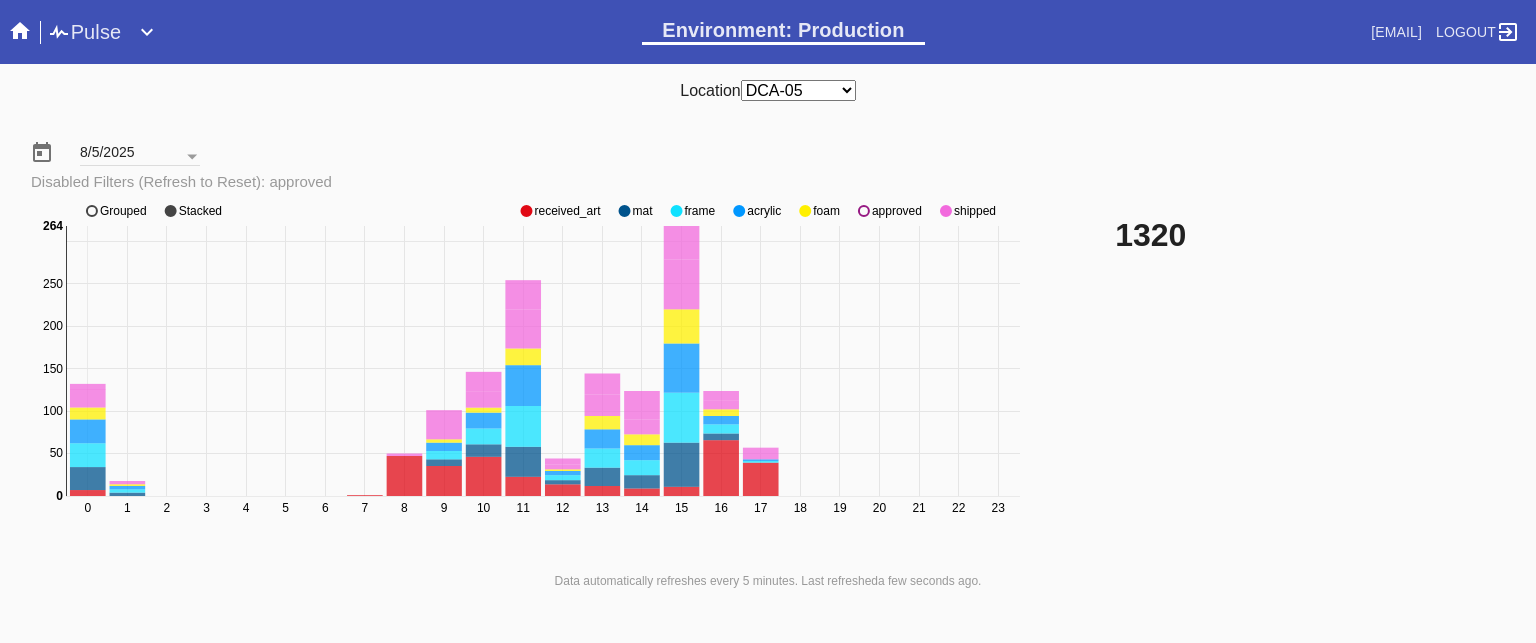 click on "0 1 2 3 4 5 6 7 8 9 10 11 12 13 14 15 16 17 18 19 20 21 22 23 0 50 100 150 200 250 300 0 264 received_art mat frame acrylic foam approved shipped Grouped Stacked" 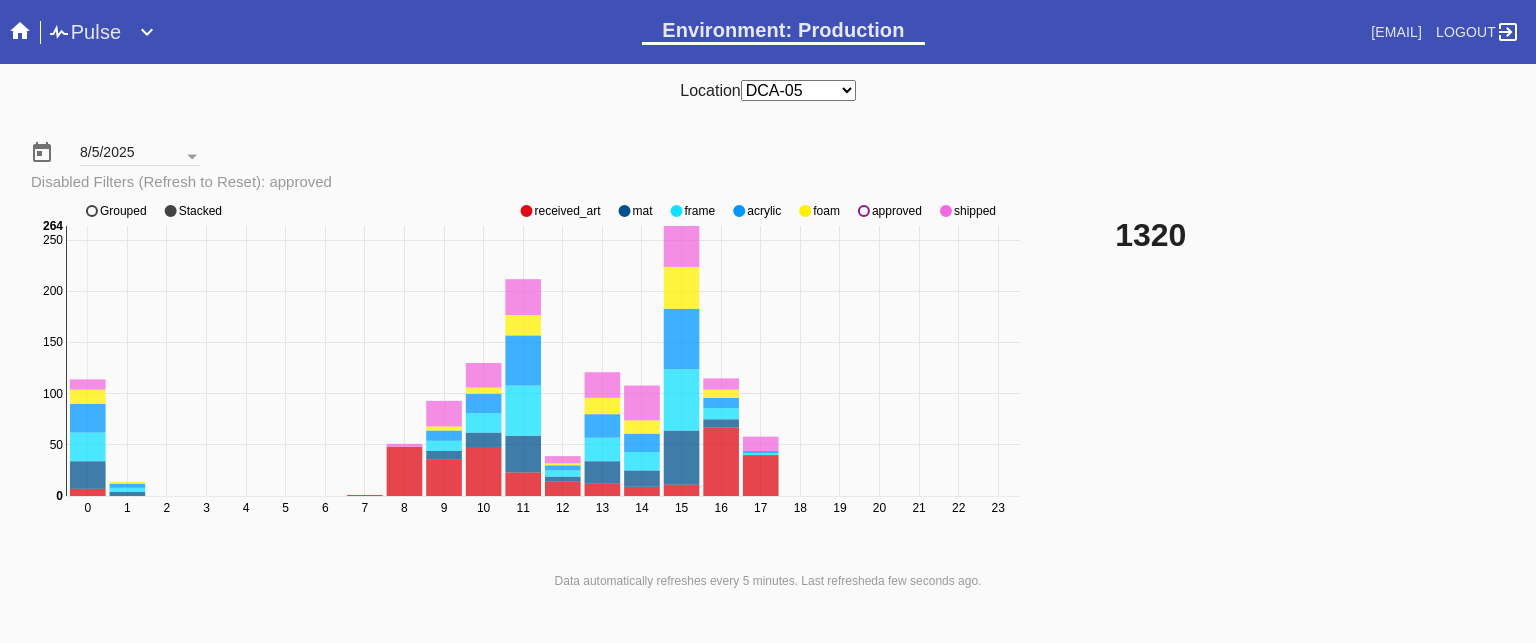 click on "approved" 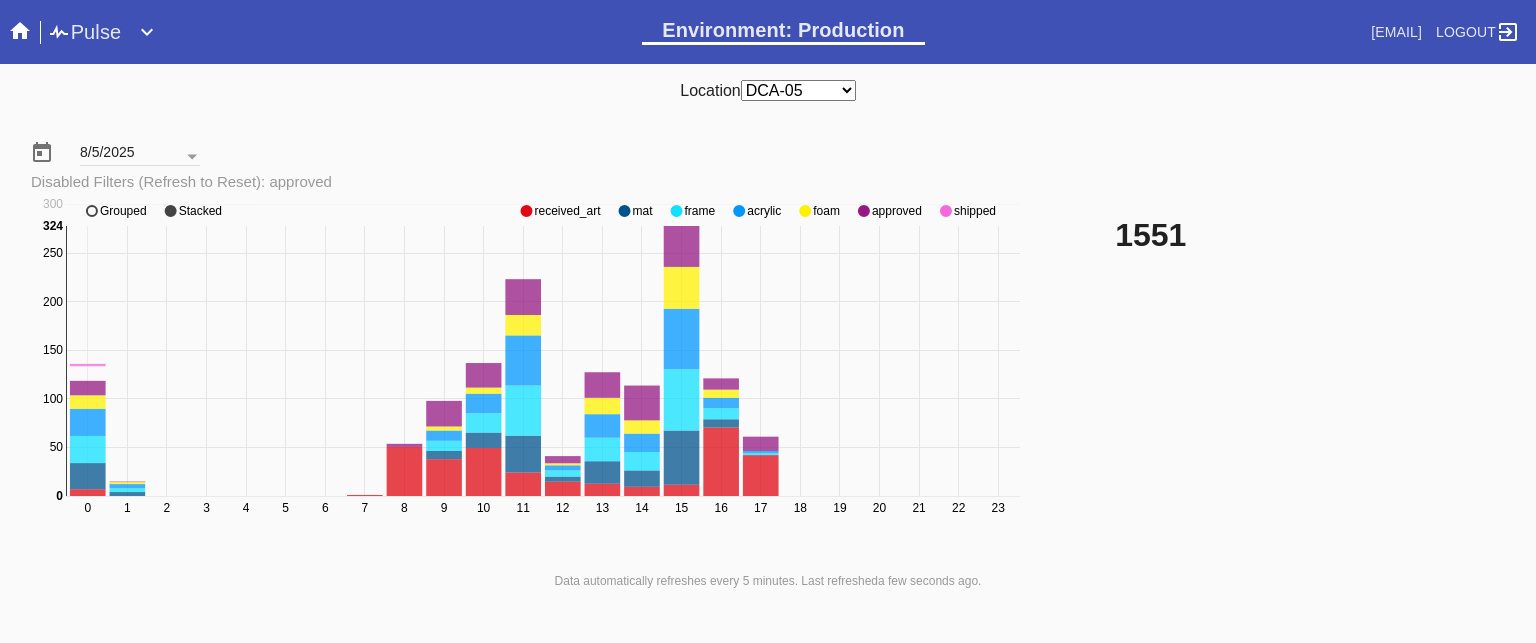 click on "approved" 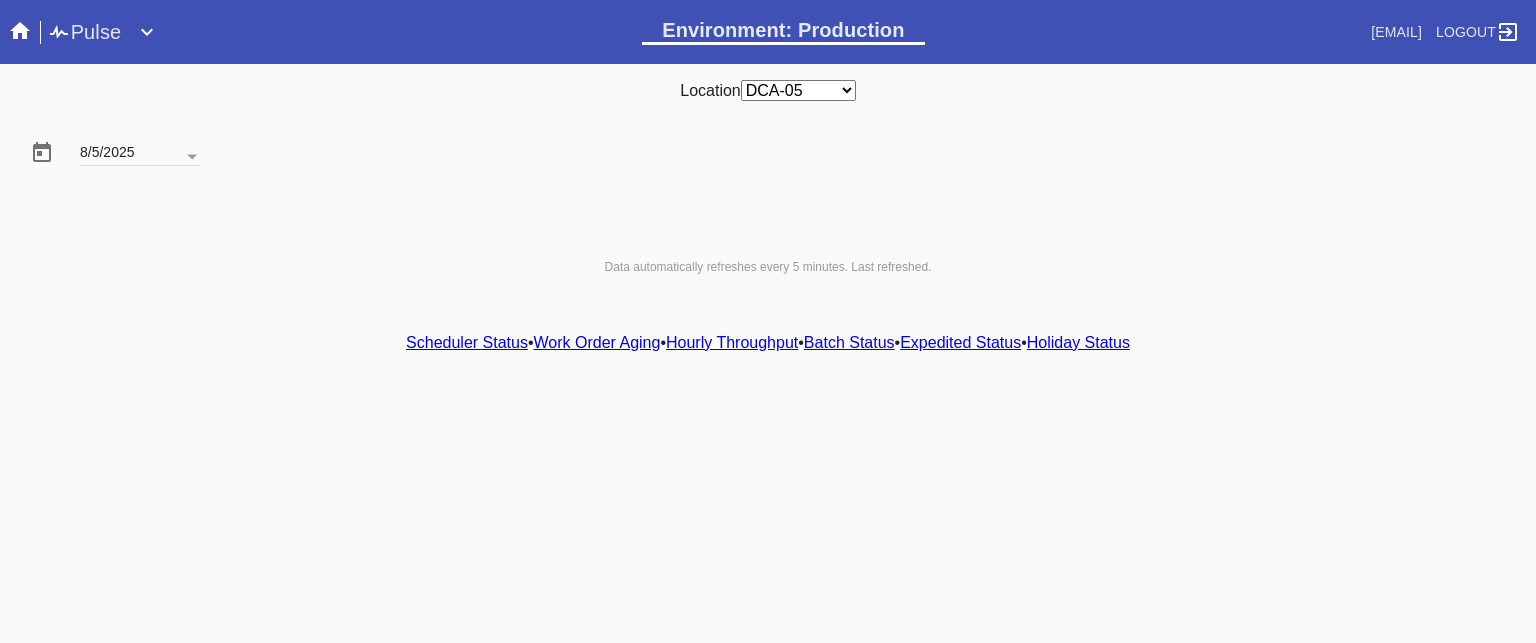 scroll, scrollTop: 0, scrollLeft: 0, axis: both 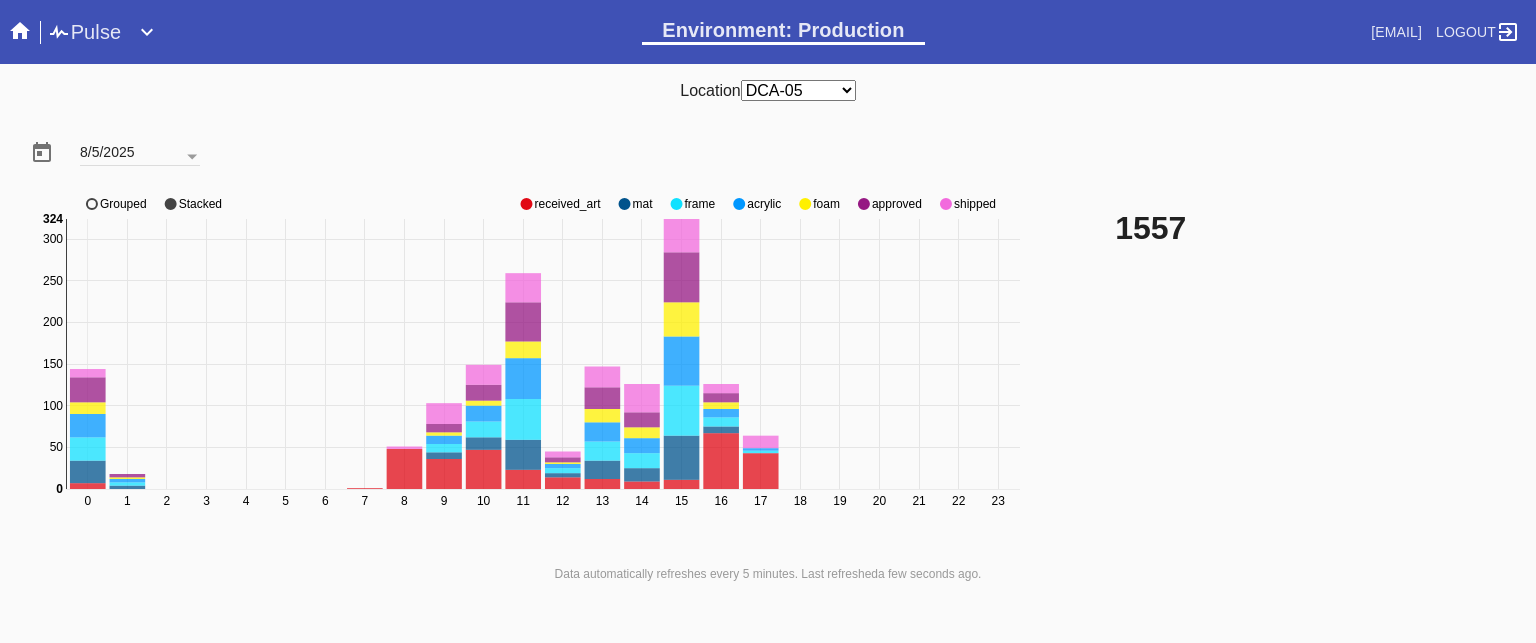 click on "approved" 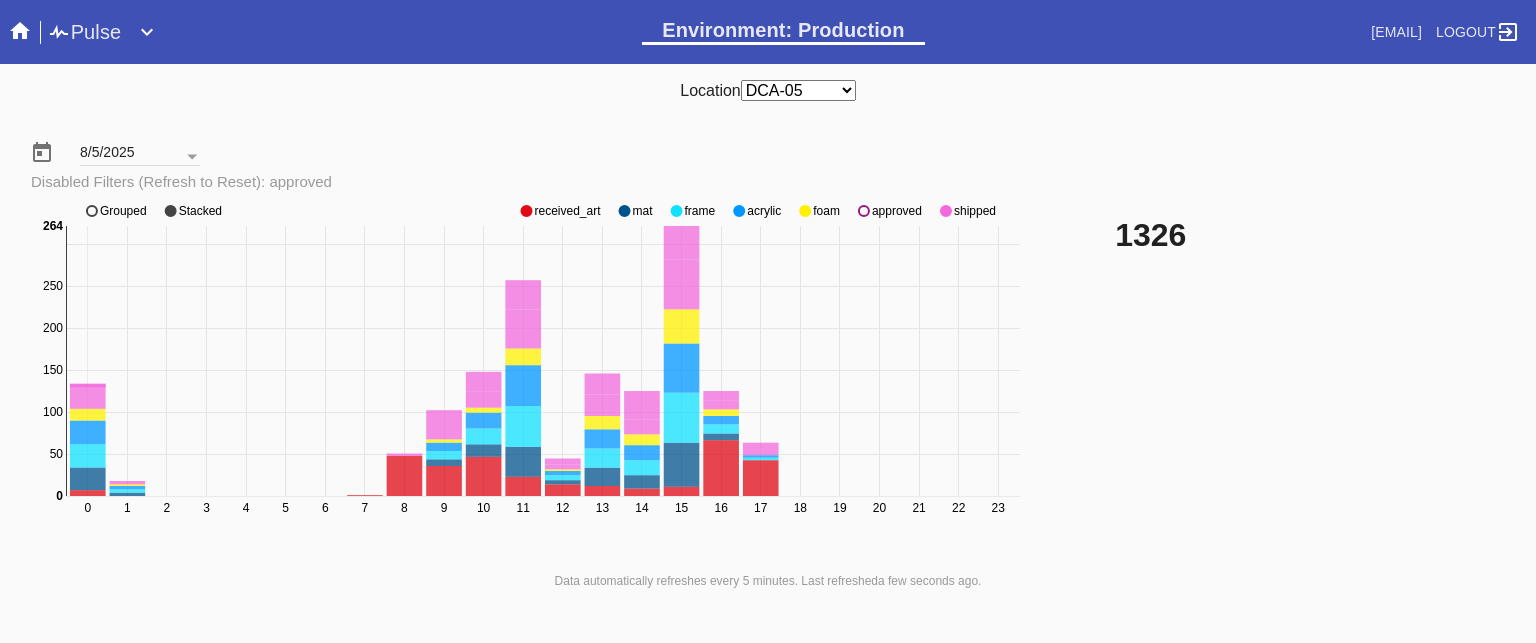 click on "0 1 2 3 4 5 6 7 8 9 10 11 12 13 14 15 16 17 18 19 20 21 22 23 0 50 100 150 200 250 300 0 264 received_art mat frame acrylic foam approved shipped Grouped Stacked" 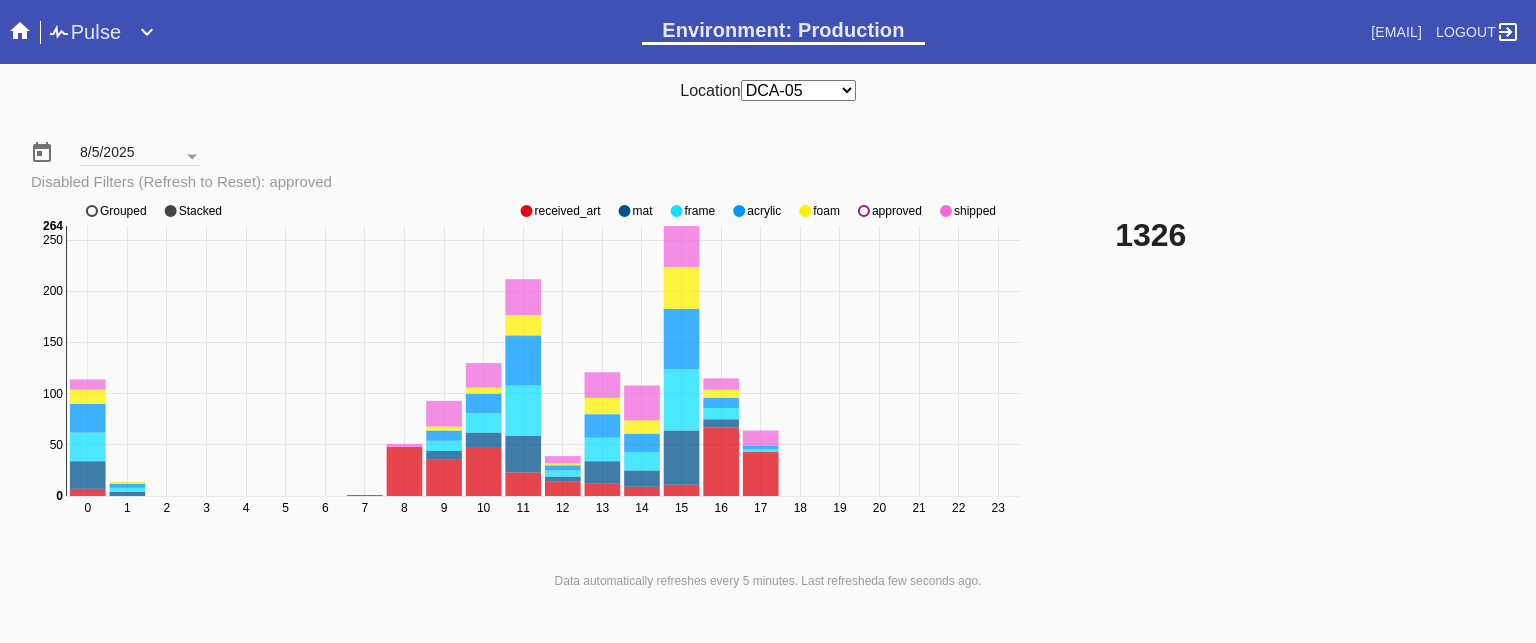 click on "approved" 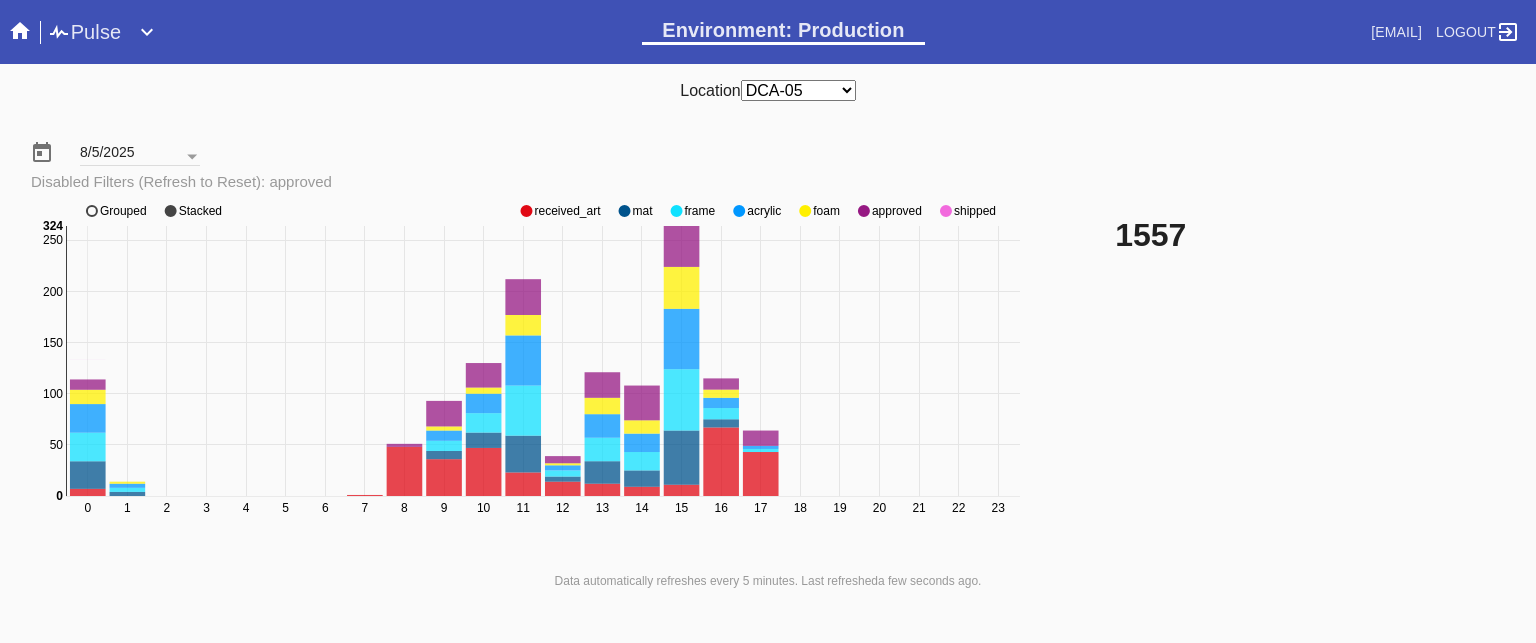 click on "approved" 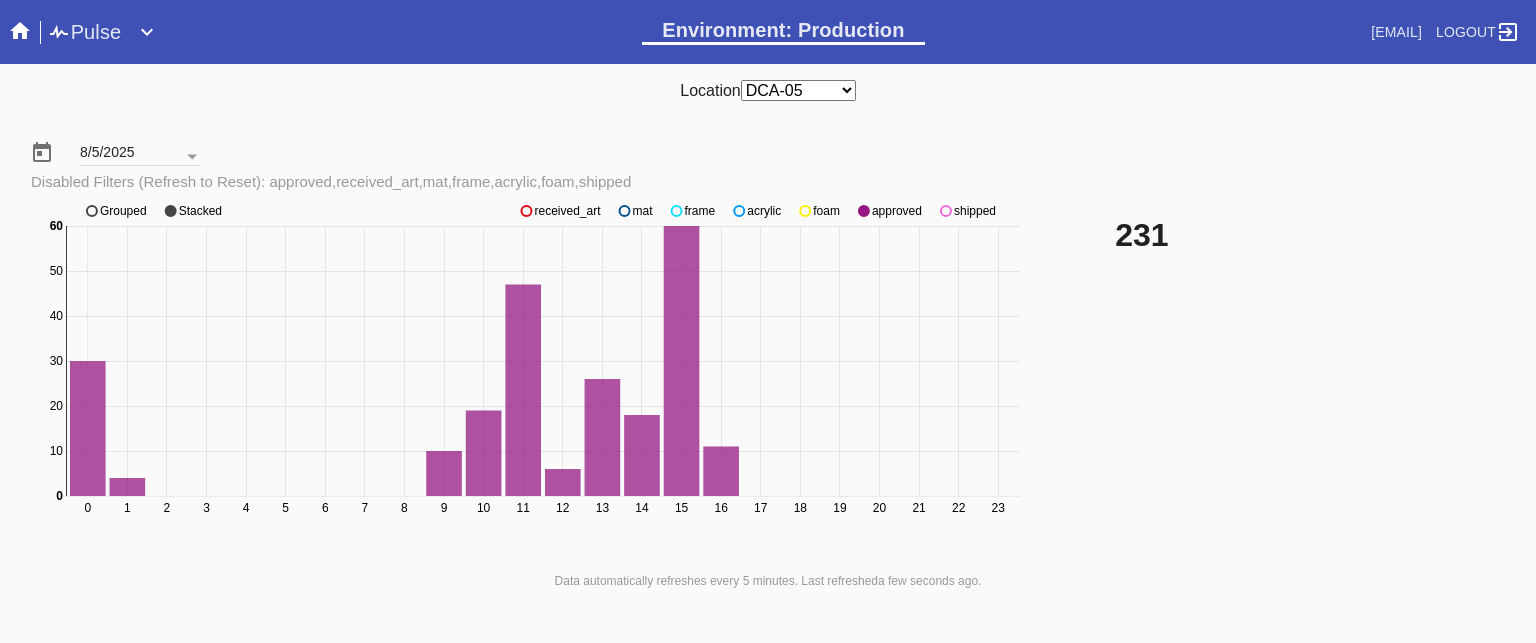 click on "0 1 2 3 4 5 6 7 8 9 10 11 12 13 14 15 16 17 18 19 20 21 22 23 0 10 20 30 40 50 60 0 60 received_art mat frame acrylic foam approved shipped Grouped Stacked" 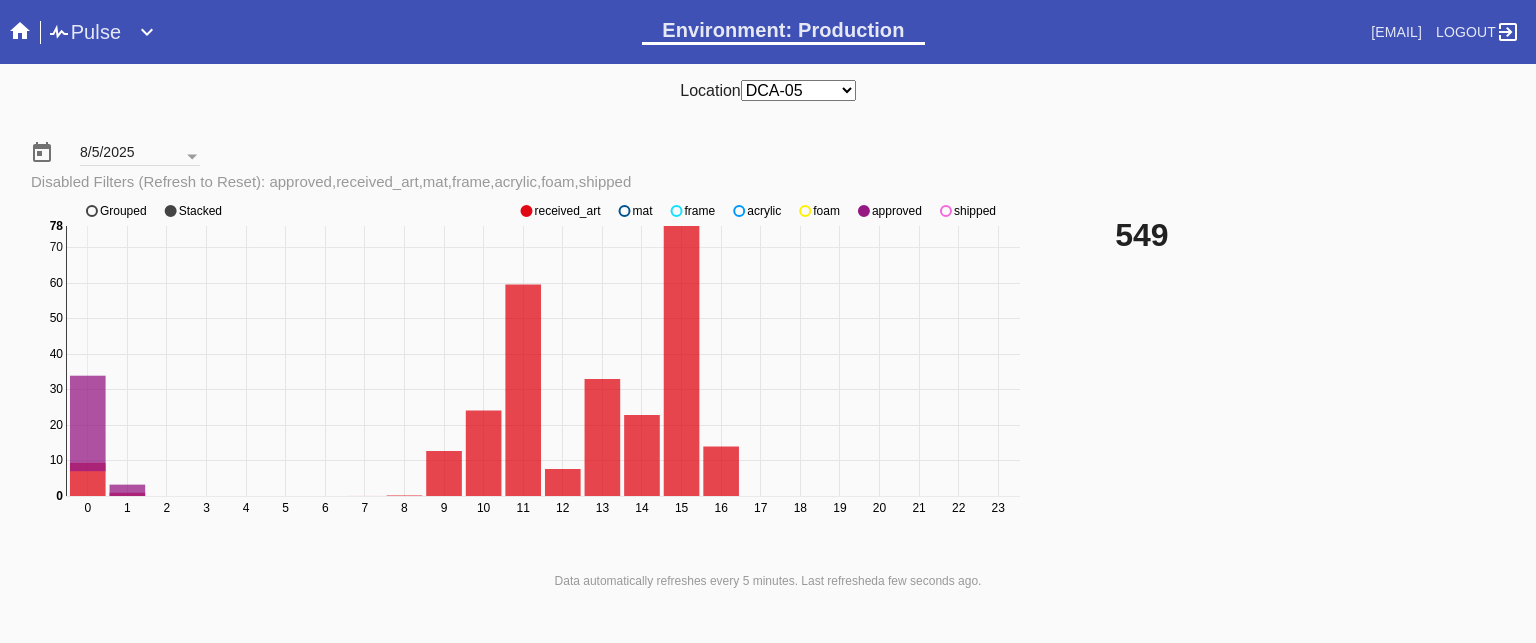click on "received_art" 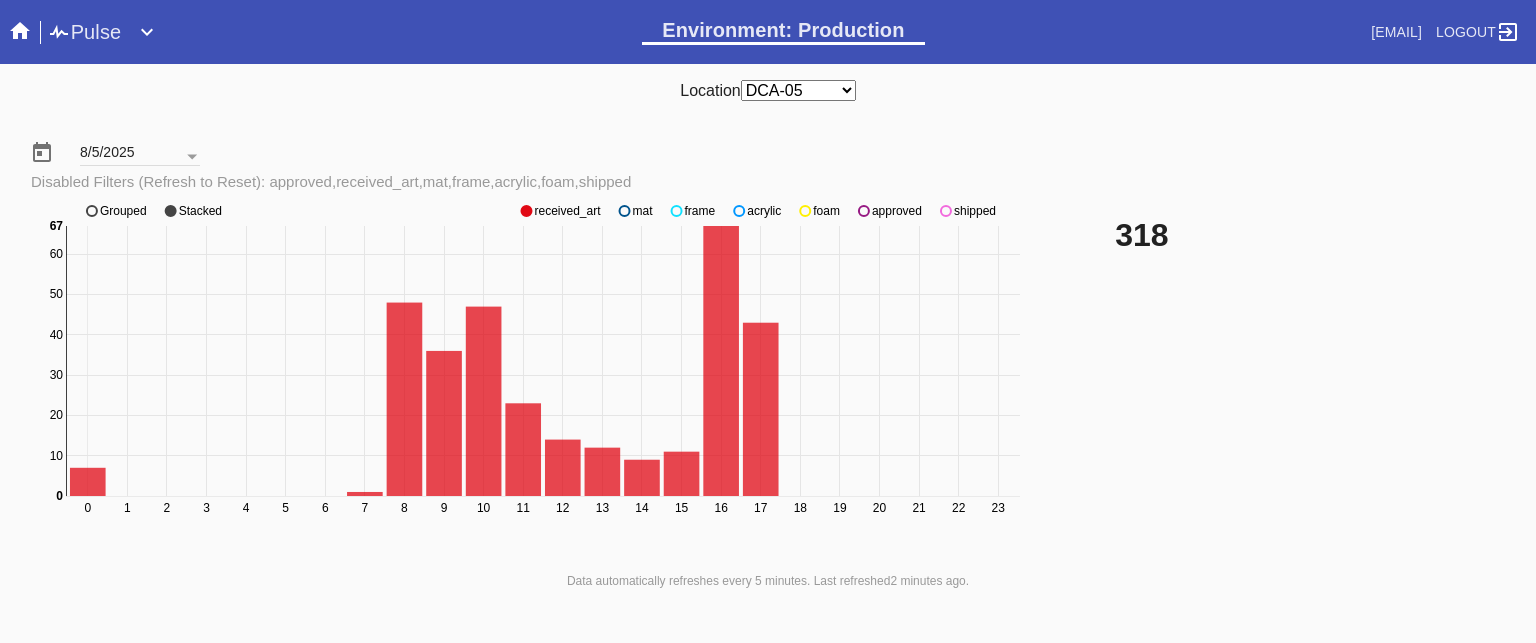 click on "0 1 2 3 4 5 6 7 8 9 10 11 12 13 14 15 16 17 18 19 20 21 22 23 0 10 20 30 40 50 60 0 67 received_art mat frame acrylic foam approved shipped Grouped Stacked" 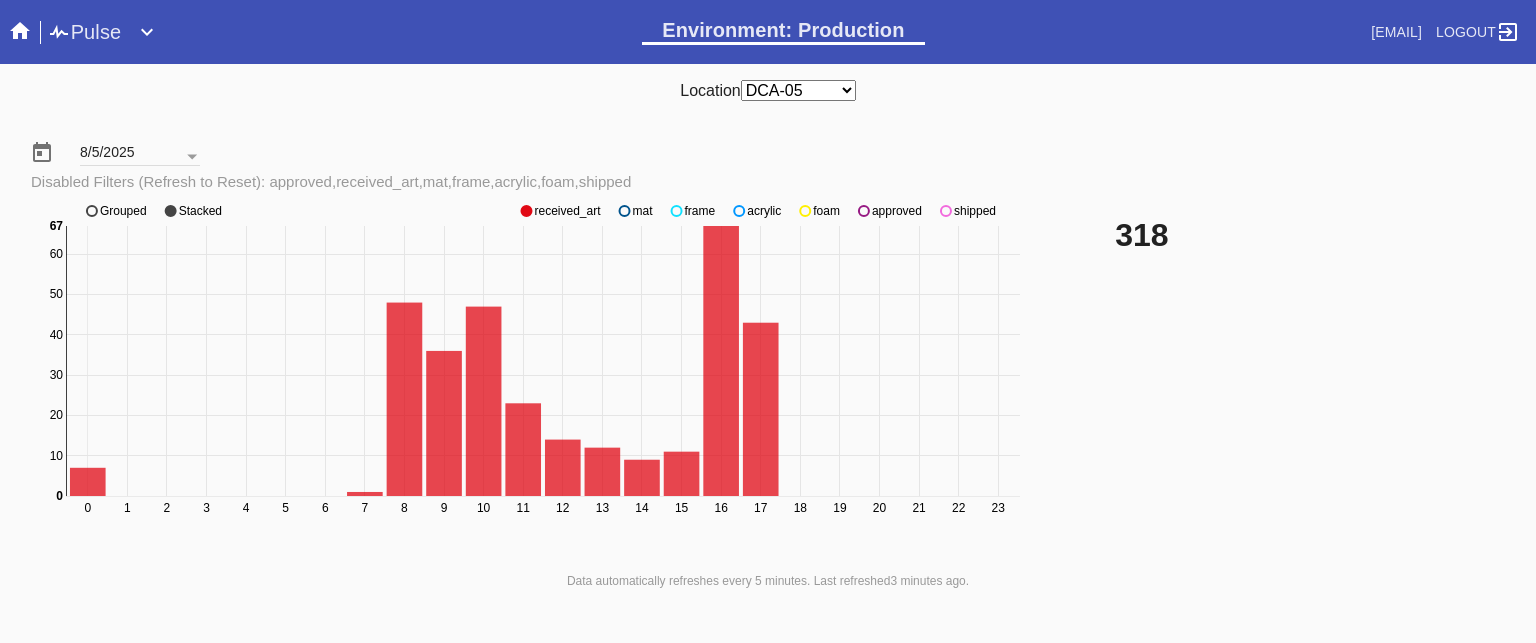 click on "0 1 2 3 4 5 6 7 8 9 10 11 12 13 14 15 16 17 18 19 20 21 22 23 0 10 20 30 40 50 60 0 67 received_art mat frame acrylic foam approved shipped Grouped Stacked" 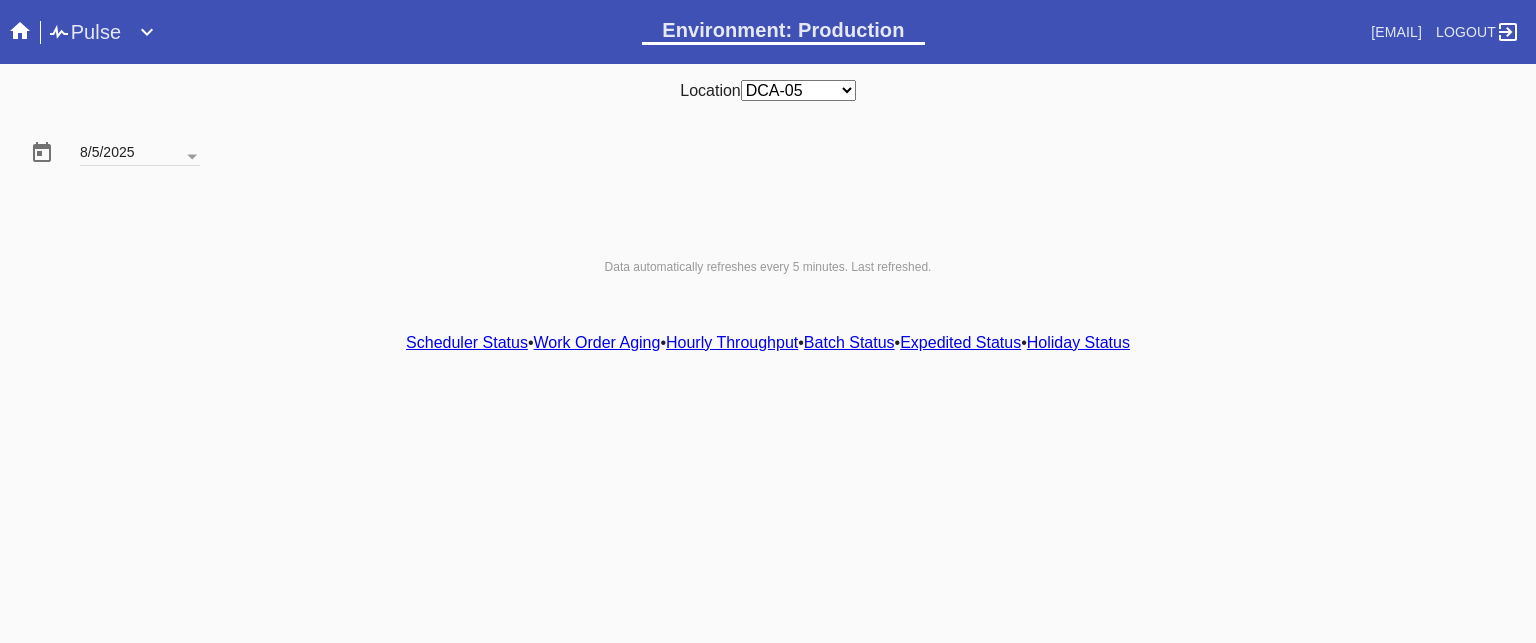 scroll, scrollTop: 0, scrollLeft: 0, axis: both 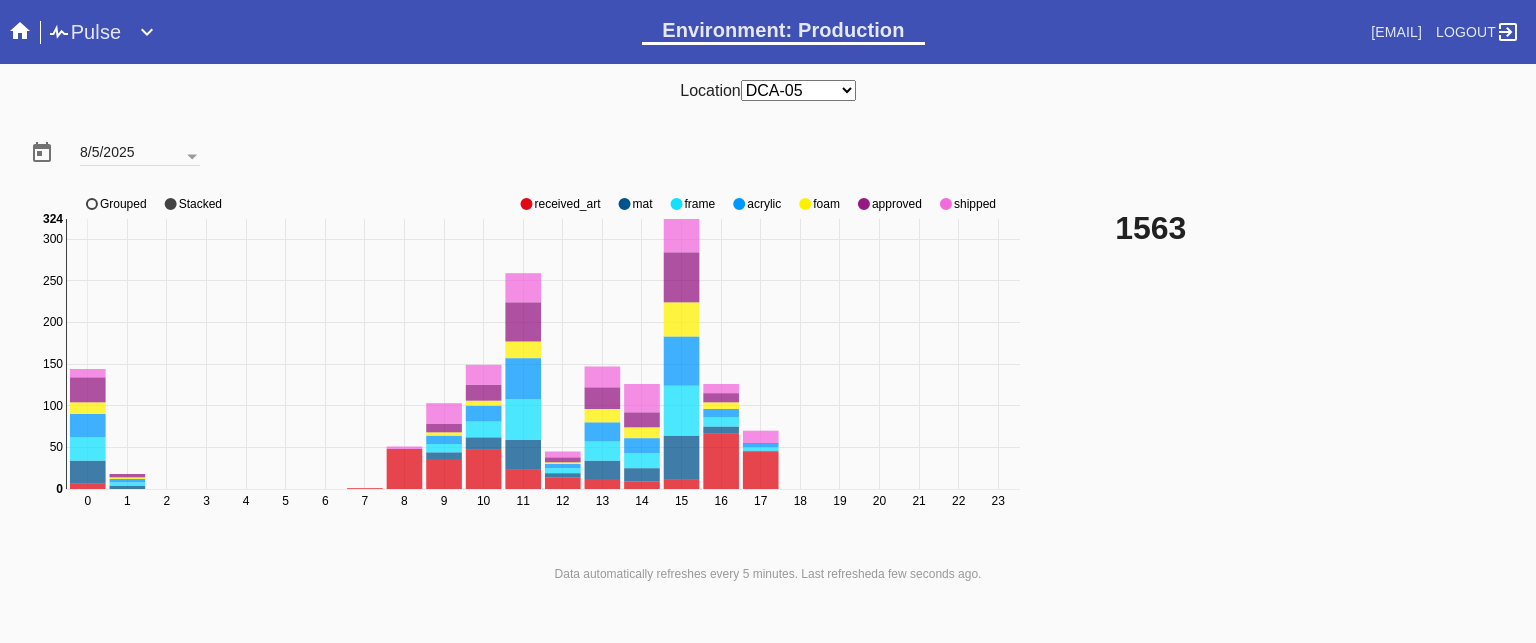 click on "received_art" 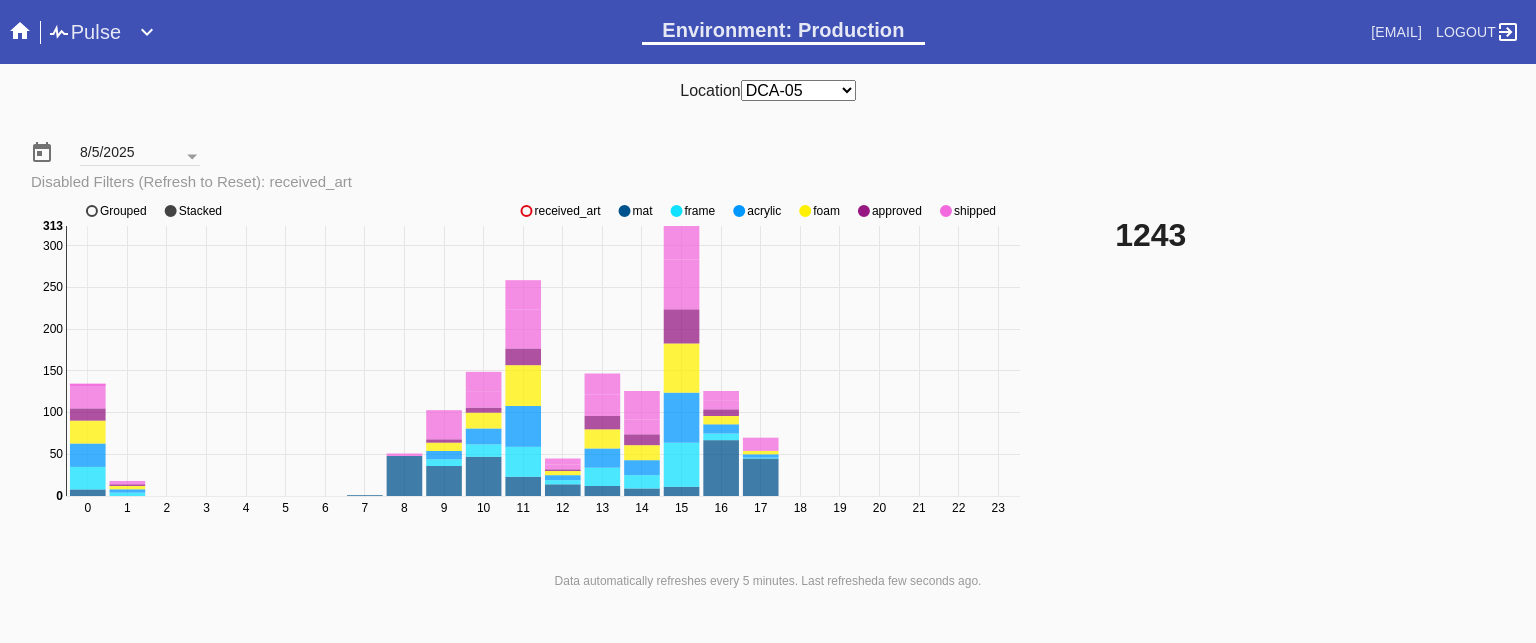 click on "received_art" 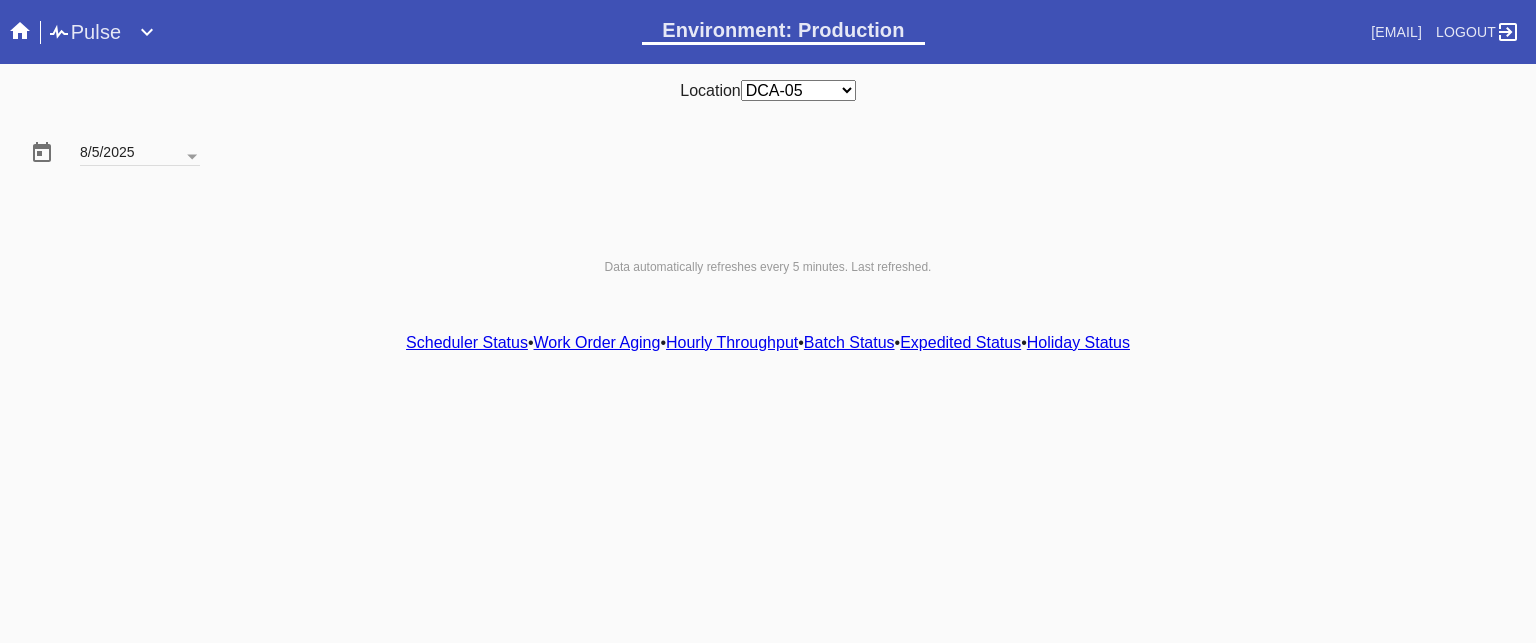 scroll, scrollTop: 0, scrollLeft: 0, axis: both 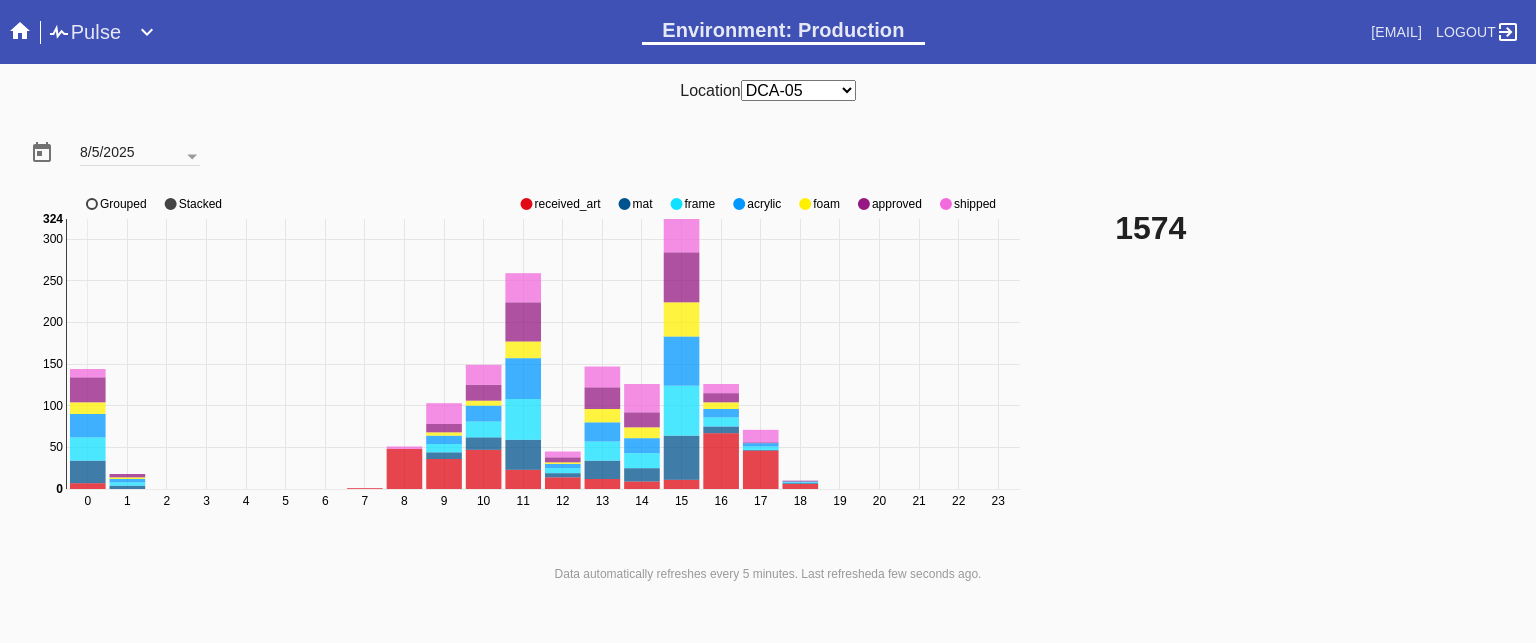 click on "approved" 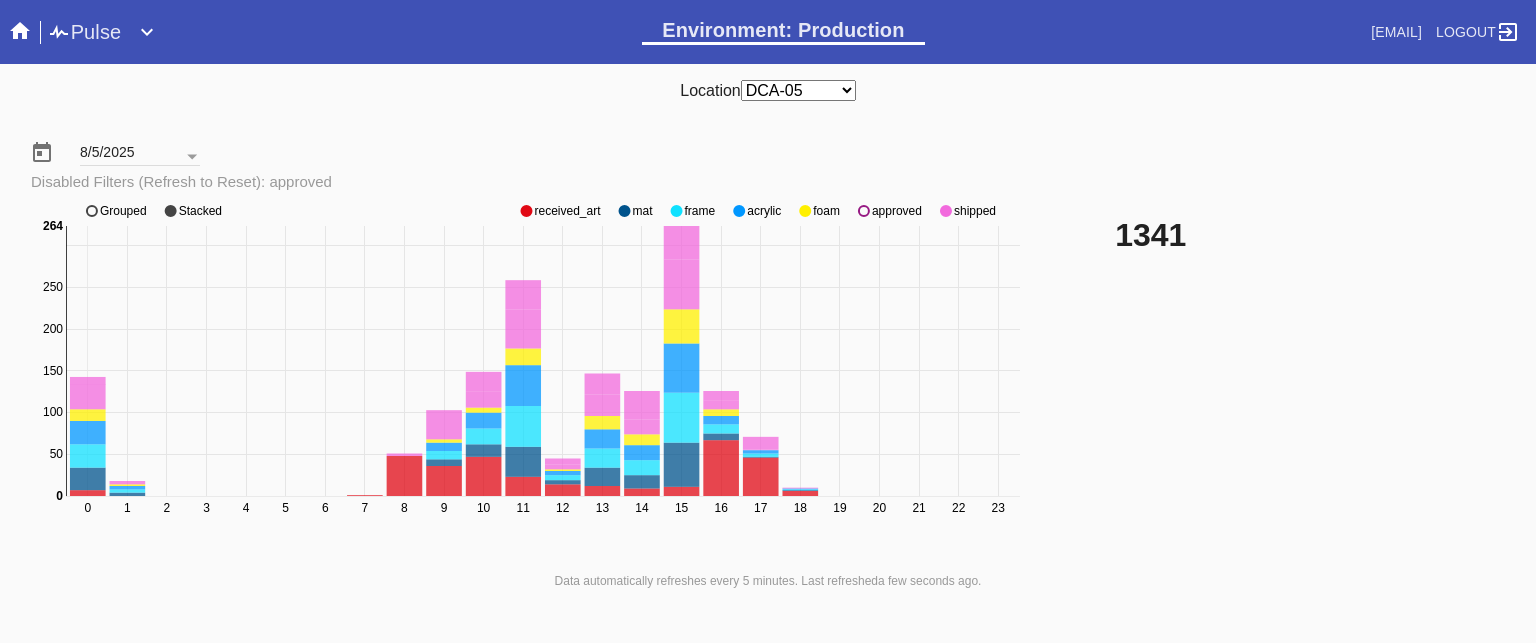 click on "approved" 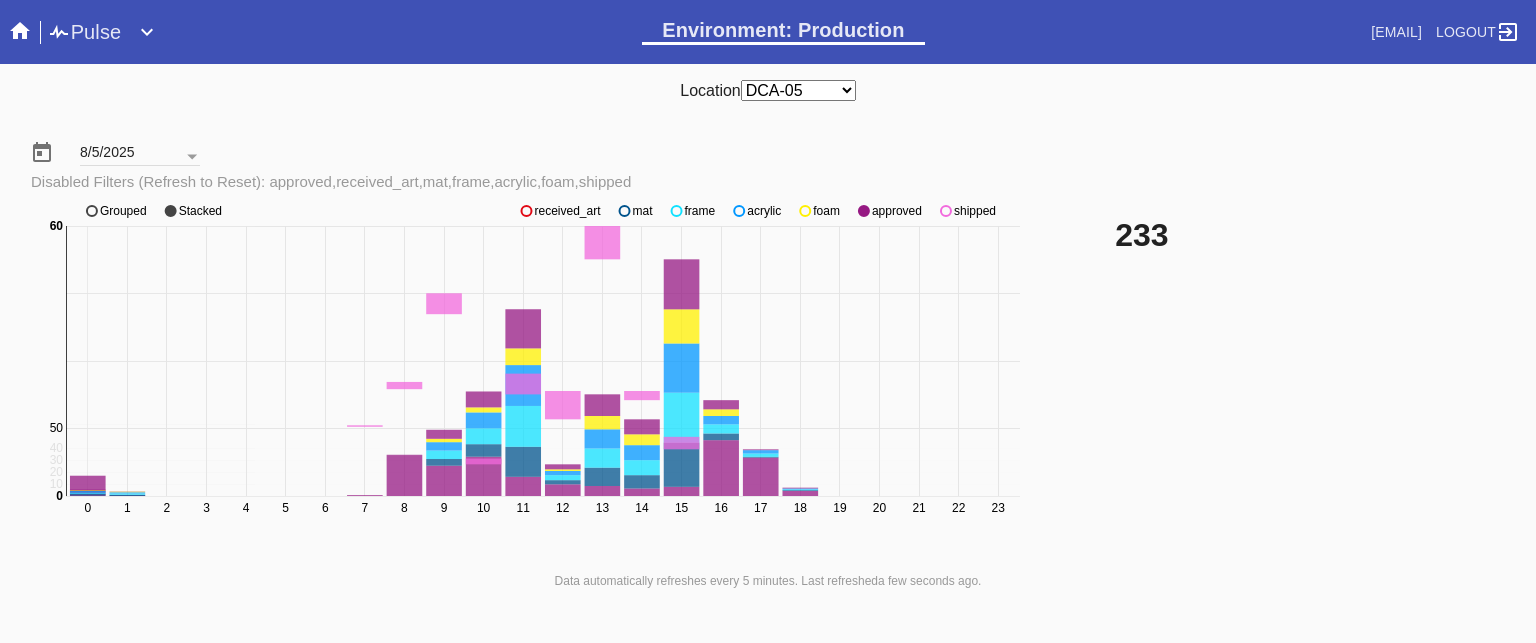 click on "approved" 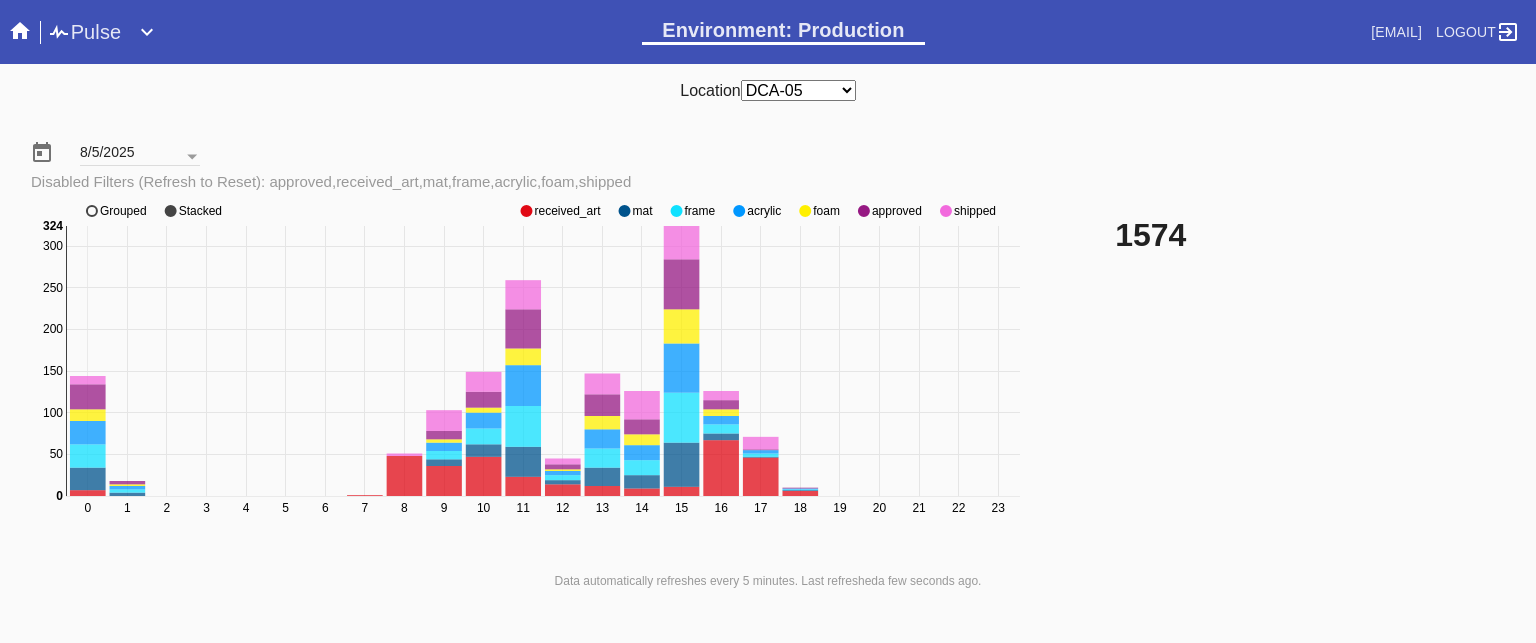 click on "approved" 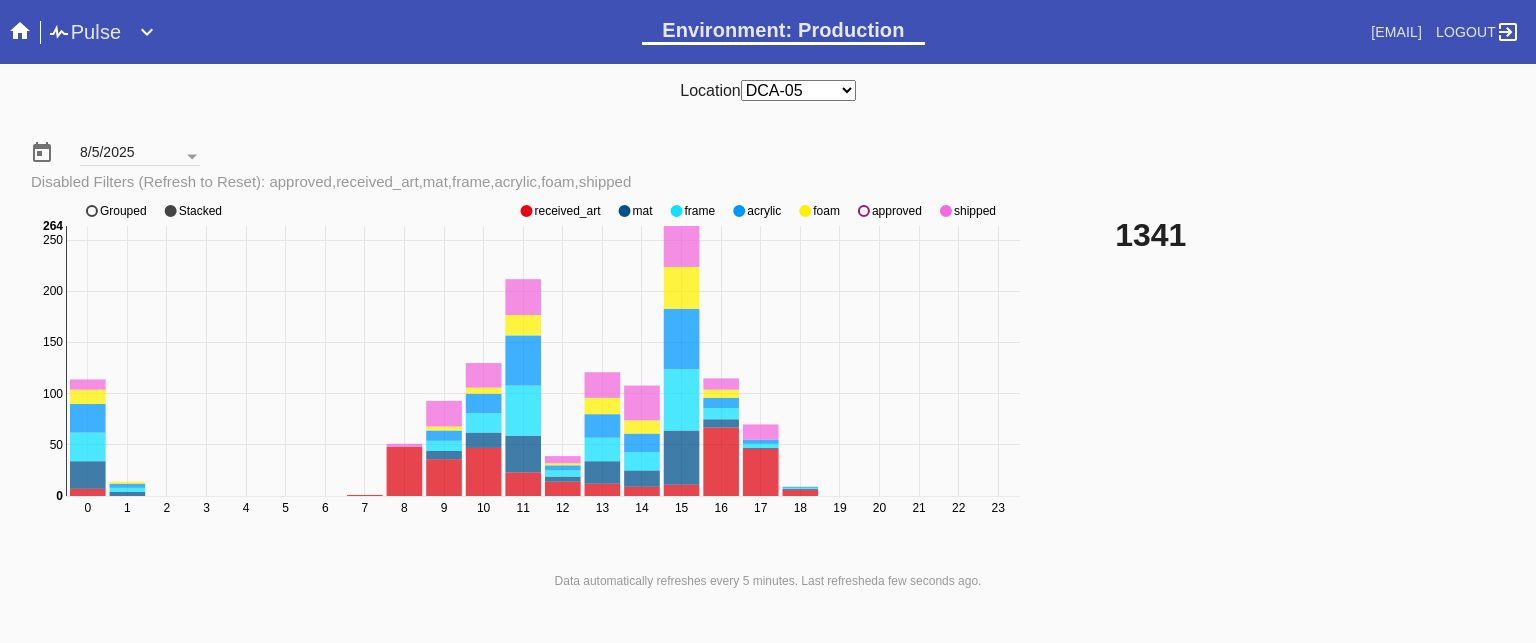 click on "approved" 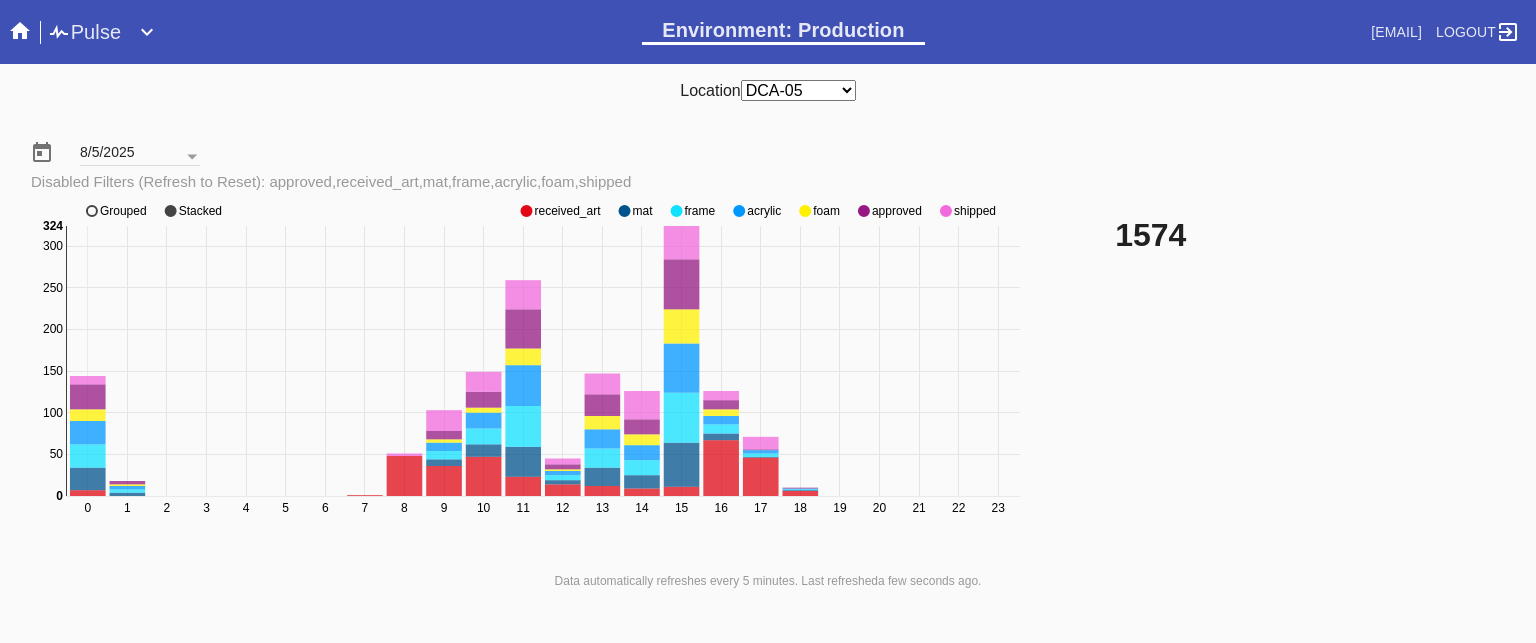 click on "approved" 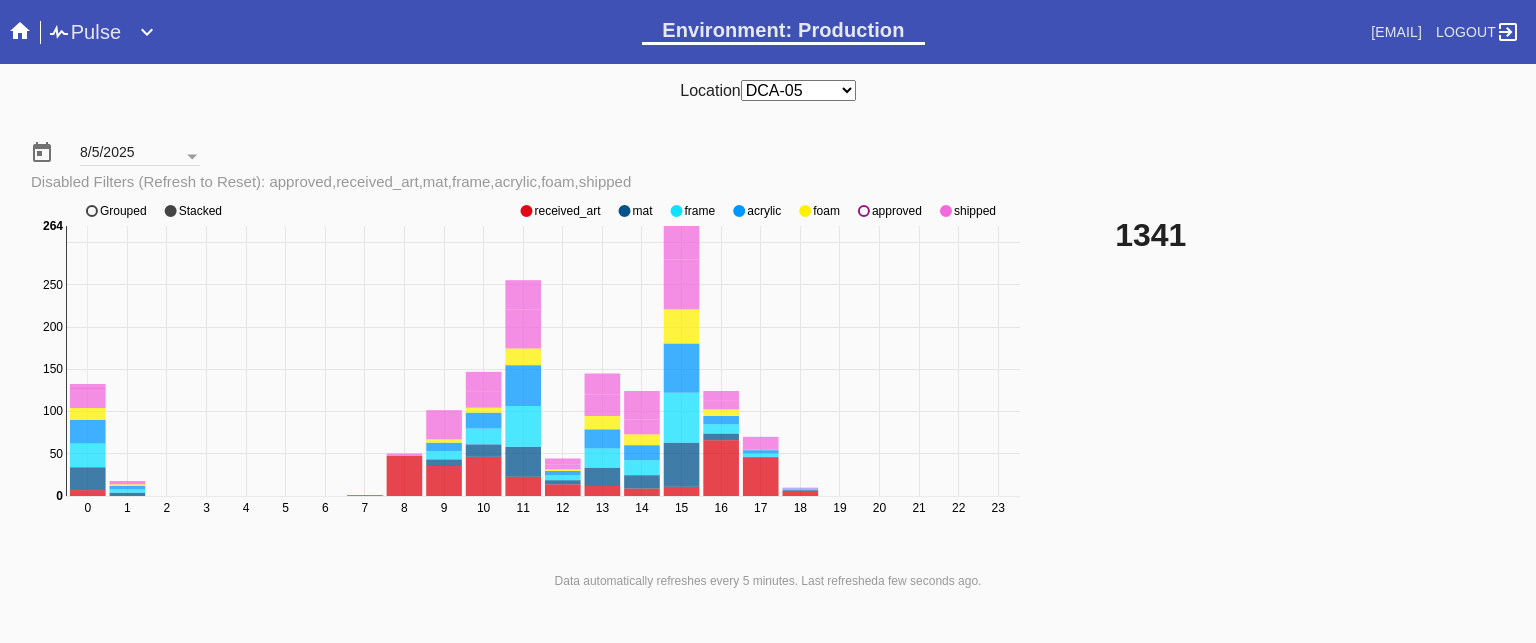 click on "approved" 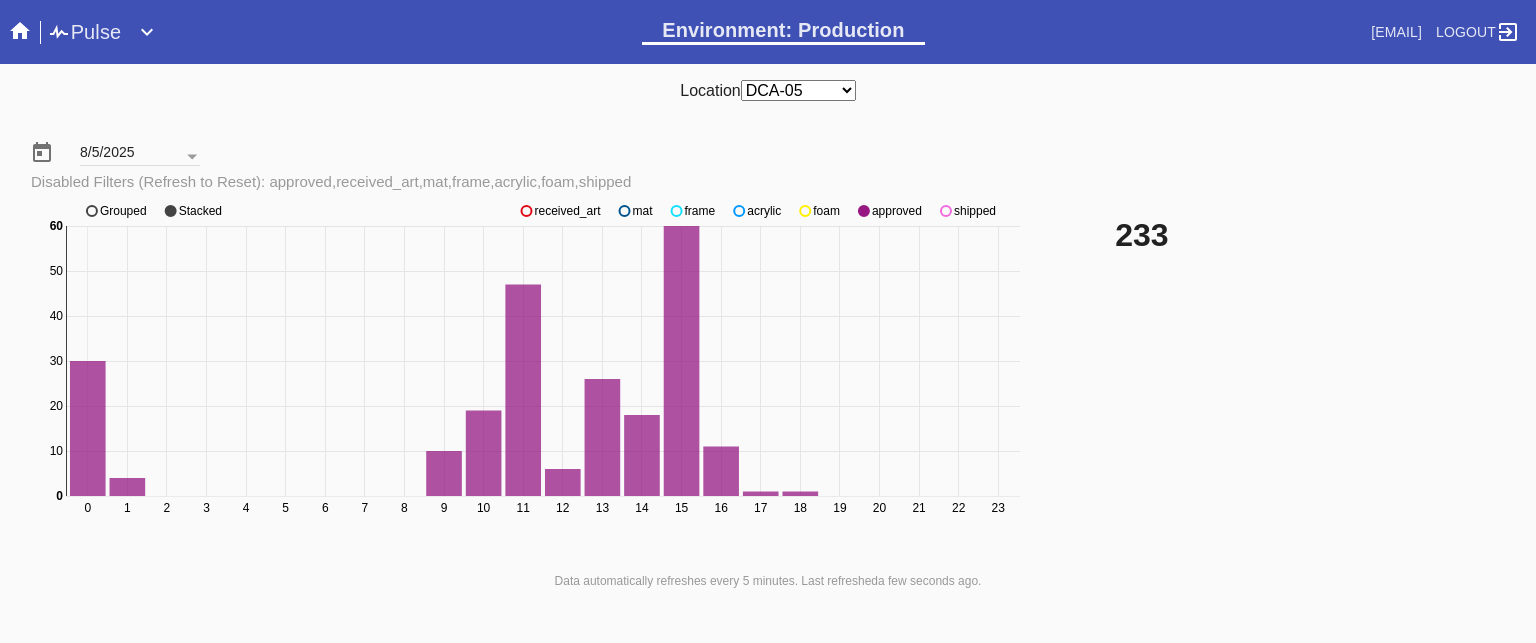 click on "received_art" 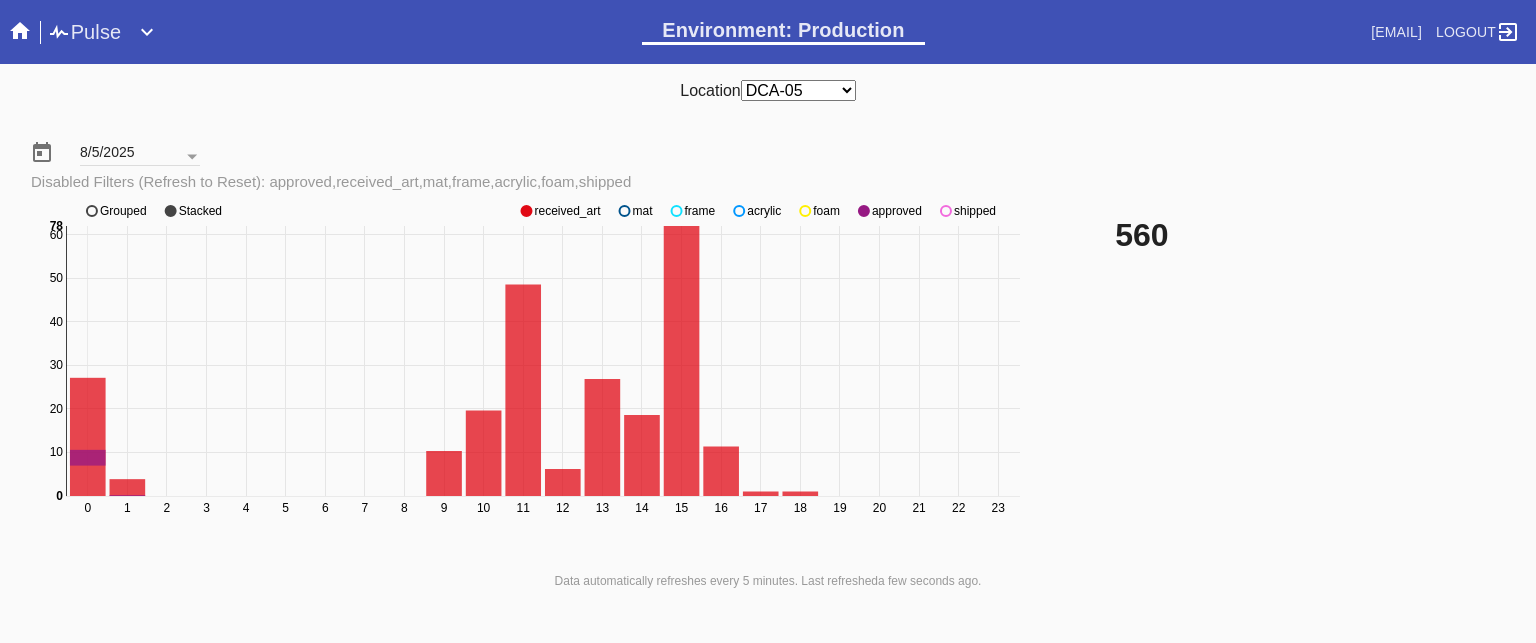 click on "received_art" 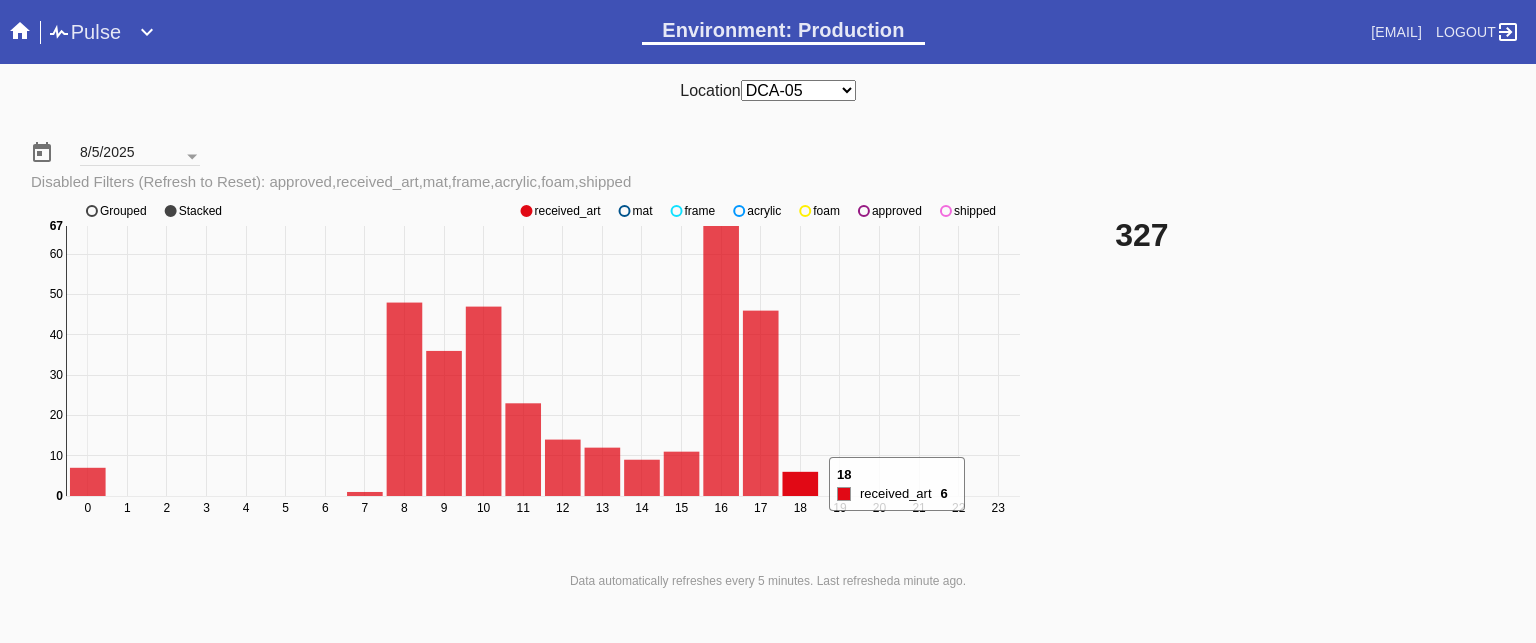 click 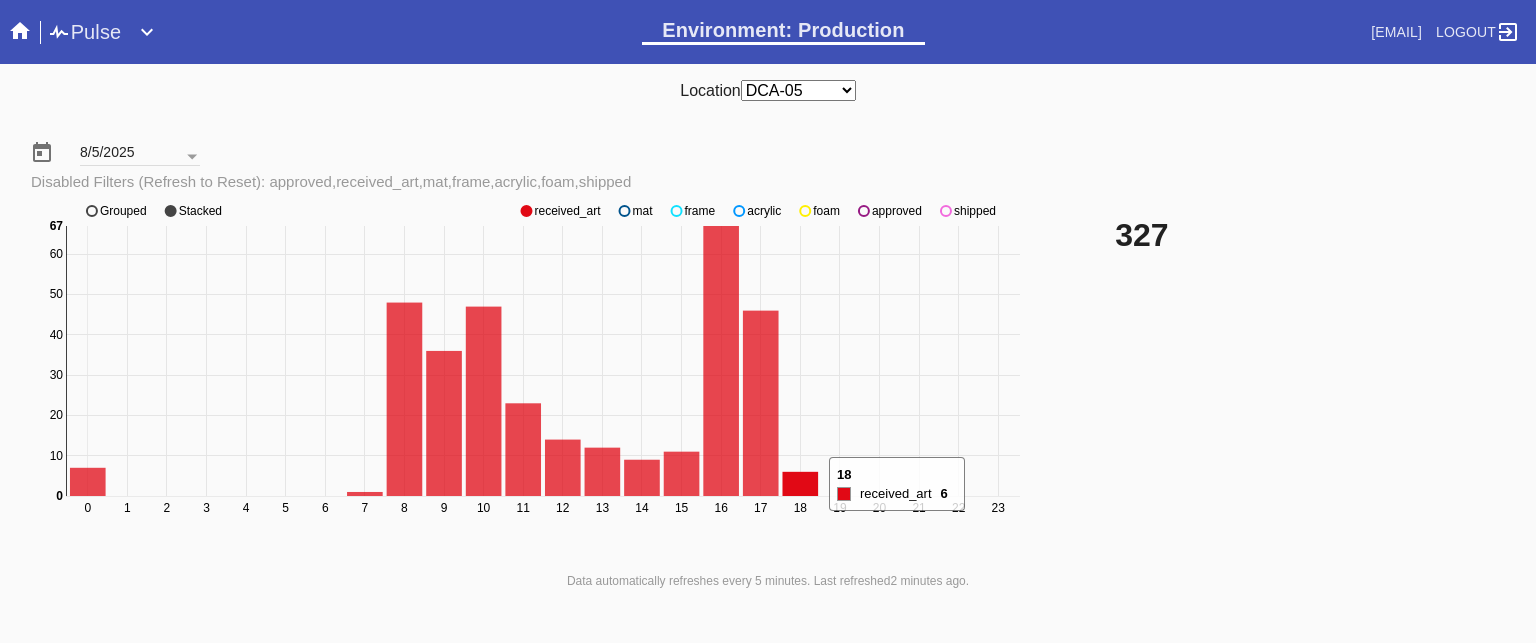 click 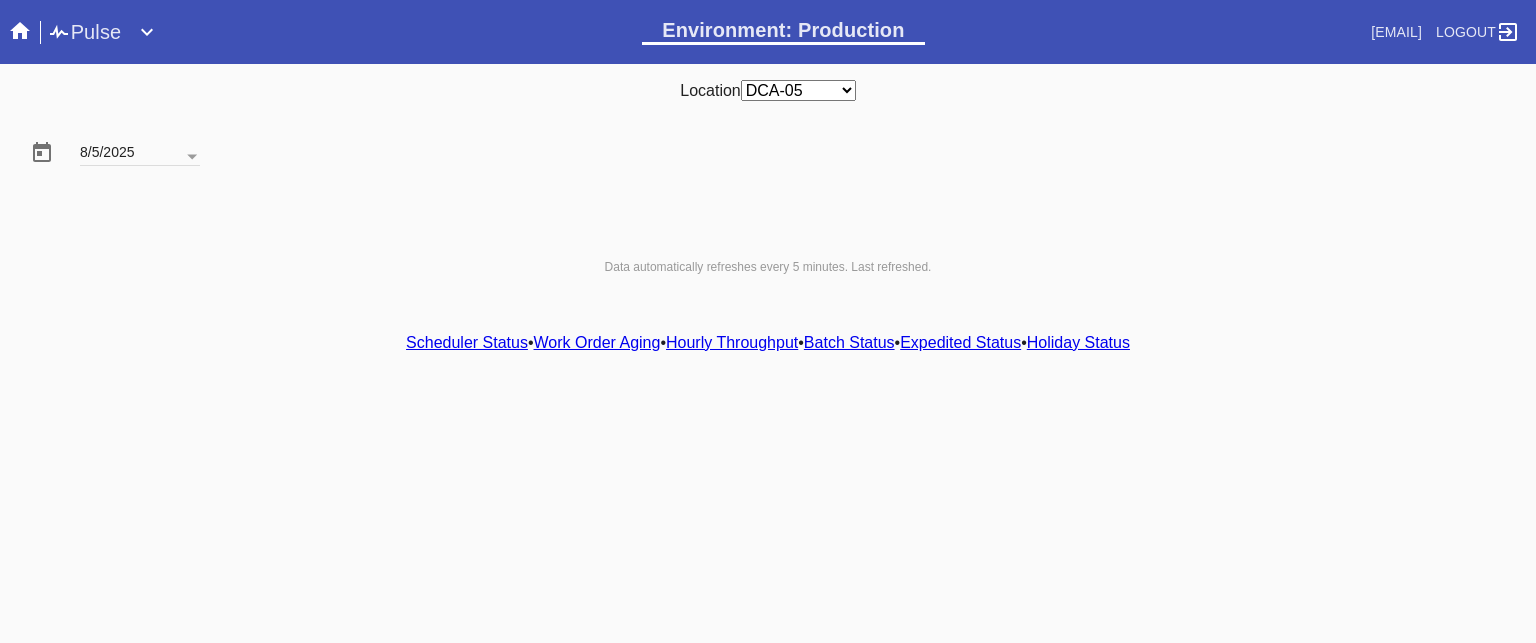 scroll, scrollTop: 0, scrollLeft: 0, axis: both 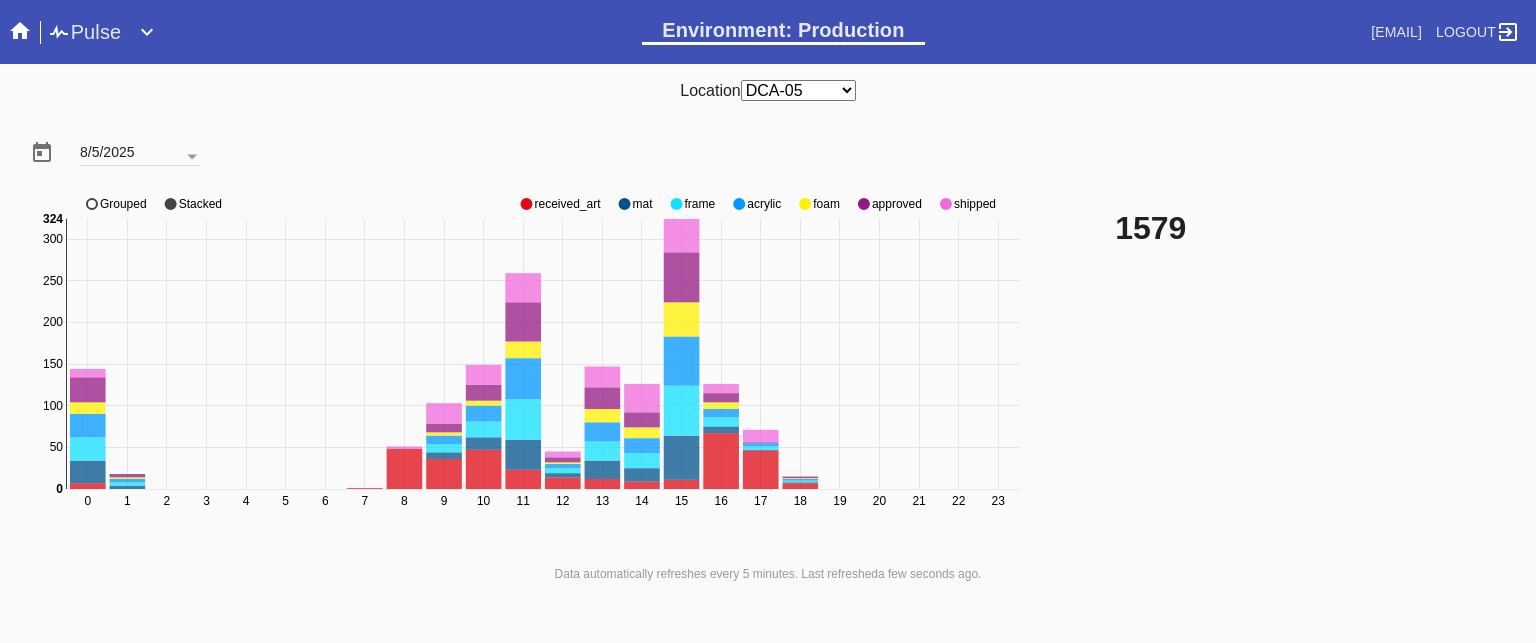 click on "approved" 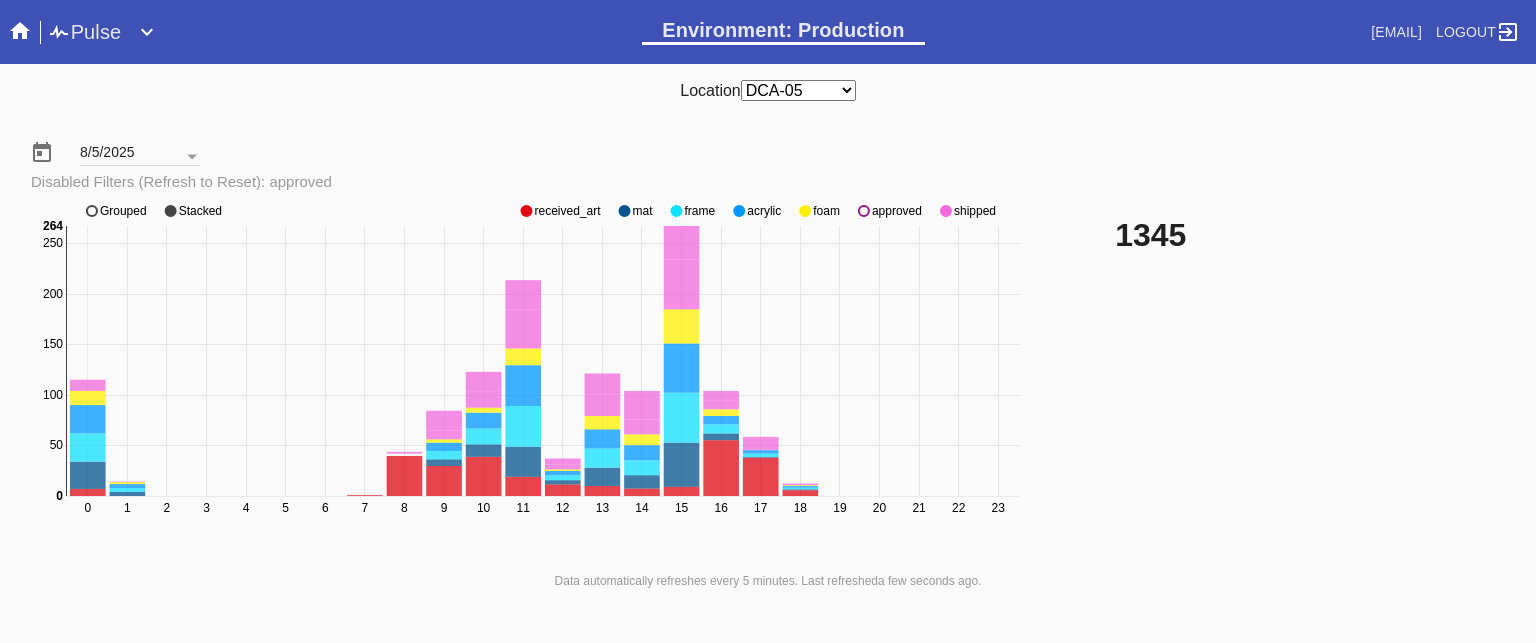 click on "approved" 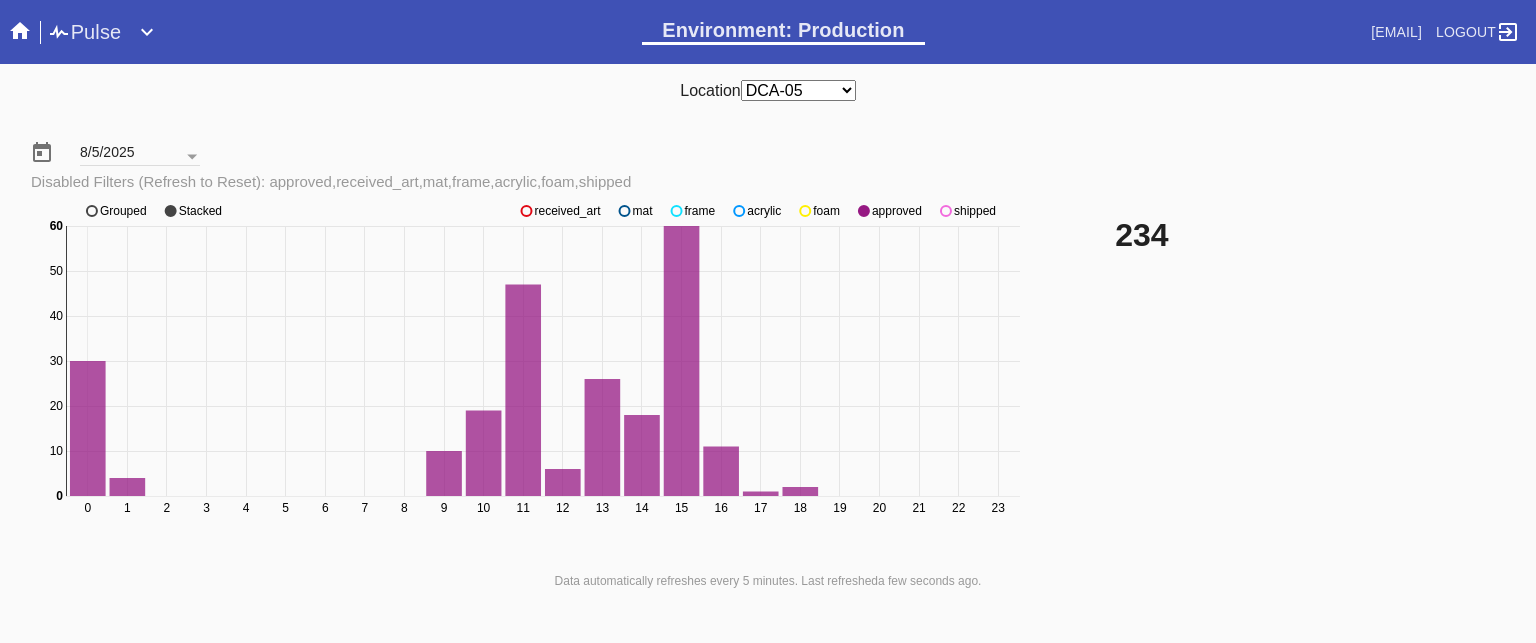 click on "received_art" 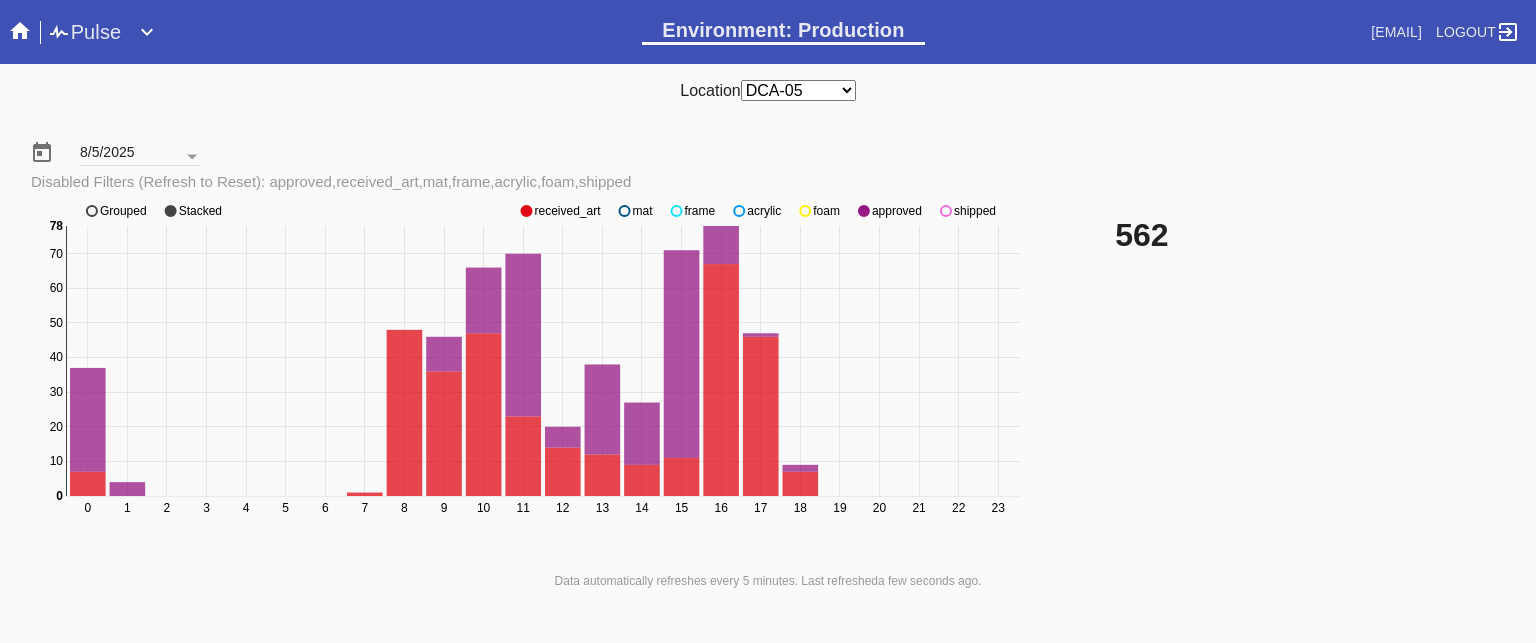 click on "received_art" 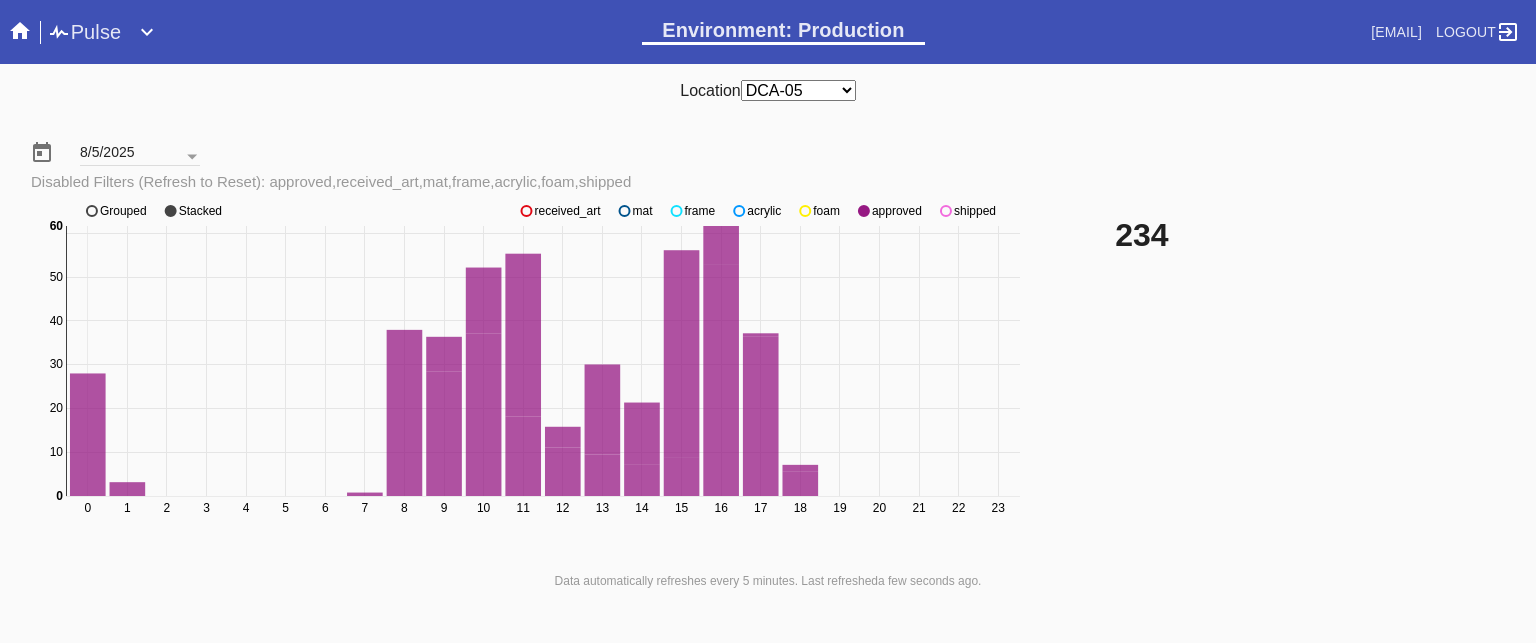 click on "received_art" 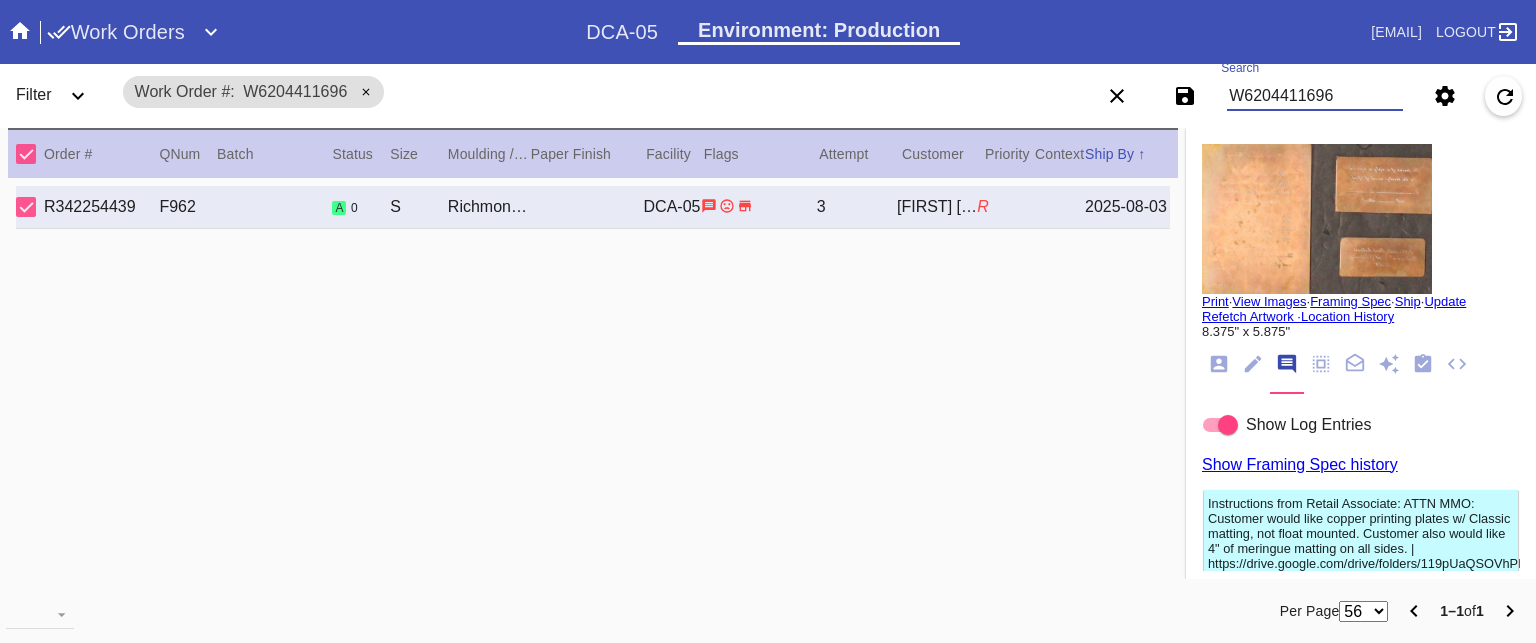 scroll, scrollTop: 0, scrollLeft: 0, axis: both 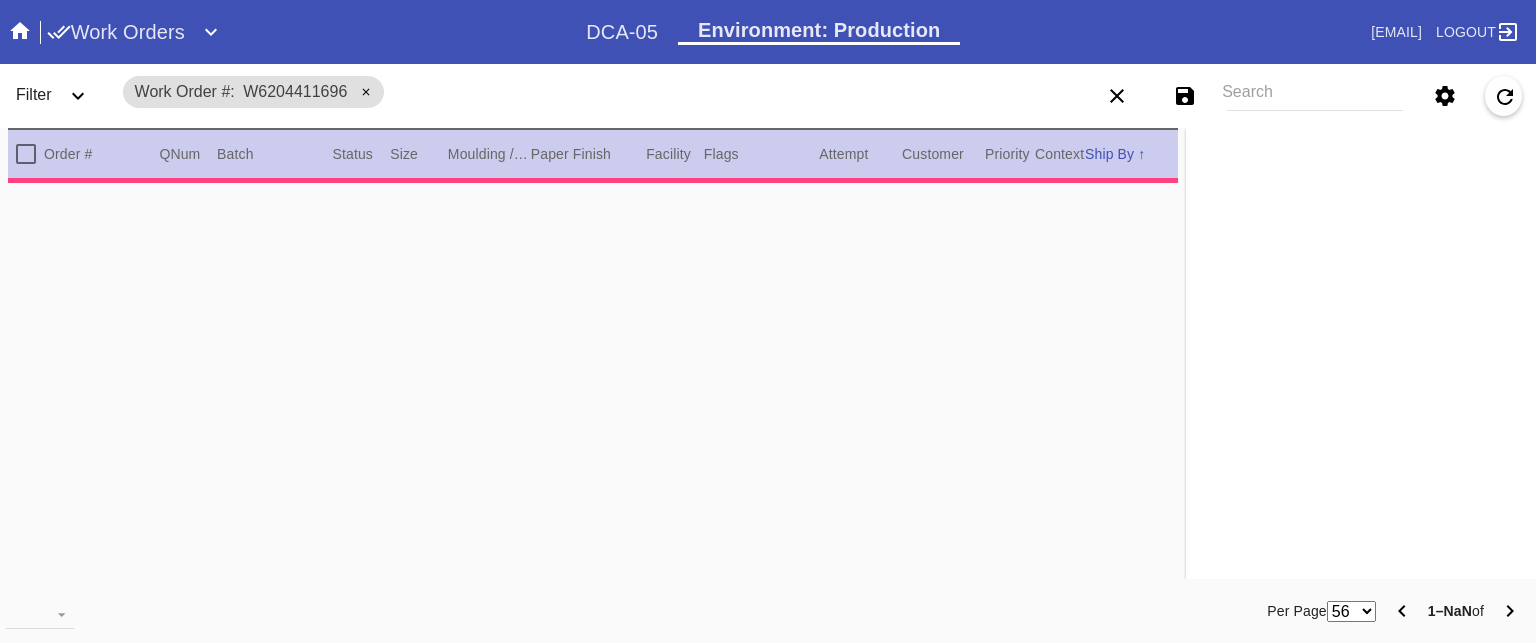 type on "4.0" 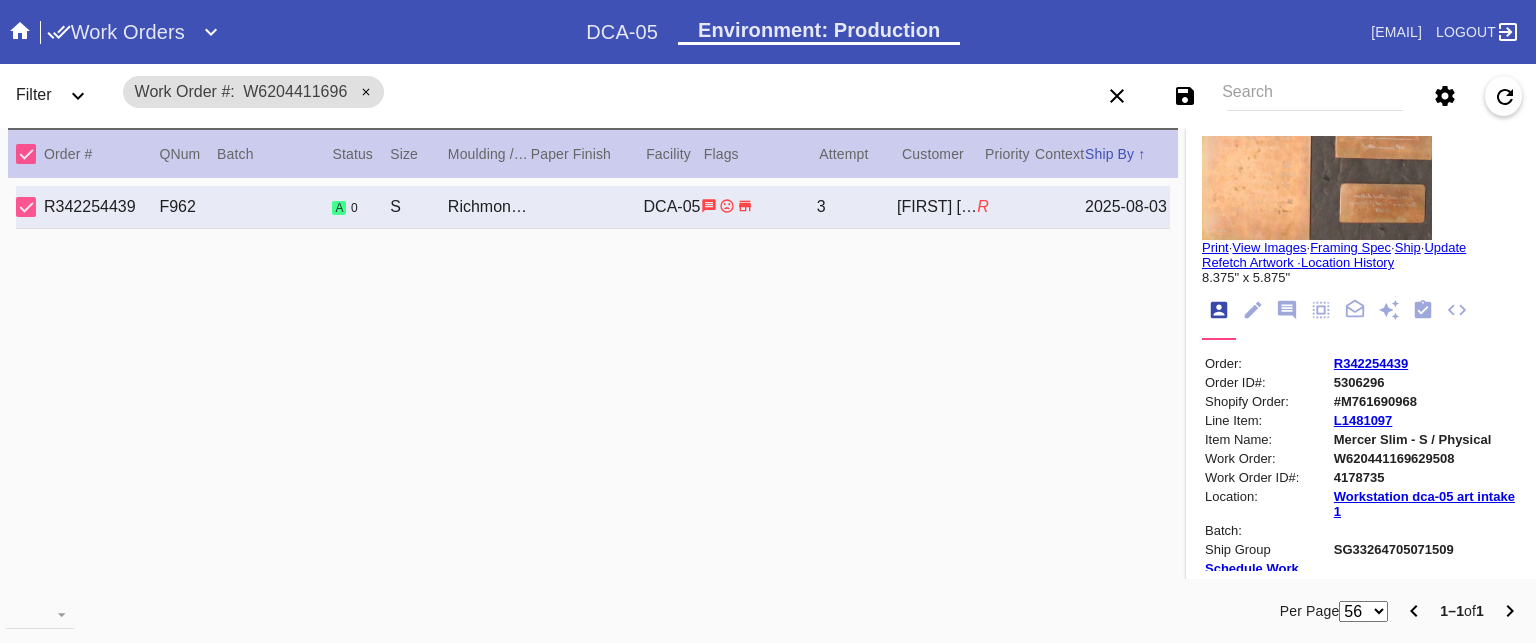 scroll, scrollTop: 51, scrollLeft: 0, axis: vertical 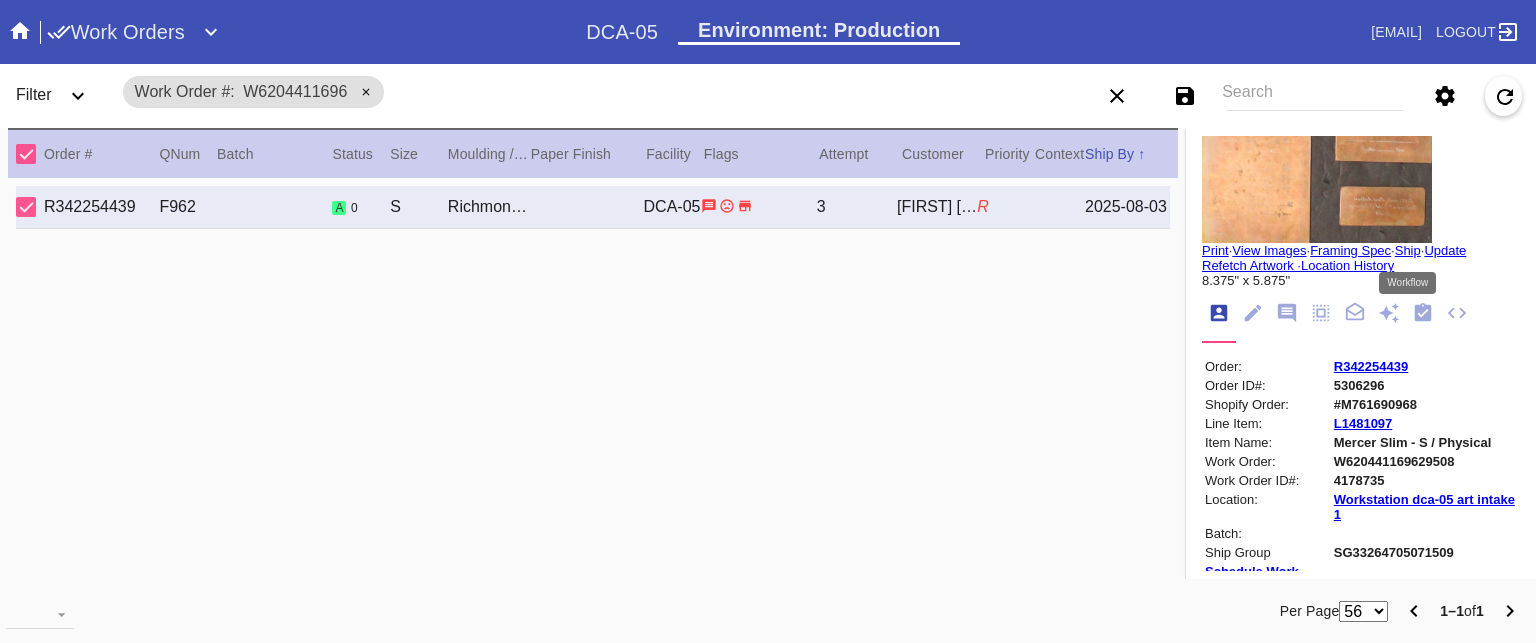 click 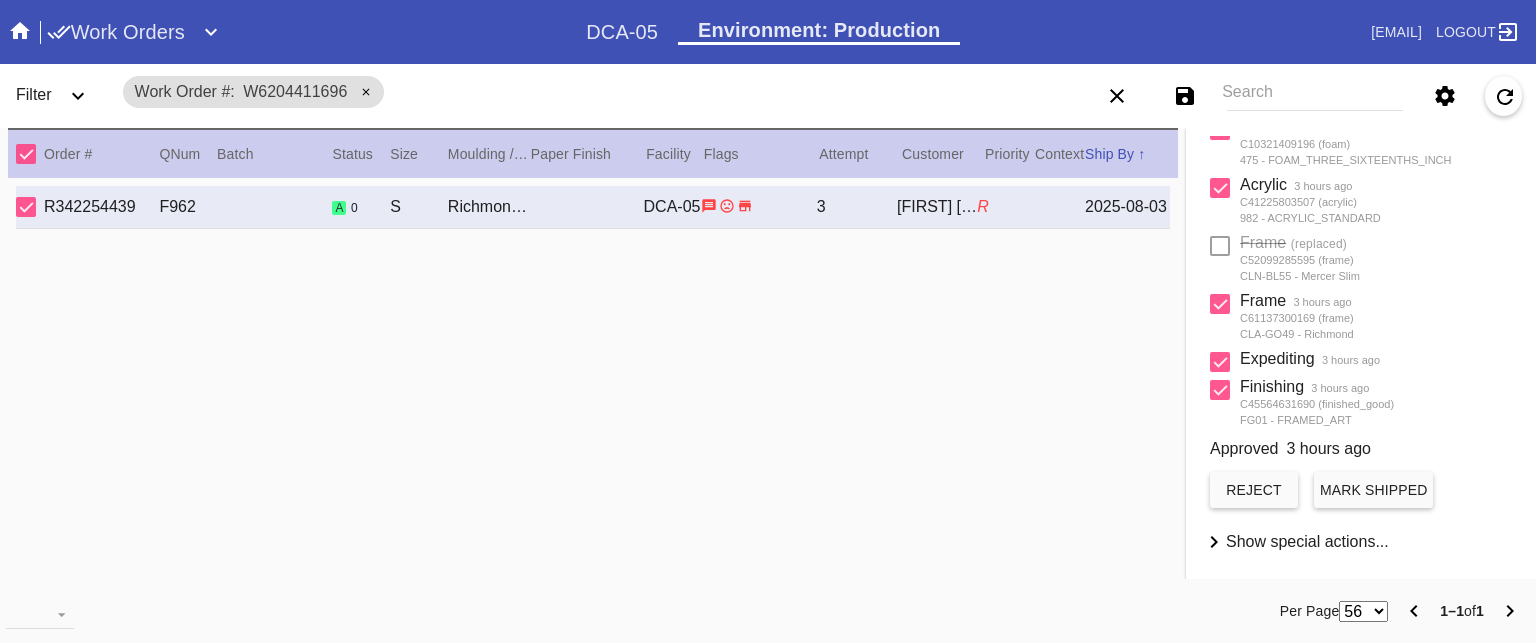 scroll, scrollTop: 1016, scrollLeft: 0, axis: vertical 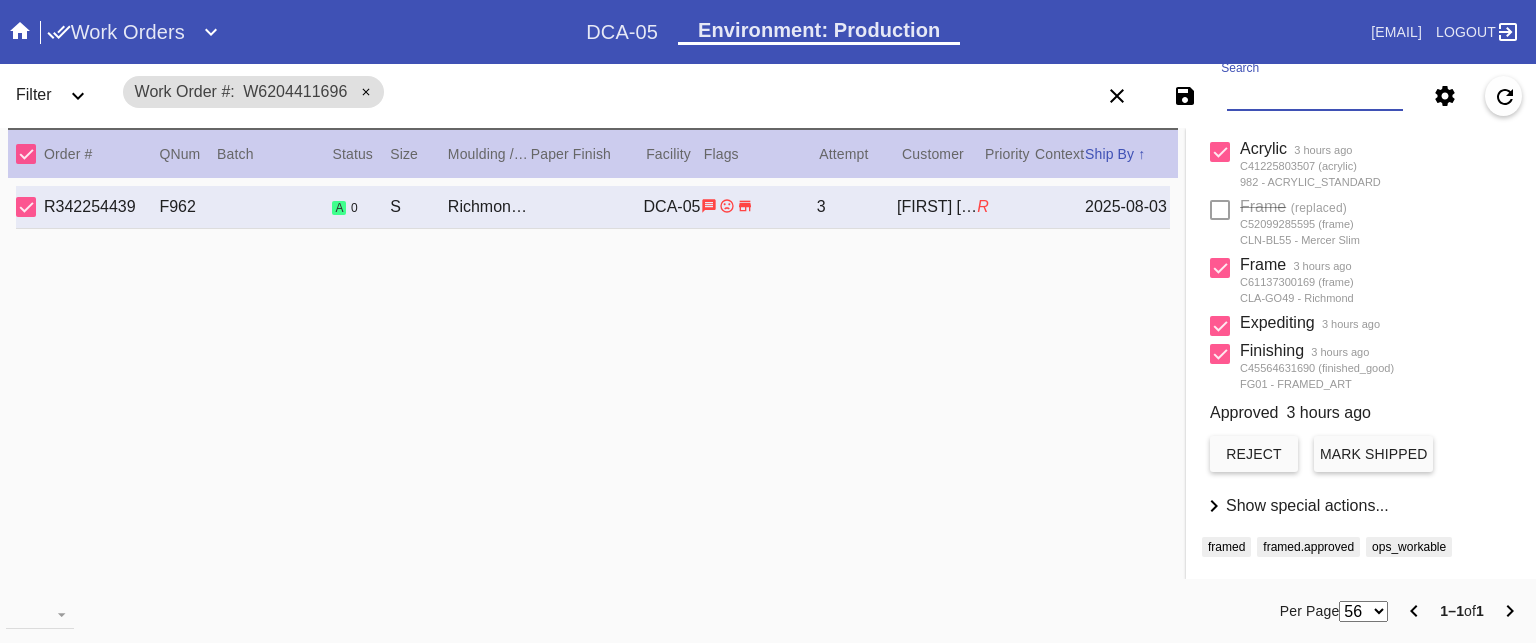 click on "Search" at bounding box center (1315, 96) 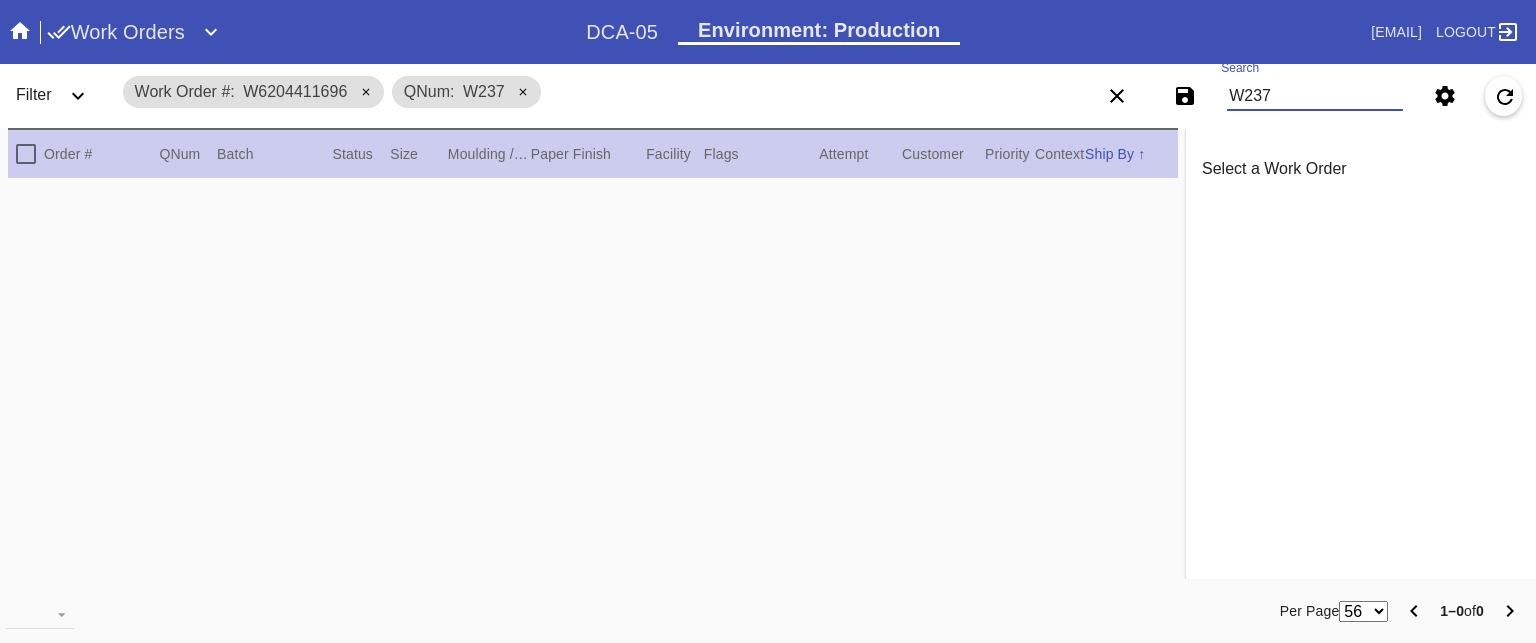 scroll, scrollTop: 0, scrollLeft: 0, axis: both 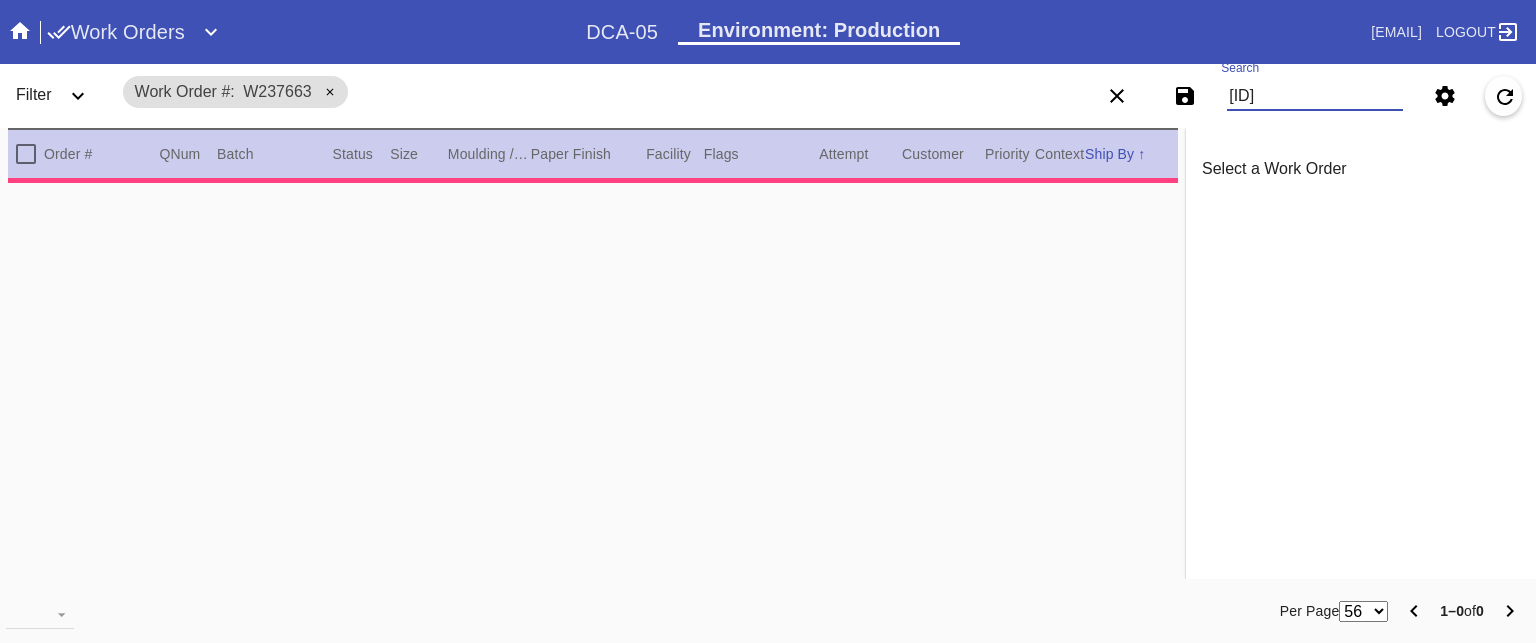 type on "W237663584" 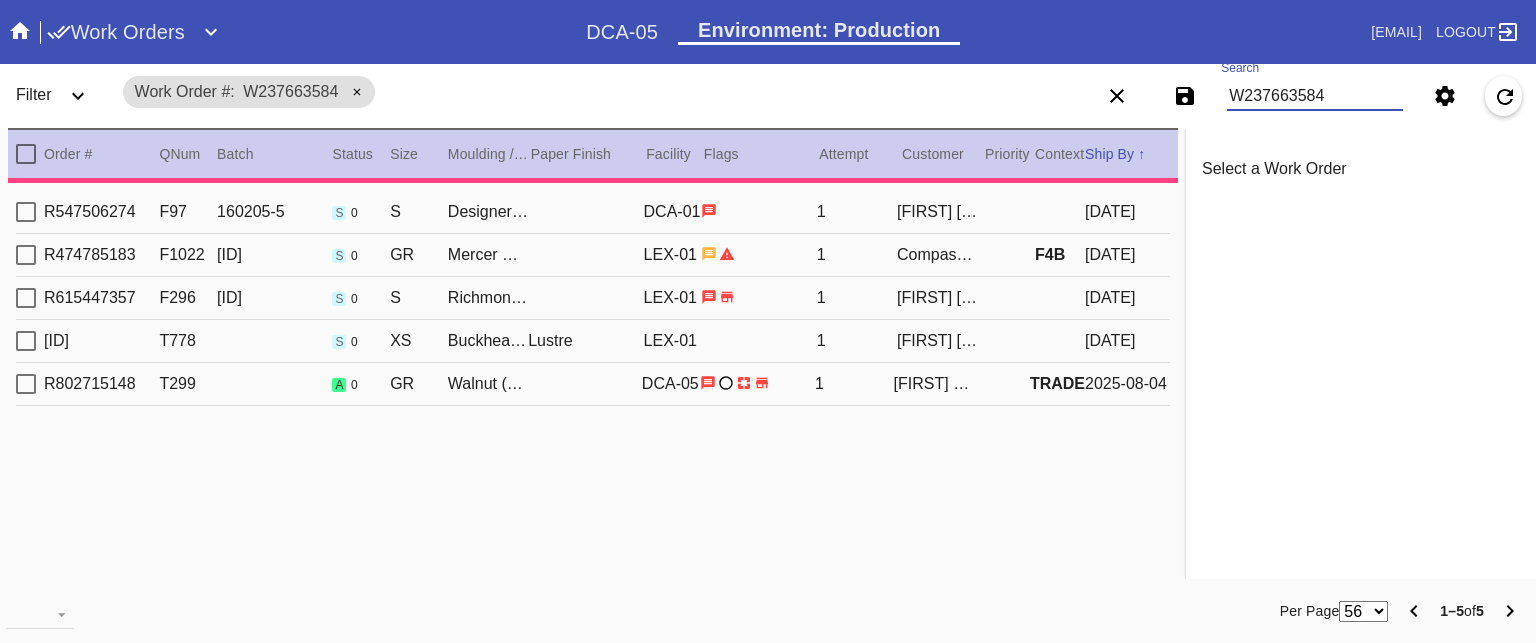 type on "1.5" 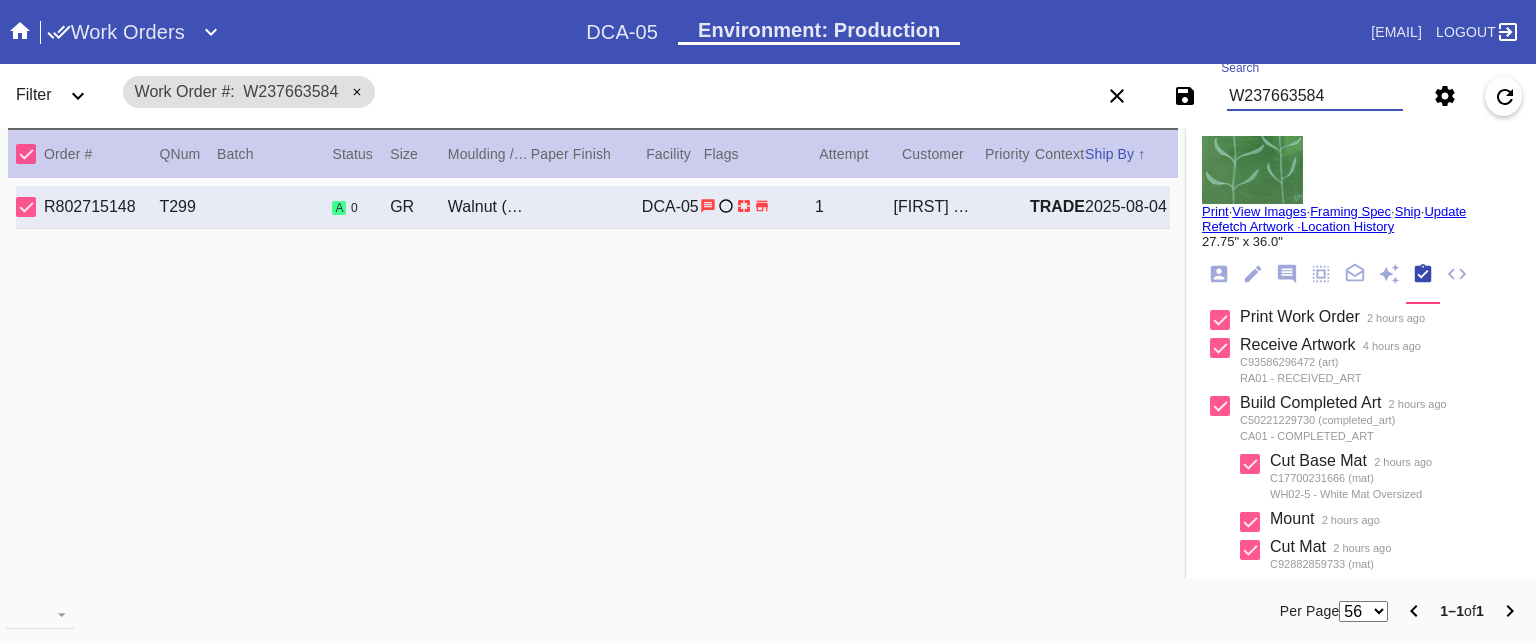 scroll, scrollTop: 0, scrollLeft: 0, axis: both 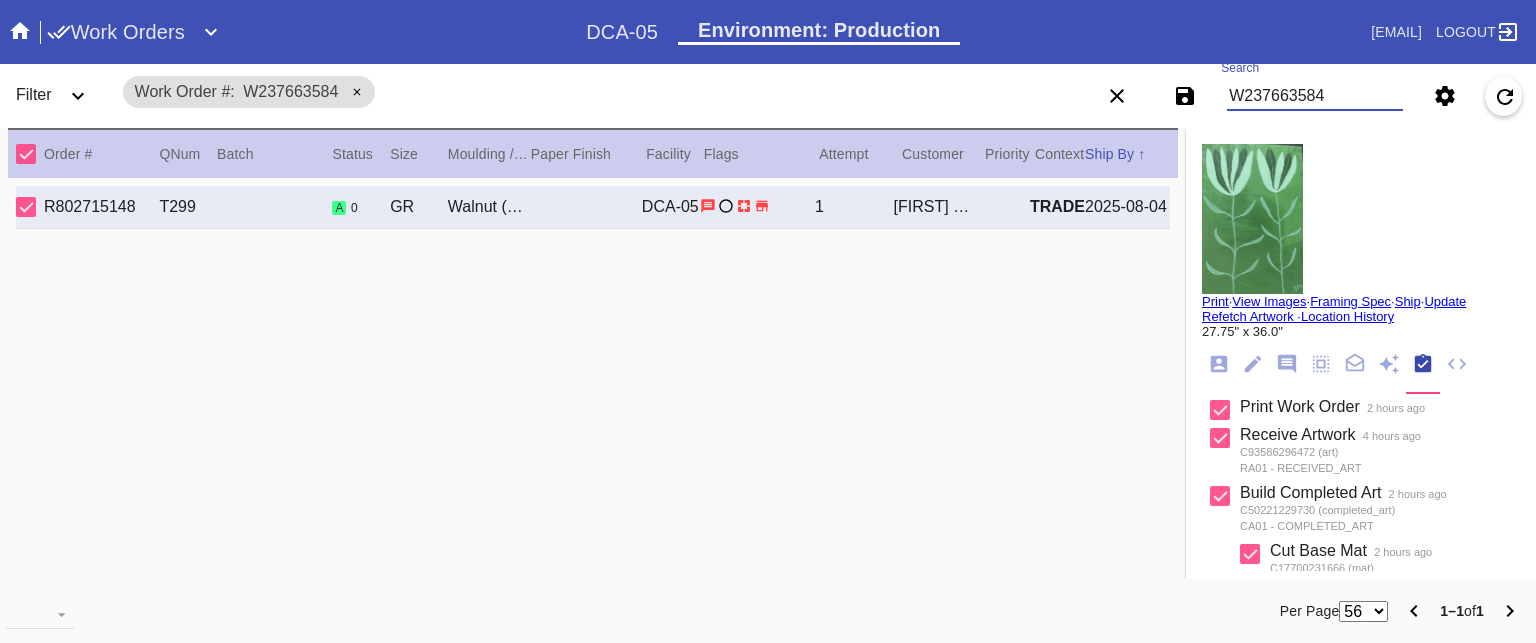 click on "W237663584" at bounding box center (1315, 96) 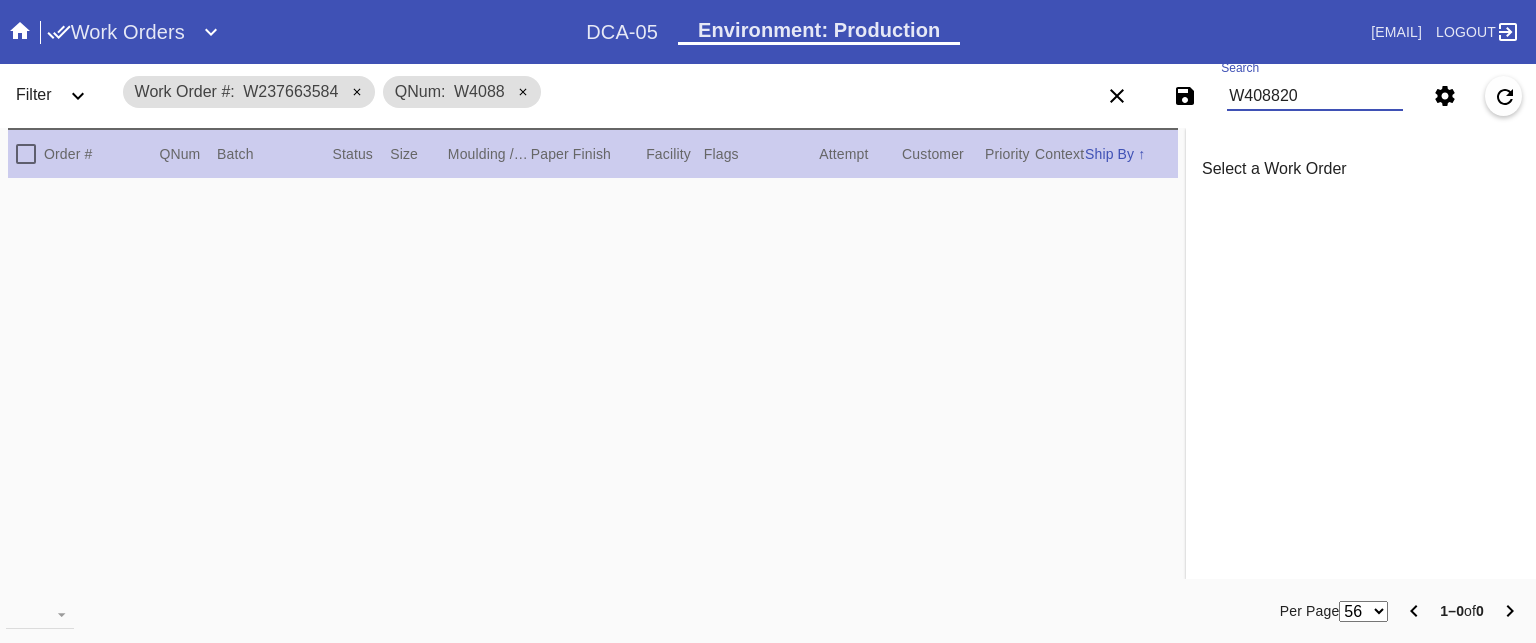 type on "W4088205" 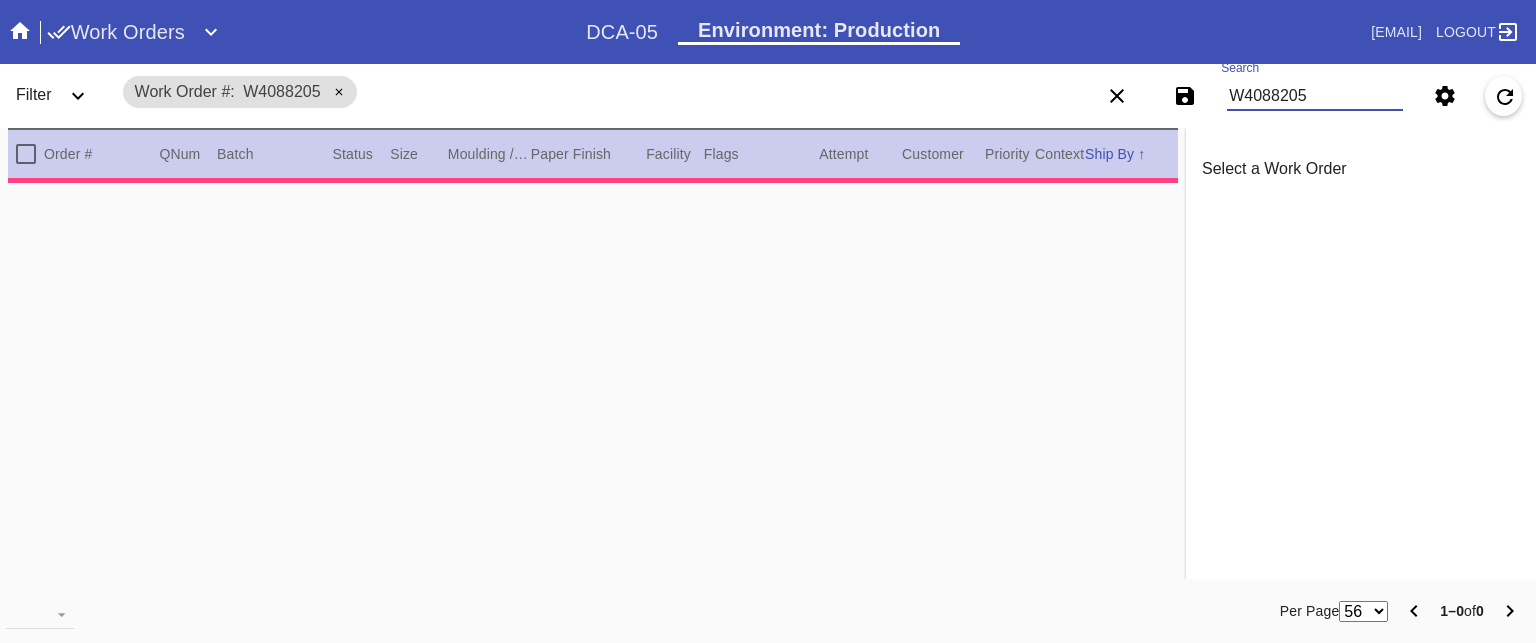 type on "2.5" 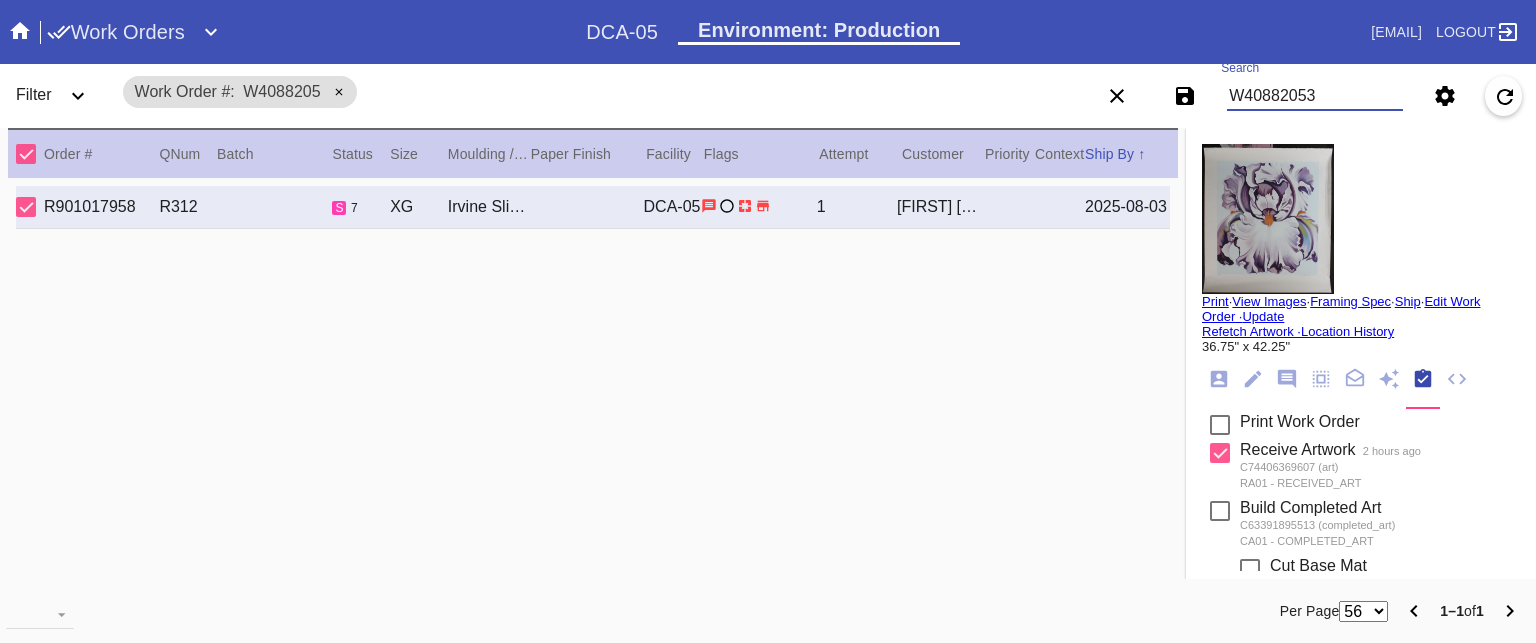 type on "W408820535" 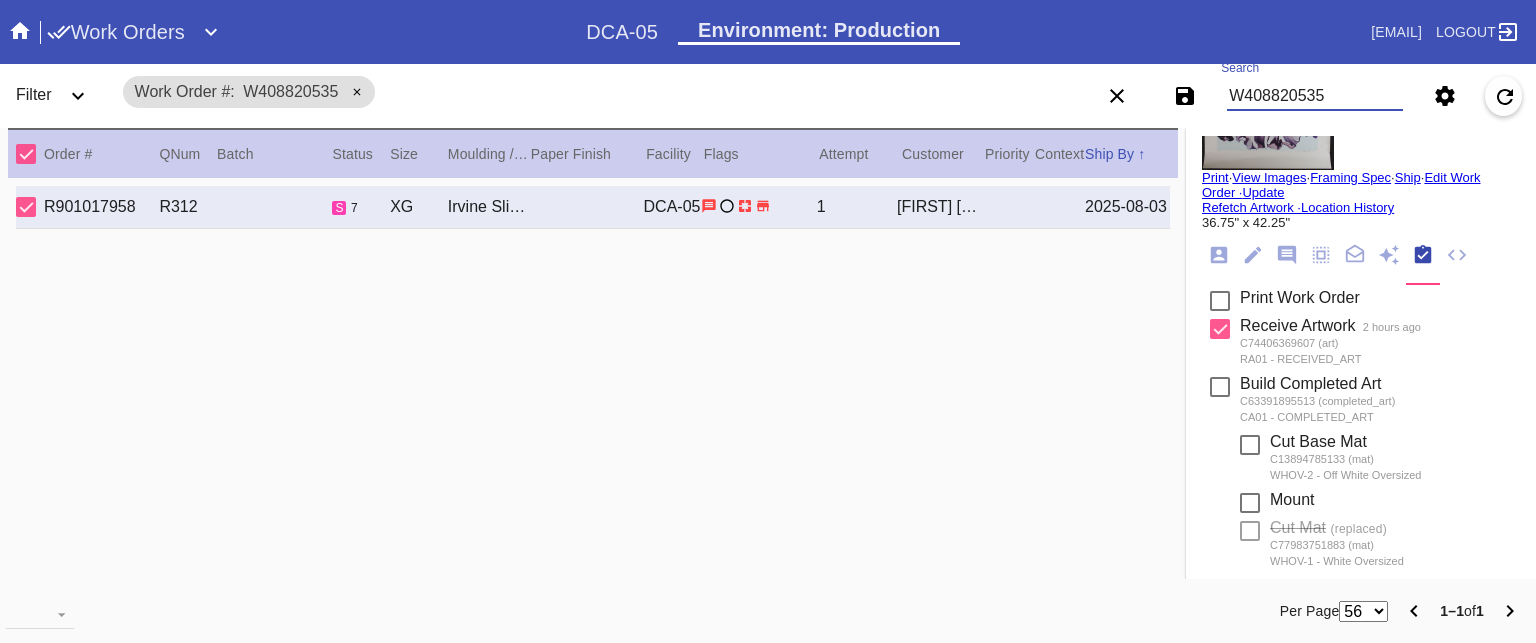 scroll, scrollTop: 0, scrollLeft: 0, axis: both 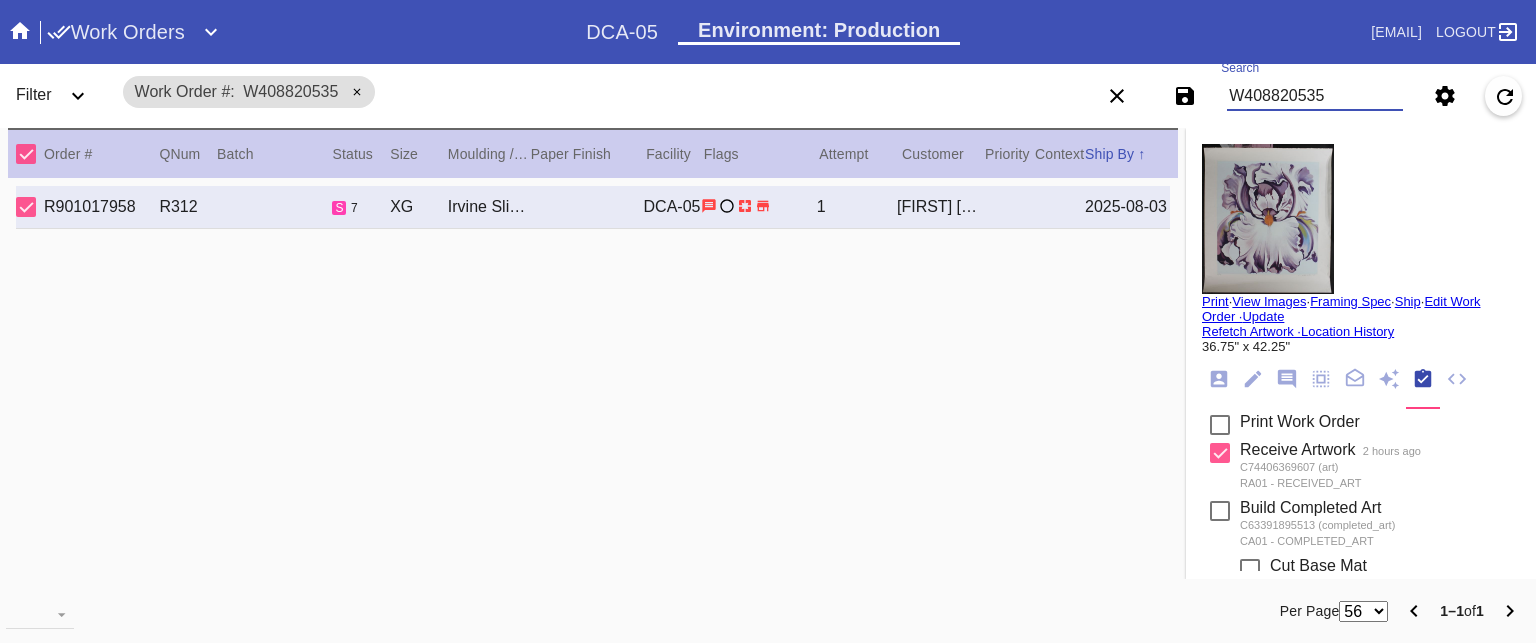 click on "W408820535" at bounding box center [1315, 96] 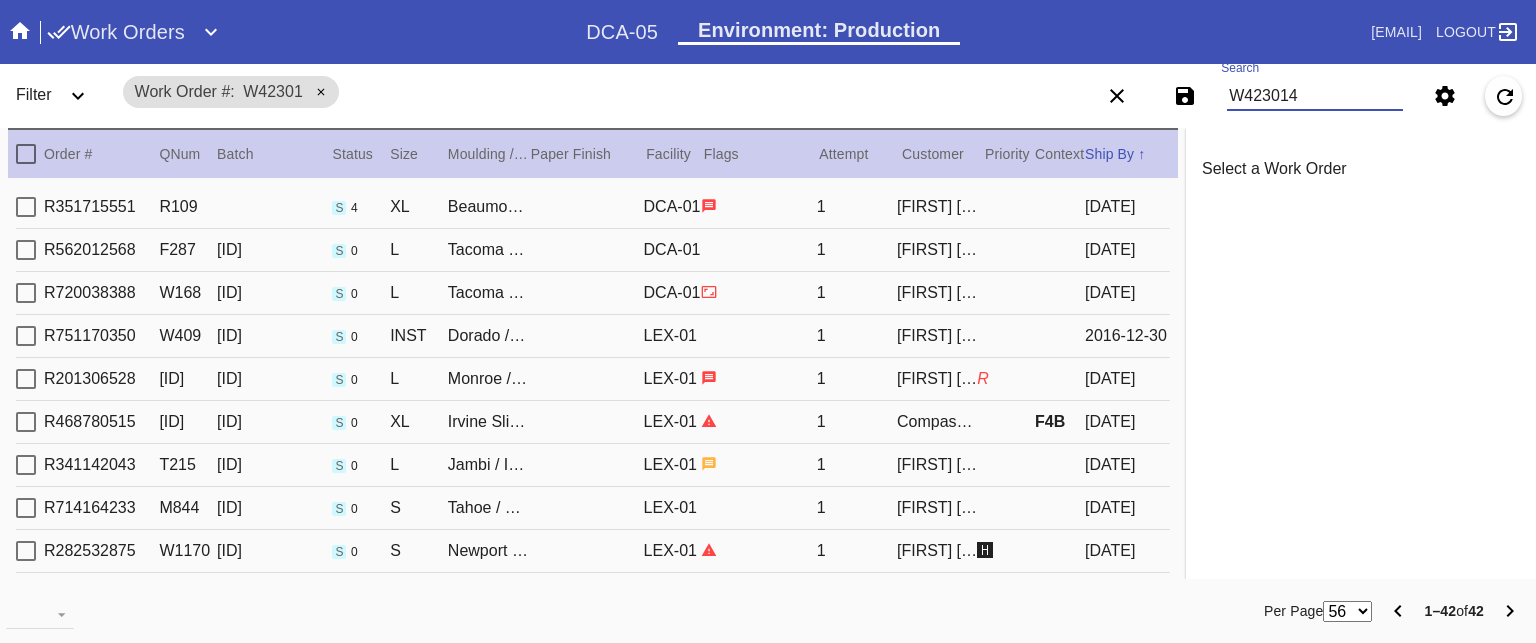 type on "W4230148" 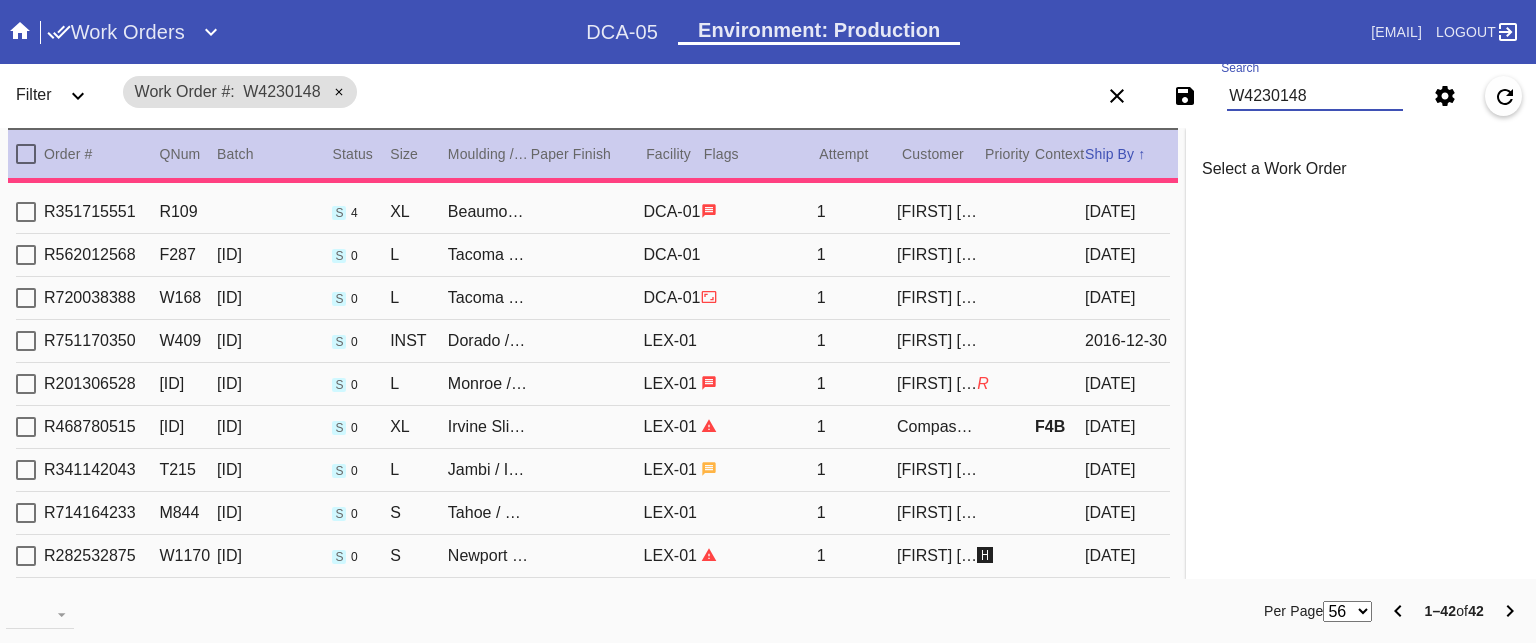 type on "1.5" 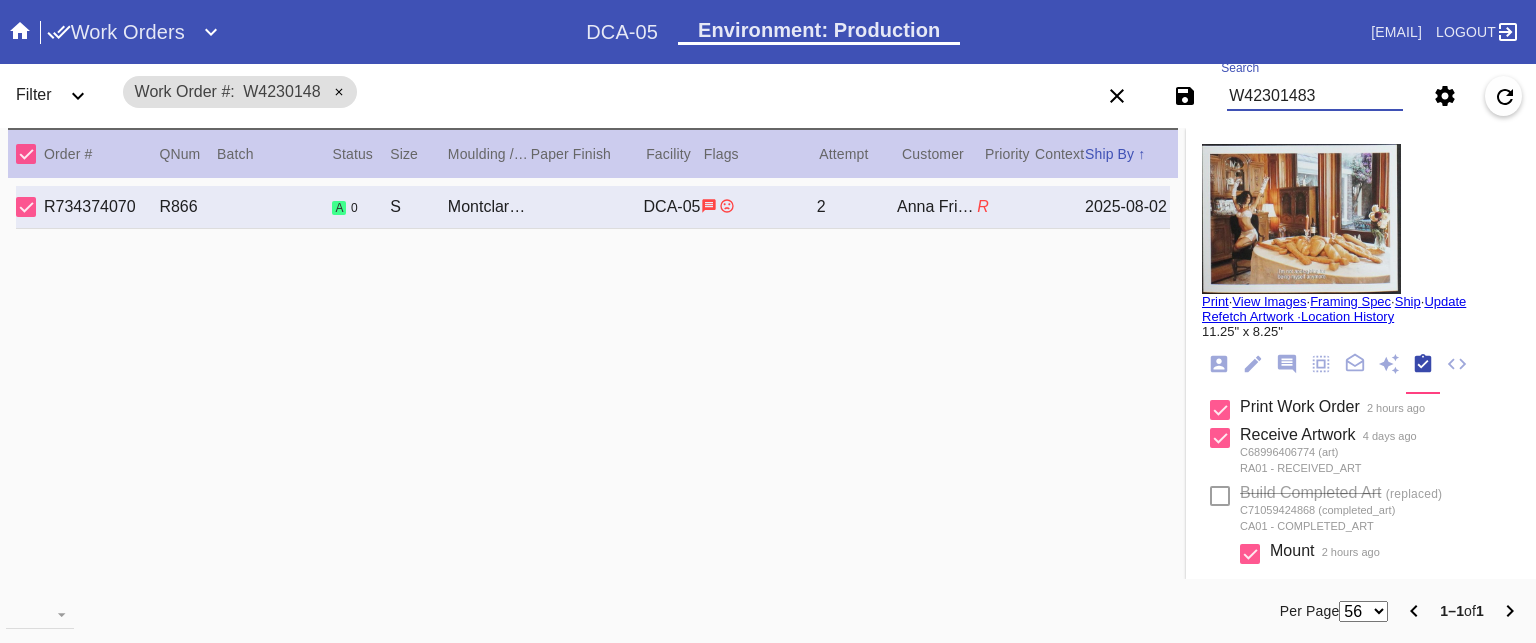 type on "W423014838" 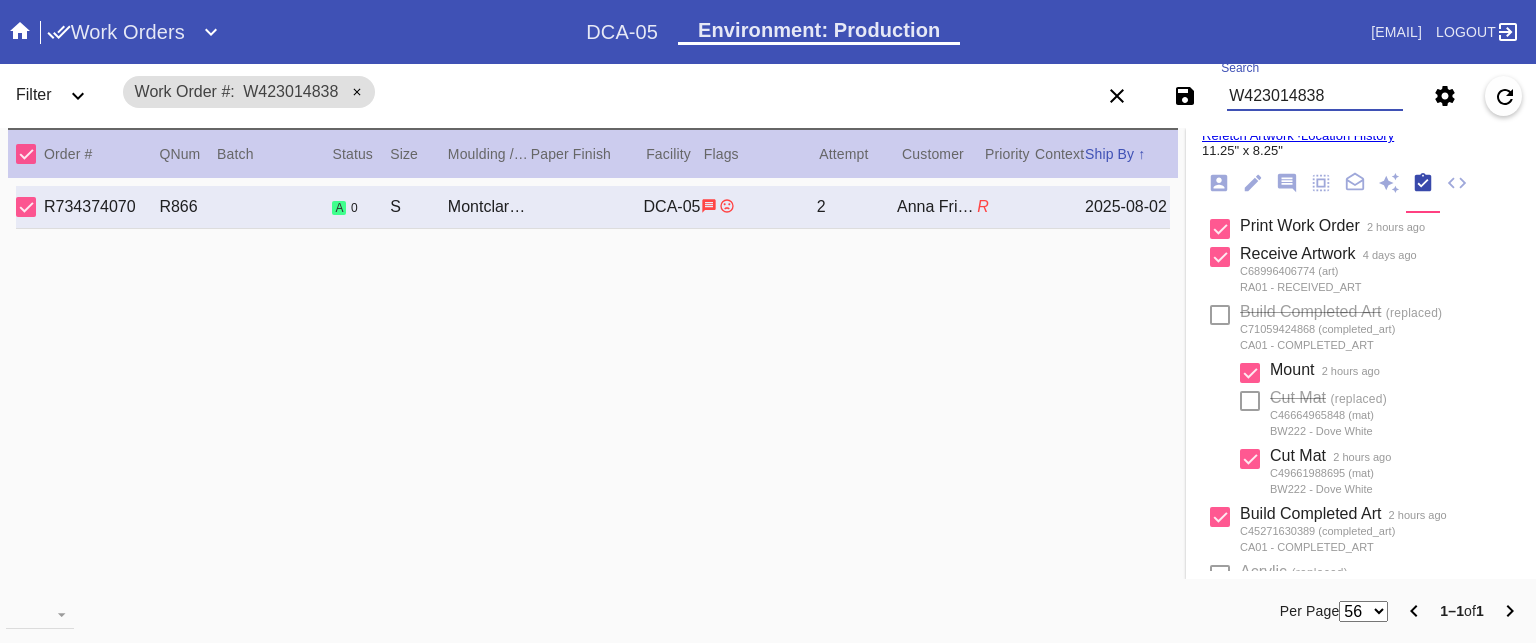 scroll, scrollTop: 0, scrollLeft: 0, axis: both 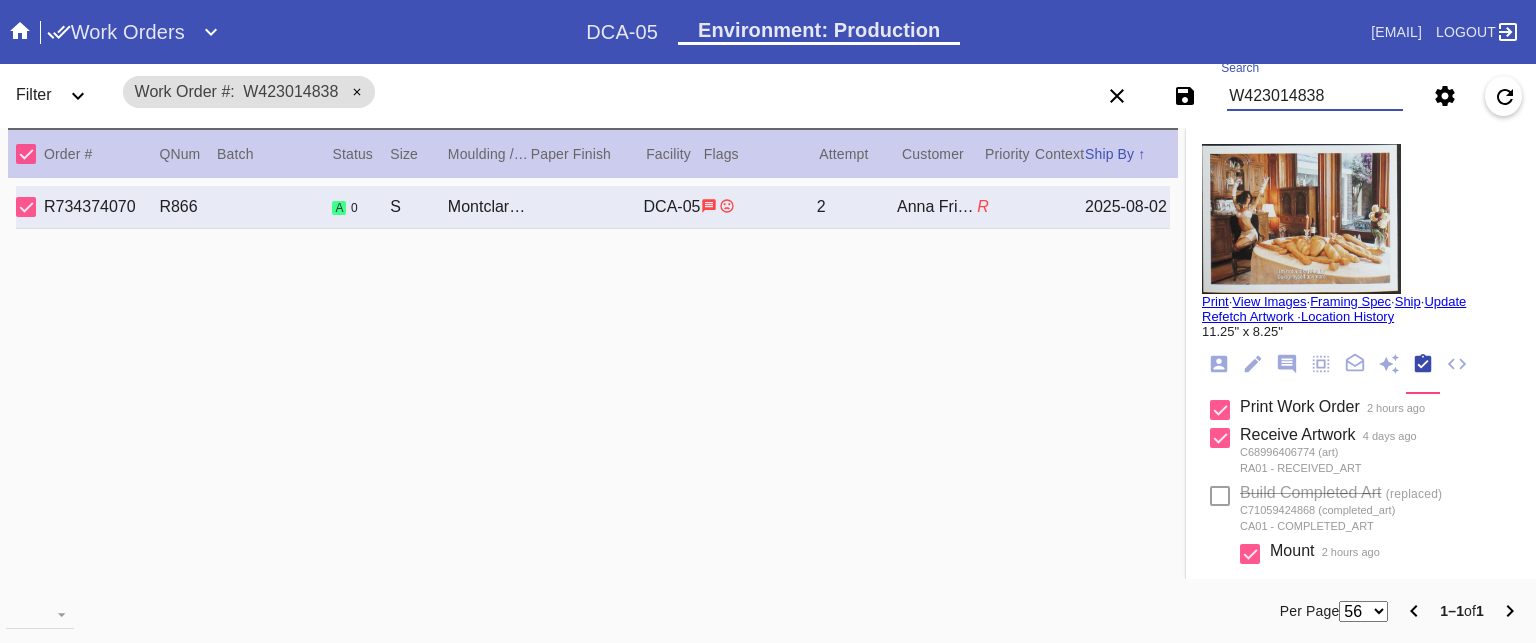 click on "W423014838" at bounding box center (1315, 96) 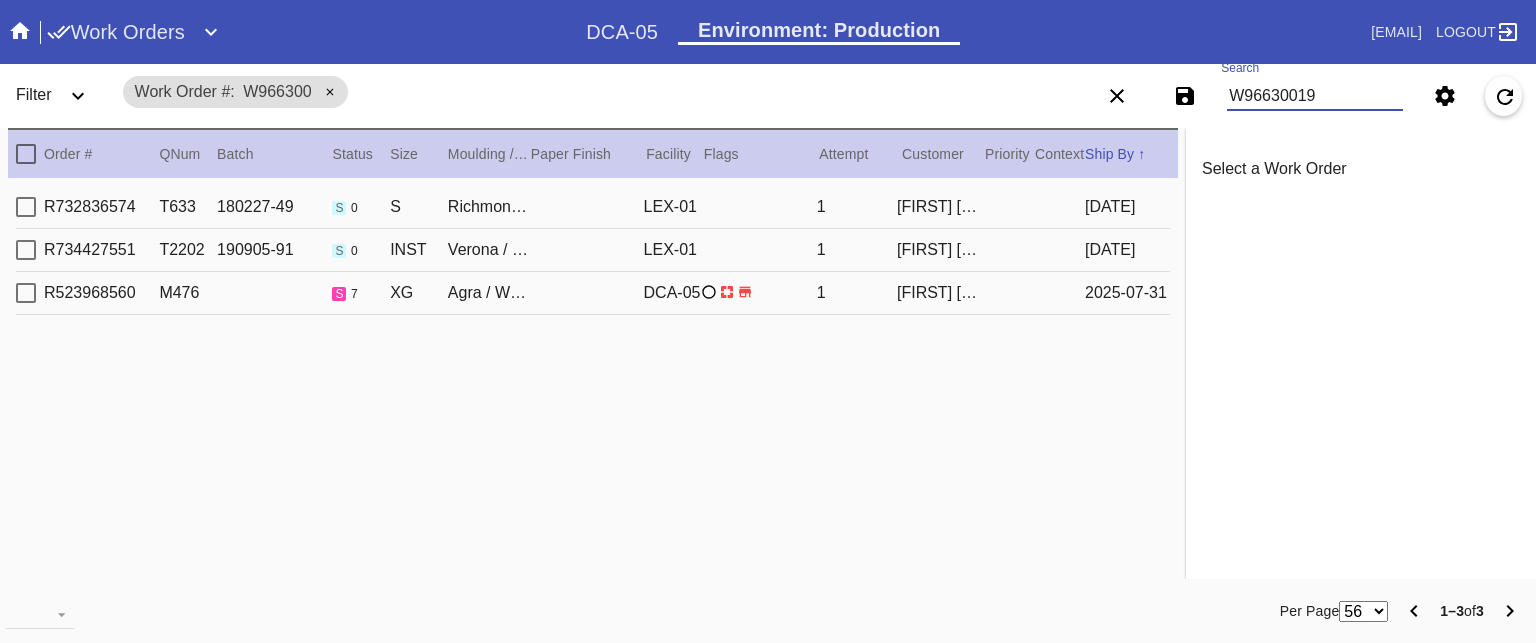 type on "W966300193" 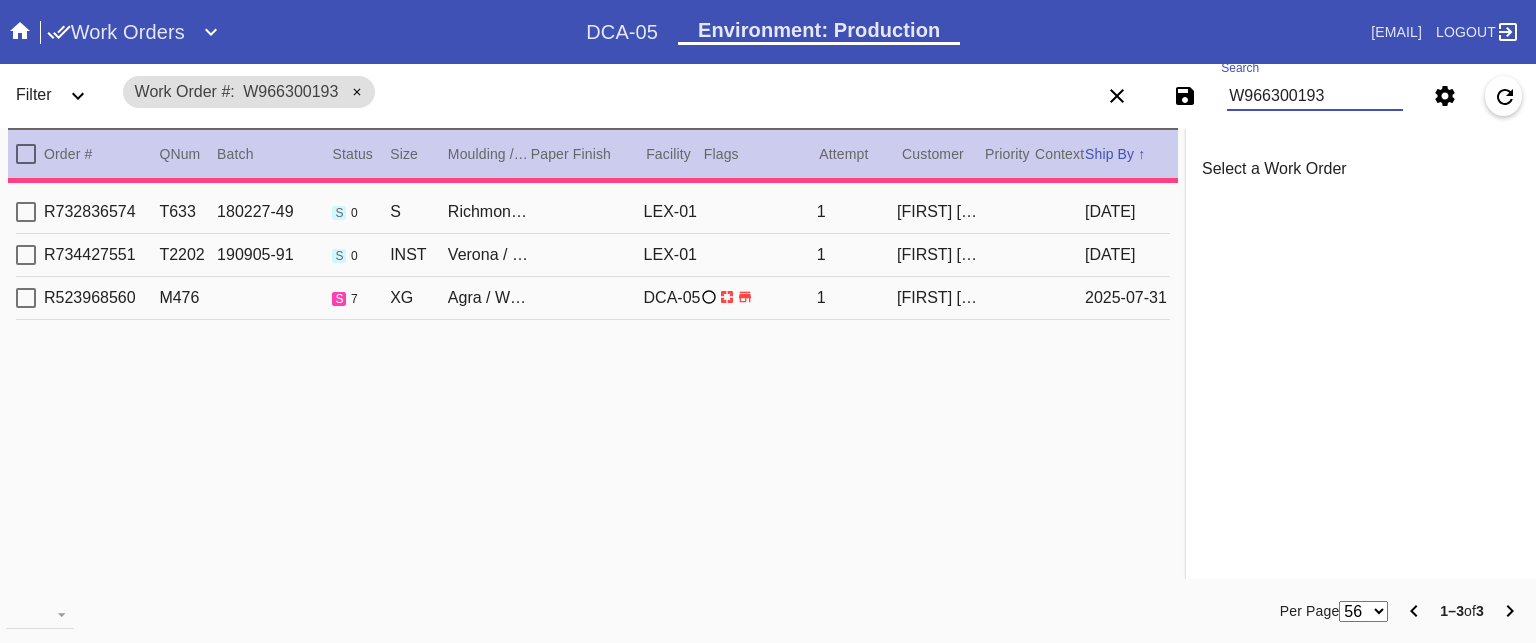 type on "1.5" 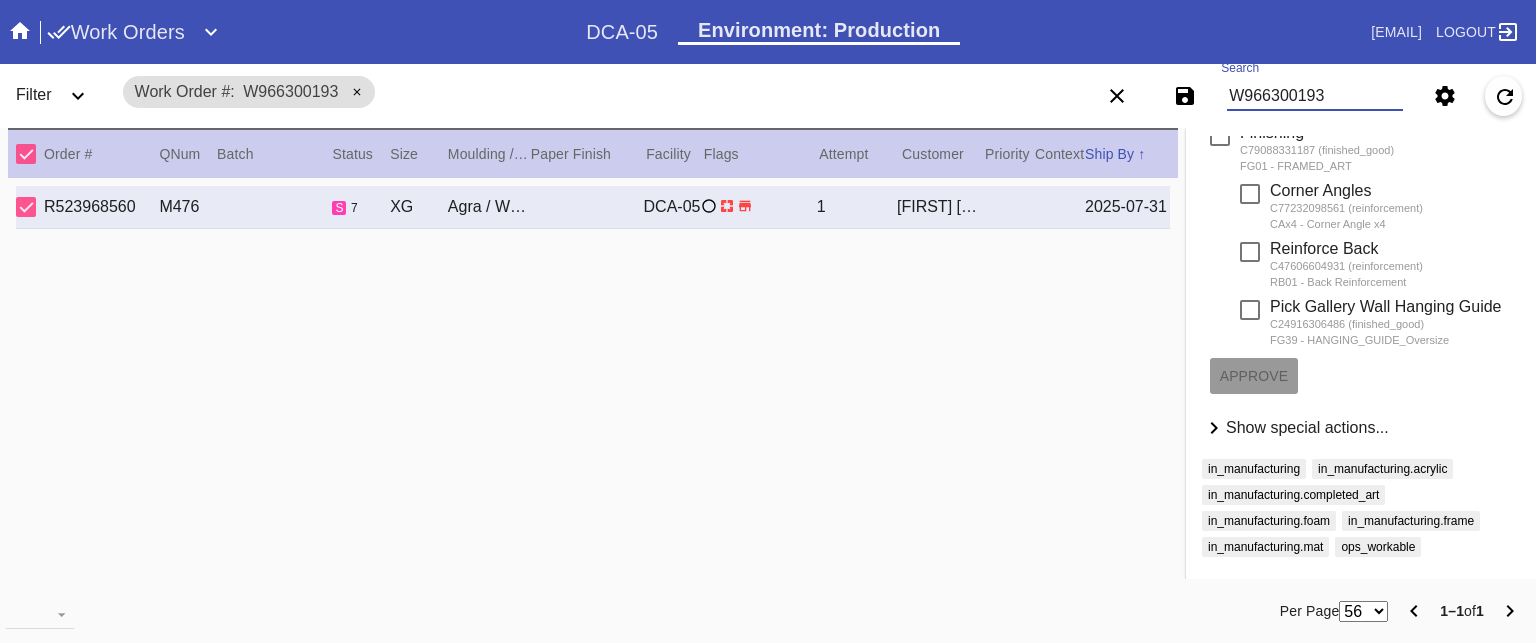 scroll, scrollTop: 0, scrollLeft: 0, axis: both 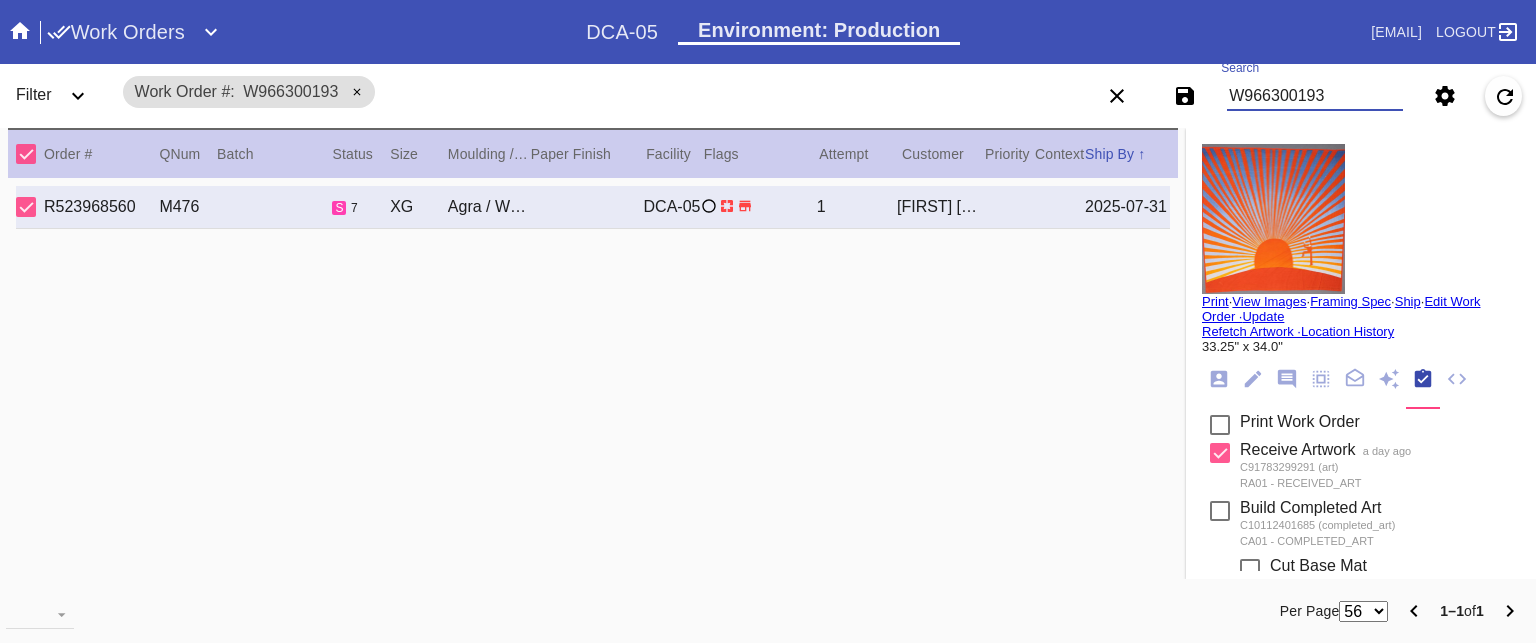 type on "W966300193" 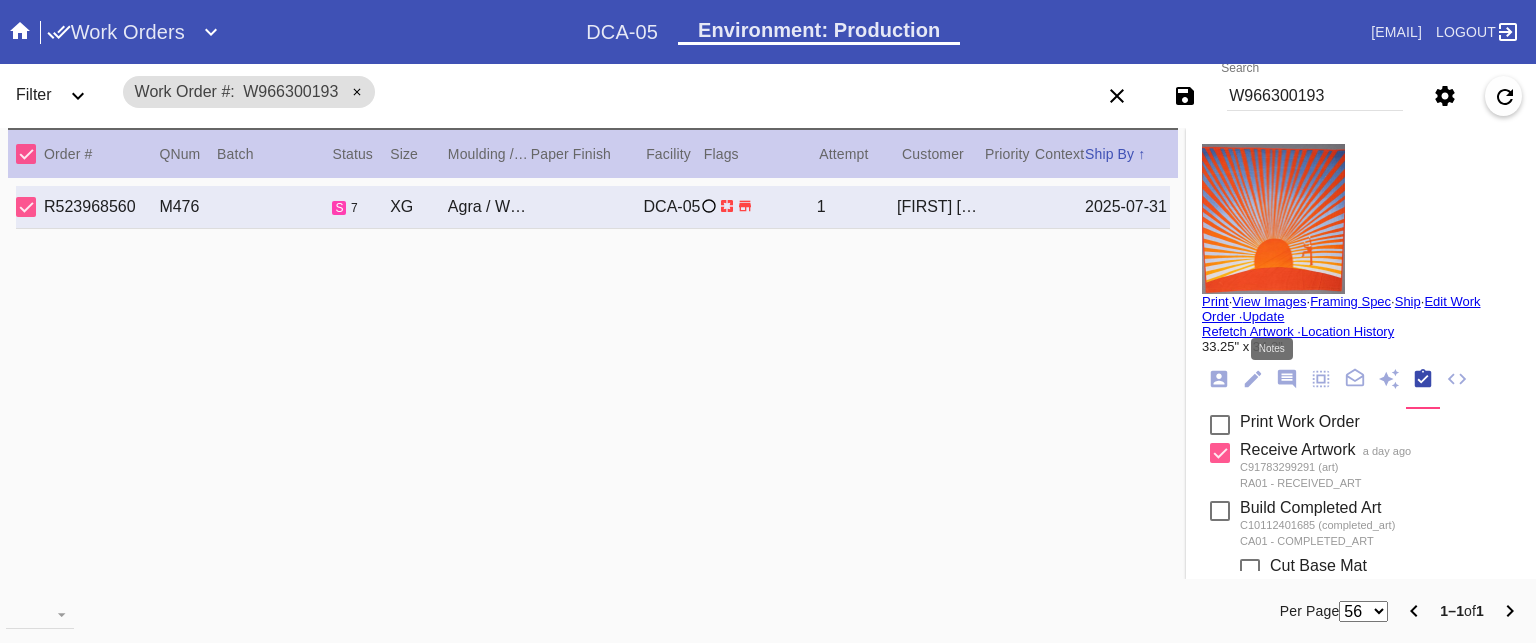 click 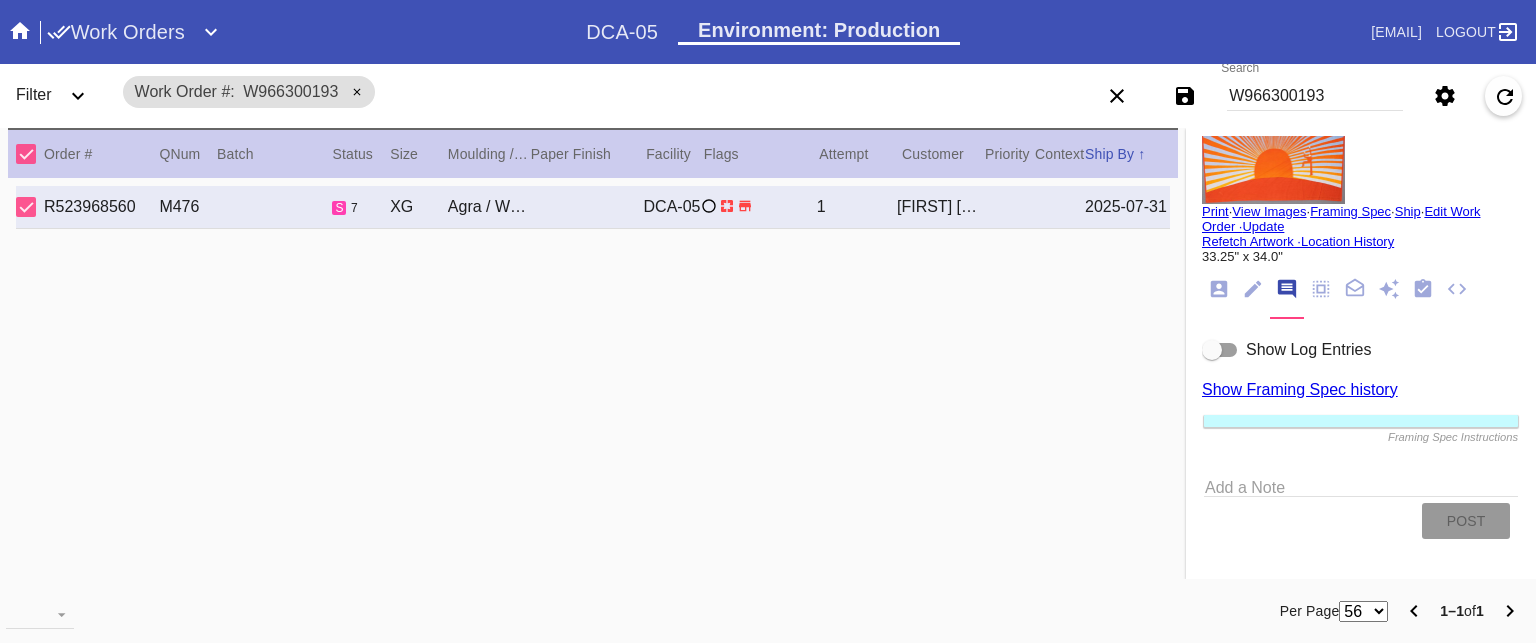 scroll, scrollTop: 92, scrollLeft: 0, axis: vertical 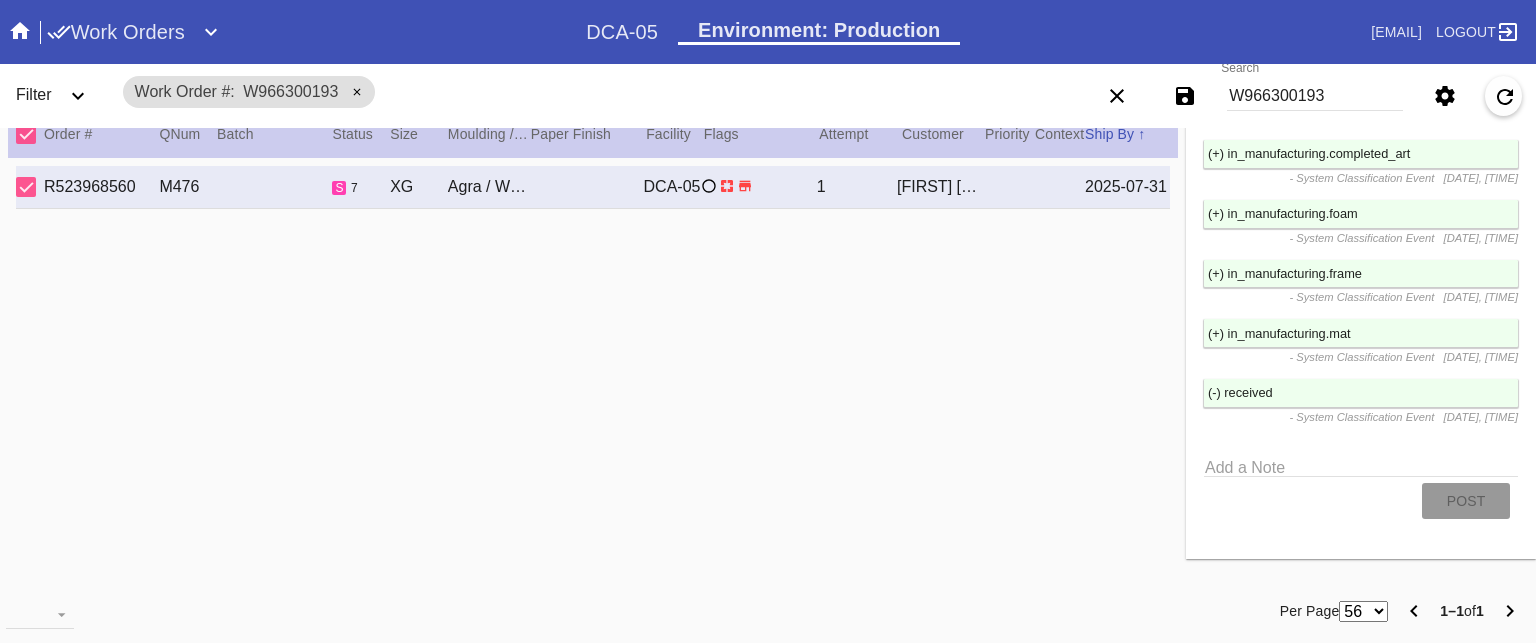 click on "W966300193" at bounding box center (1315, 96) 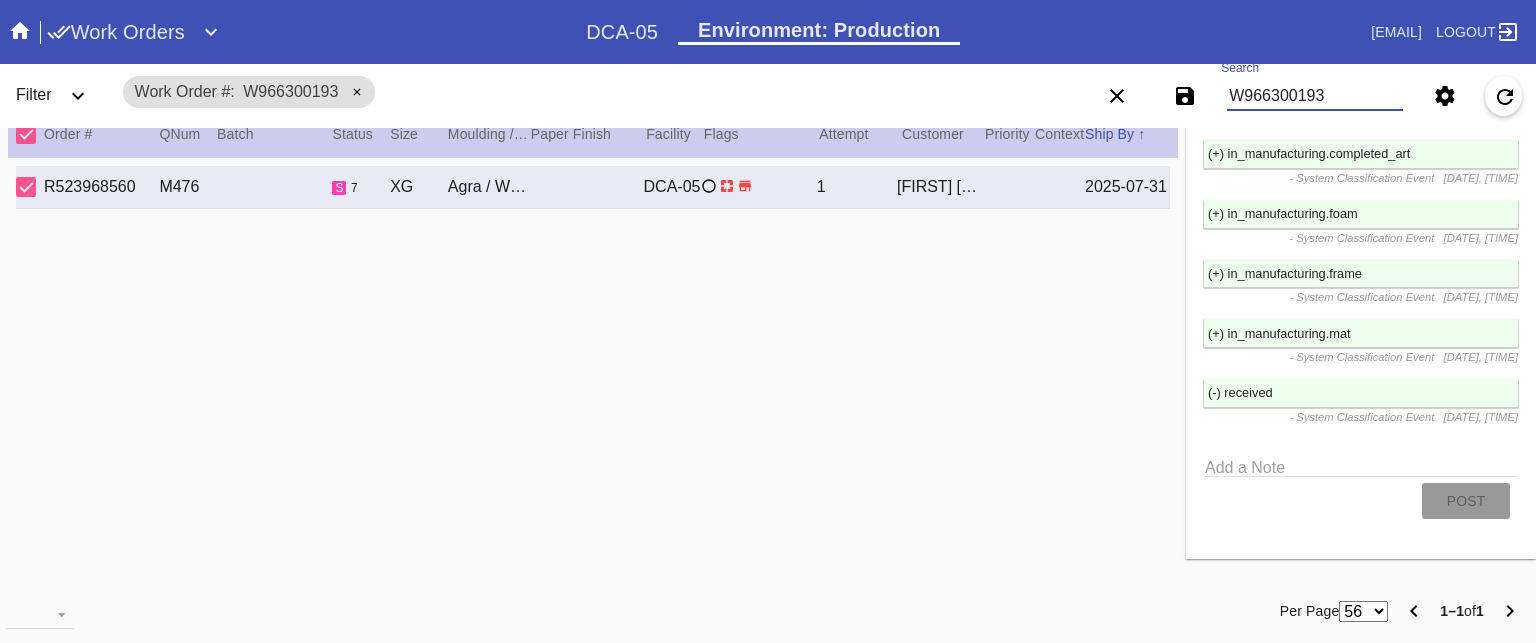 click on "W966300193" at bounding box center (1315, 96) 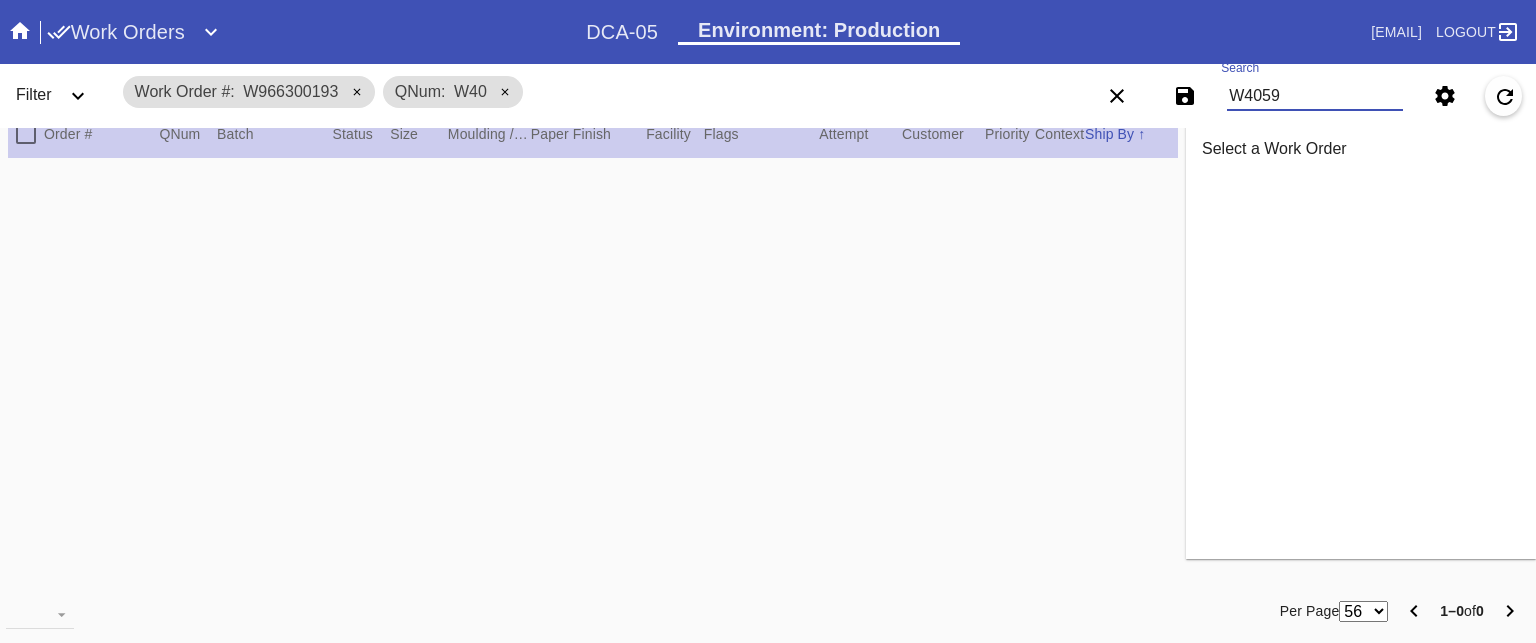 scroll, scrollTop: 0, scrollLeft: 0, axis: both 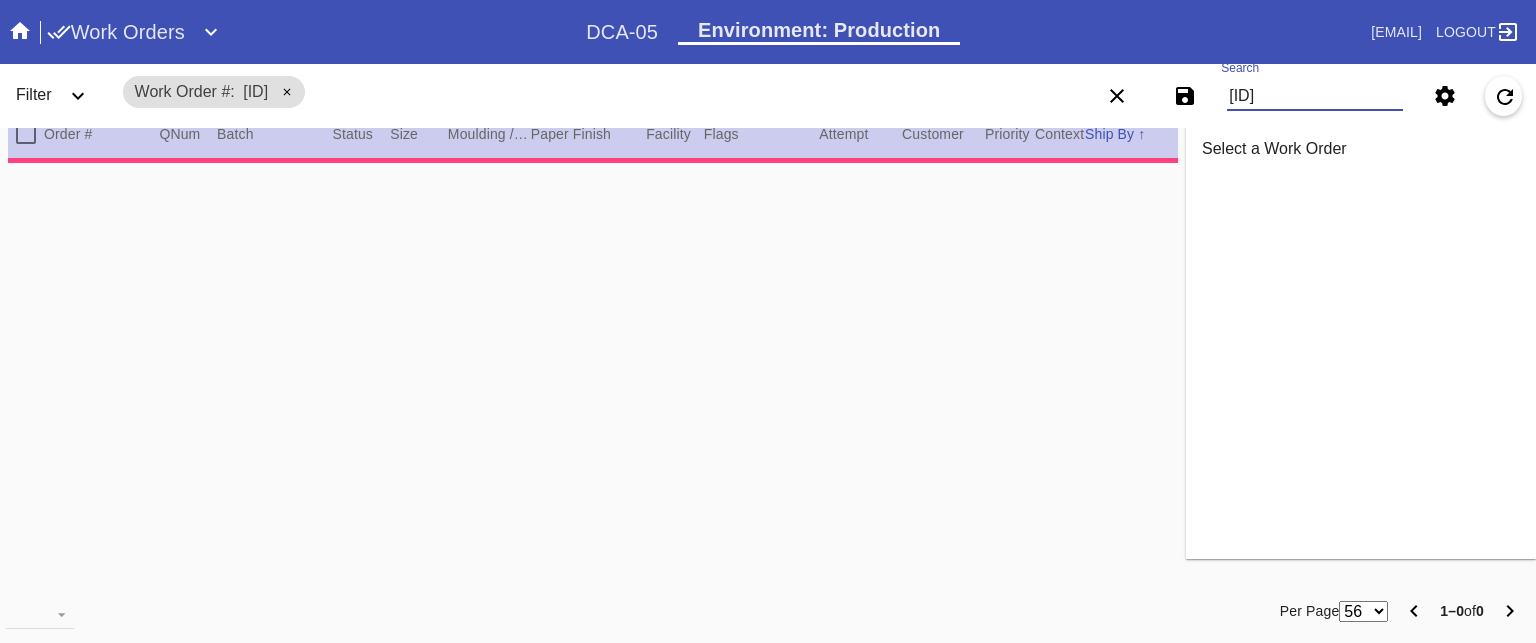 type on "W40599470868" 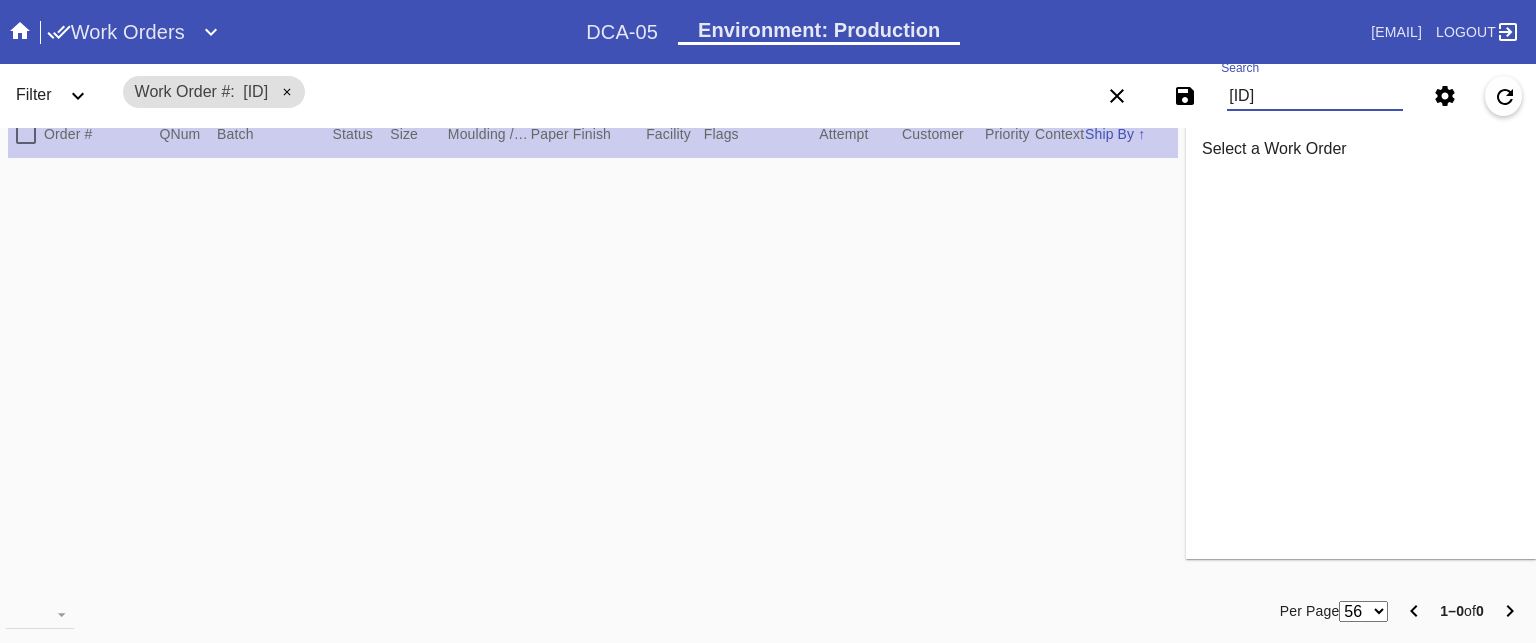 scroll, scrollTop: 0, scrollLeft: 0, axis: both 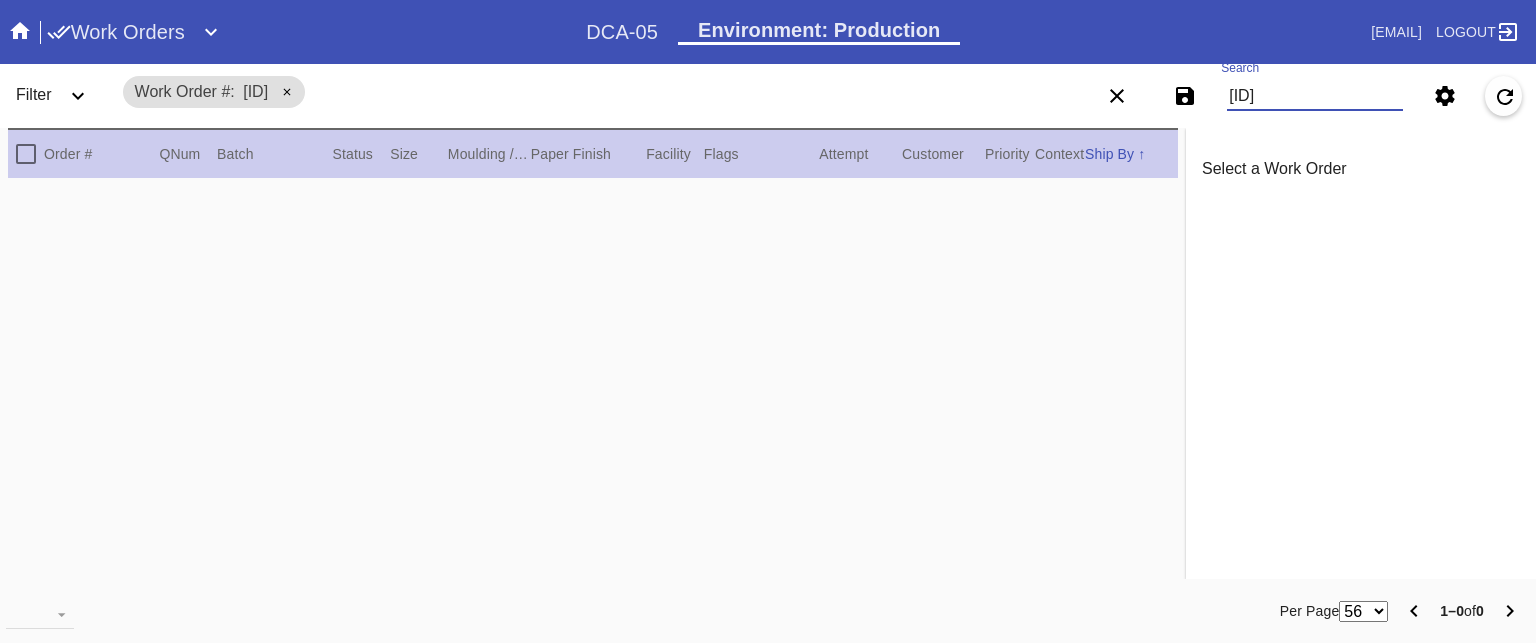 click on "W40599470868" at bounding box center [1315, 96] 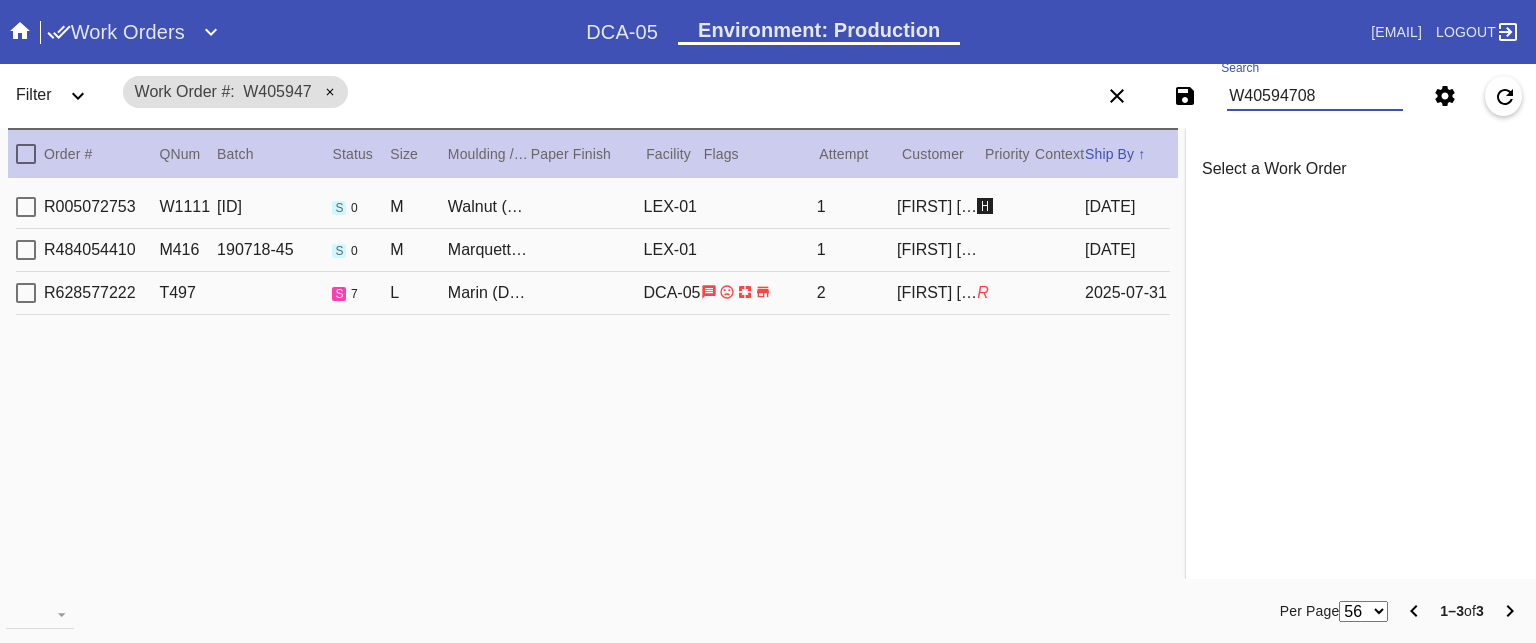 type on "W405947086" 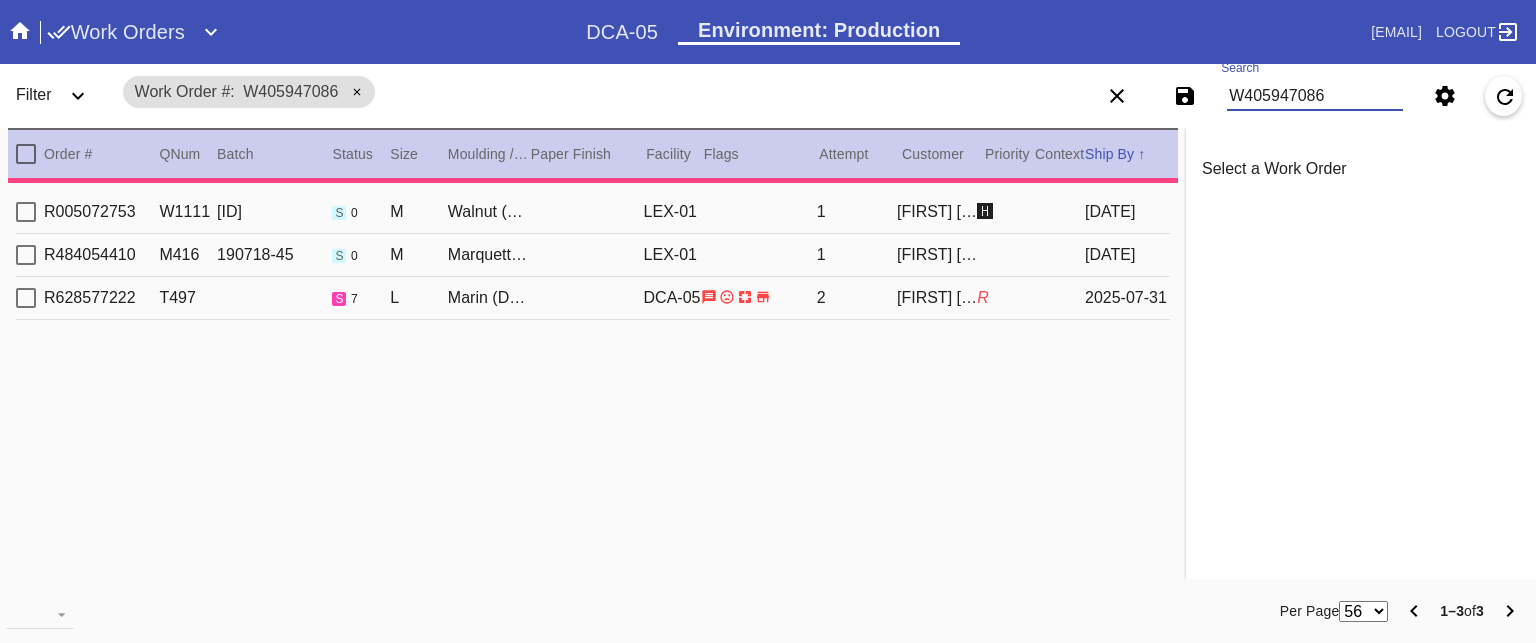 type on "1.5" 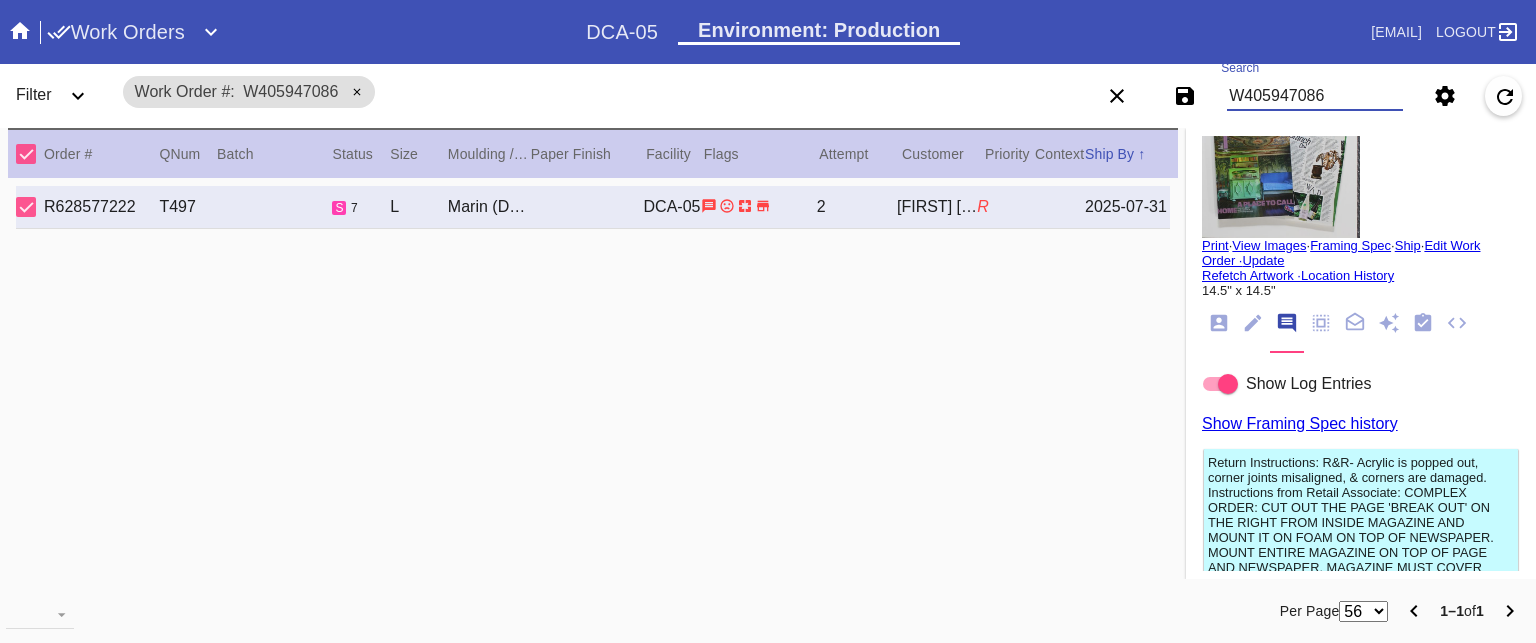 scroll, scrollTop: 58, scrollLeft: 0, axis: vertical 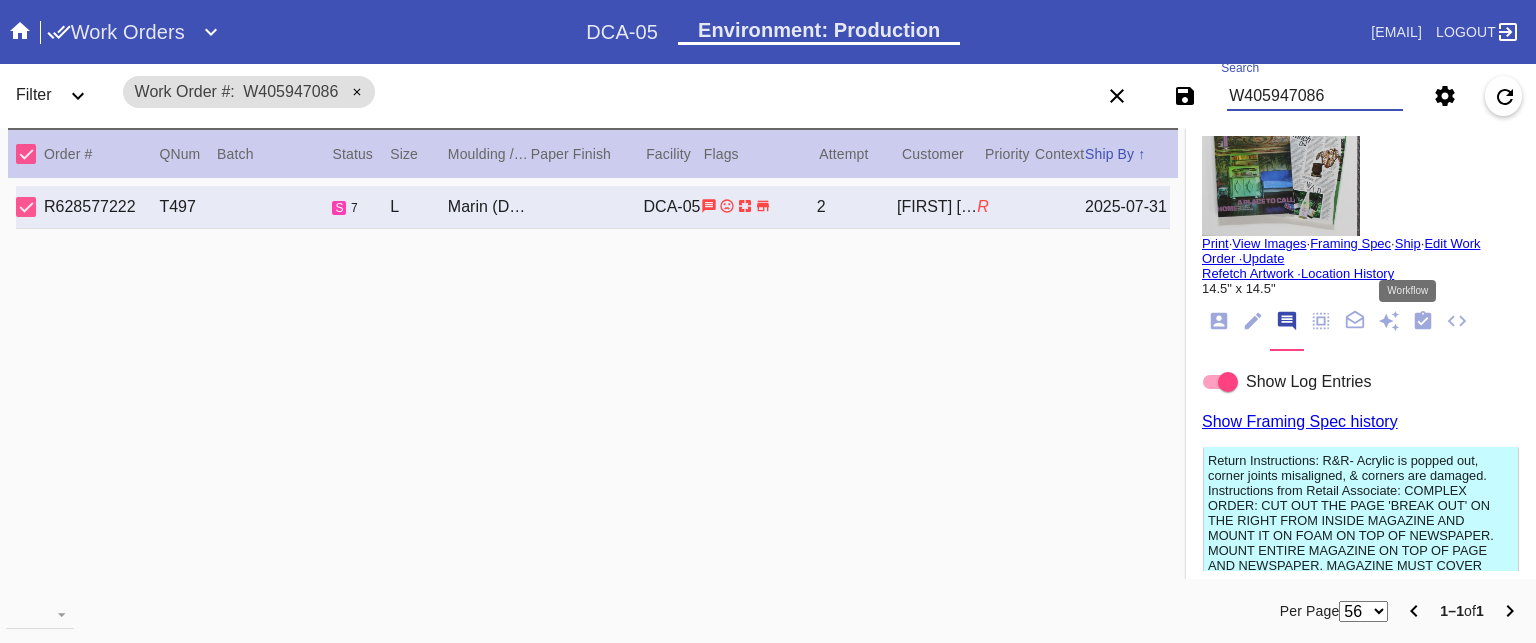 type on "W405947086" 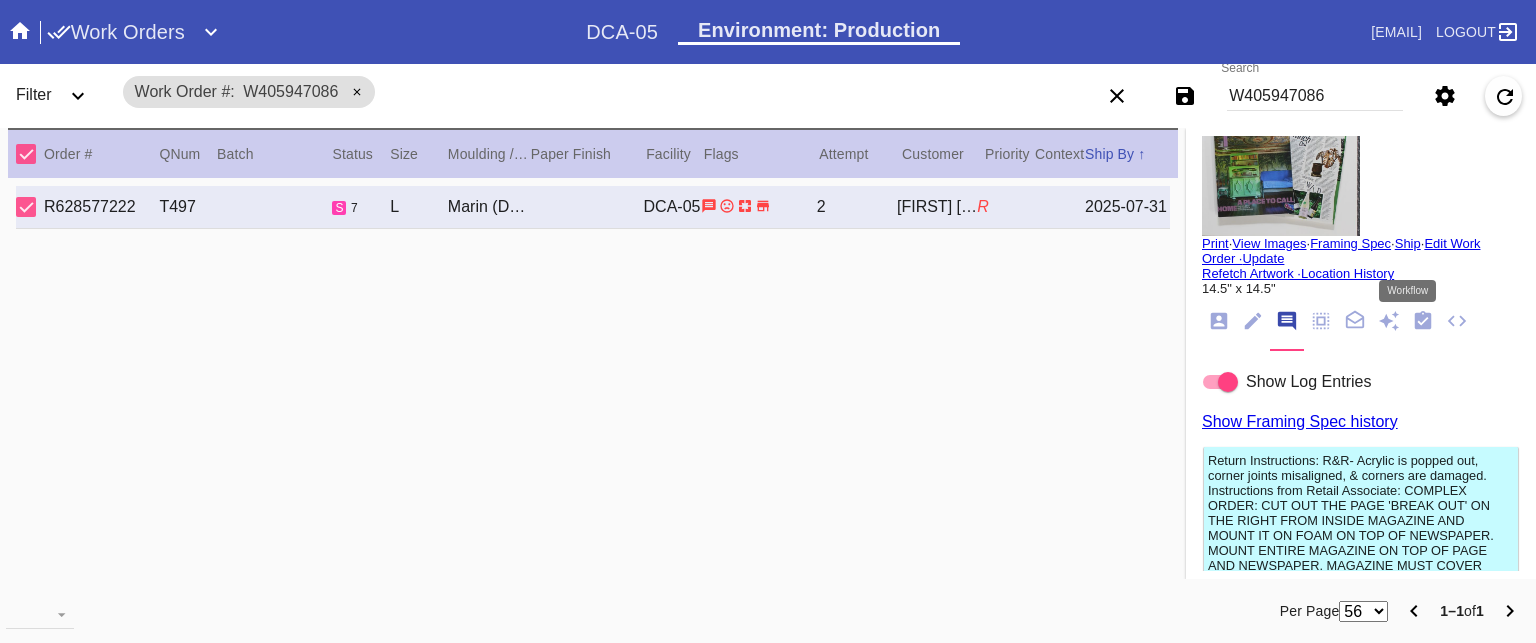 click 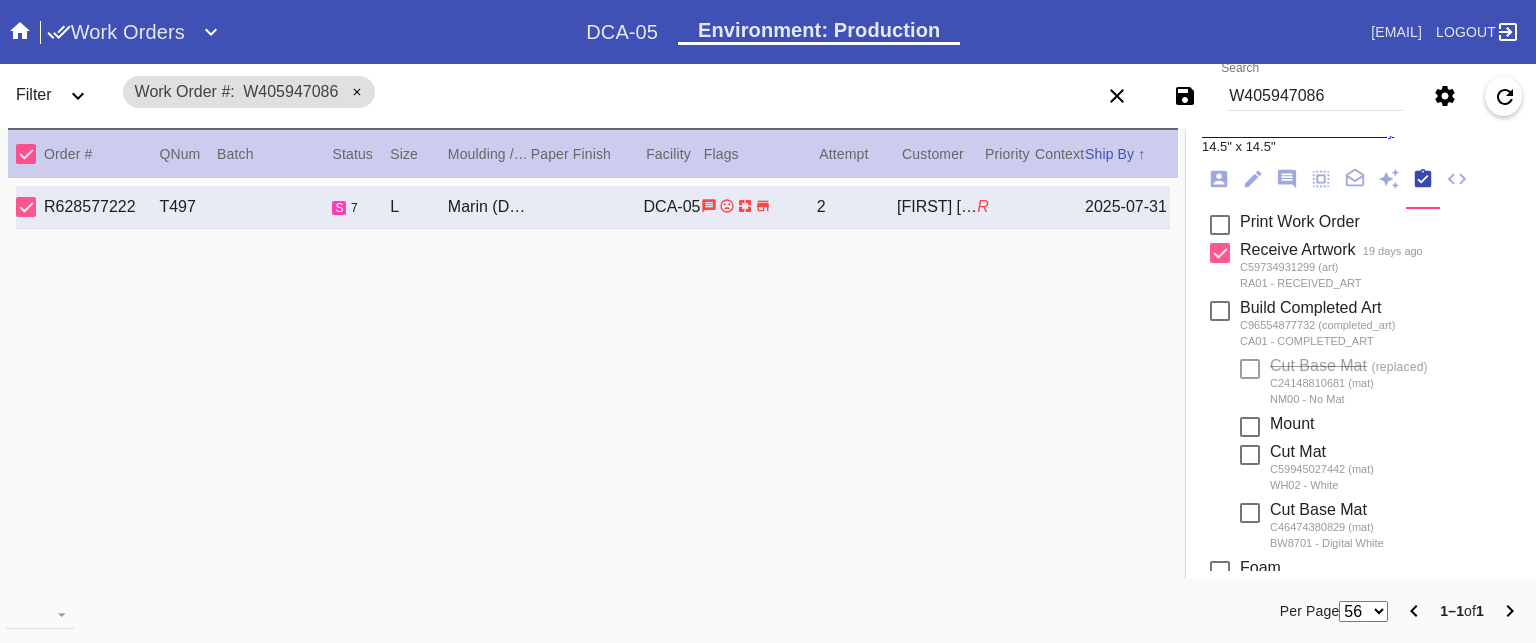 scroll, scrollTop: 0, scrollLeft: 0, axis: both 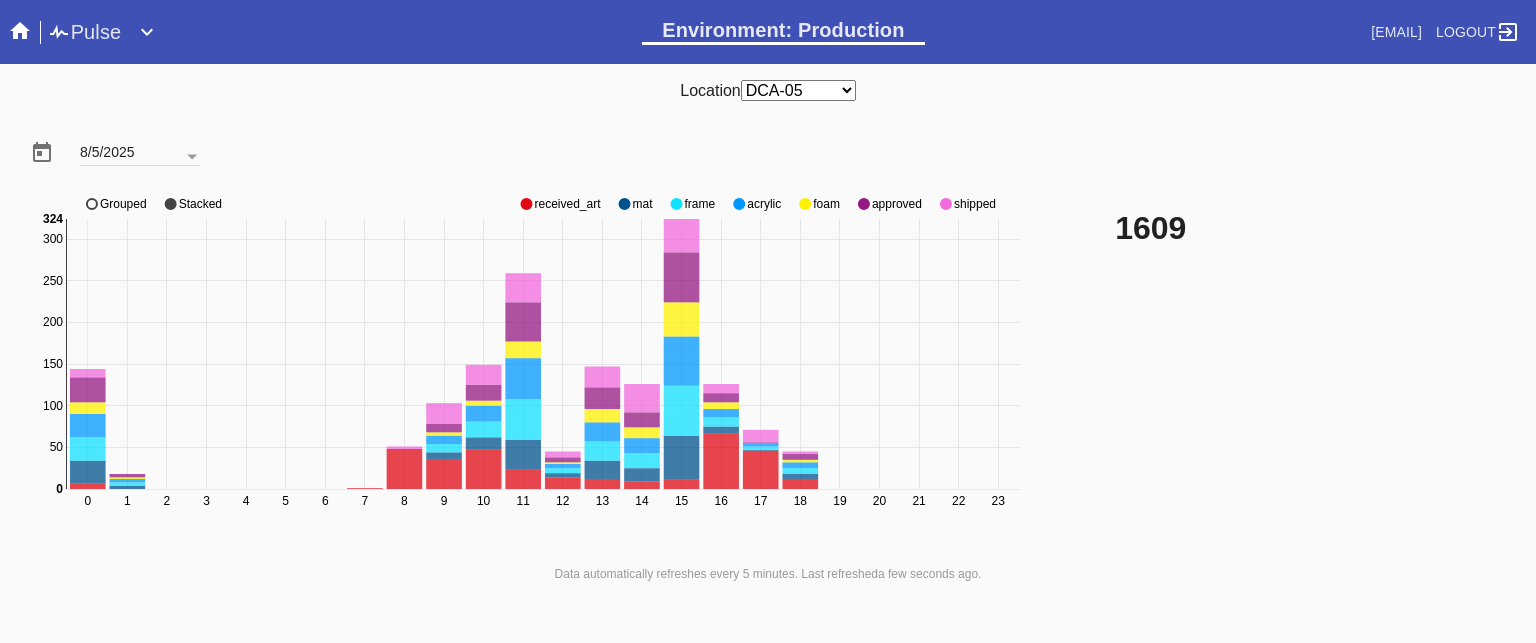 click on "approved" 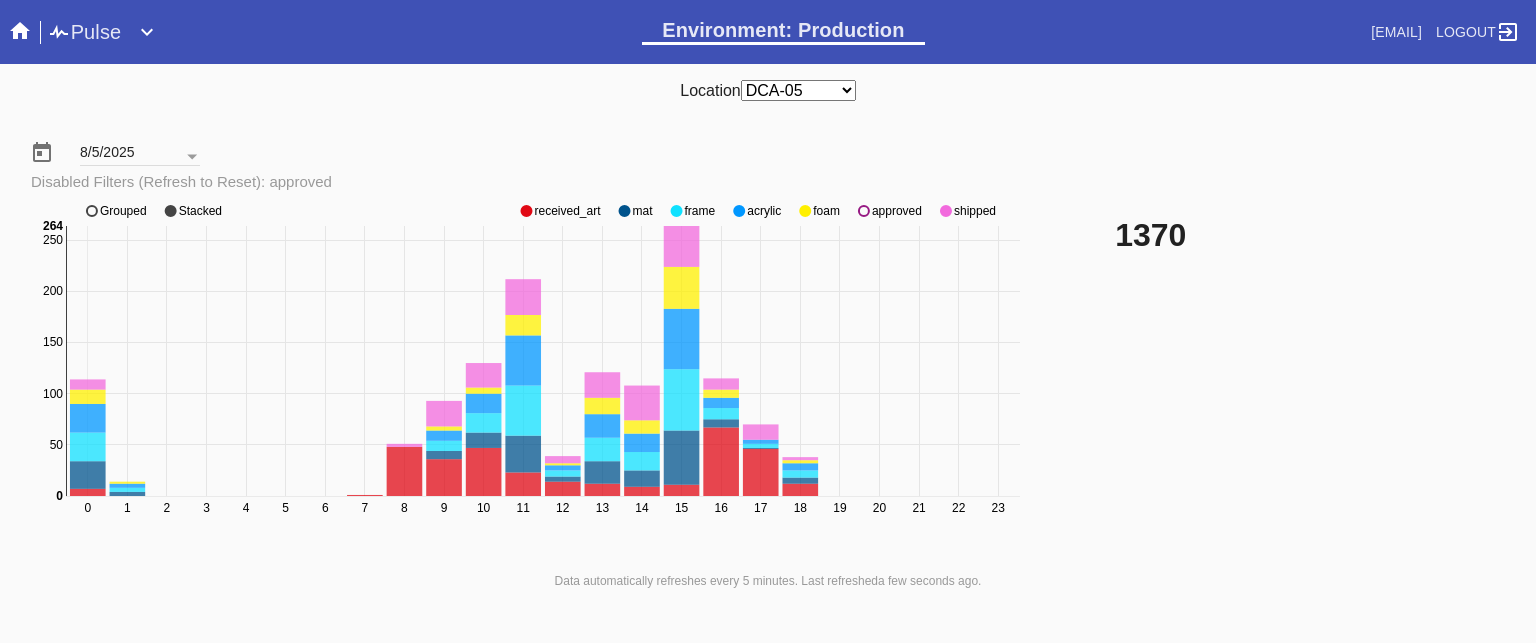 click on "approved" 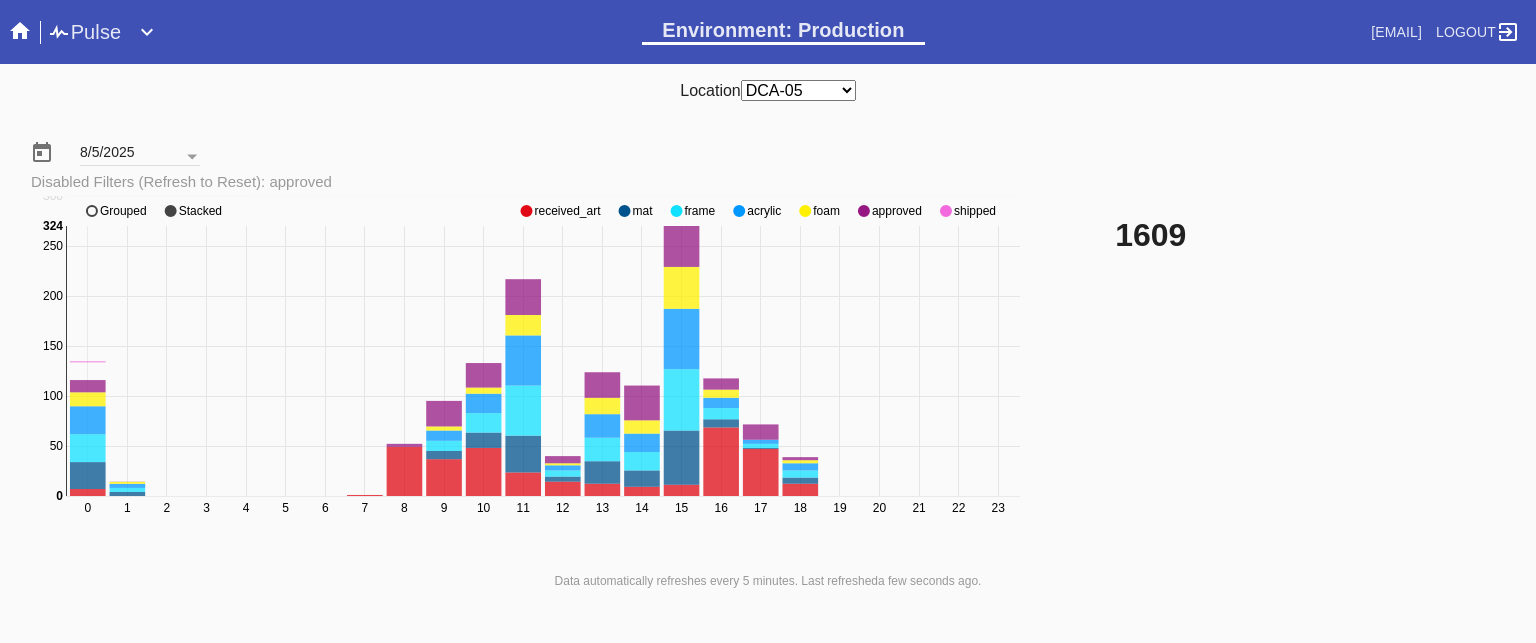 click on "approved" 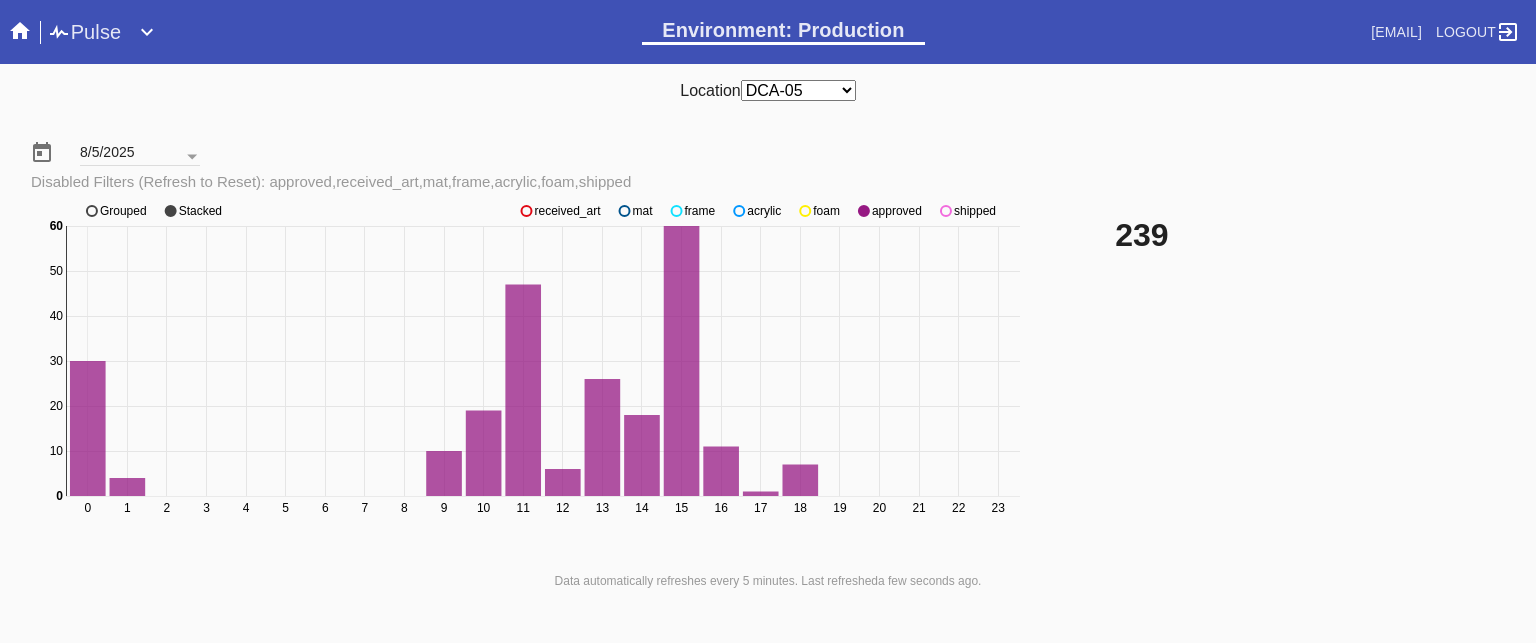 click on "received_art" 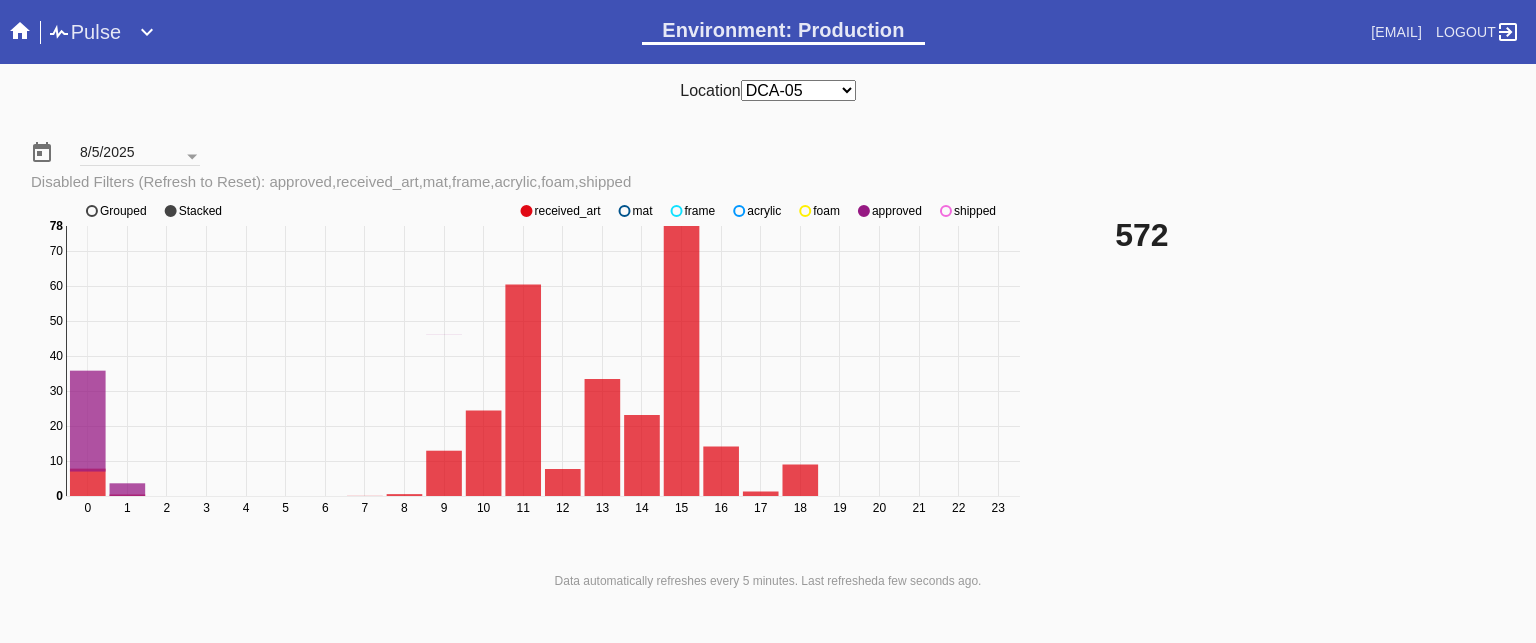 click on "received_art" 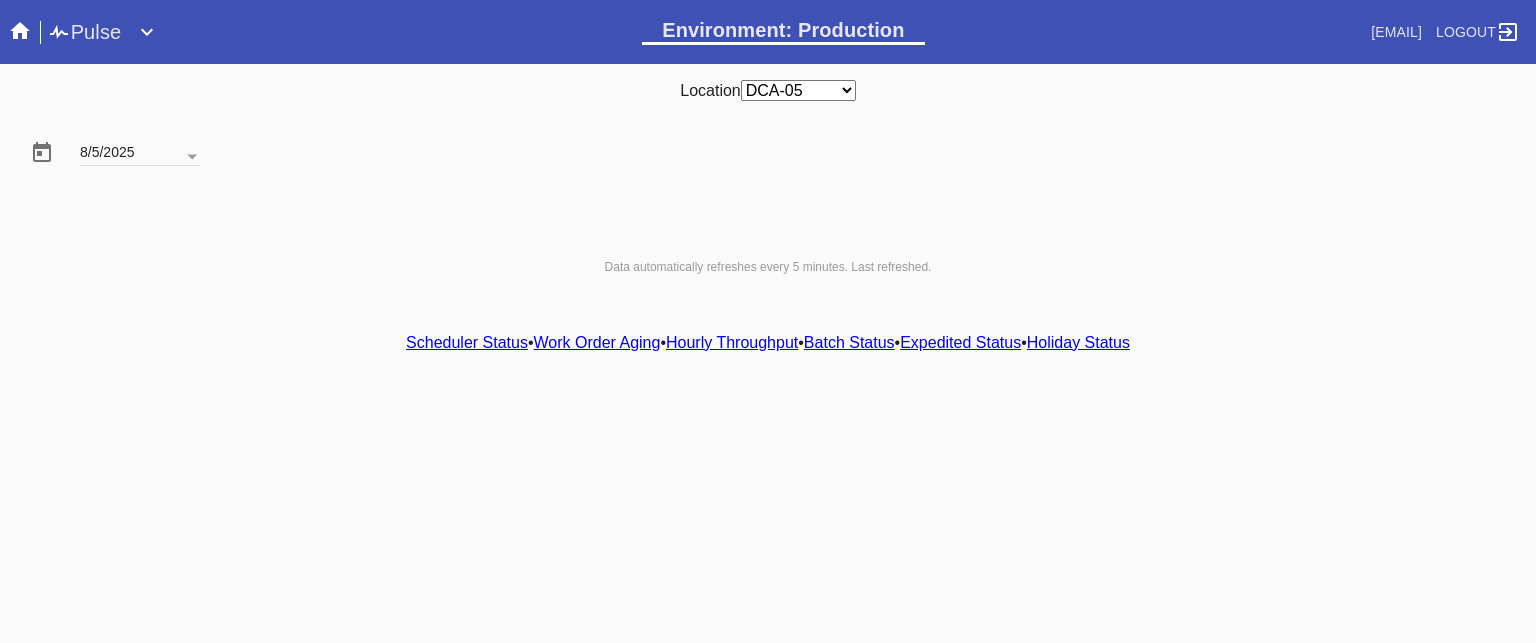 scroll, scrollTop: 0, scrollLeft: 0, axis: both 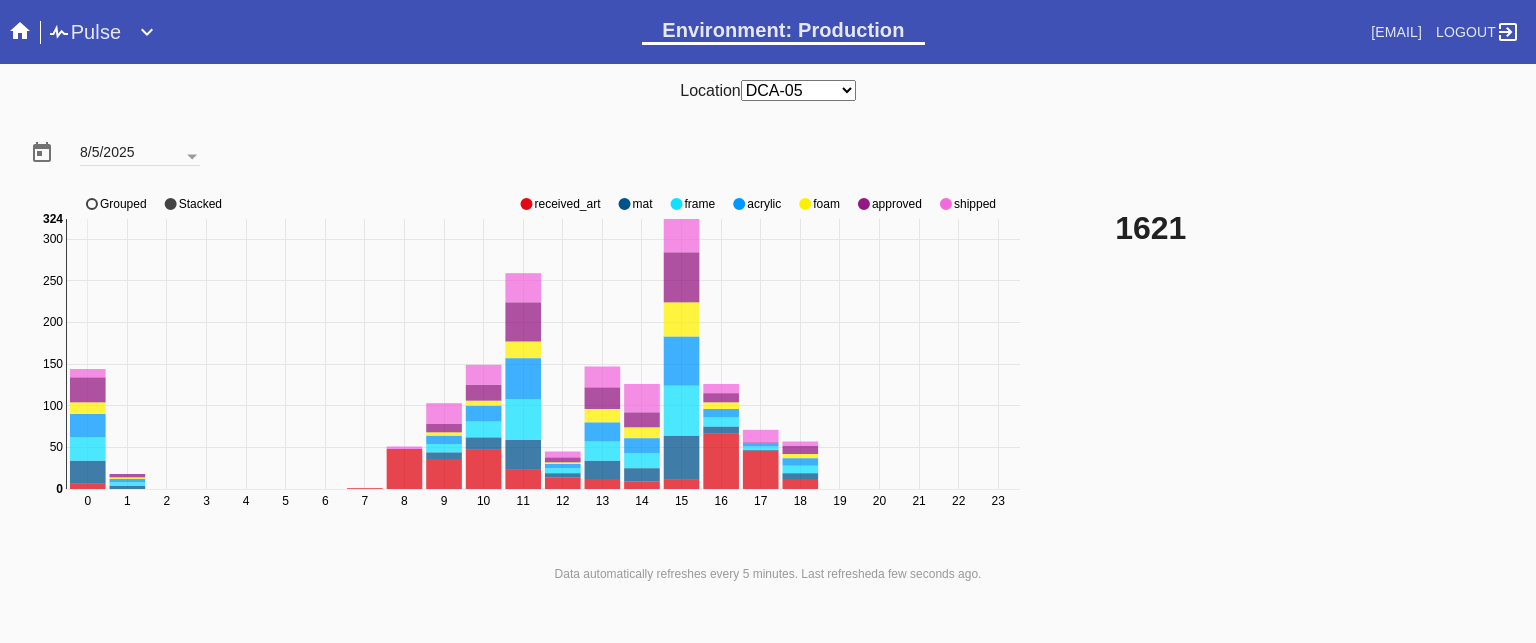 click on "received_art" 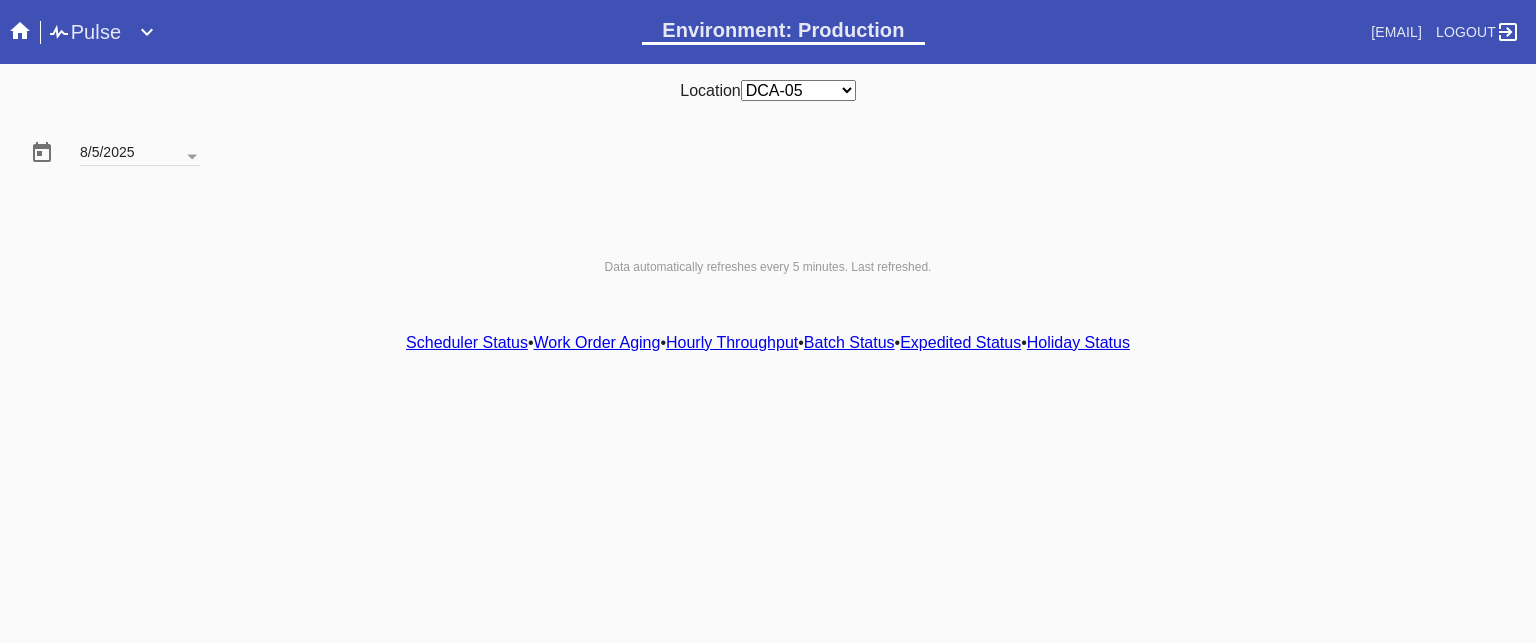 scroll, scrollTop: 0, scrollLeft: 0, axis: both 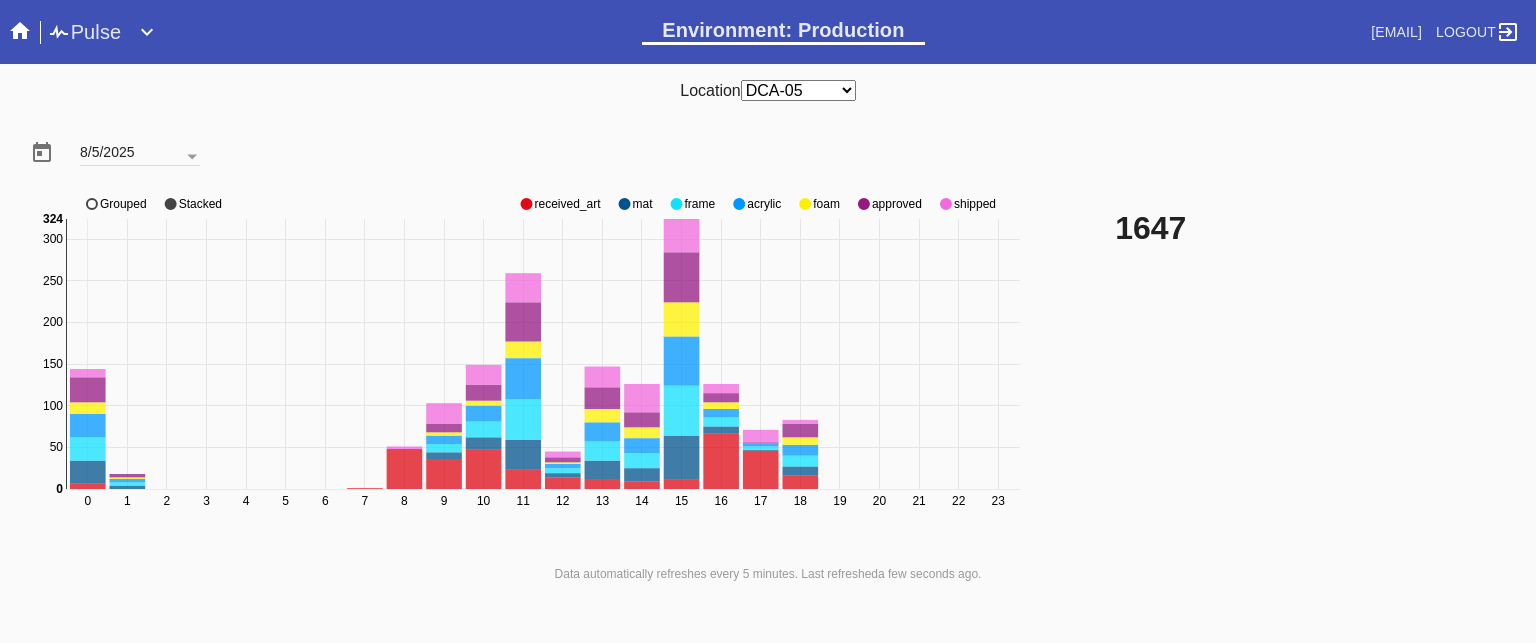 click on "approved" 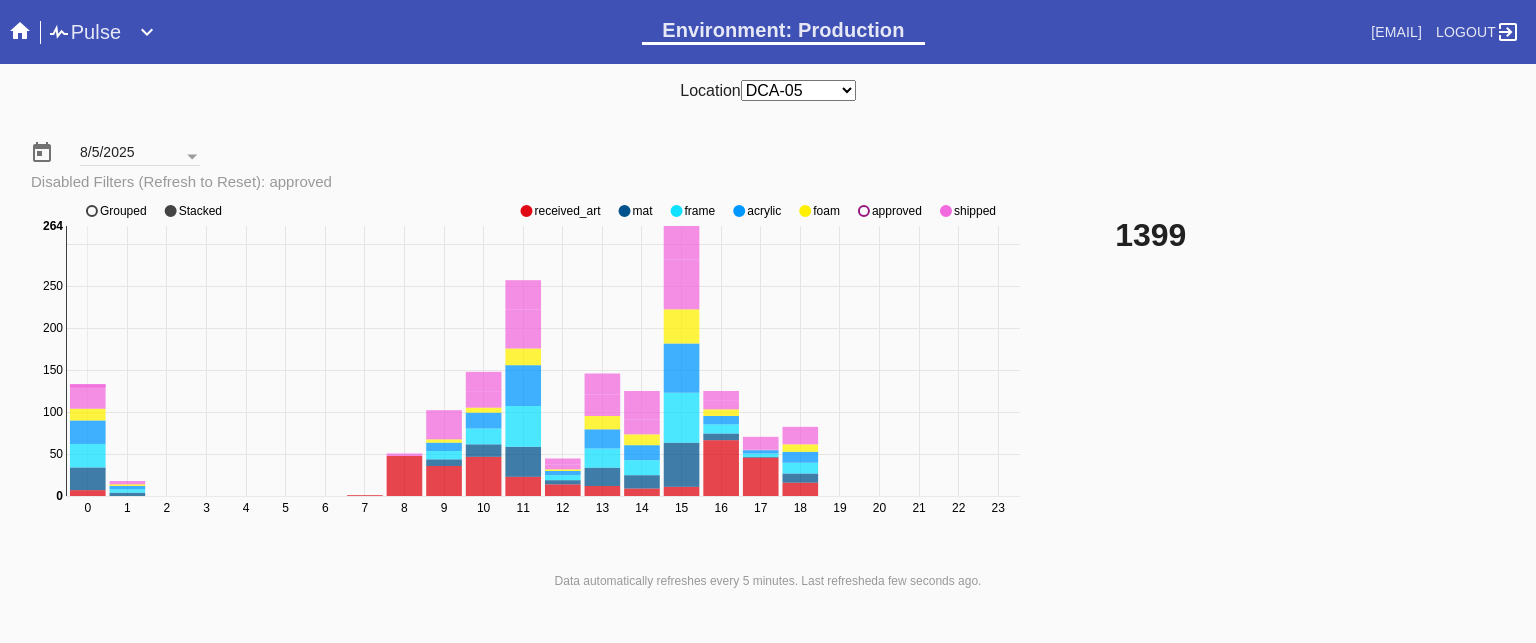 click on "approved" 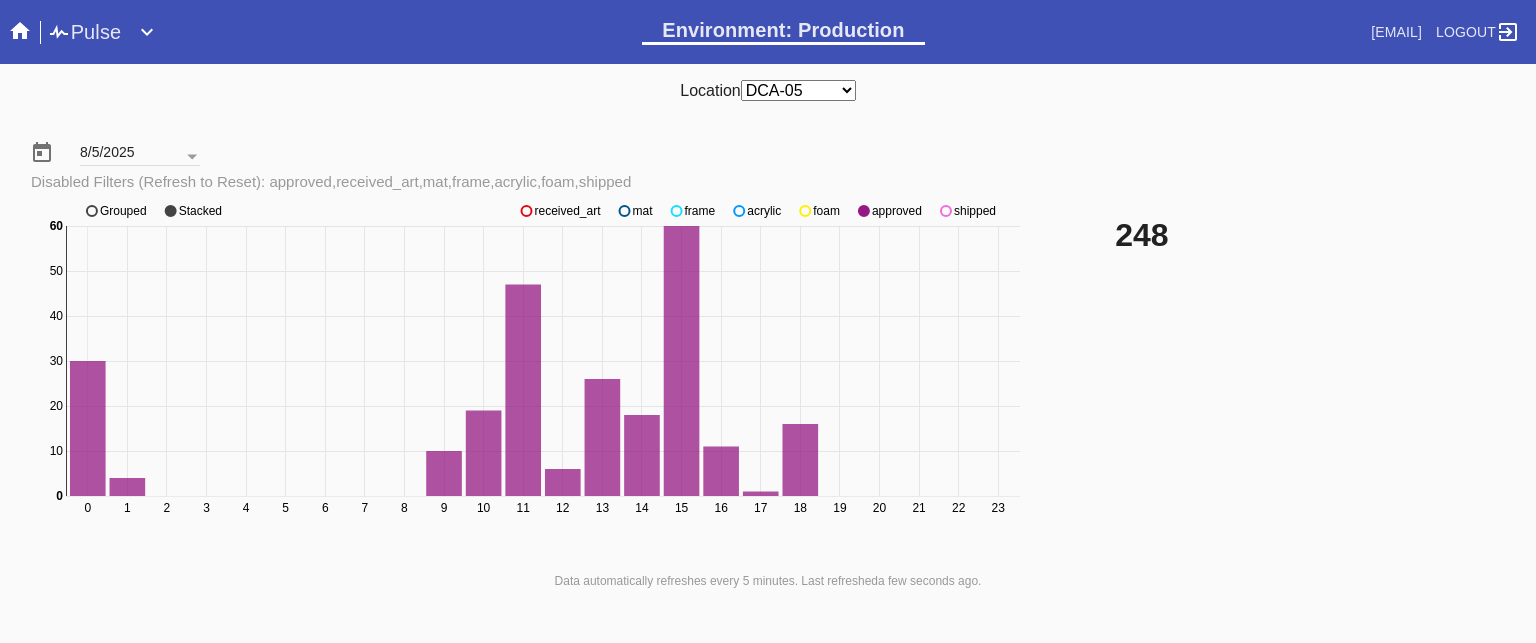 click on "received_art" 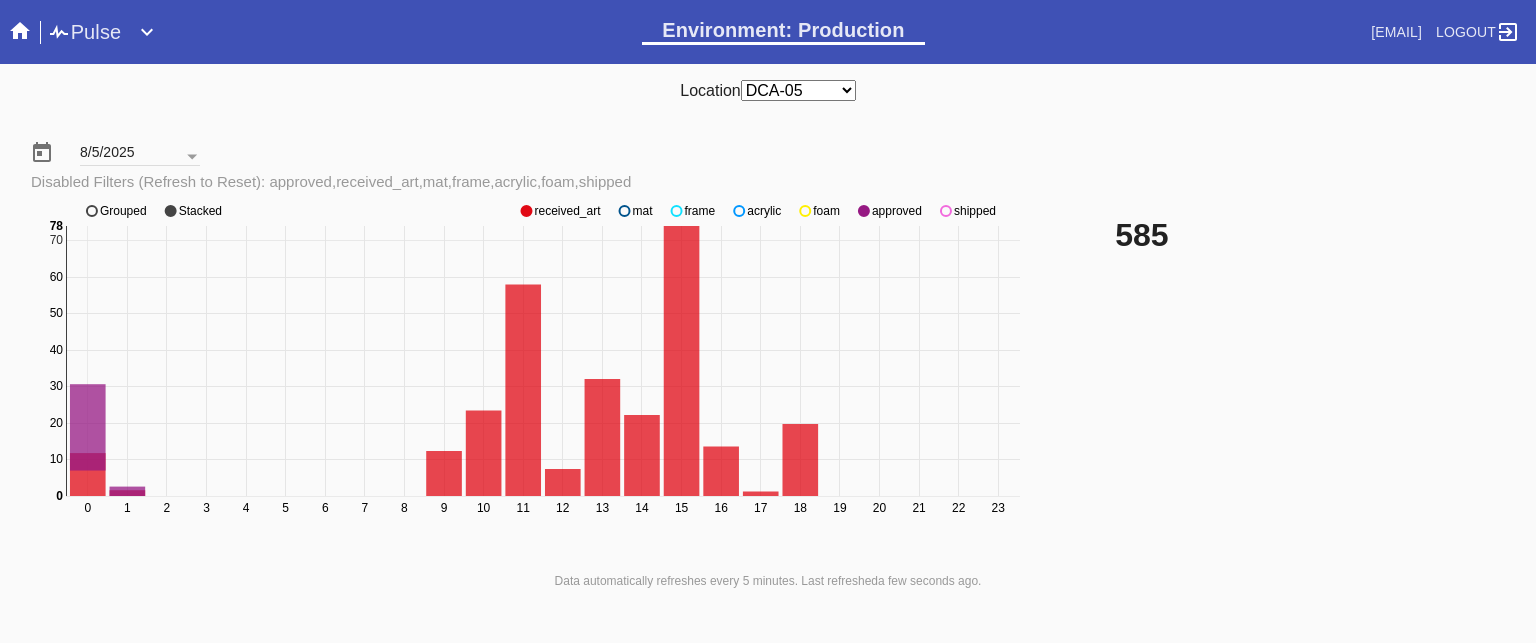 click on "received_art" 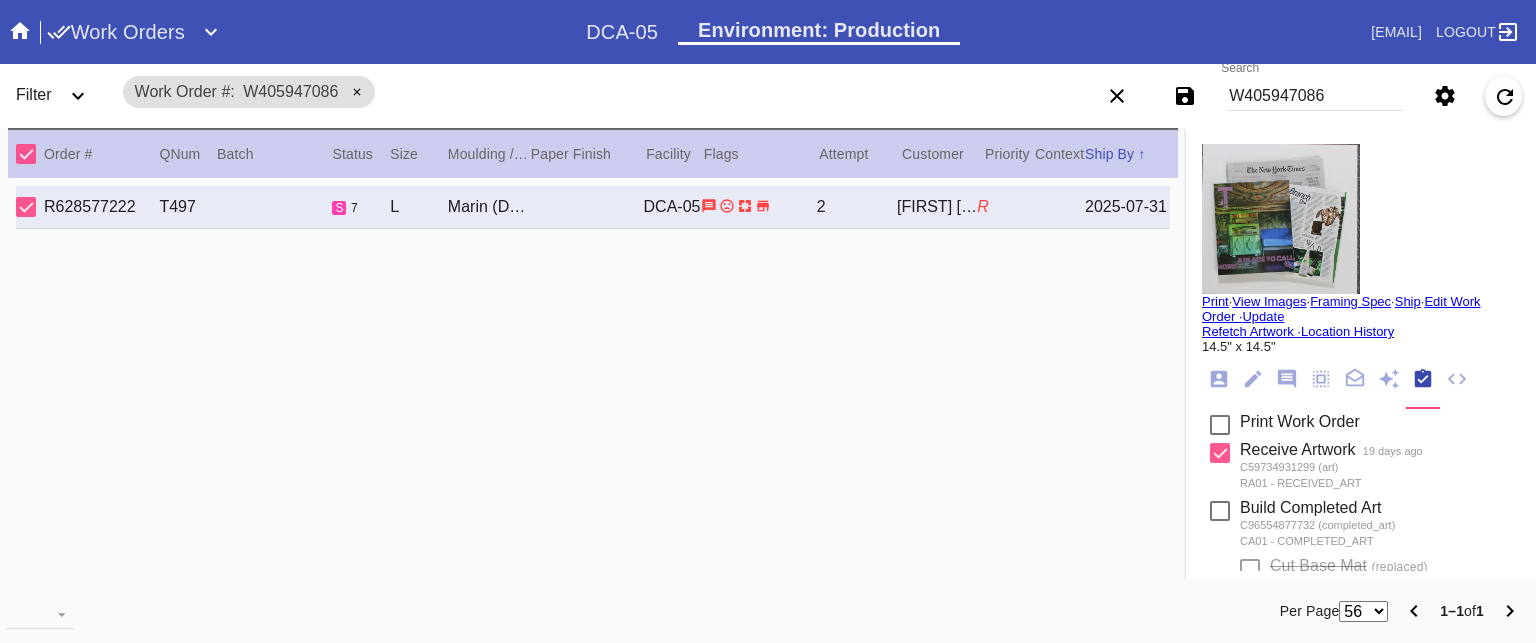 scroll, scrollTop: 0, scrollLeft: 0, axis: both 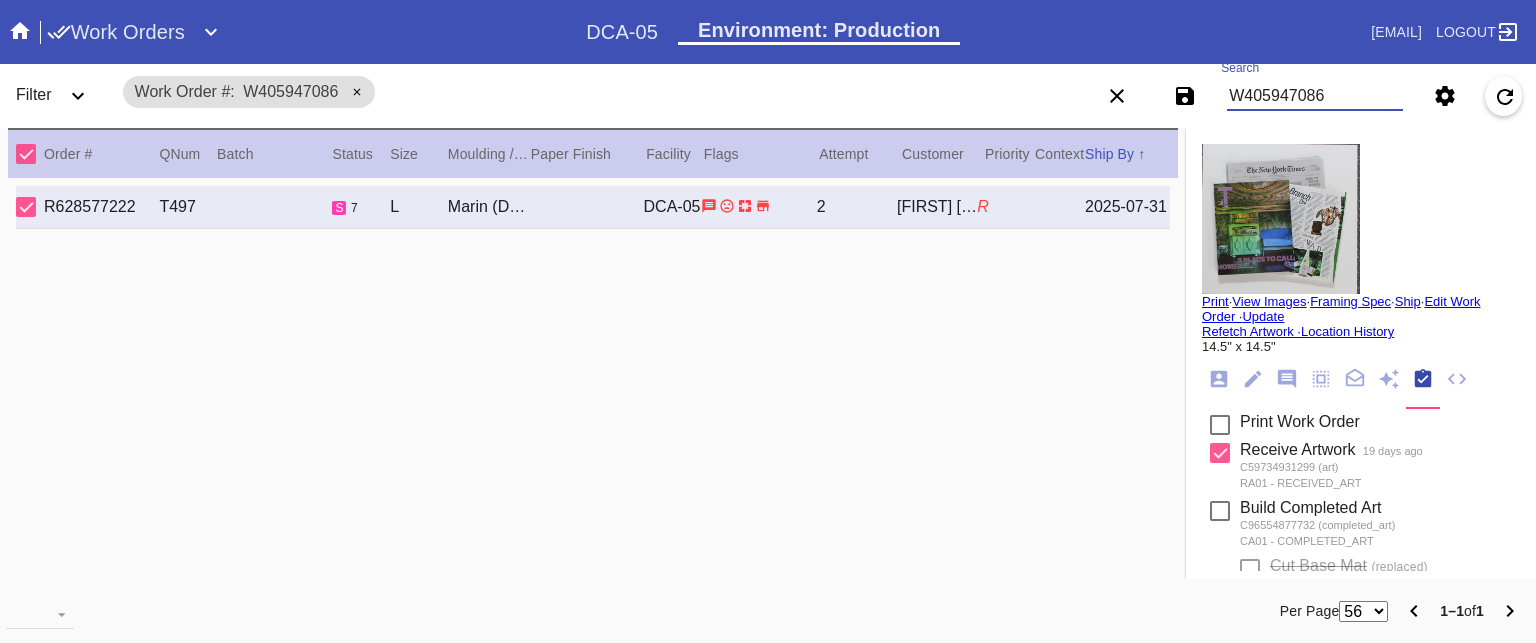 click on "W405947086" at bounding box center (1315, 96) 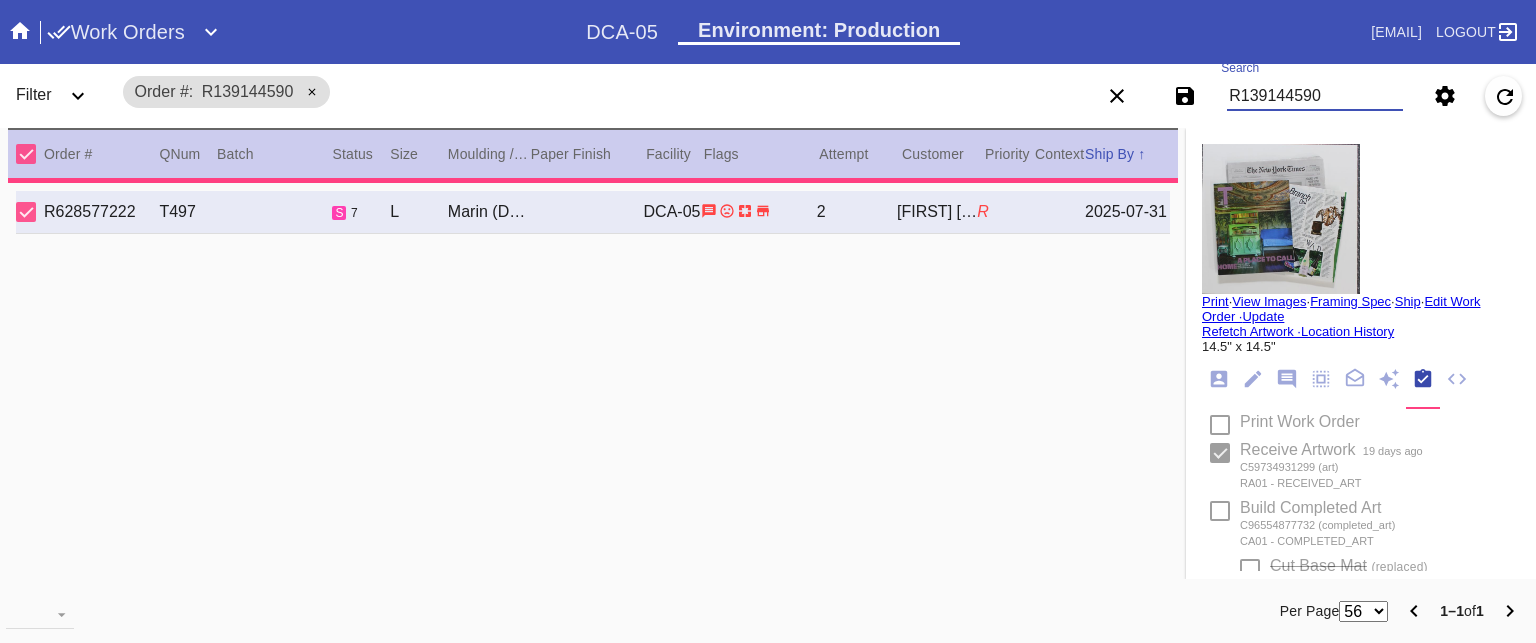 type on "7.25" 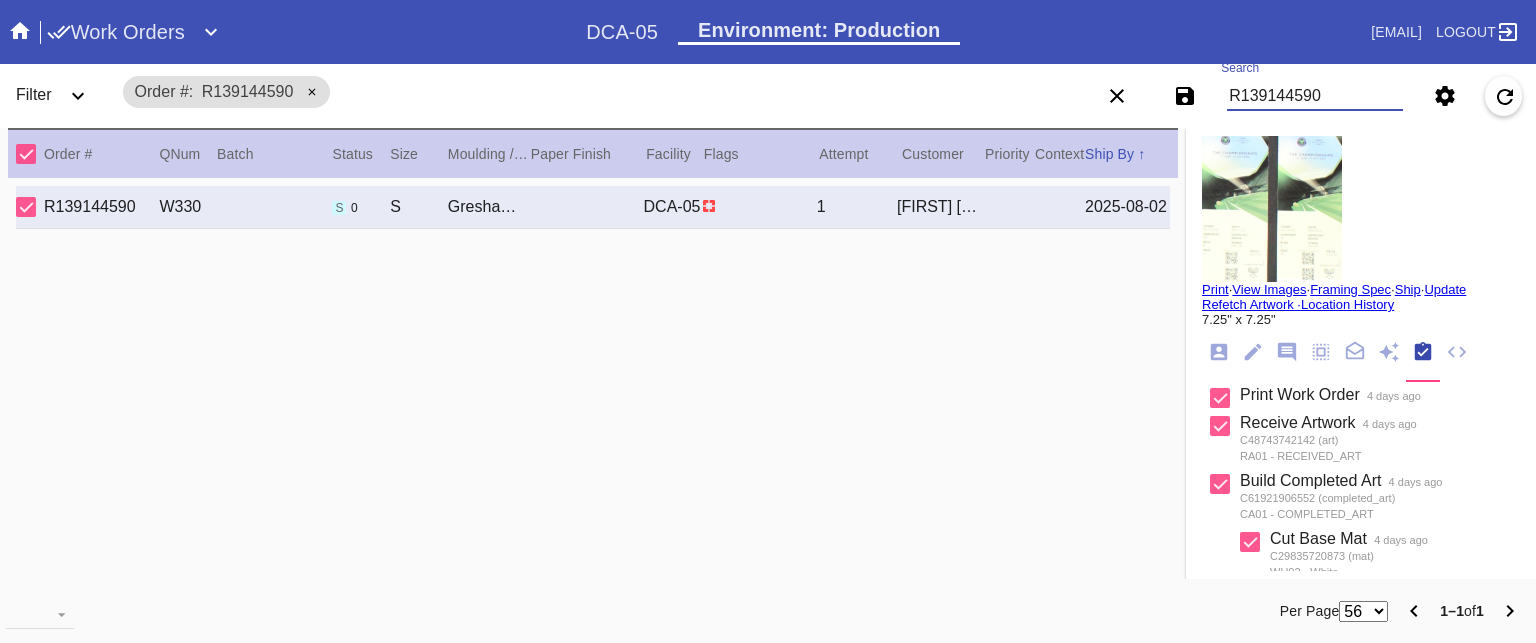 scroll, scrollTop: 0, scrollLeft: 0, axis: both 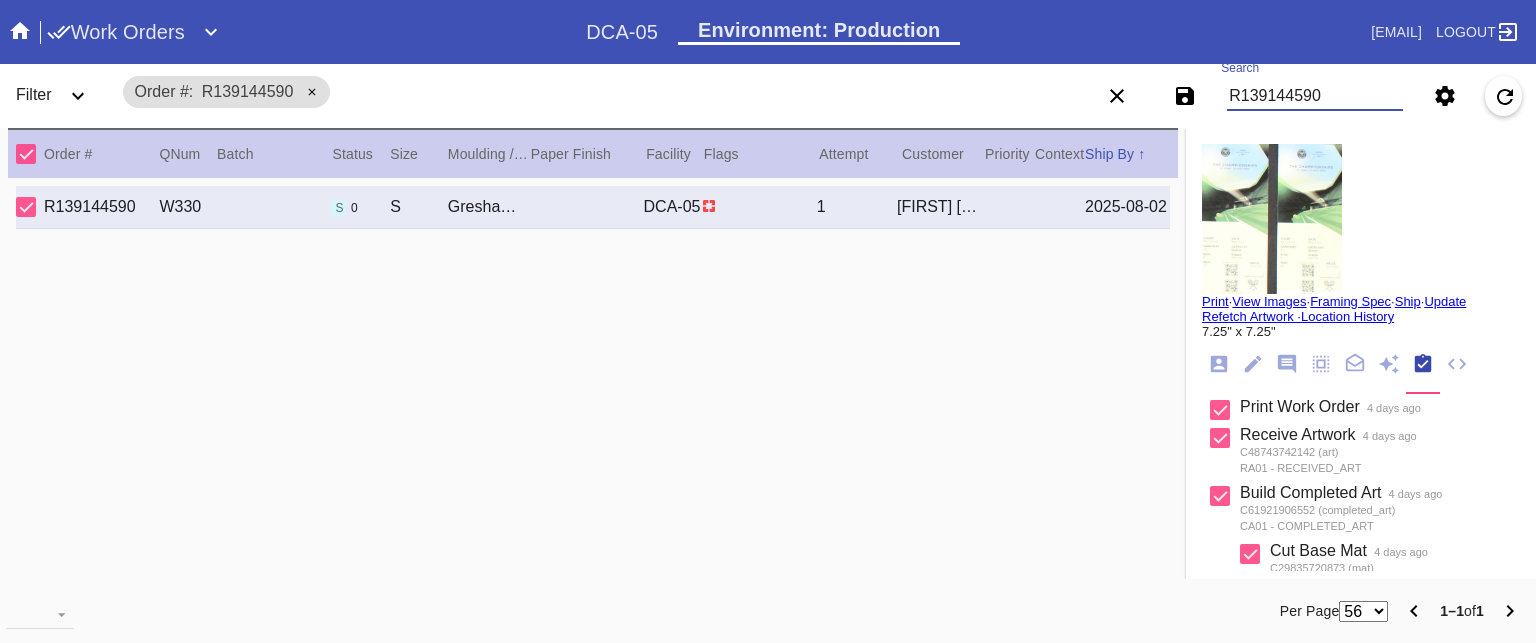 click on "R139144590" at bounding box center (1315, 96) 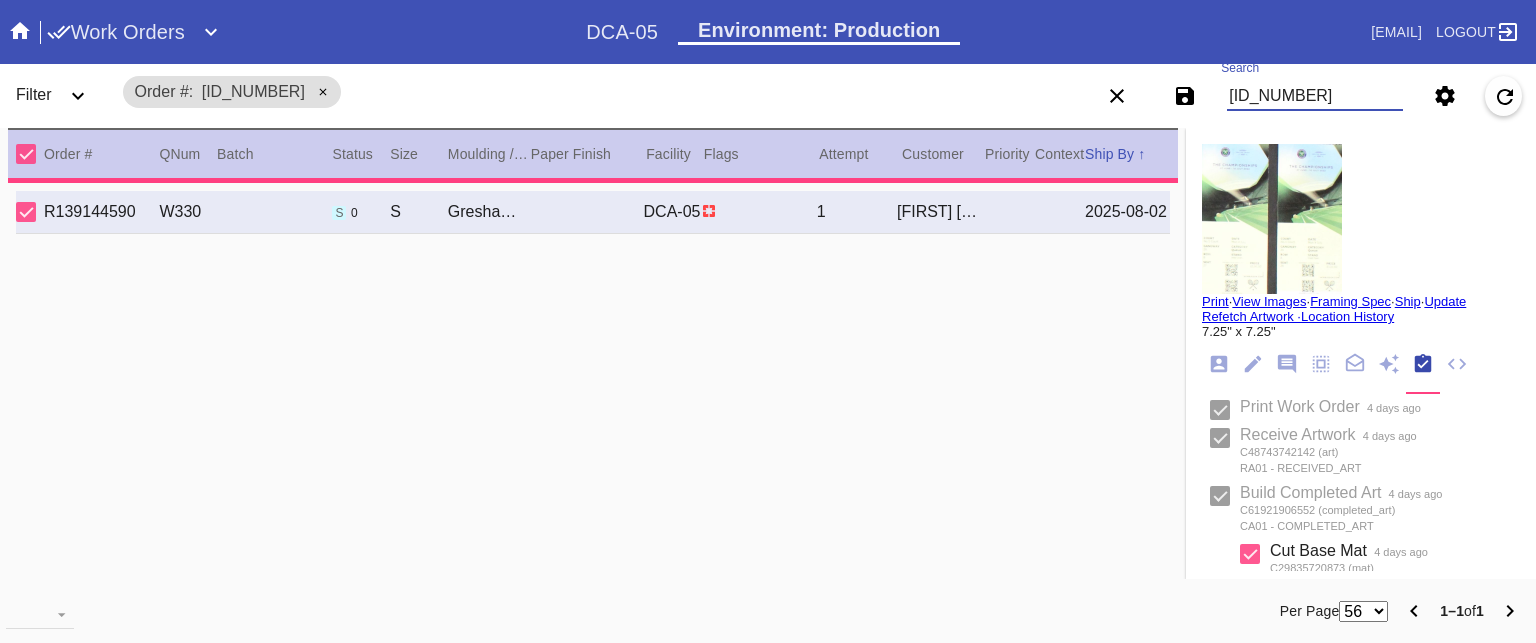 type on "3.0" 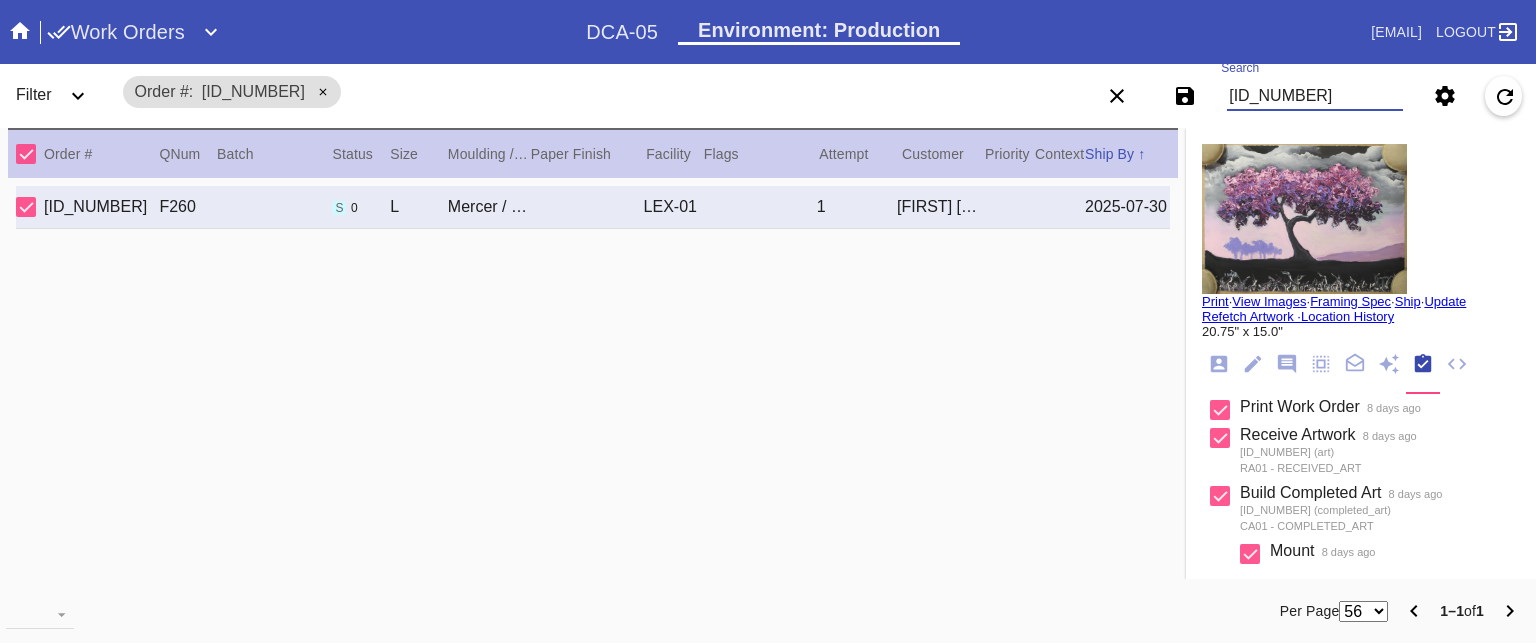 click on "R871140899" at bounding box center (1315, 96) 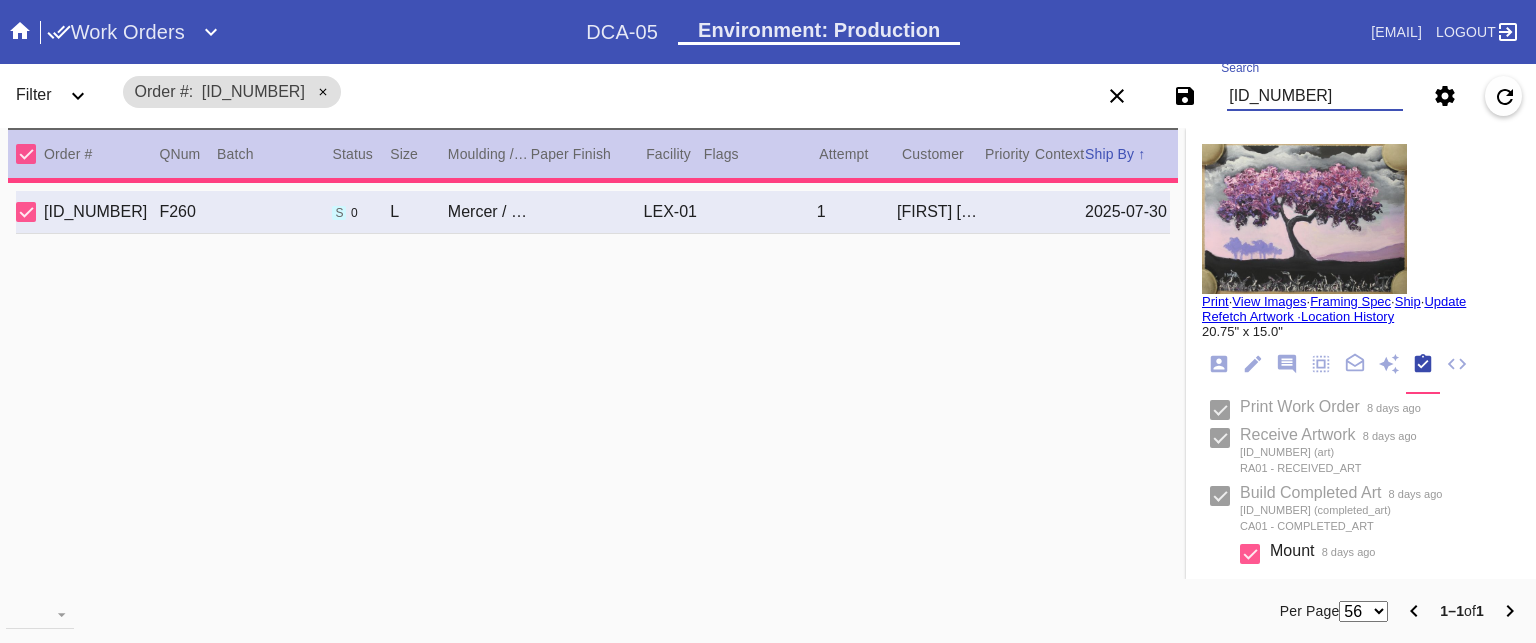 type on "2.0" 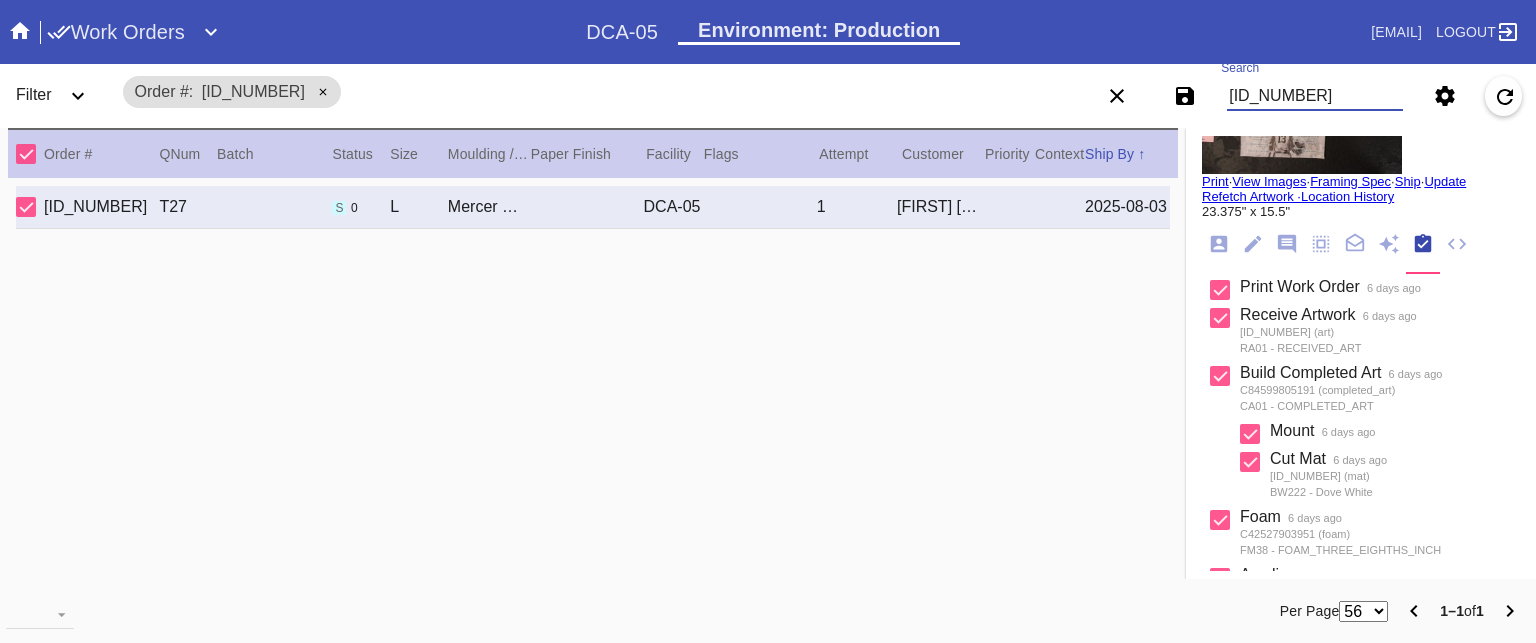 scroll, scrollTop: 0, scrollLeft: 0, axis: both 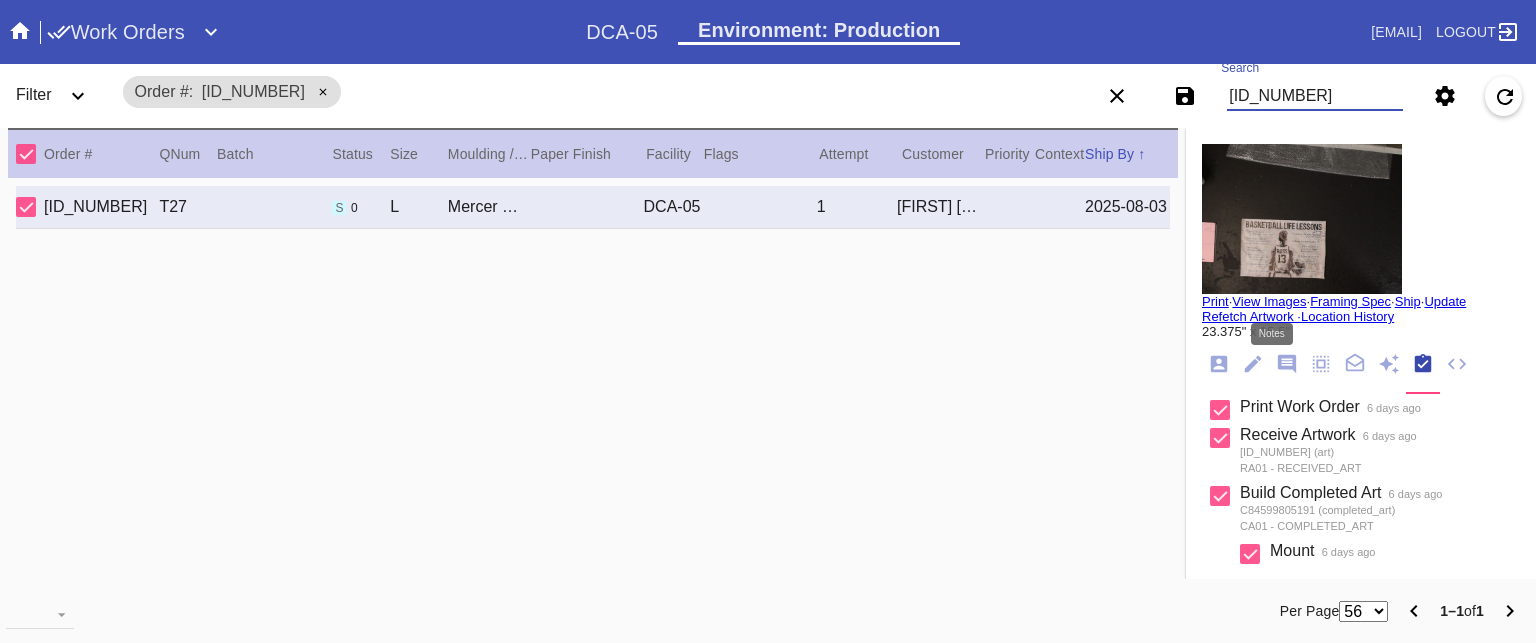 type on "[NUMBER]" 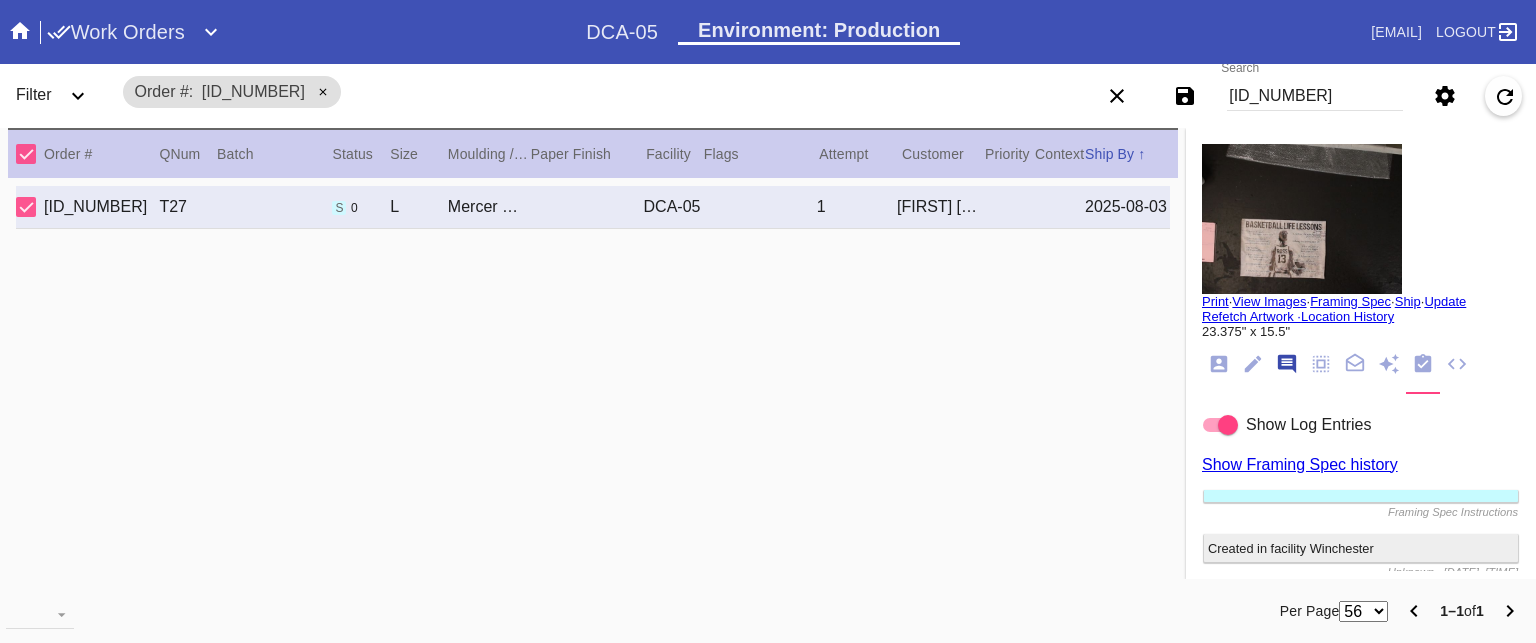 scroll, scrollTop: 123, scrollLeft: 0, axis: vertical 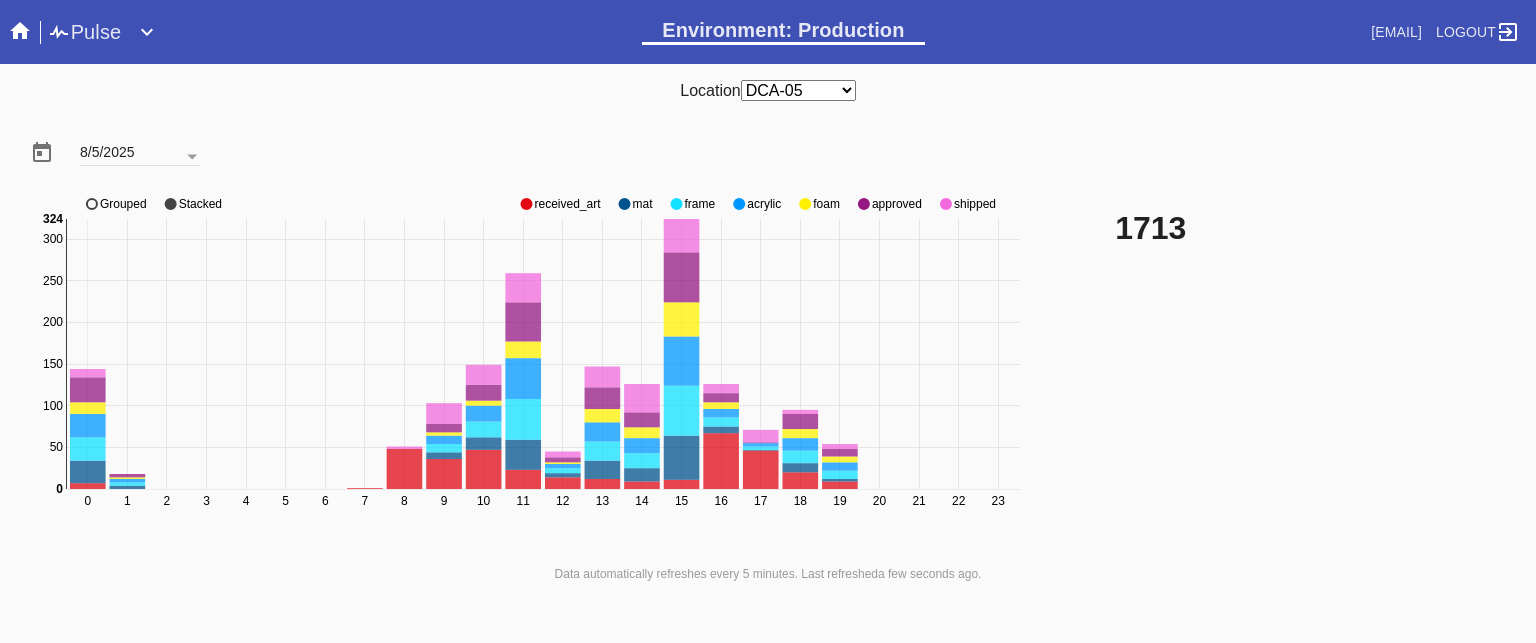 click on "approved" 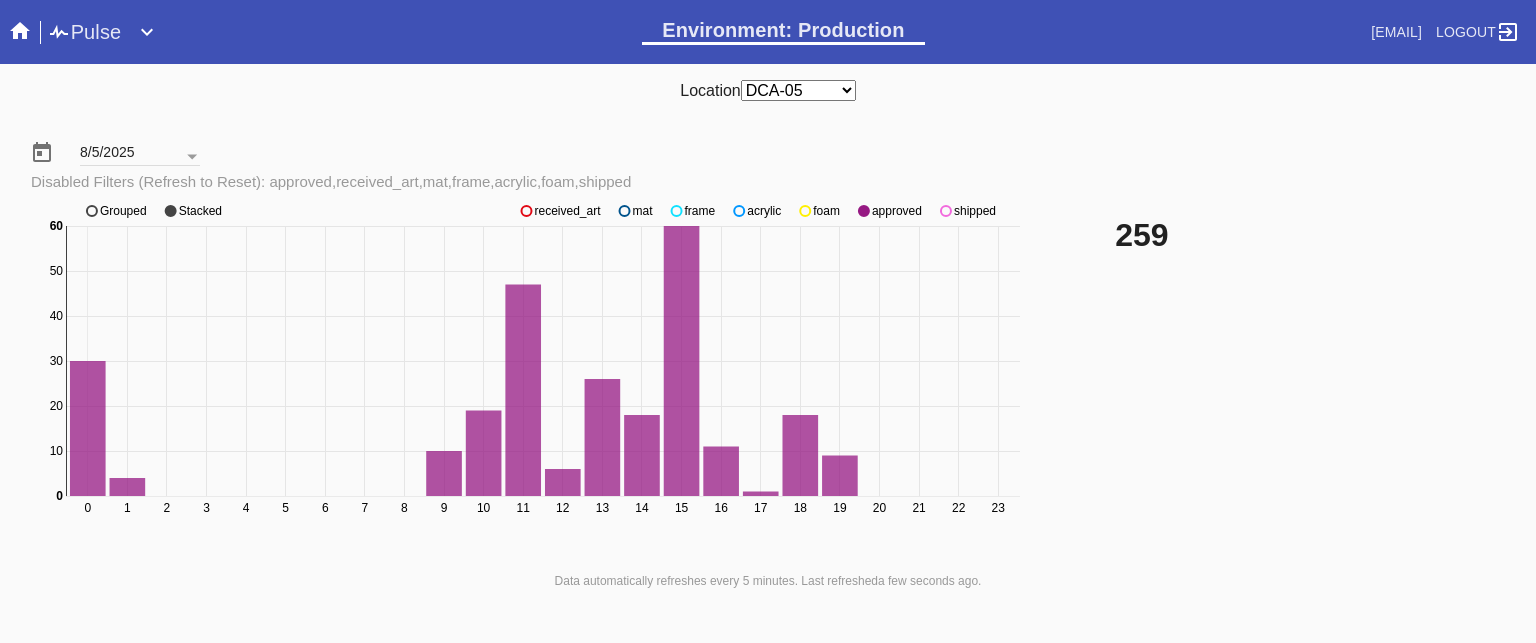click on "received_art" 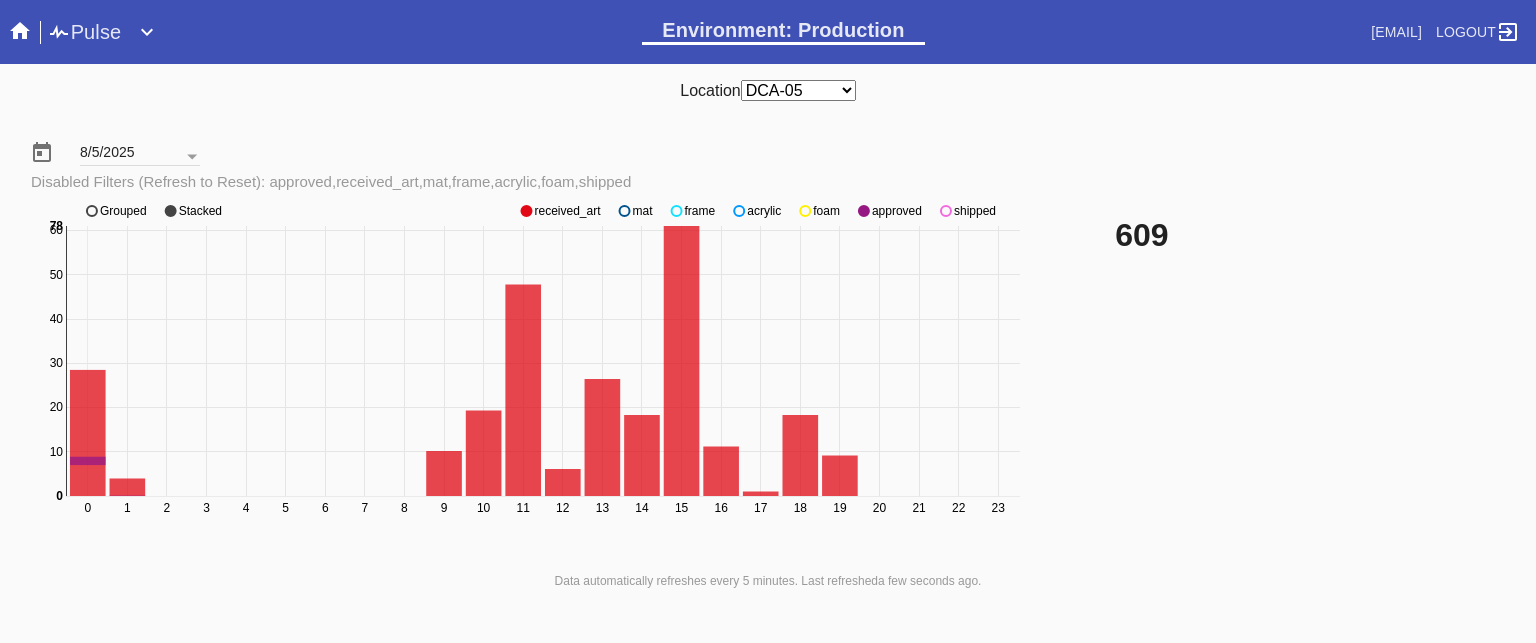 click on "received_art" 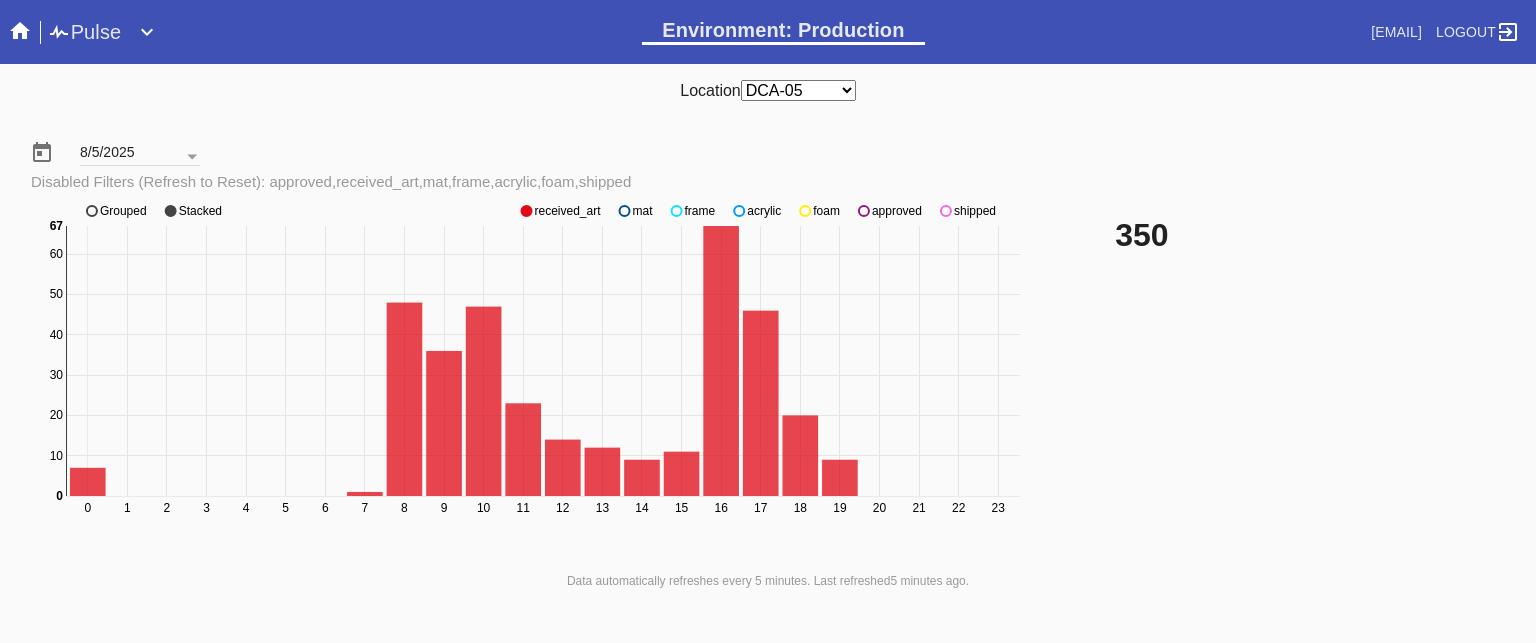click on "mat" 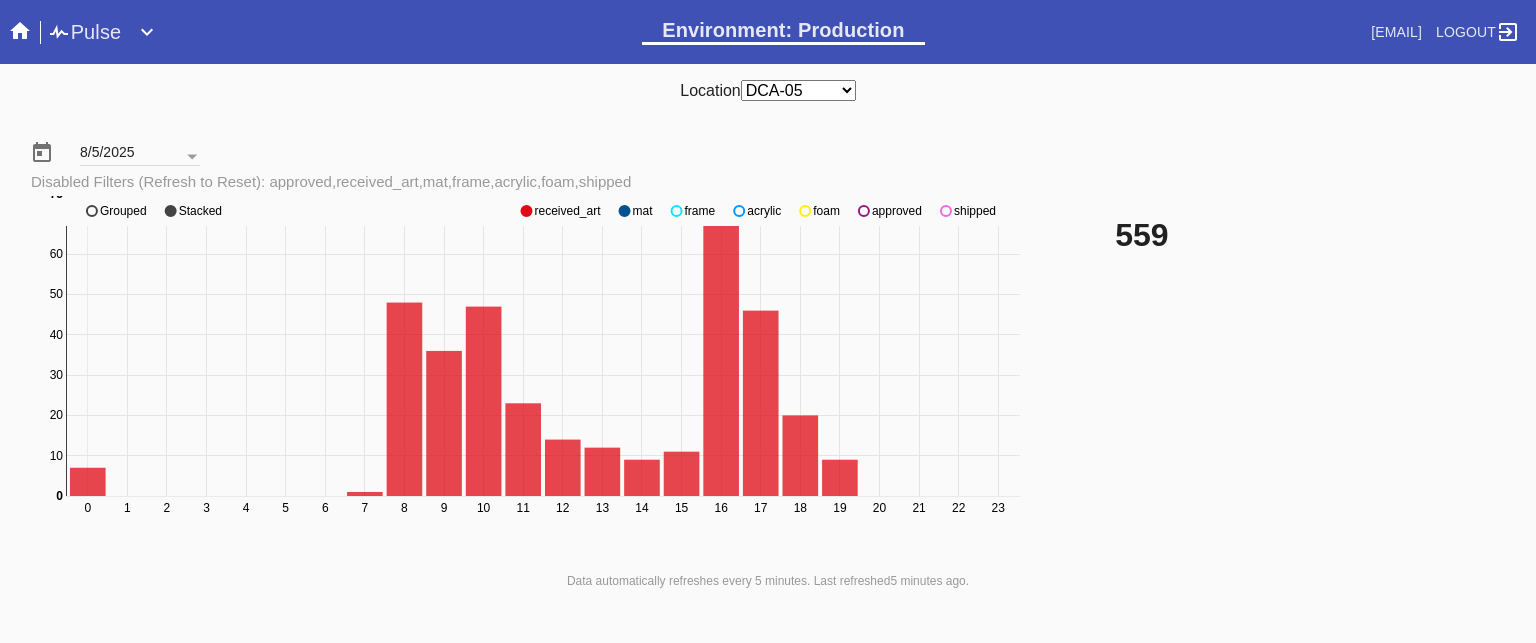 click on "mat" 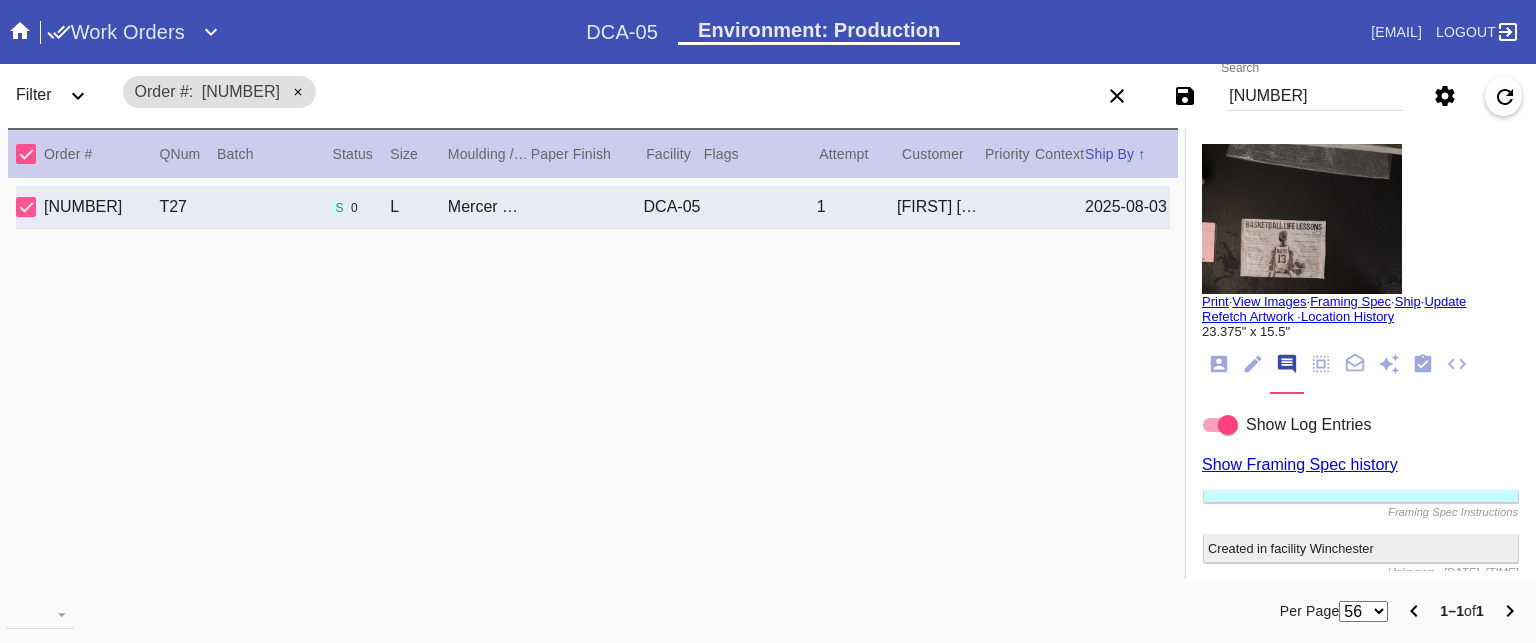 scroll, scrollTop: 0, scrollLeft: 0, axis: both 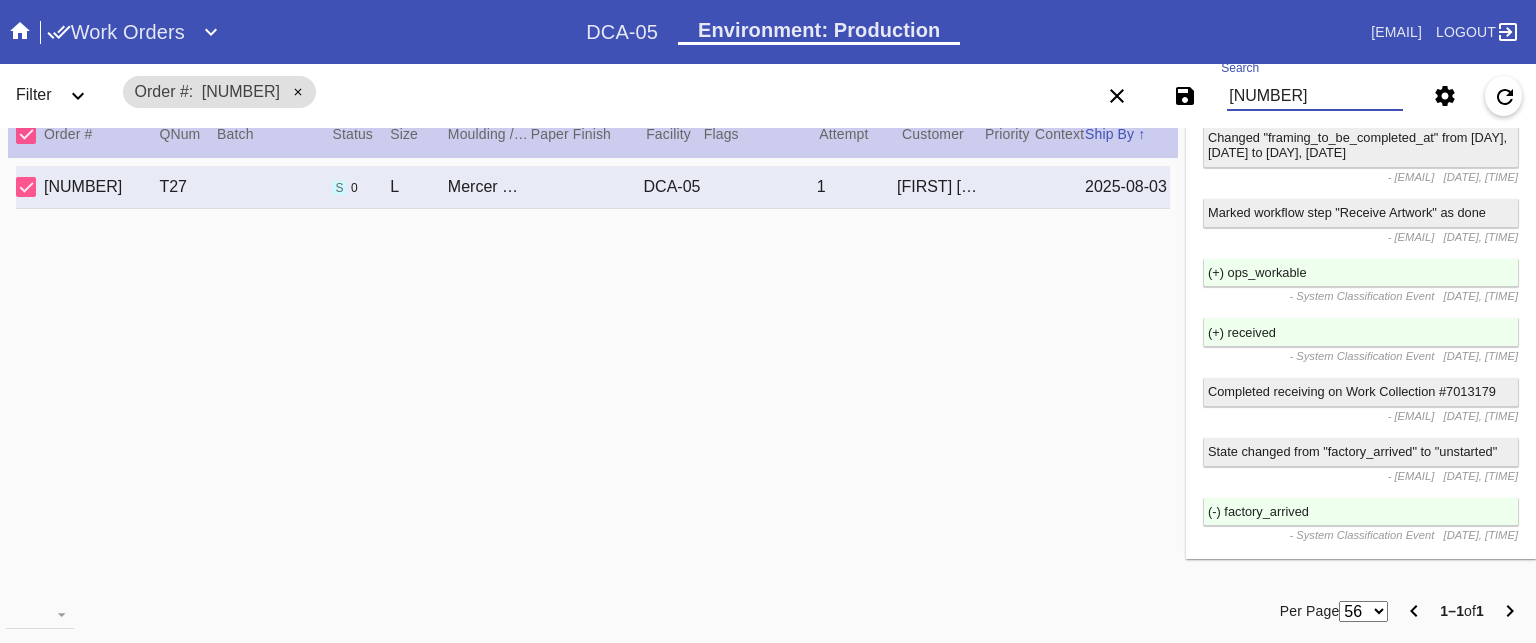 click on "R182827952" at bounding box center [1315, 96] 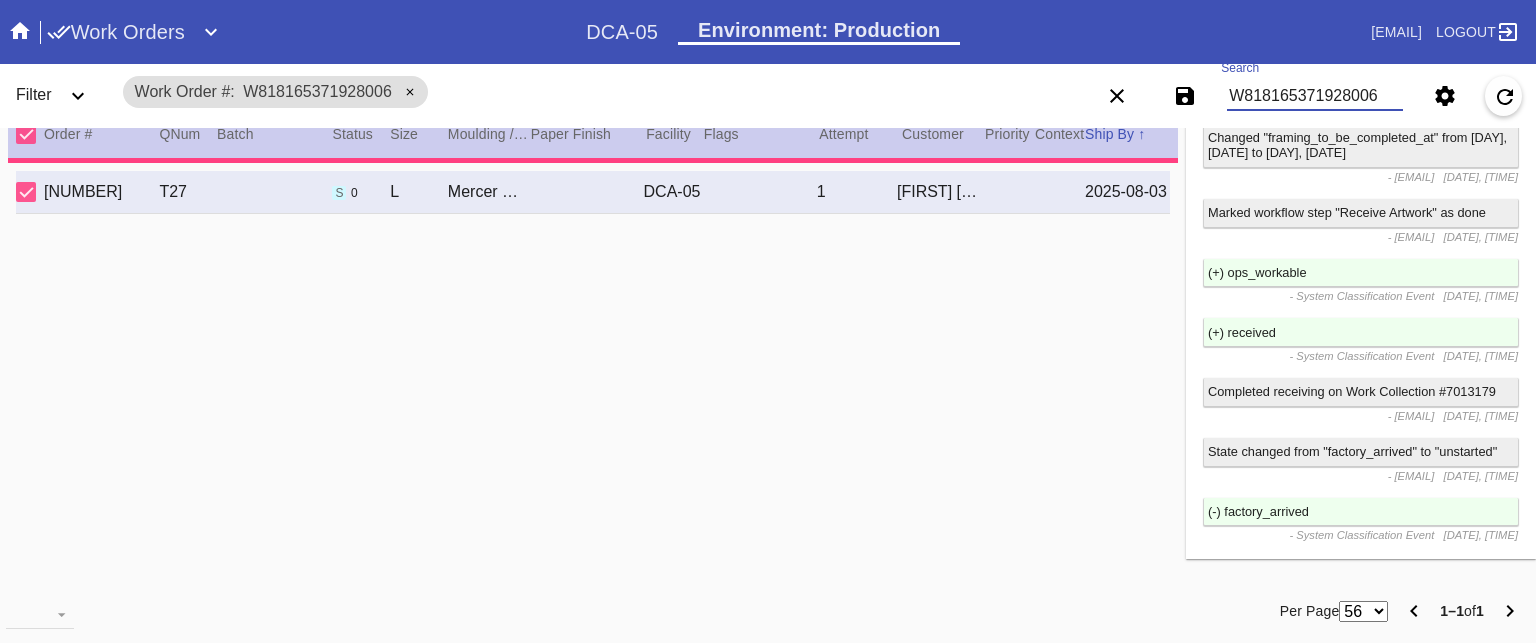 type on "24.0" 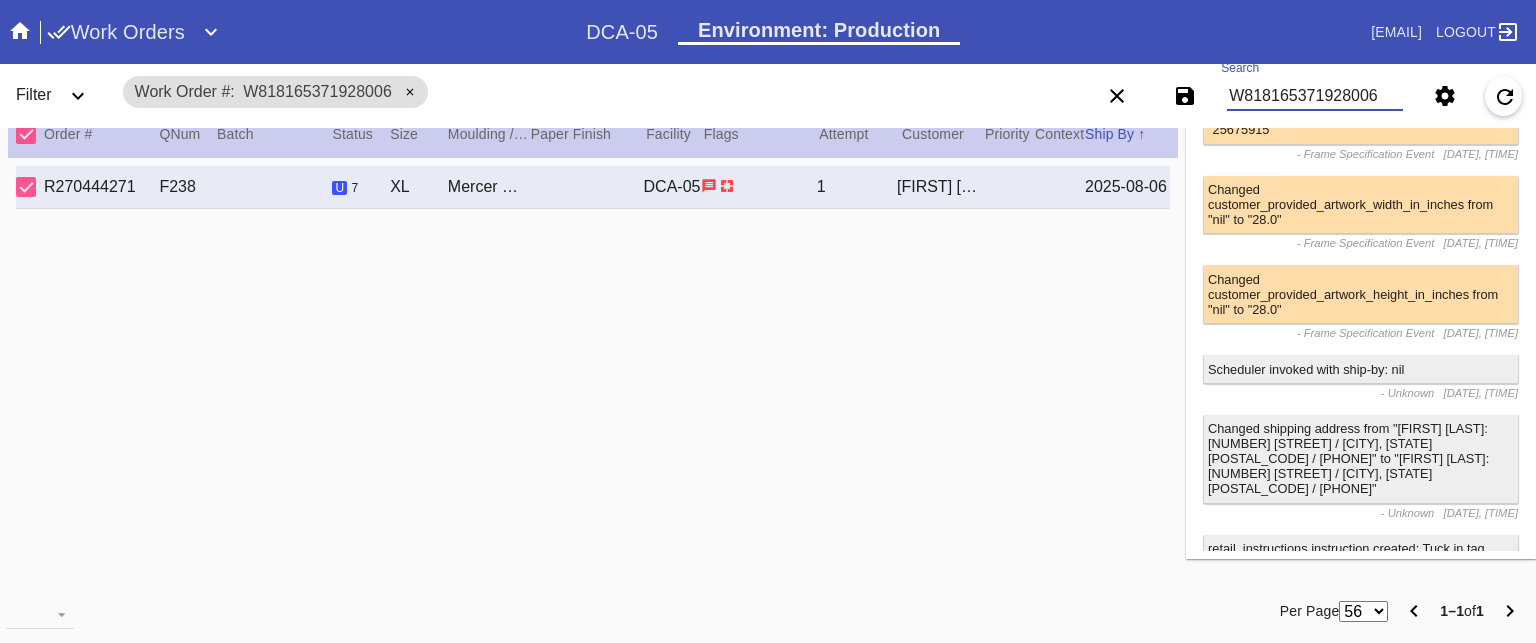 scroll, scrollTop: 0, scrollLeft: 0, axis: both 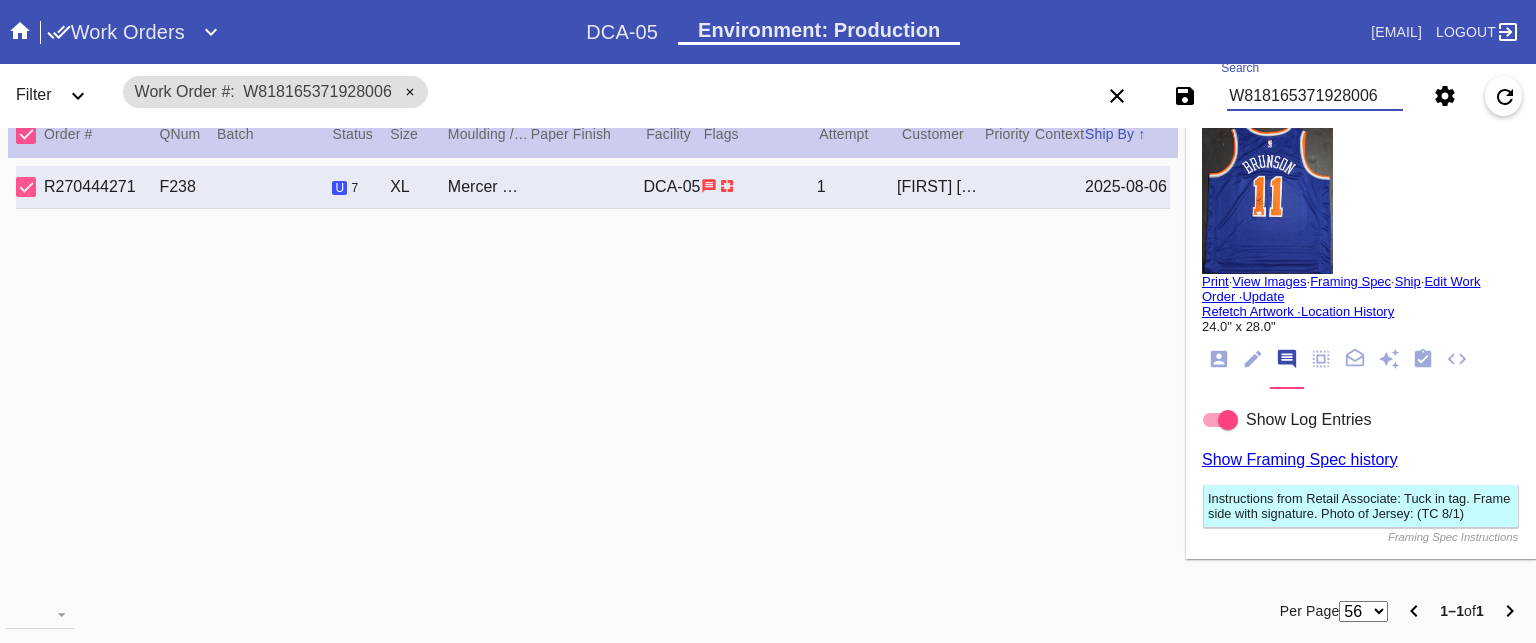 type on "W818165371928006" 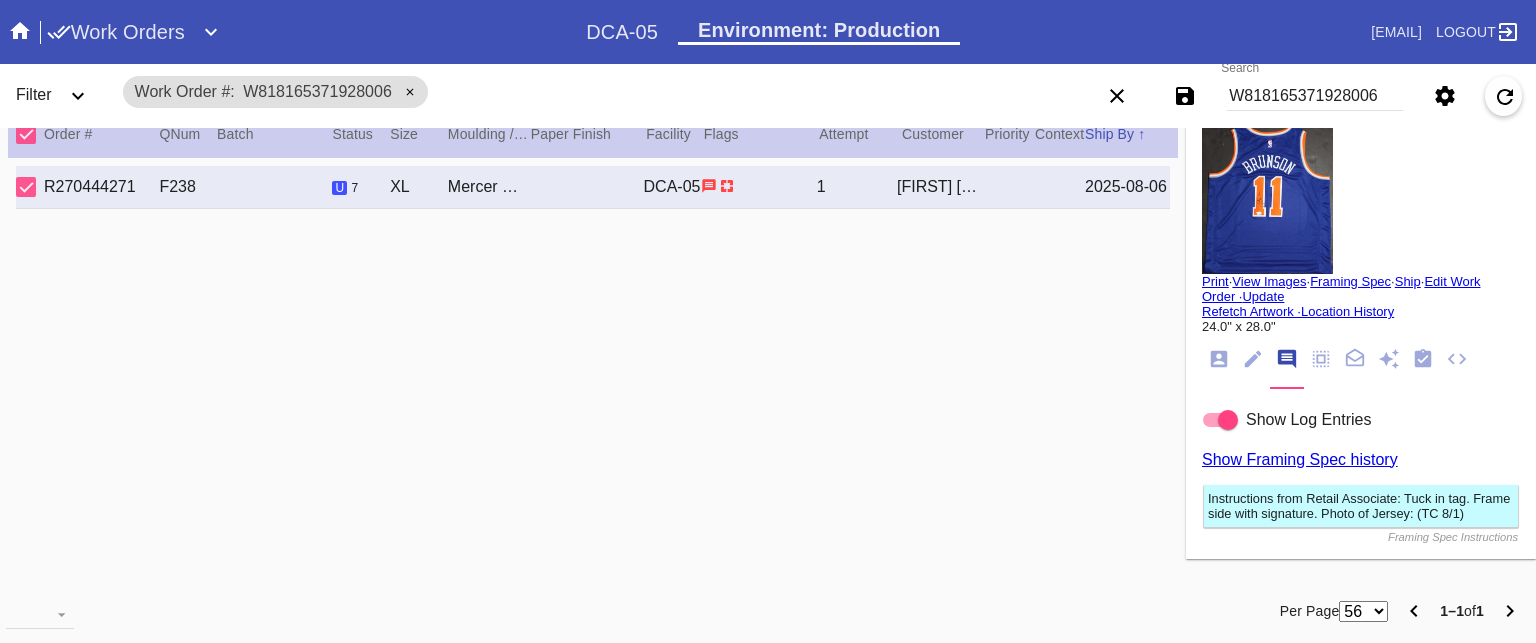 click on "W818165371928006" at bounding box center (1315, 96) 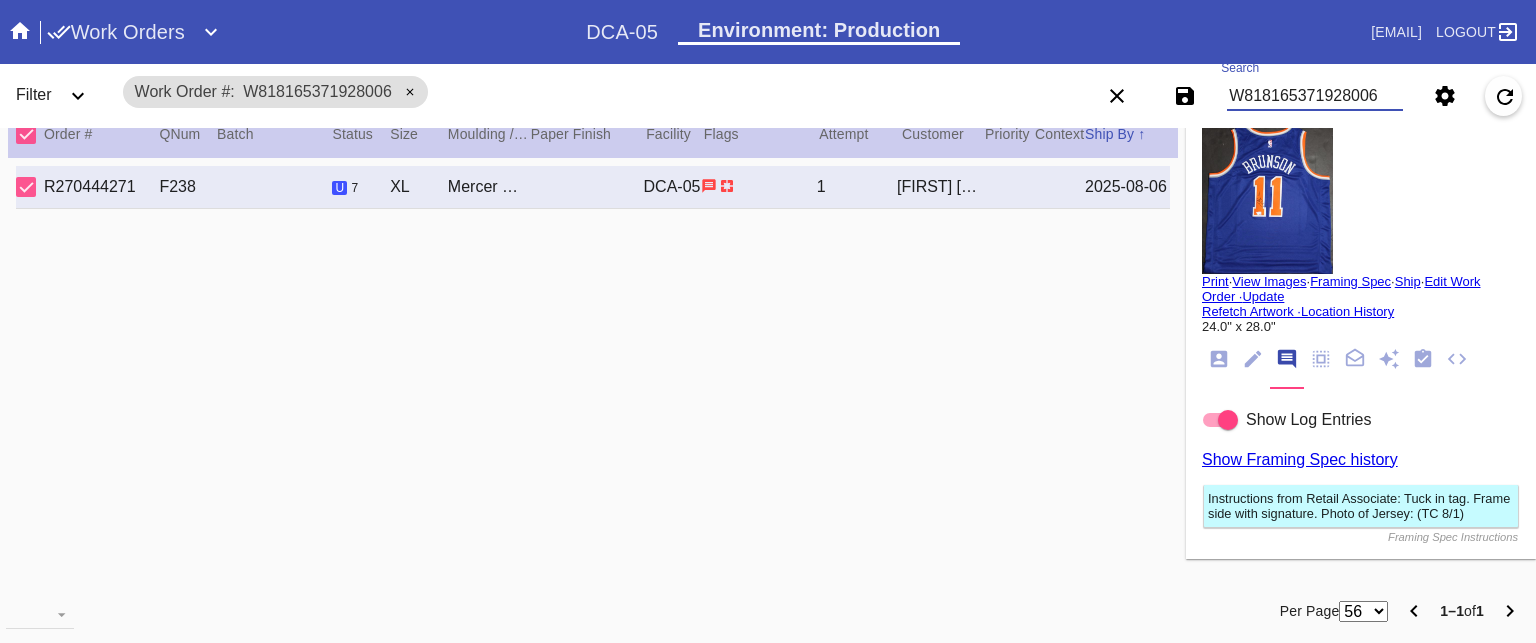 click on "W818165371928006" at bounding box center (1315, 96) 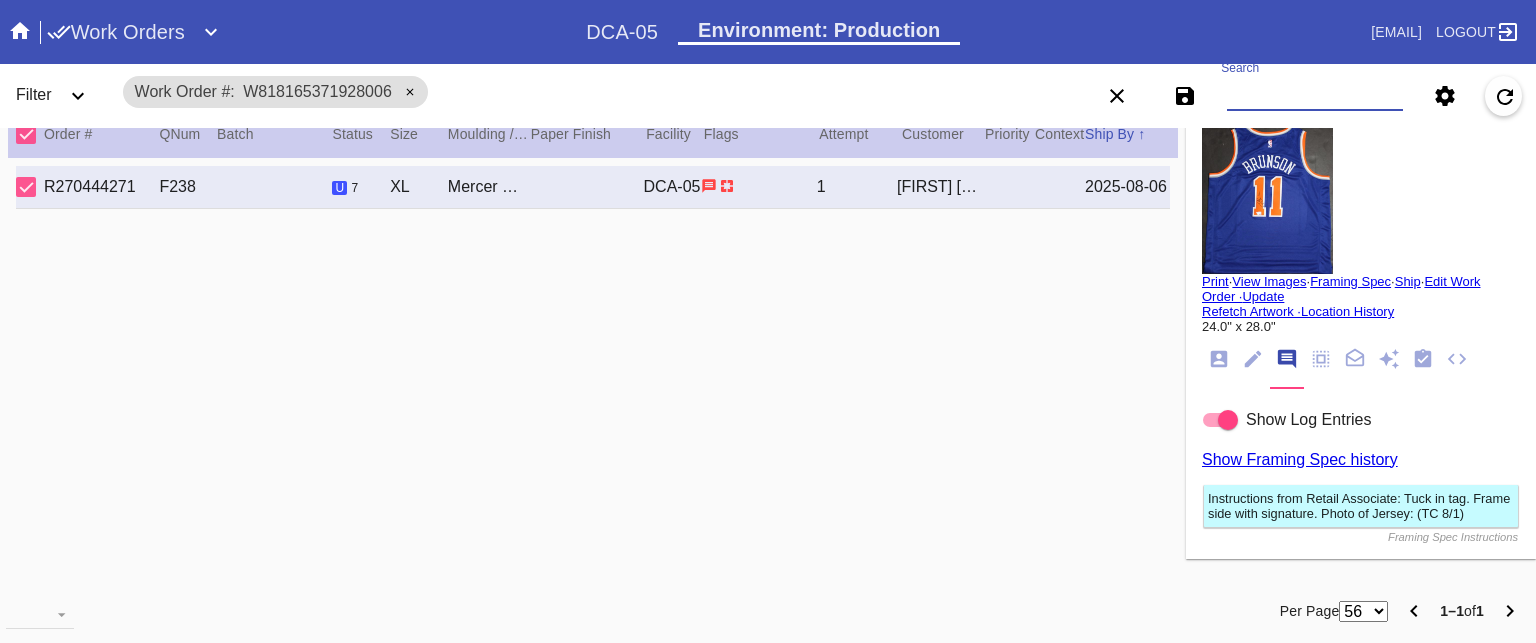 paste on "W349096979008452" 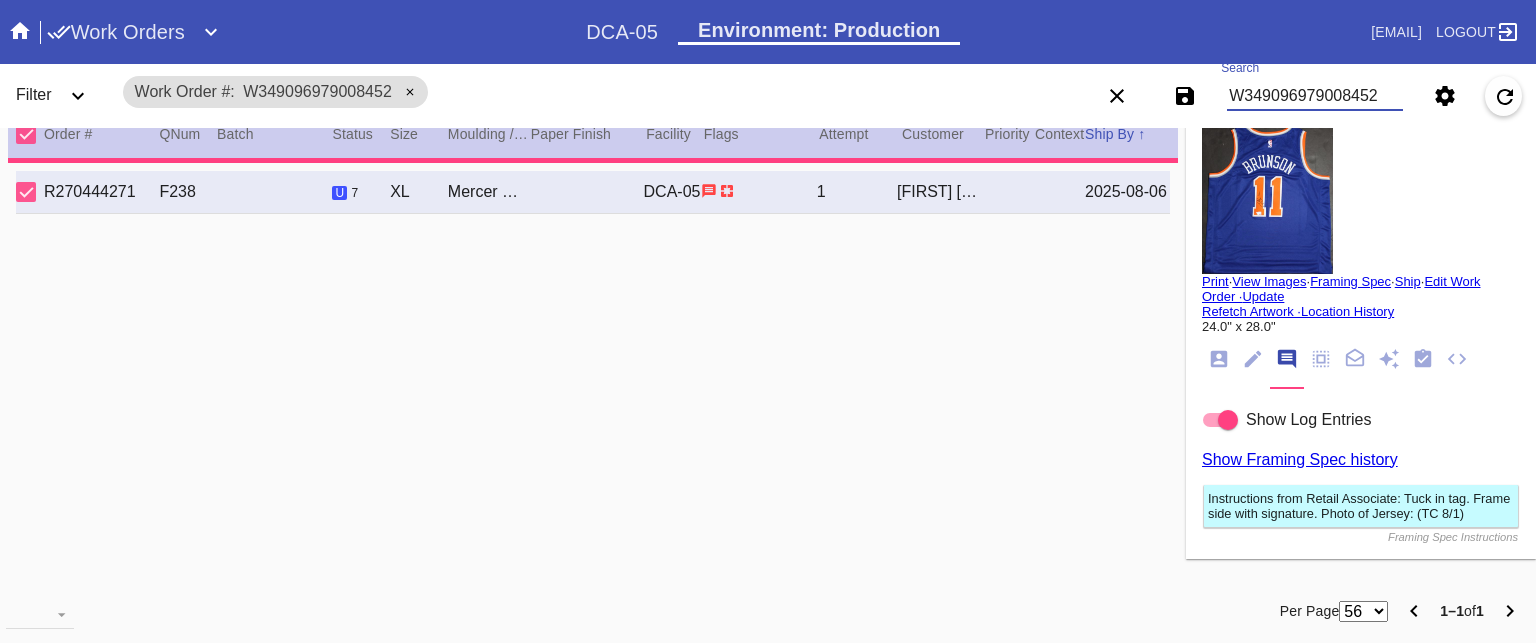 type on "28.0" 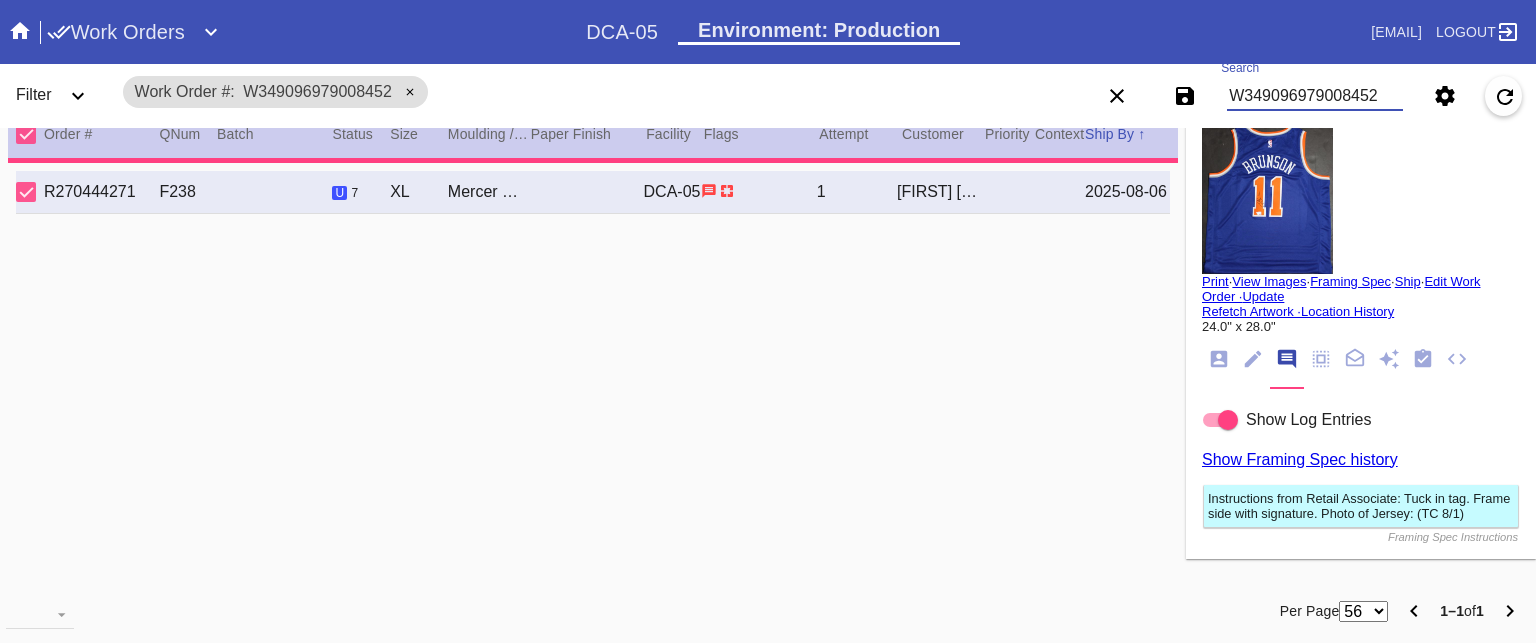 type on "Wrinkled, dent bottom right, tiny hole middle of first A of "Spartans", loose thread right from bottom middle edge of neckline - MS 8/5" 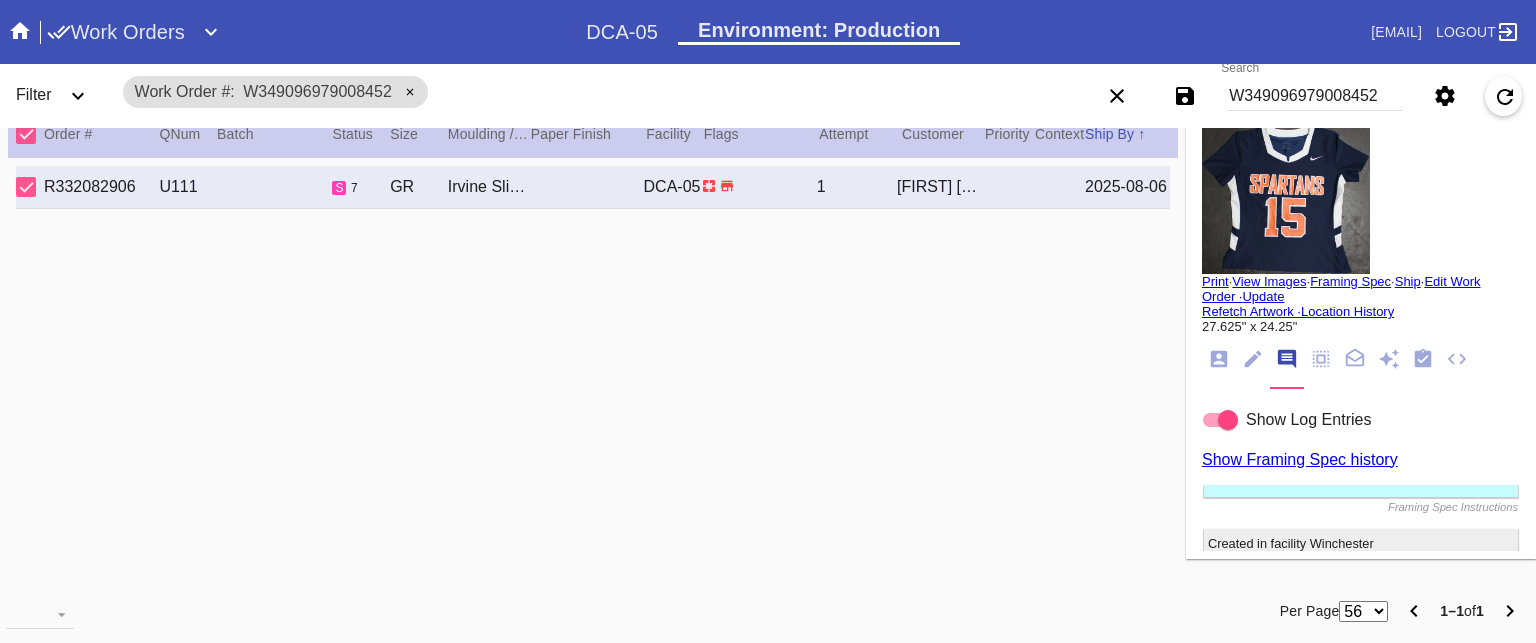 click on "Print" at bounding box center (1215, 281) 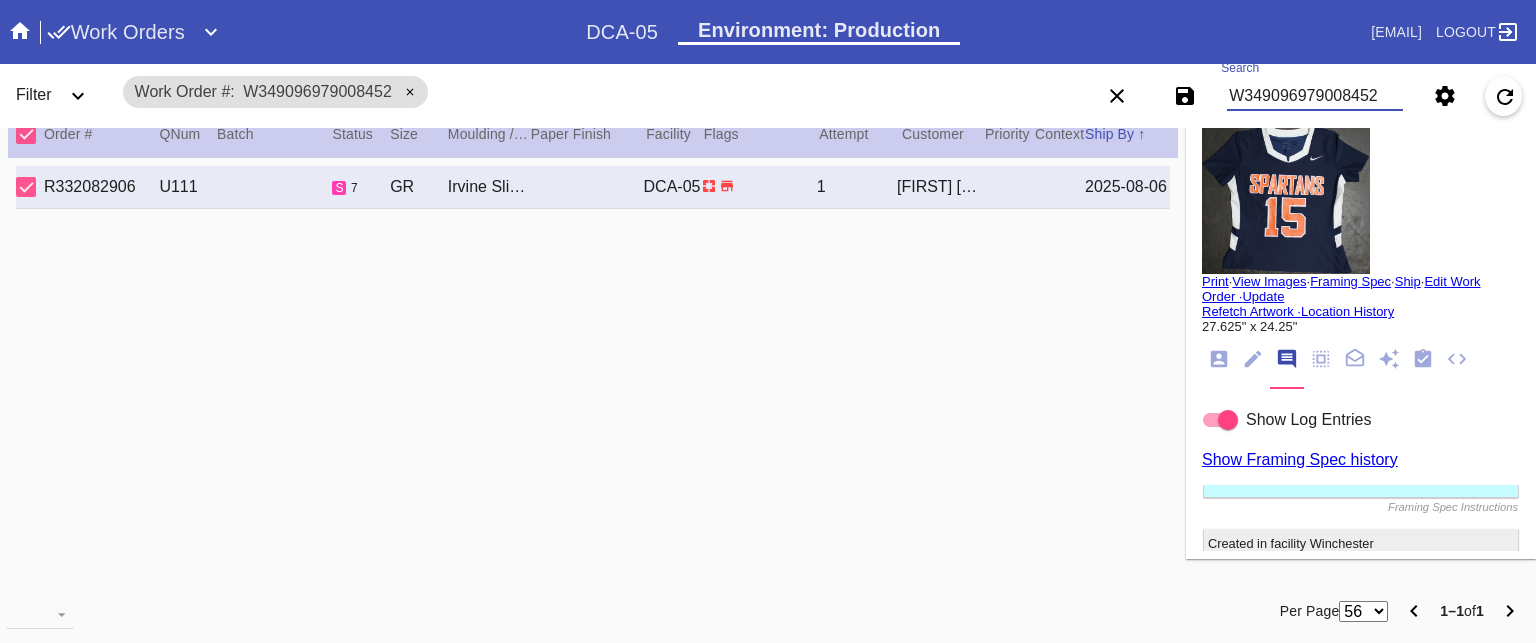 click on "W349096979008452" at bounding box center (1315, 96) 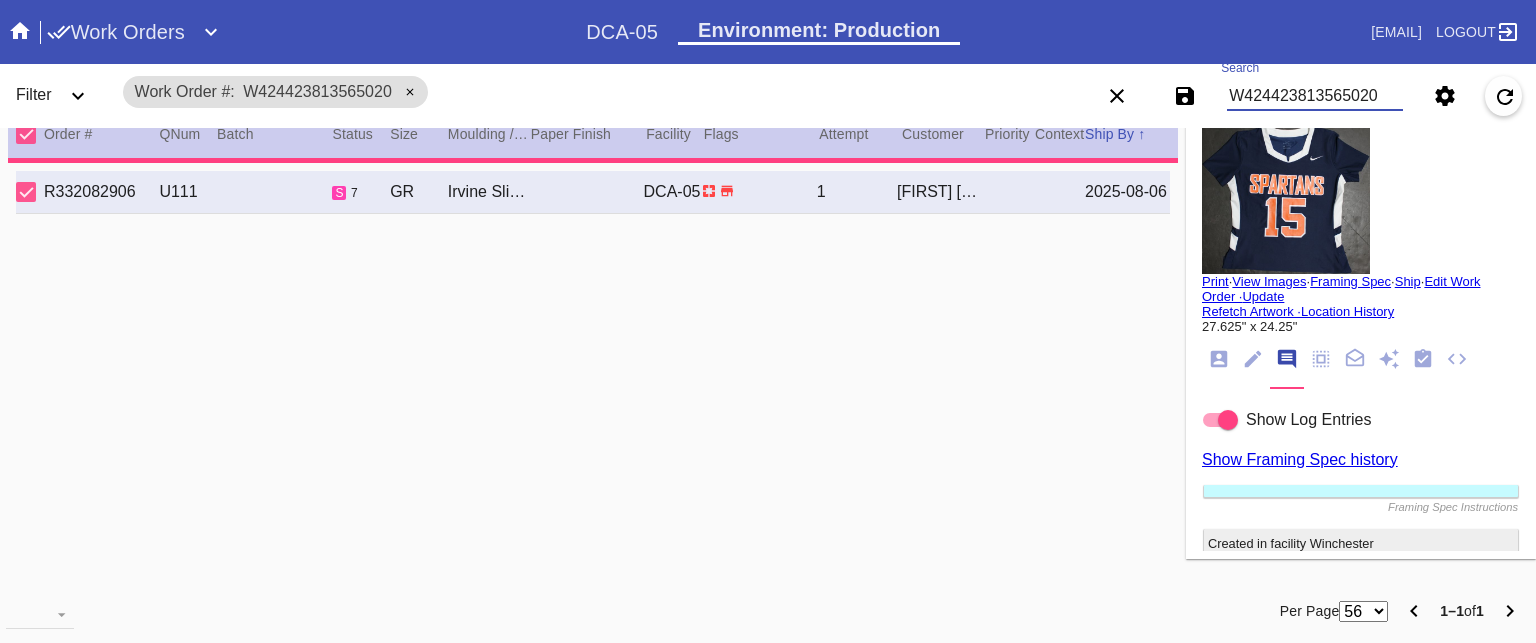 type on "Wrinkled, two white stains below middle of giant 2, multiple stains on left sleeve - MS 8/5" 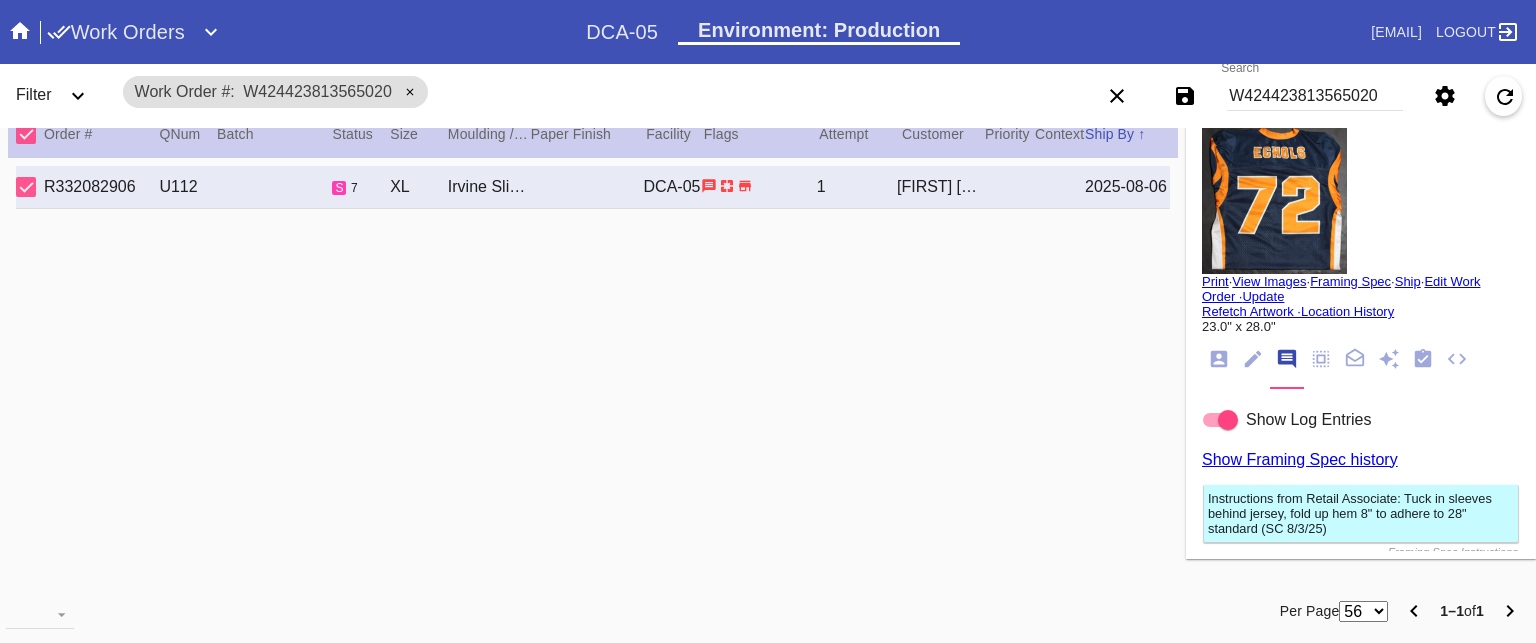 click on "Print" at bounding box center [1215, 281] 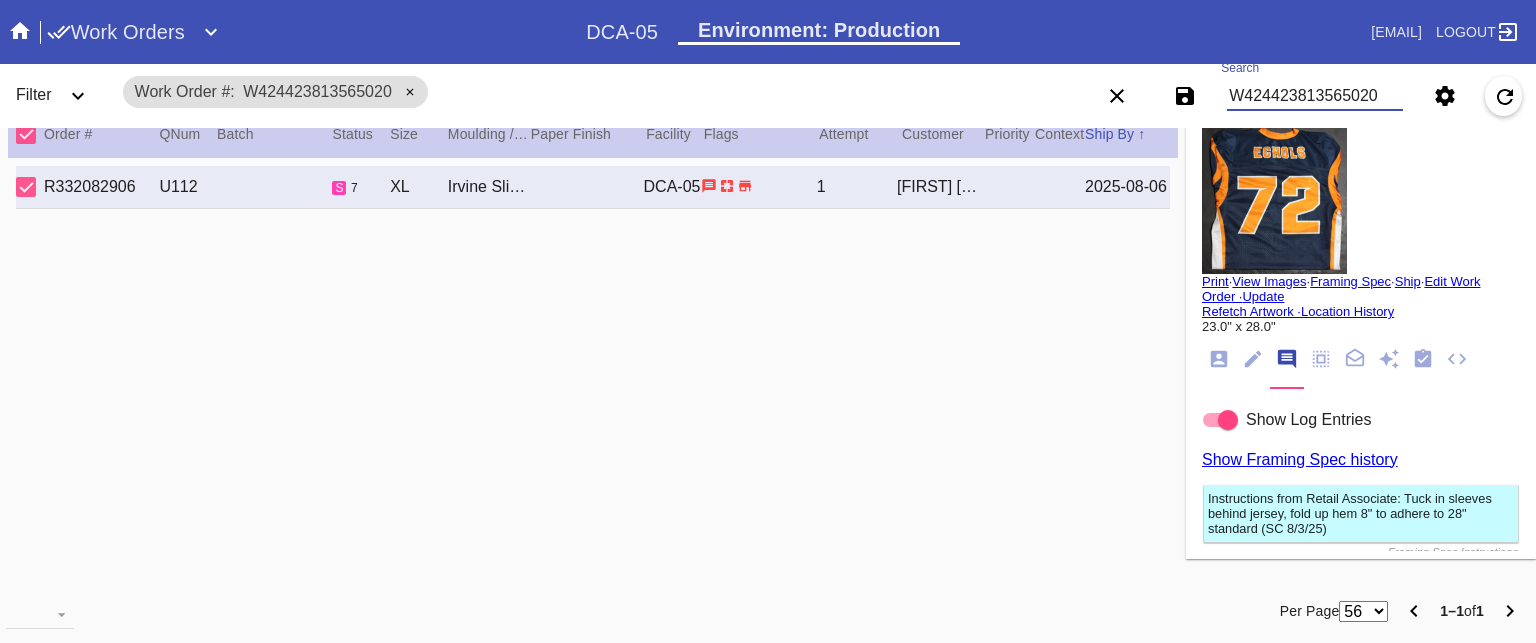 click on "W424423813565020" at bounding box center (1315, 96) 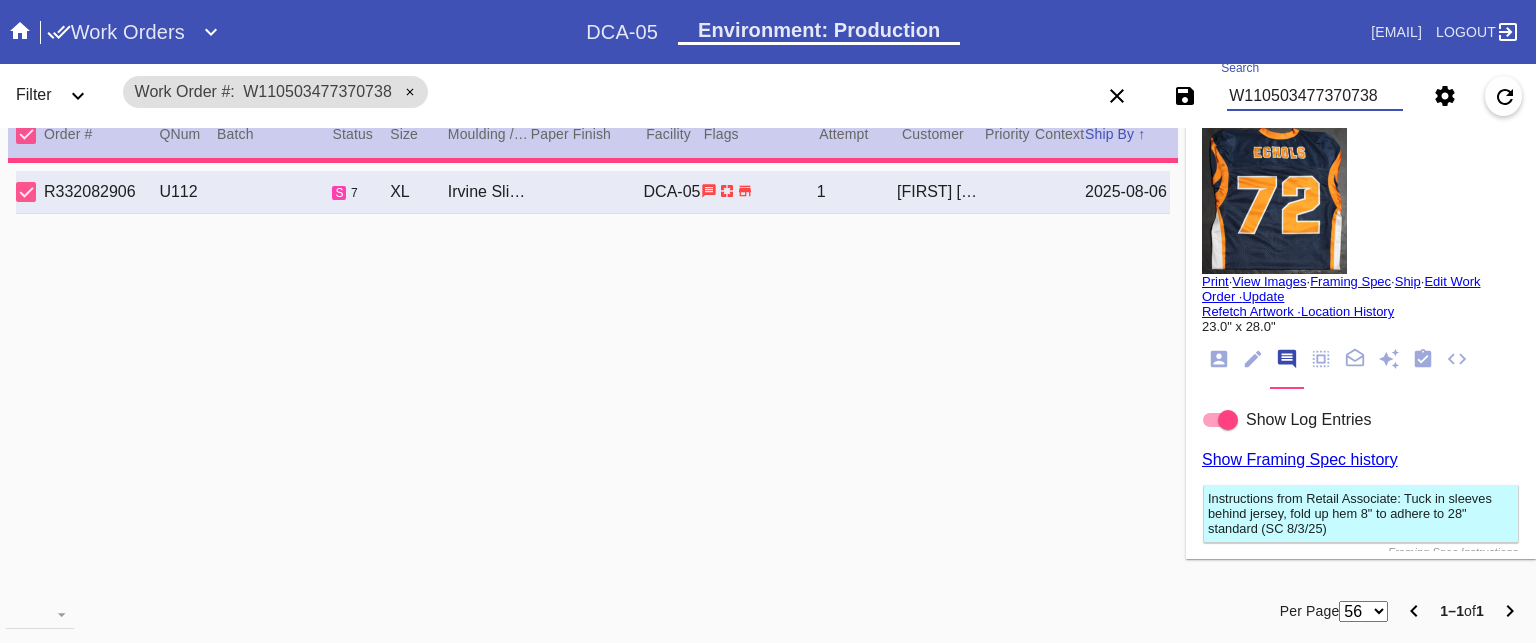 type on "1.5" 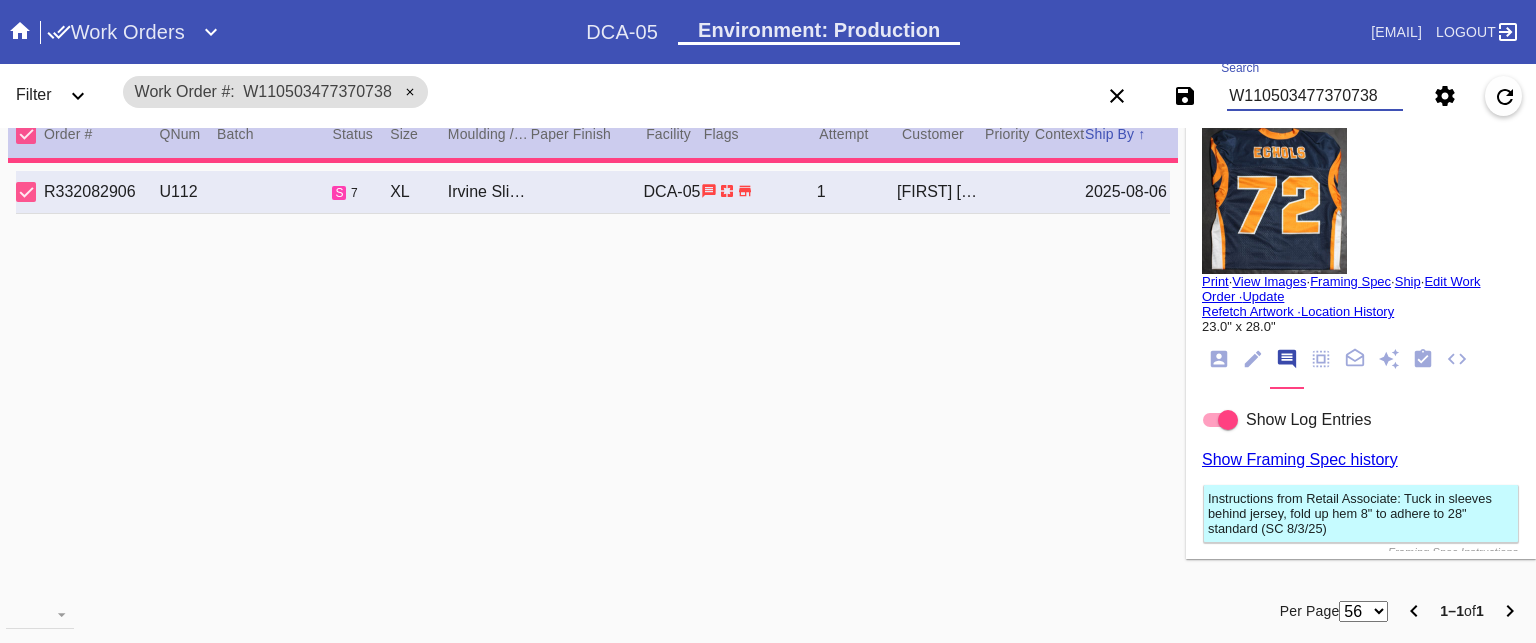 type on "1.5" 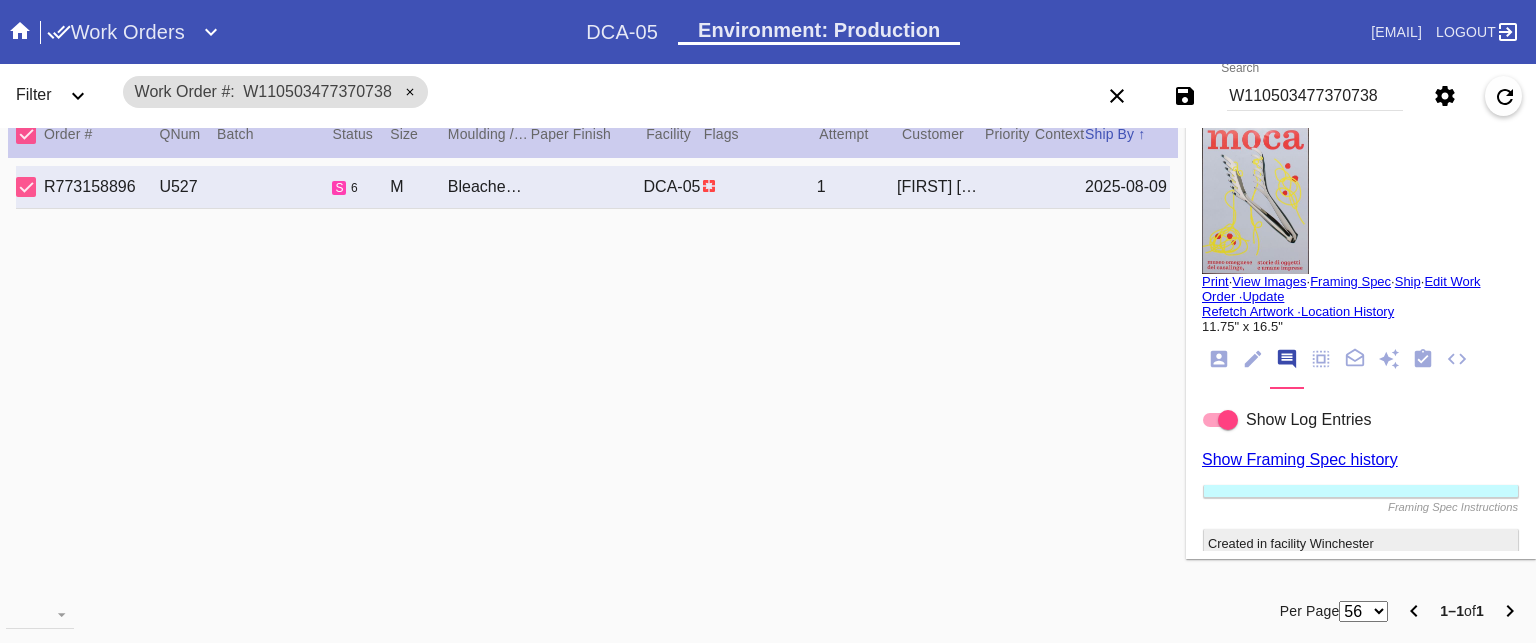 click on "Print" at bounding box center [1215, 281] 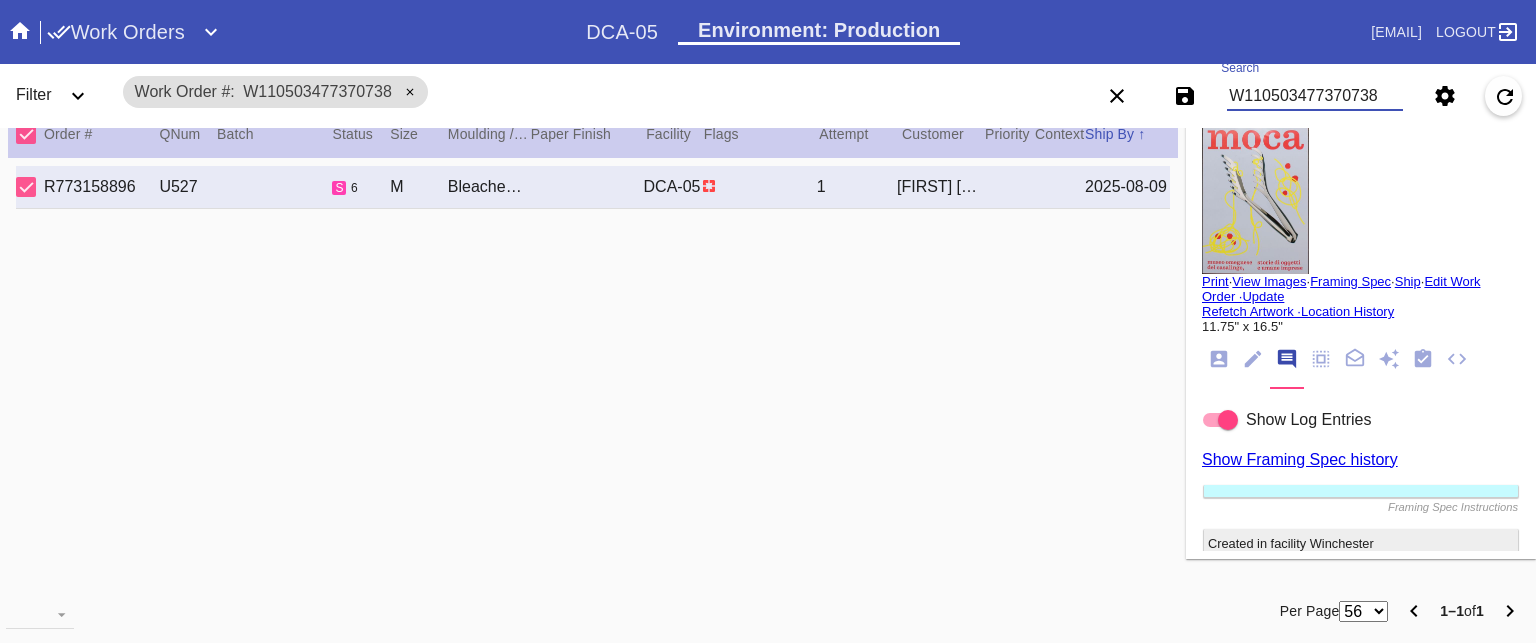 click on "W110503477370738" at bounding box center (1315, 96) 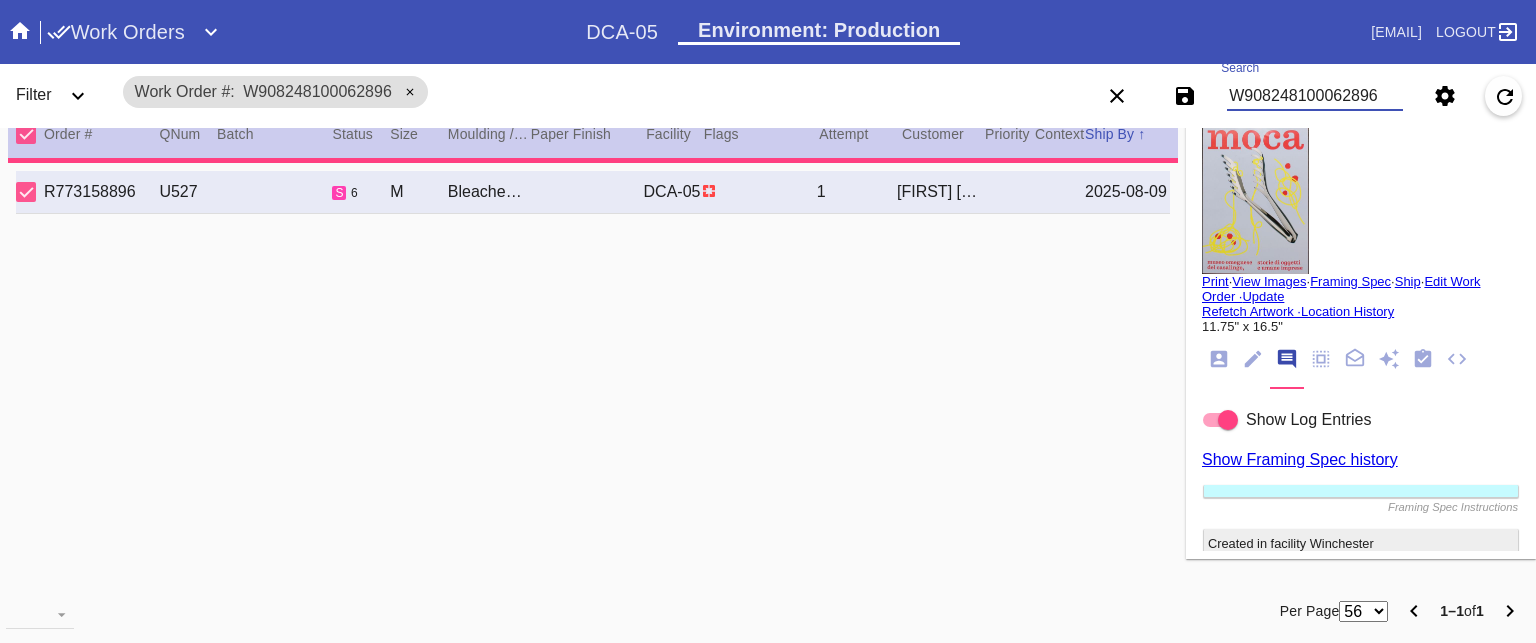 type on "11.625" 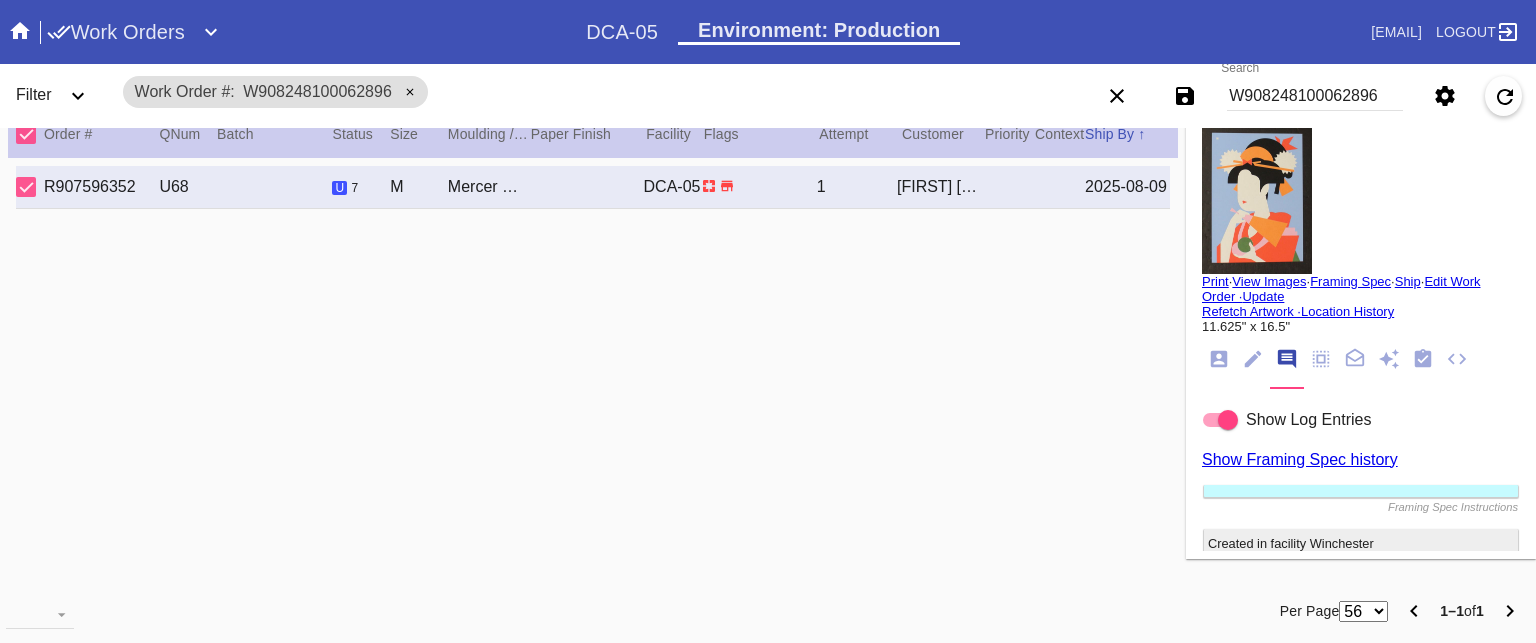 click on "Print" at bounding box center (1215, 281) 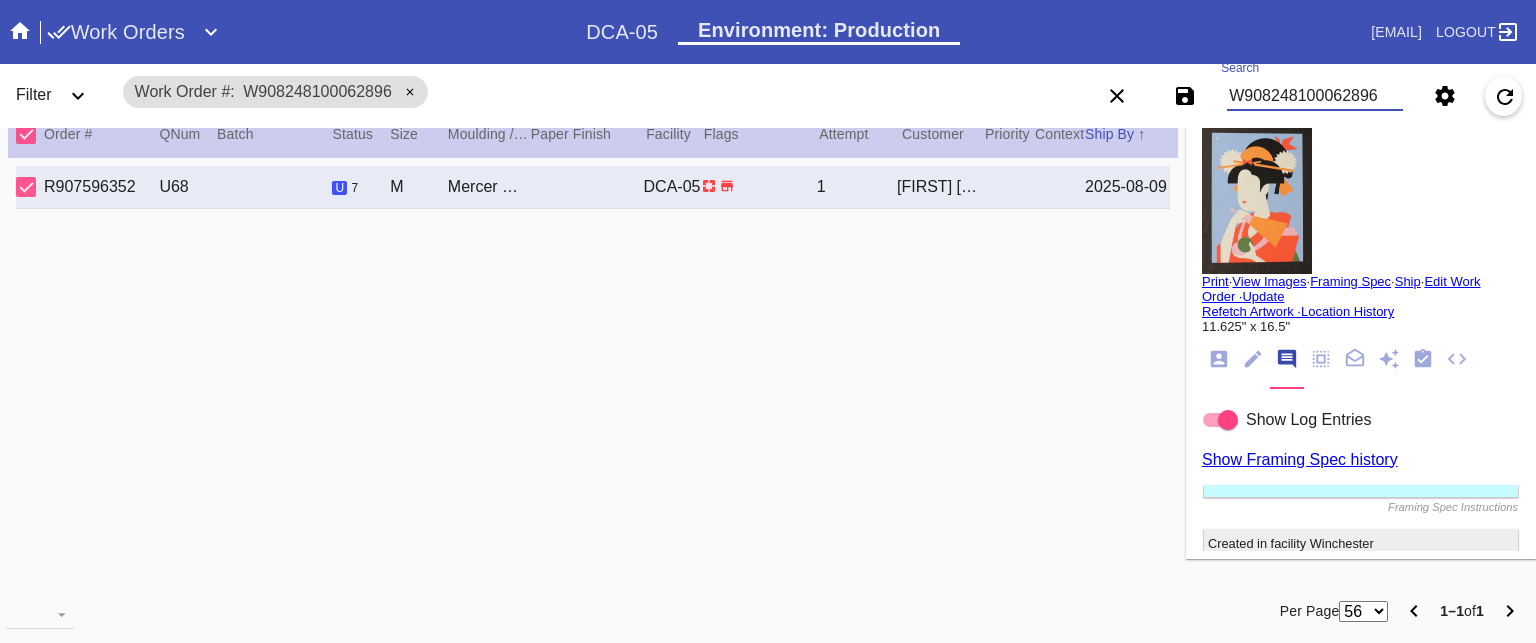 click on "W908248100062896" at bounding box center [1315, 96] 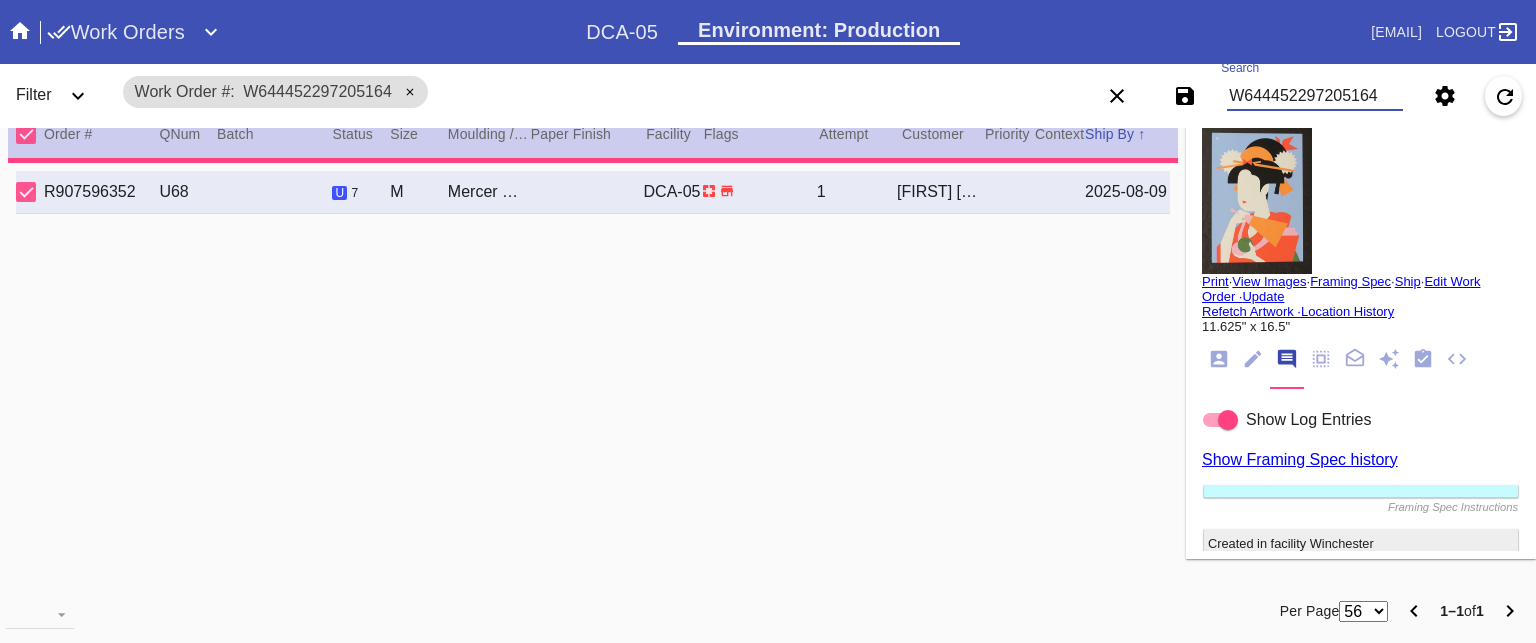 type on "16.375" 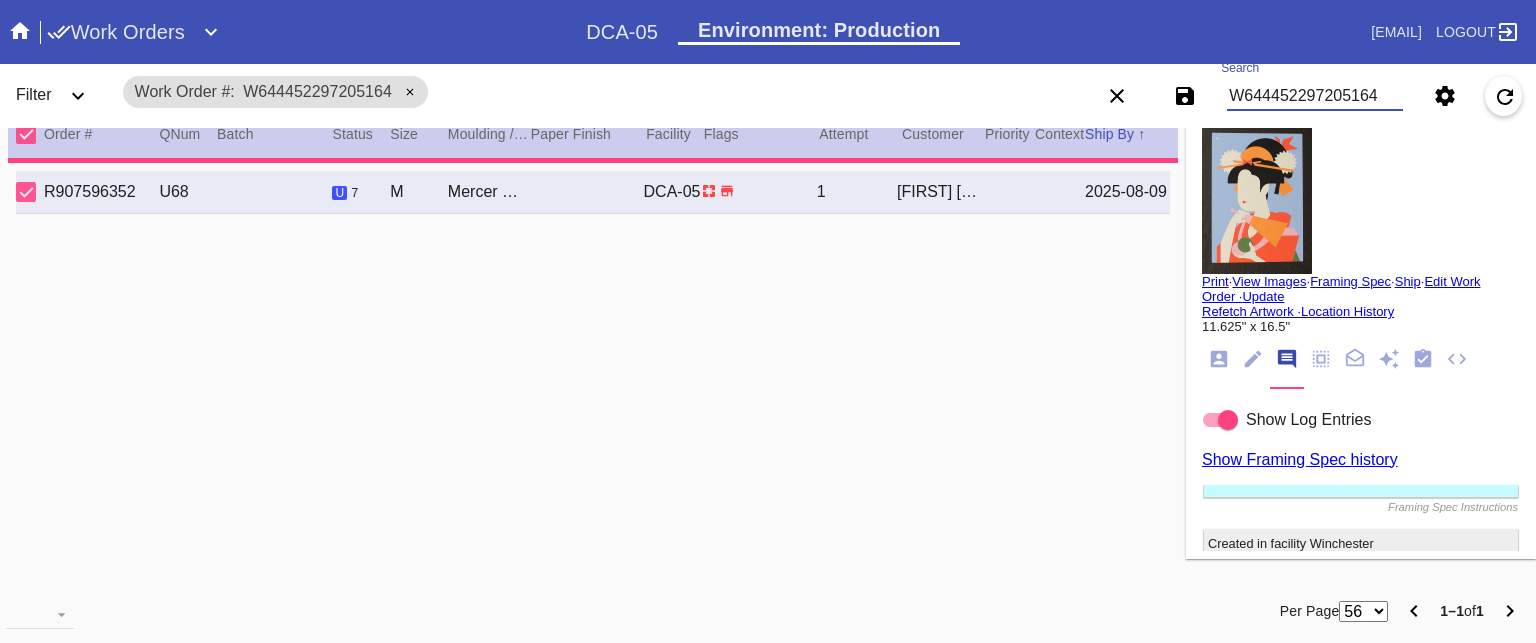 type on "5.75" 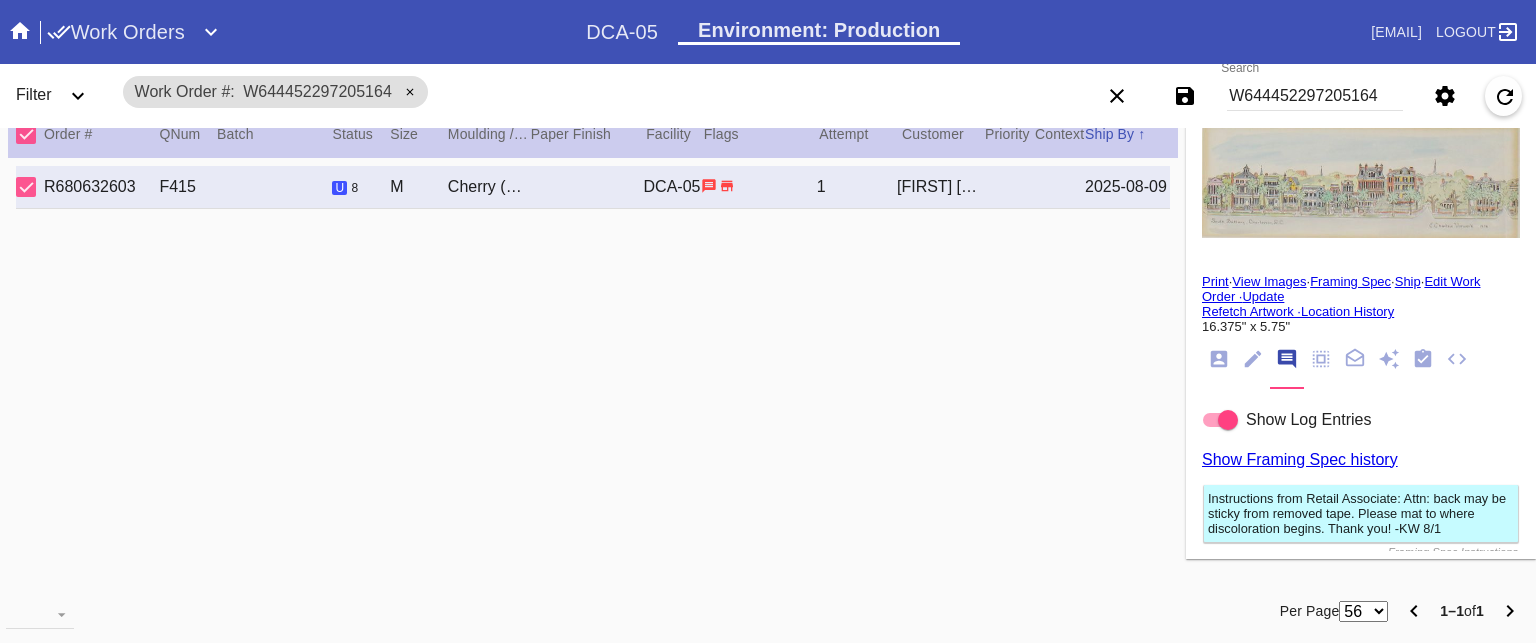 click on "Edit Work Order ·" at bounding box center (1341, 289) 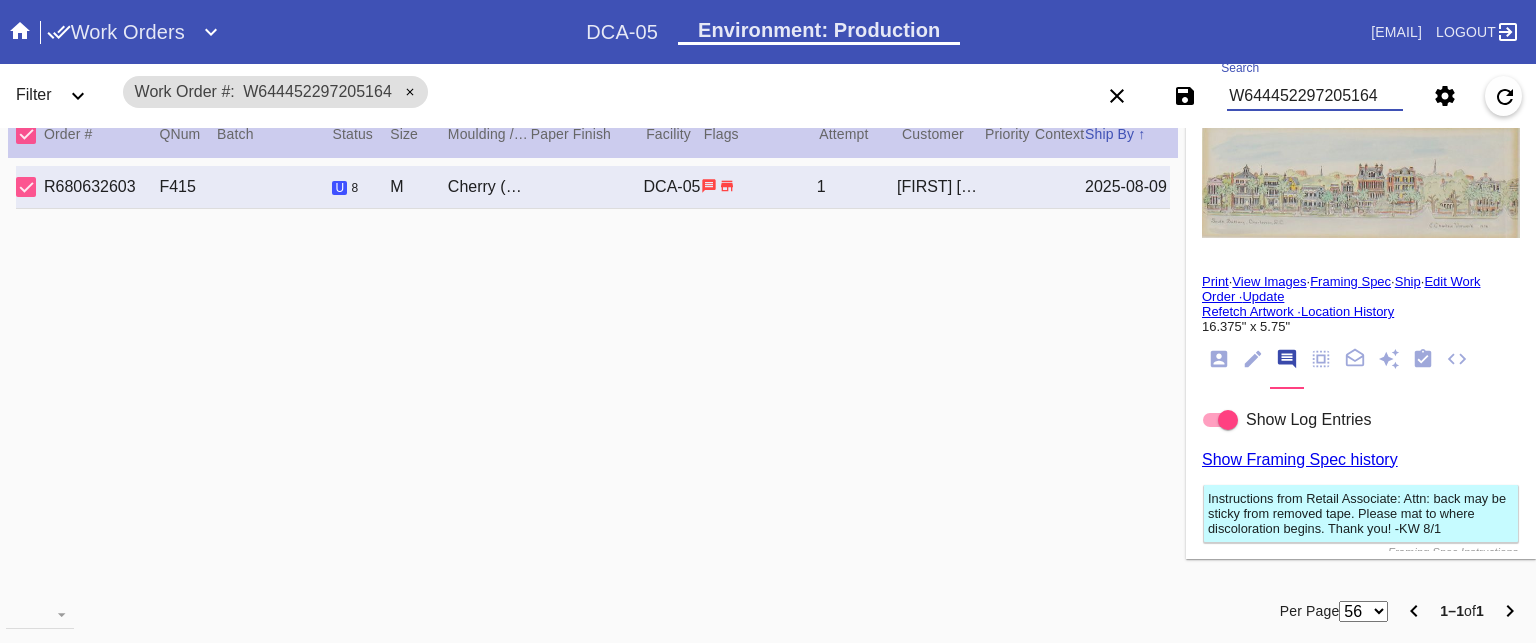 click on "W644452297205164" at bounding box center [1315, 96] 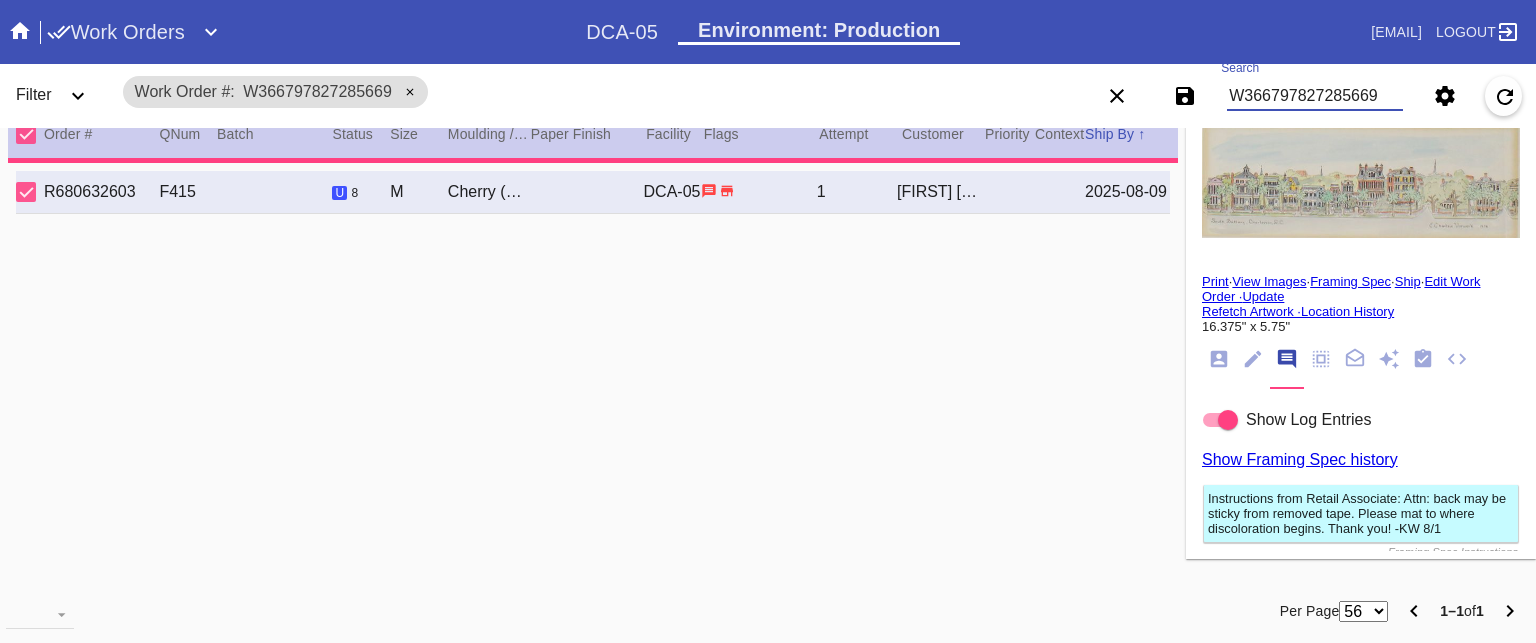 type on "2.0" 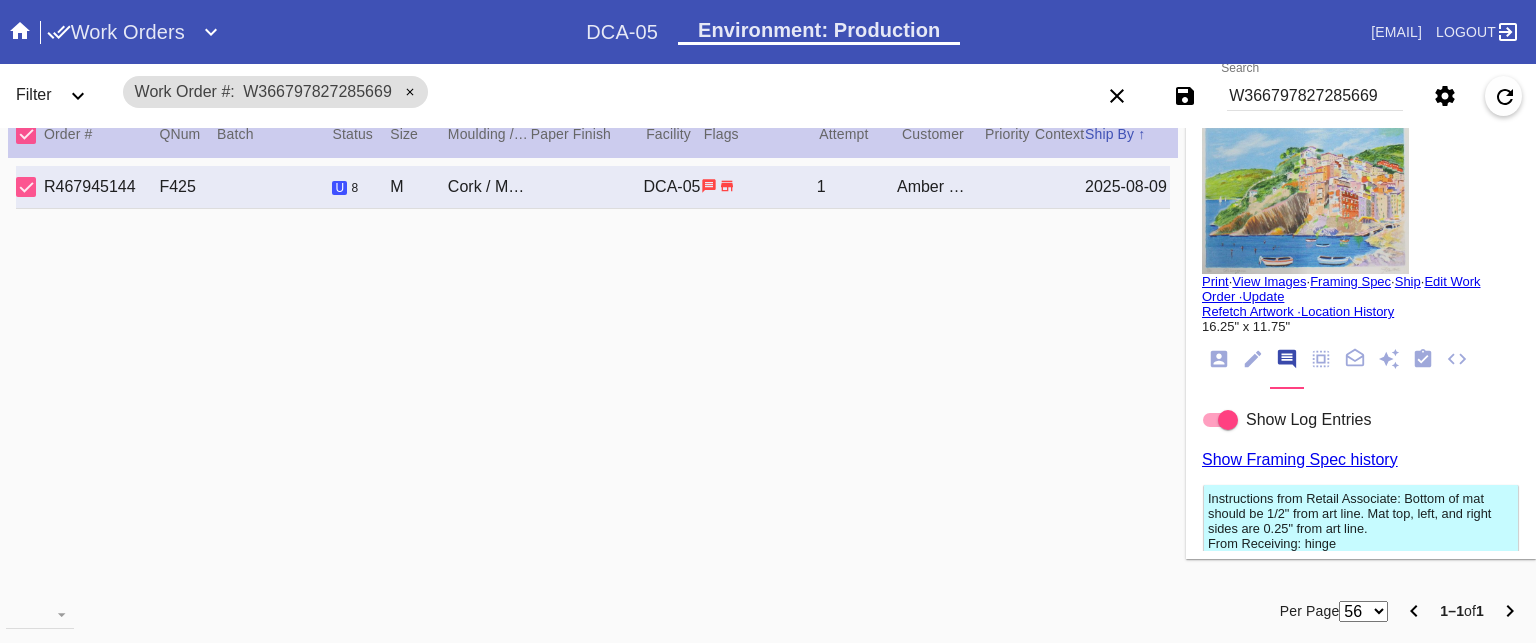 click on "Print" at bounding box center (1215, 281) 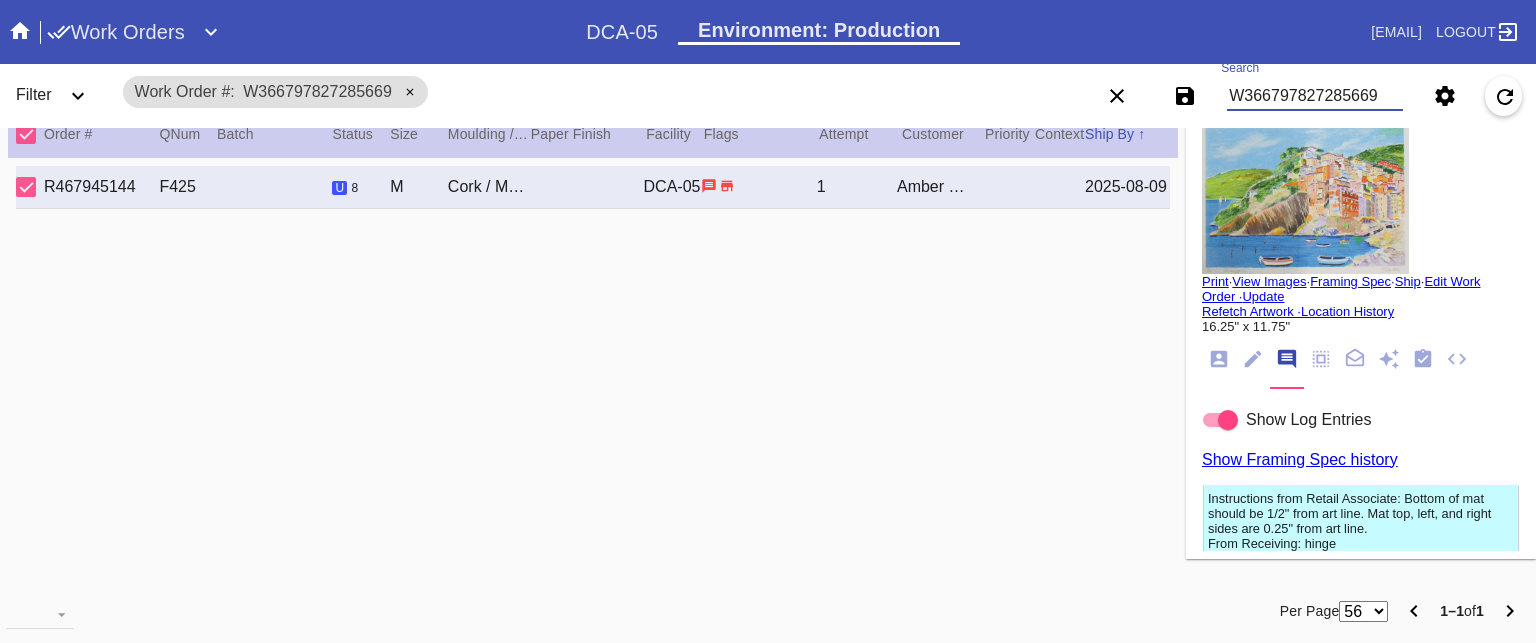 click on "W366797827285669" at bounding box center (1315, 96) 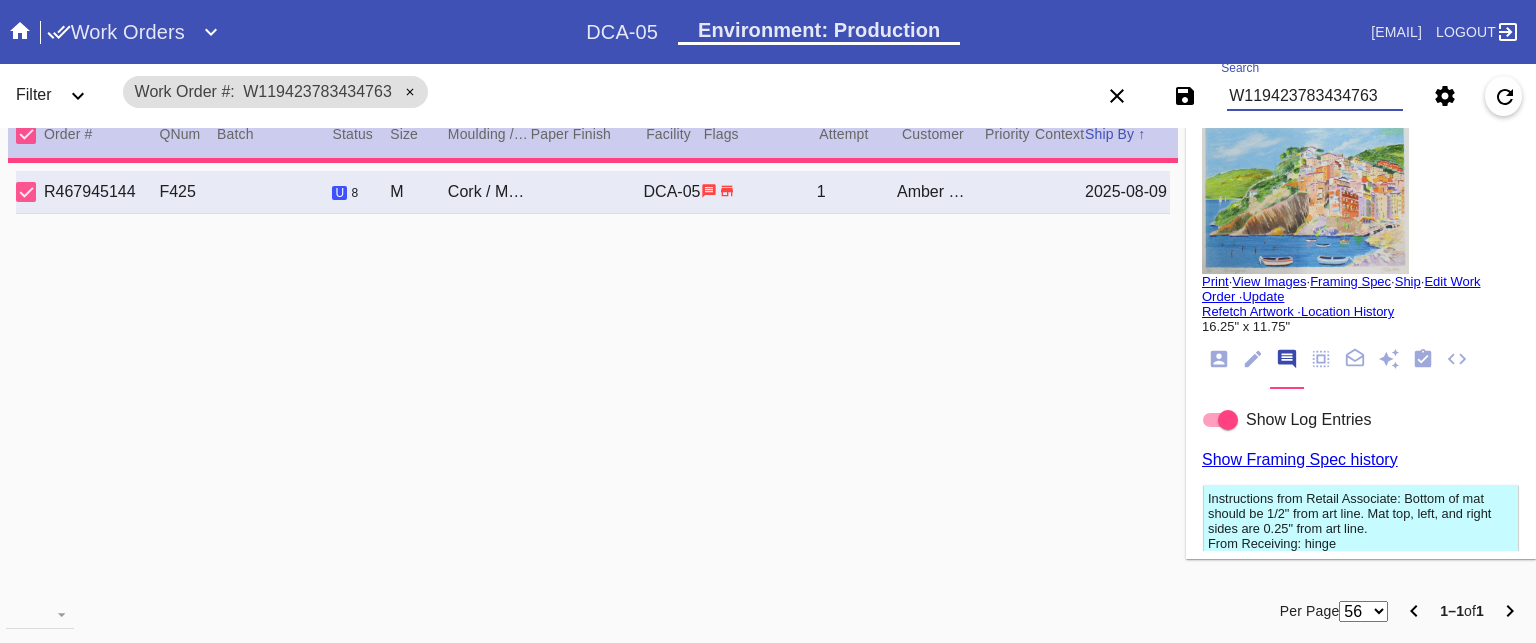 type on "1.5" 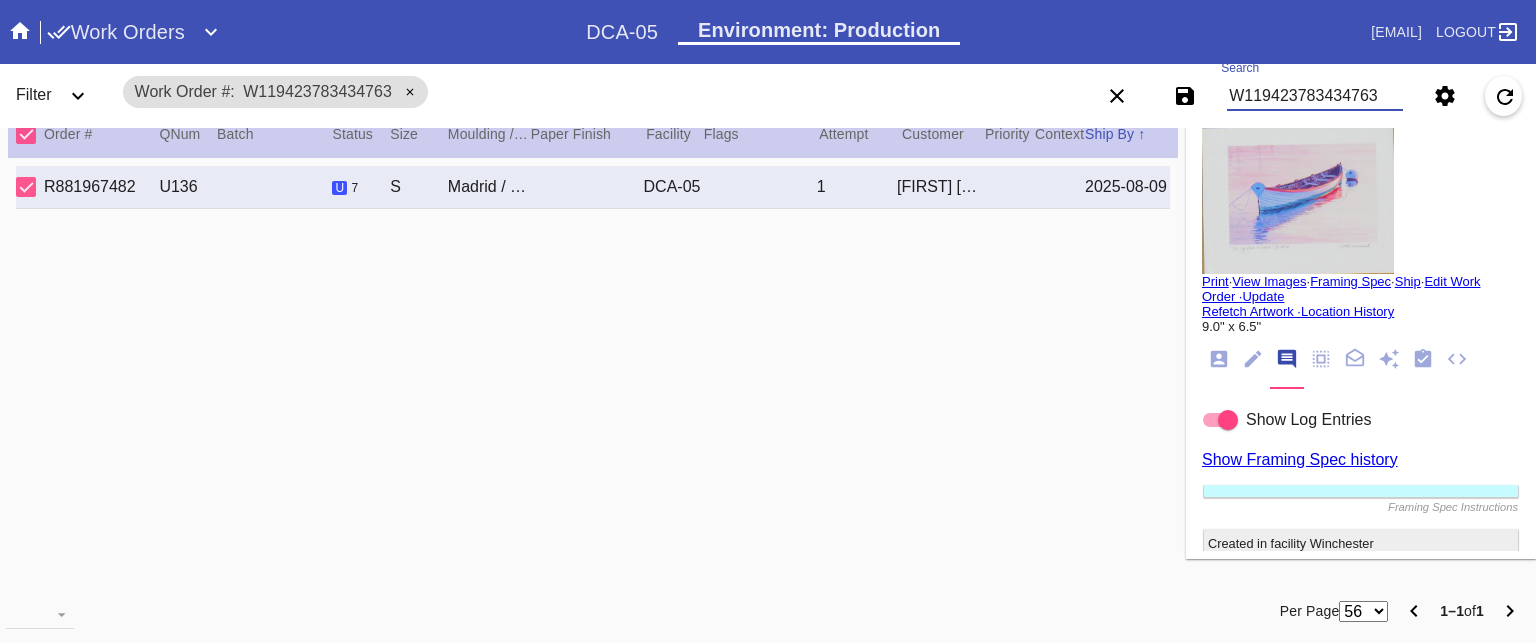 click on "Print" at bounding box center (1215, 281) 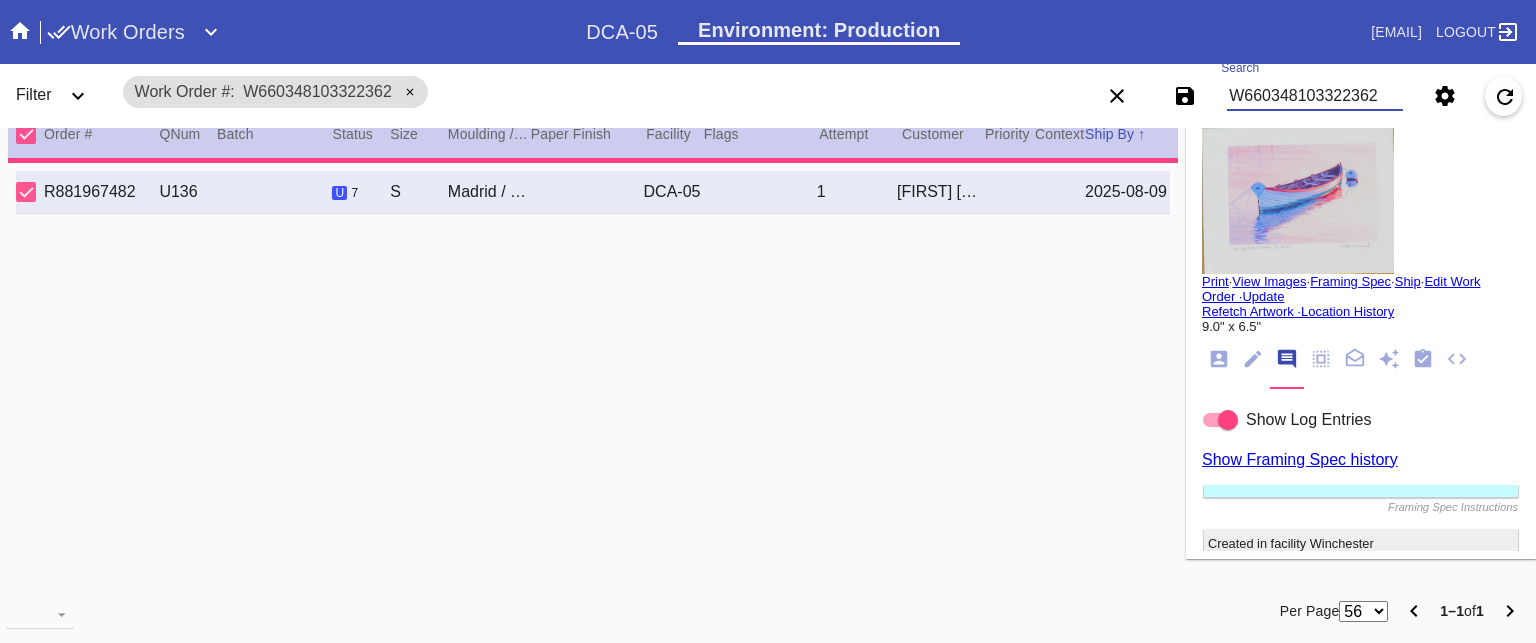 type on "8.0" 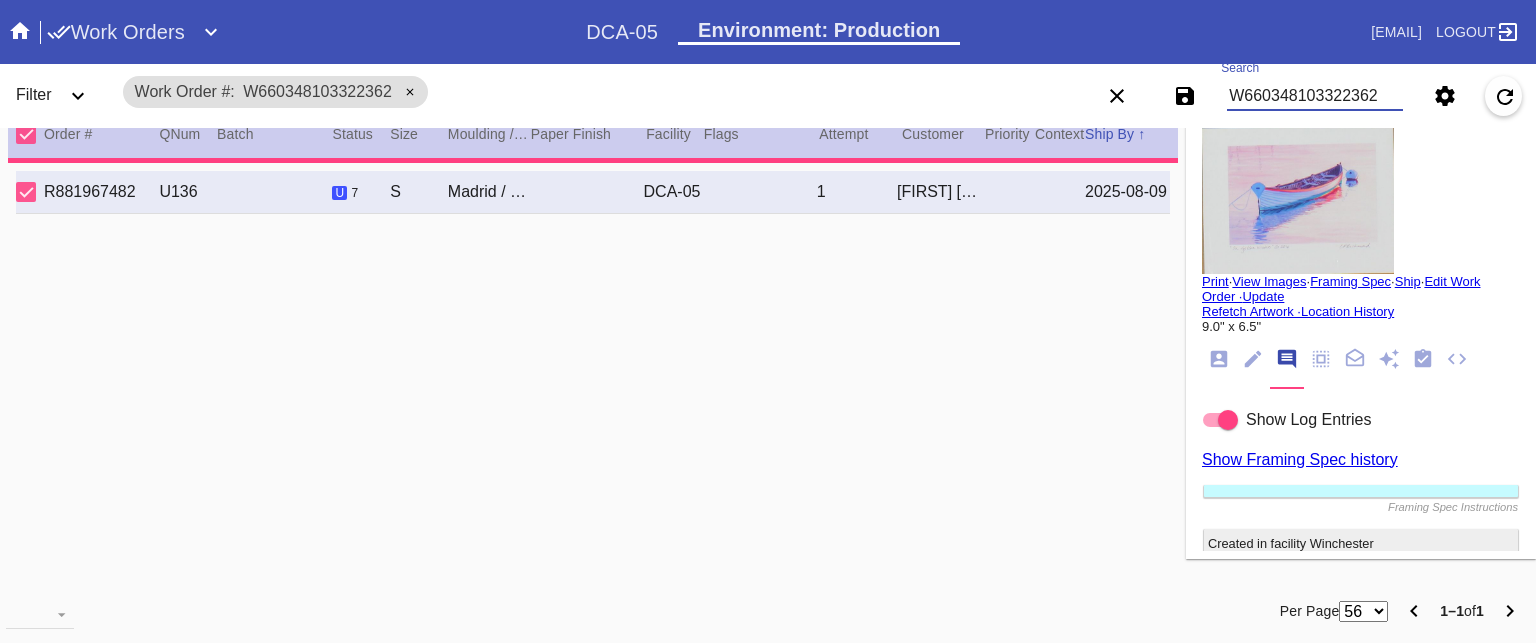type on "10.0" 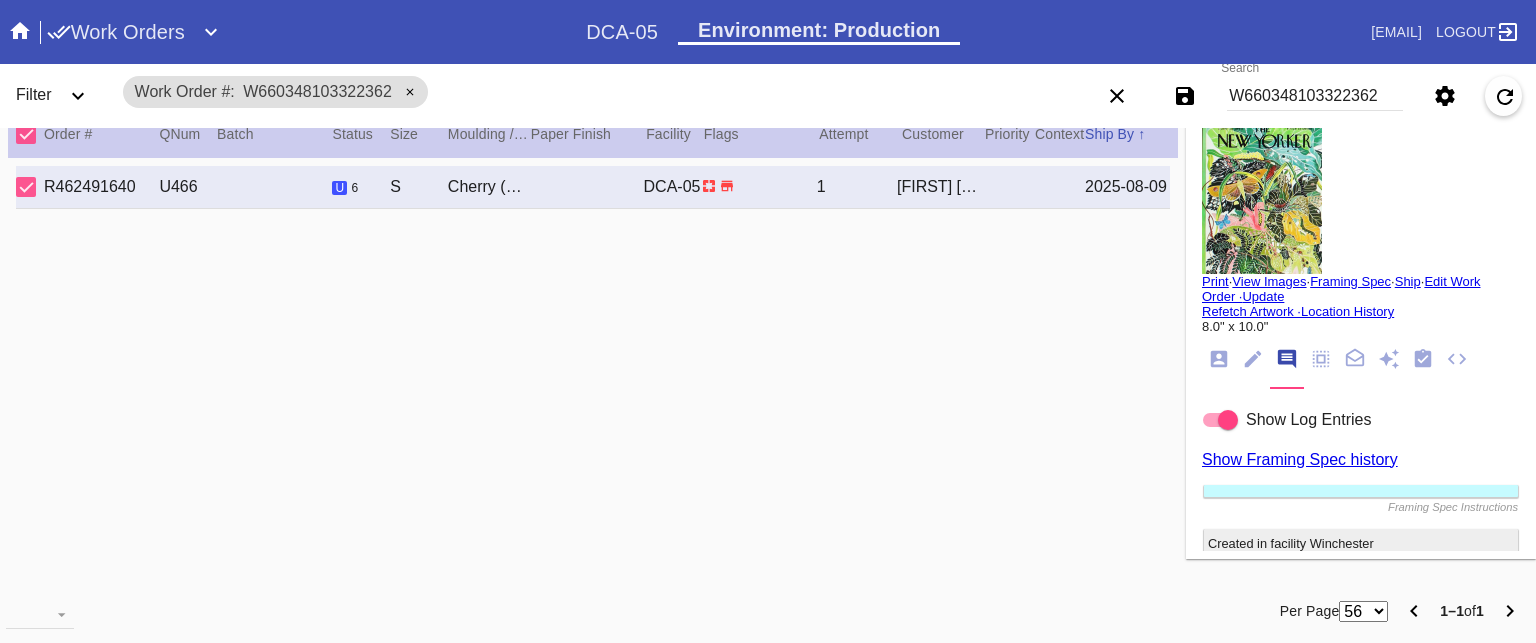 click on "Print" at bounding box center (1215, 281) 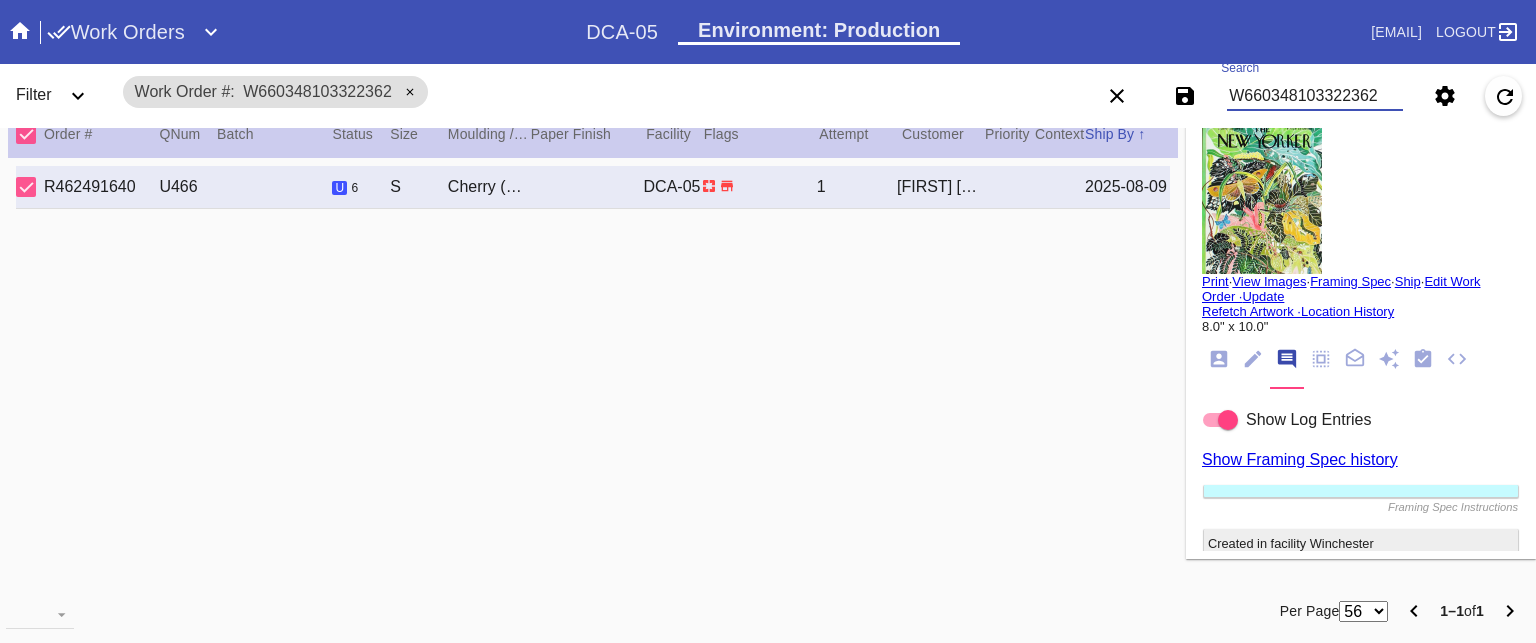 click on "W660348103322362" at bounding box center [1315, 96] 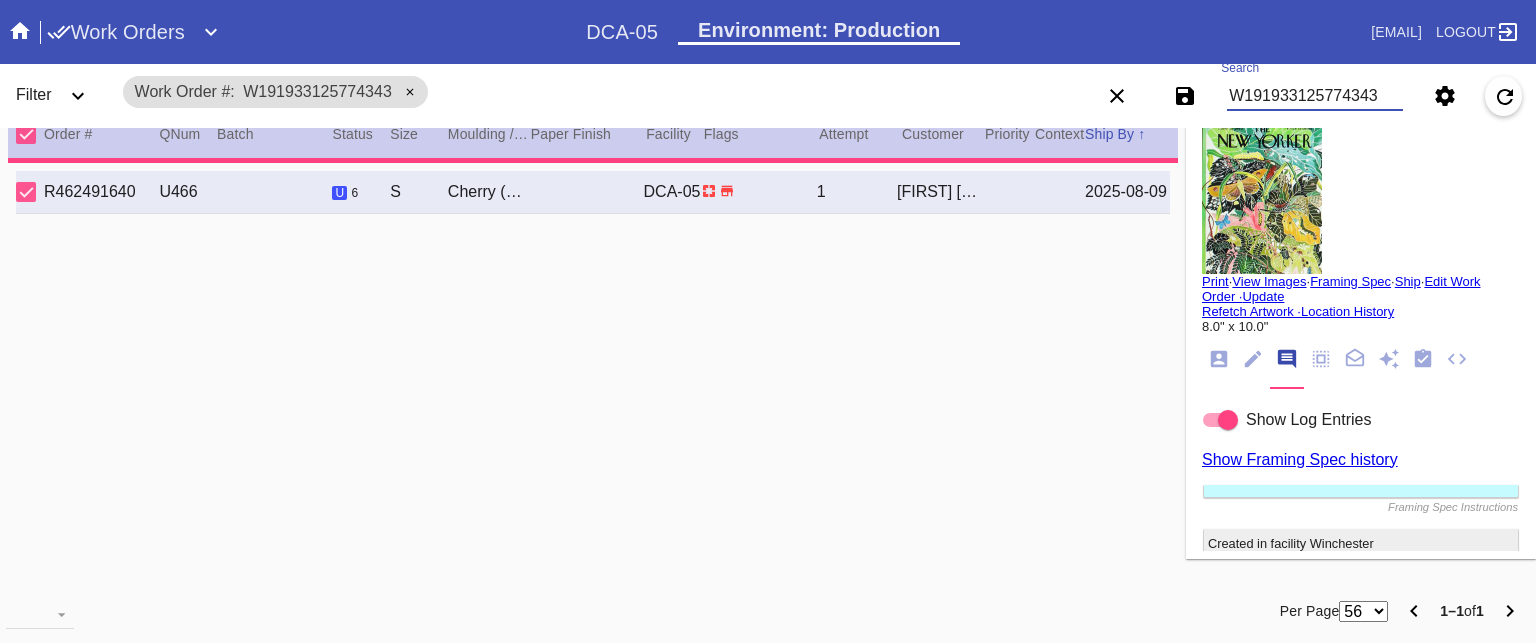 type on "23.75" 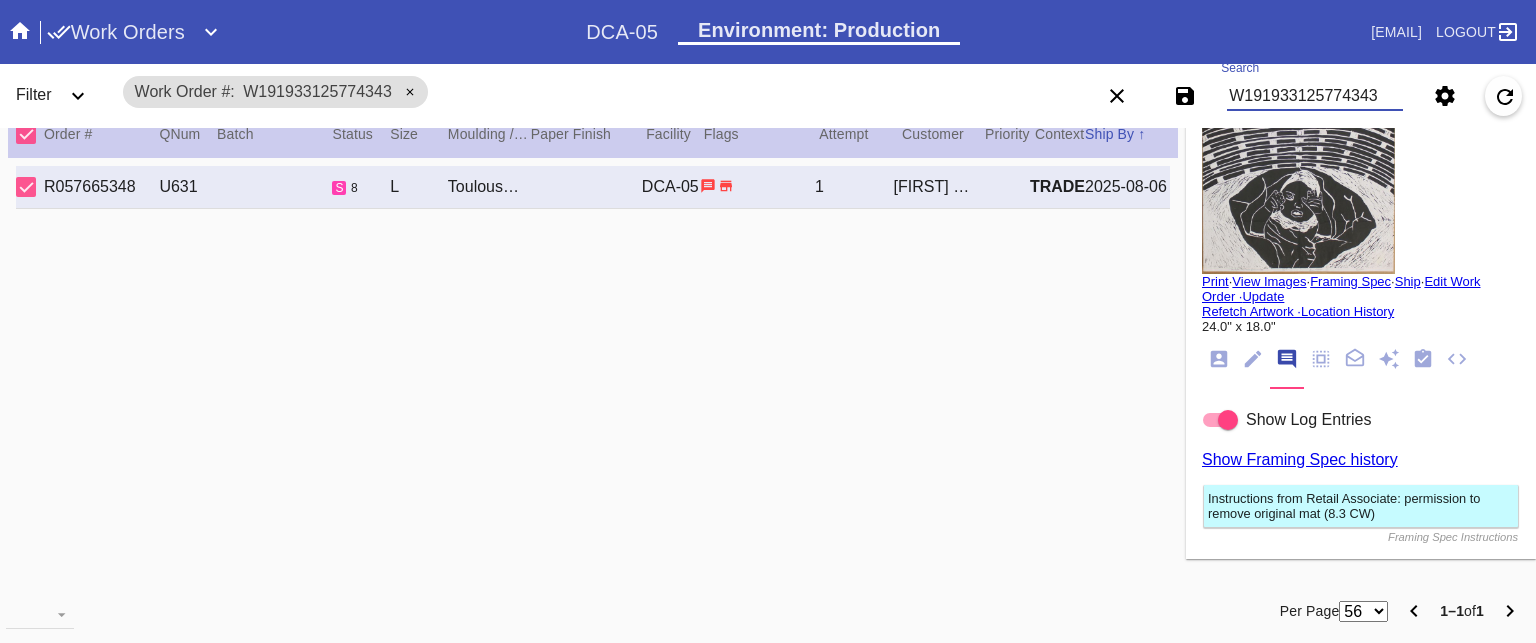 click on "Print" at bounding box center (1215, 281) 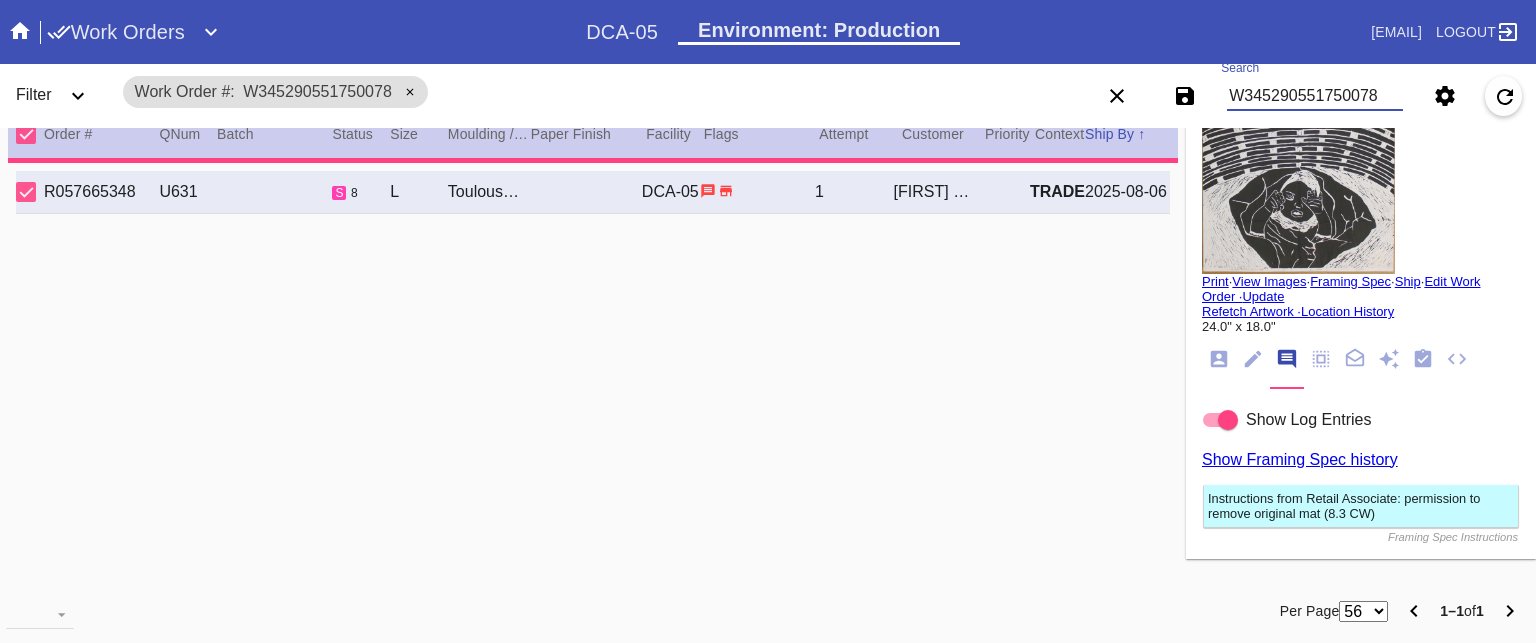 type on "3.0" 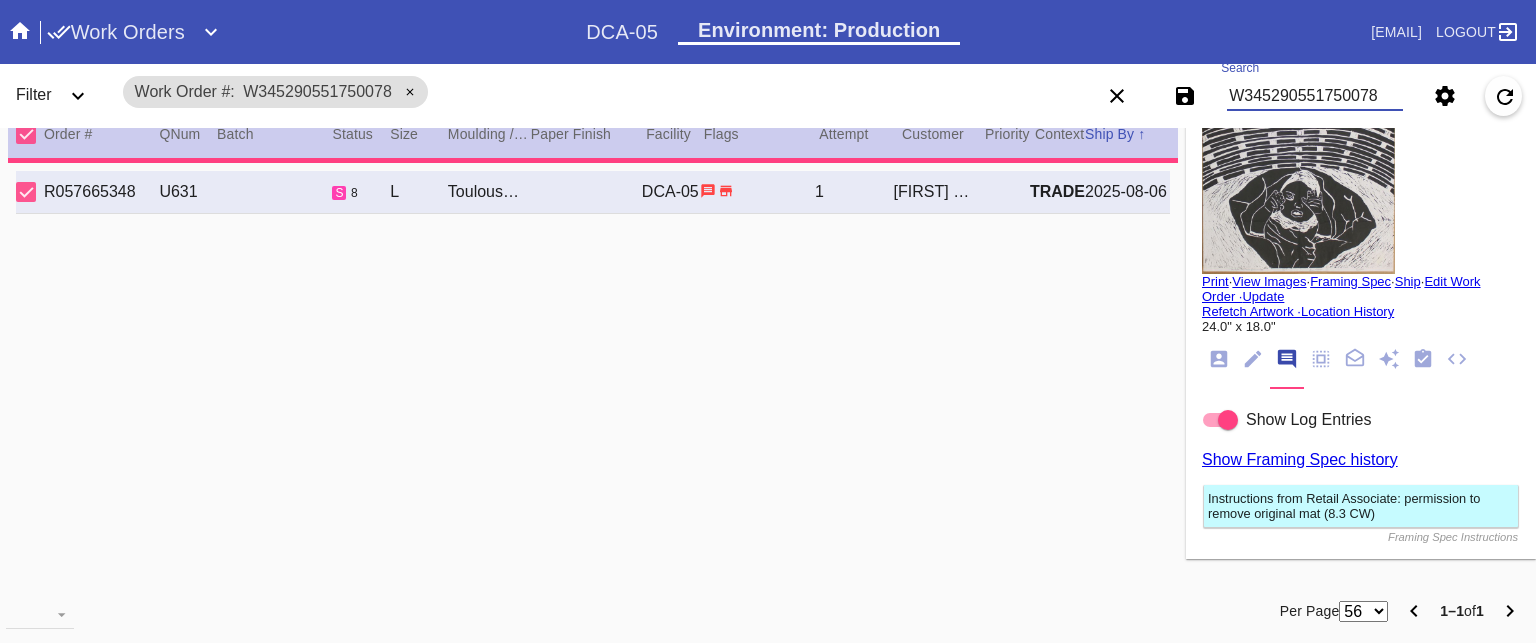 type on "3.0" 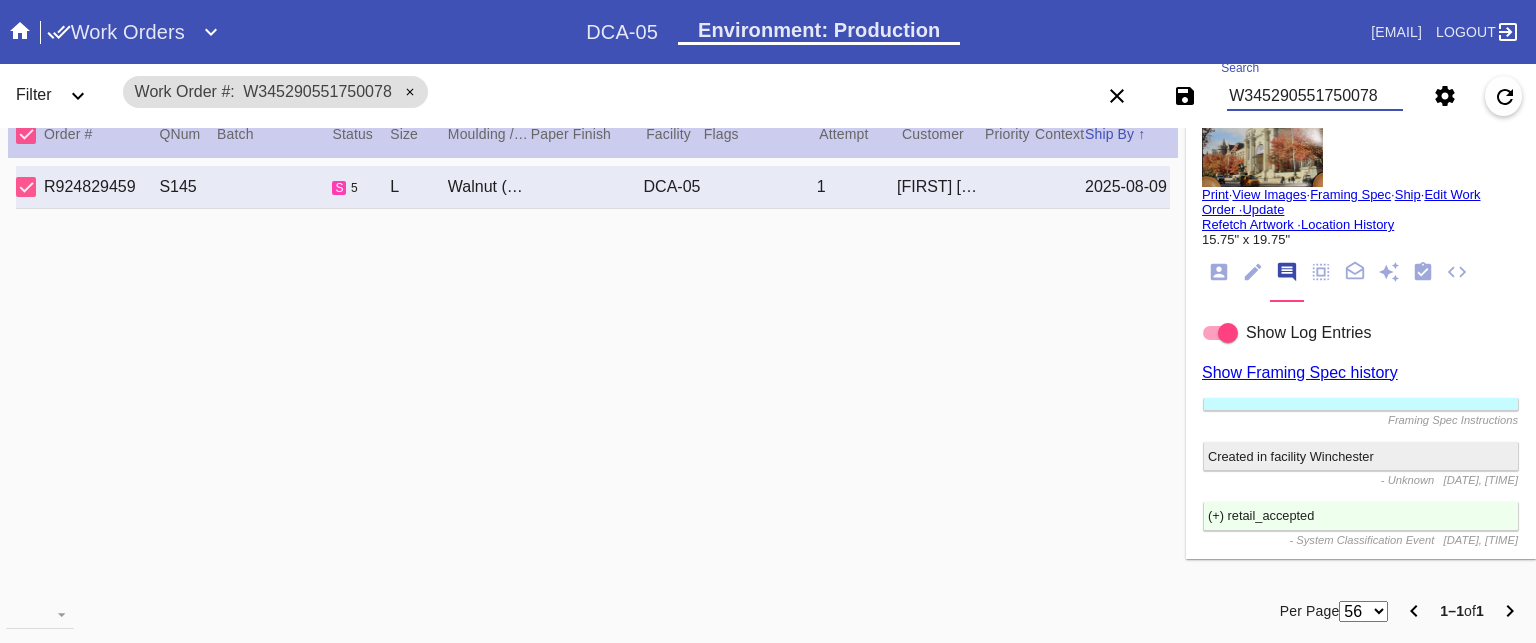 scroll, scrollTop: 94, scrollLeft: 0, axis: vertical 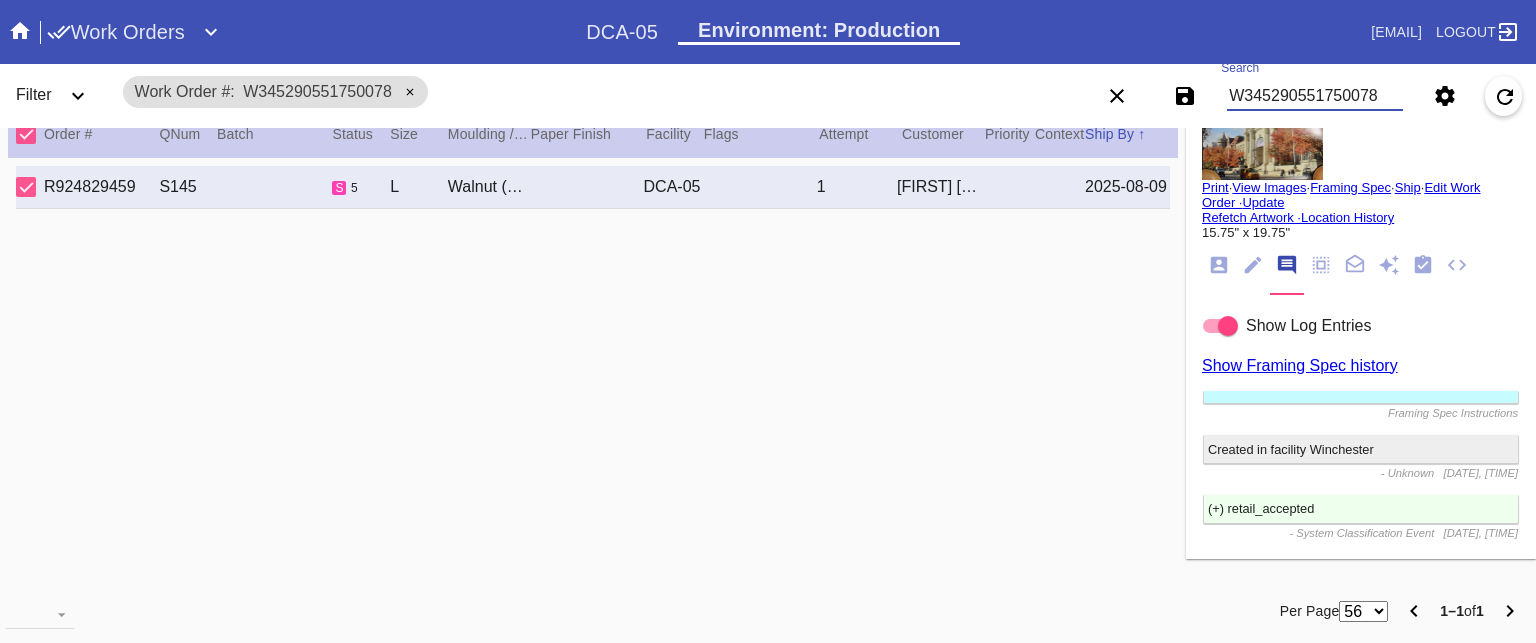 click on "Print" at bounding box center (1215, 187) 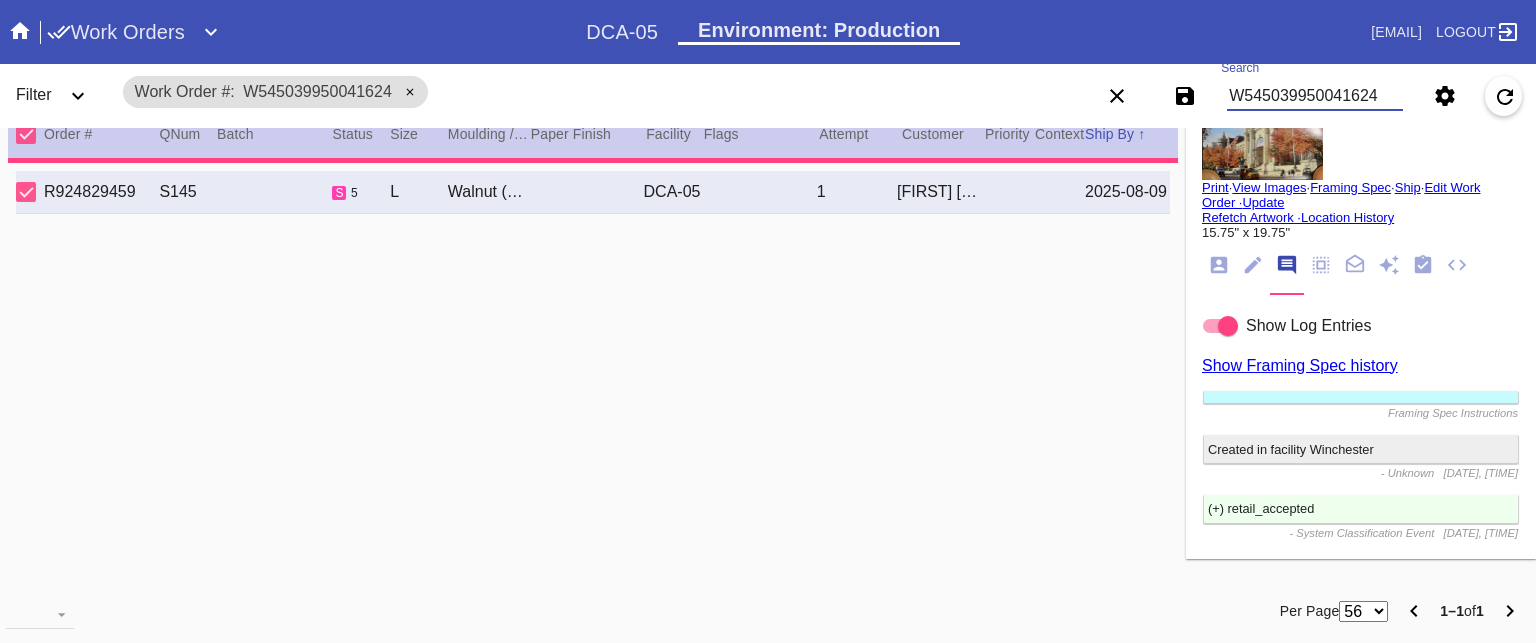 type on "1.5" 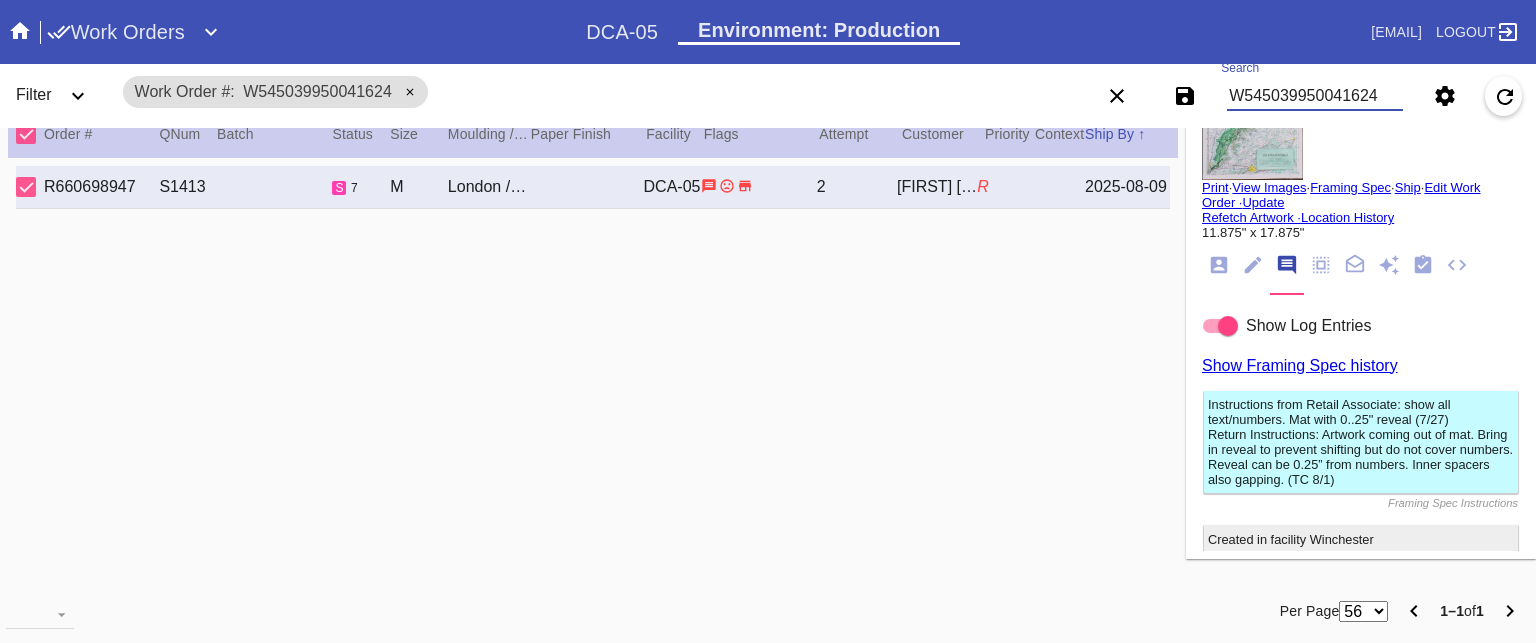 click on "Print" at bounding box center [1215, 187] 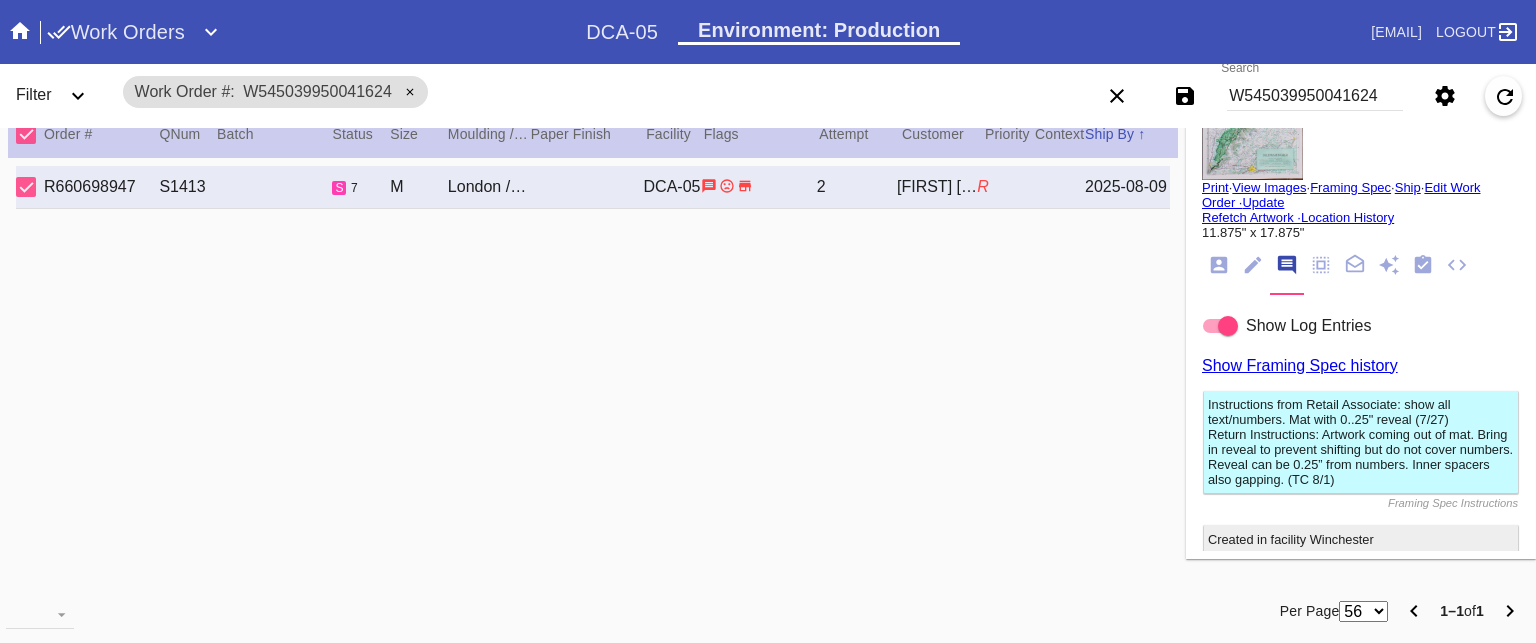 click on "W545039950041624" at bounding box center (1315, 96) 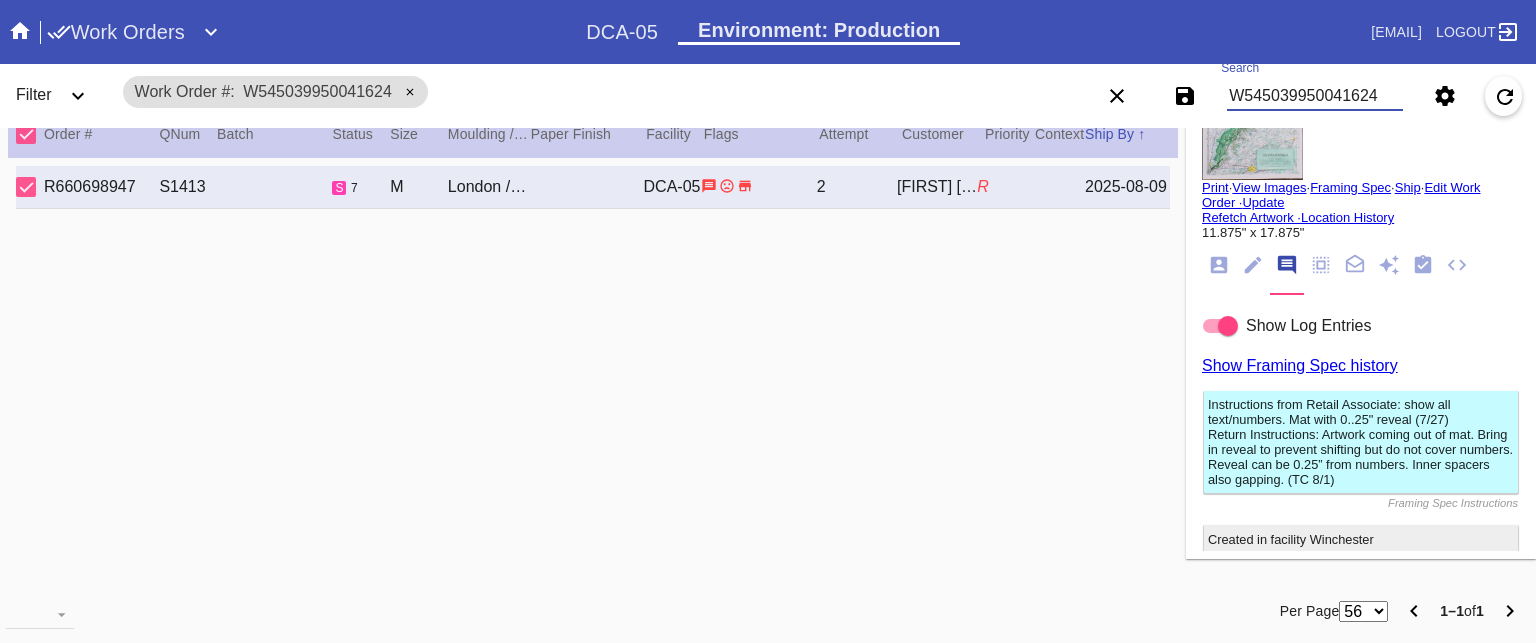 click on "W545039950041624" at bounding box center [1315, 96] 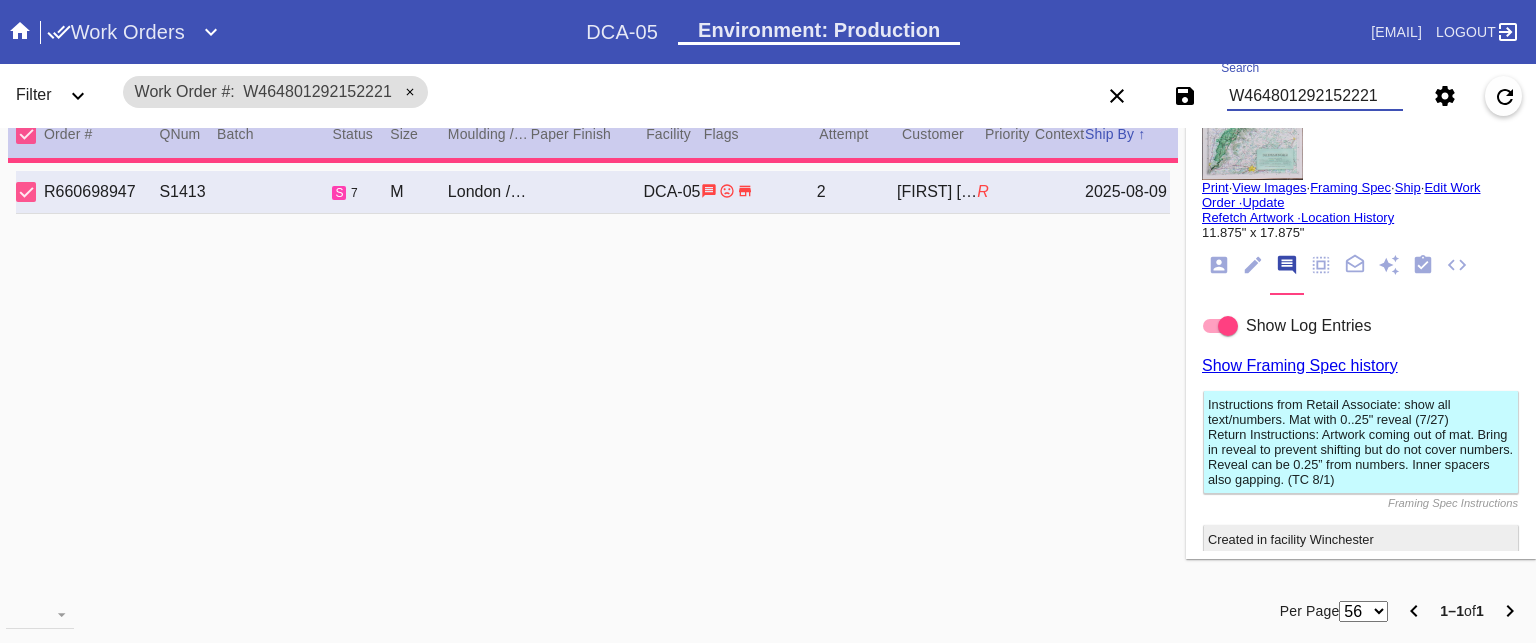 type on "2.0" 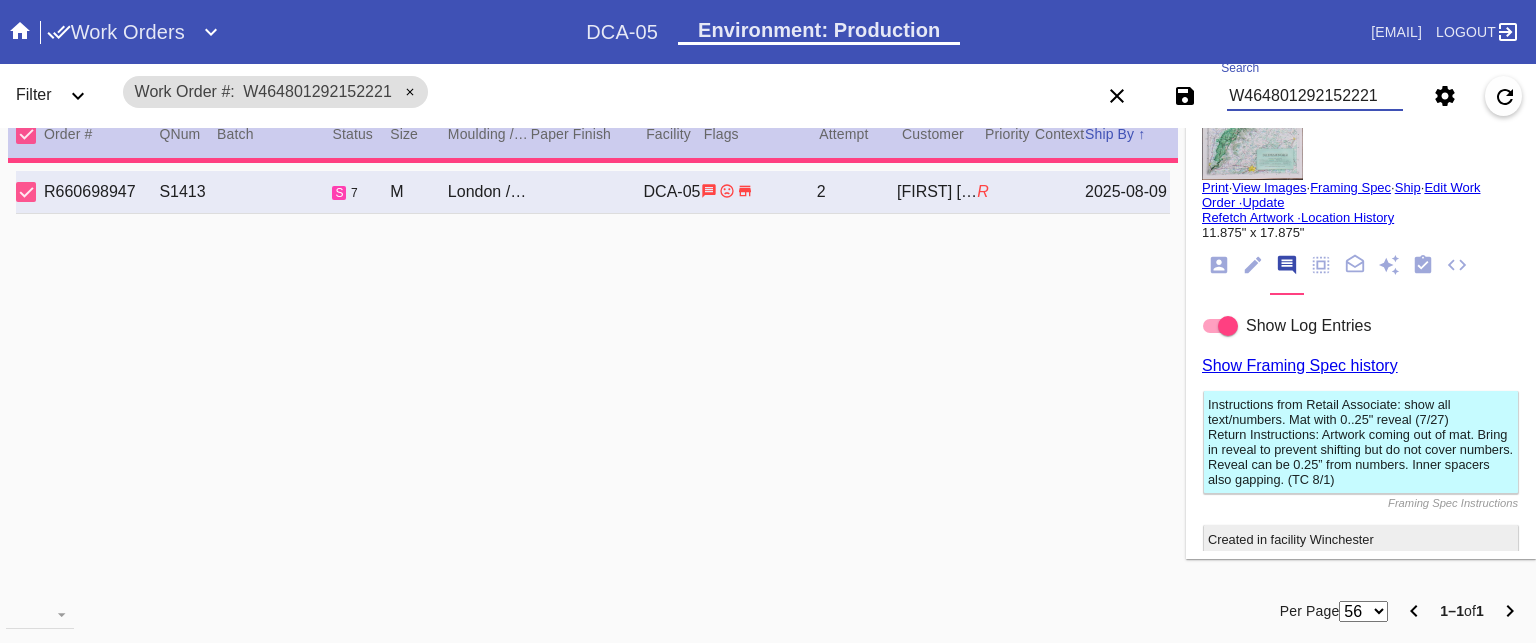 type on "2.0" 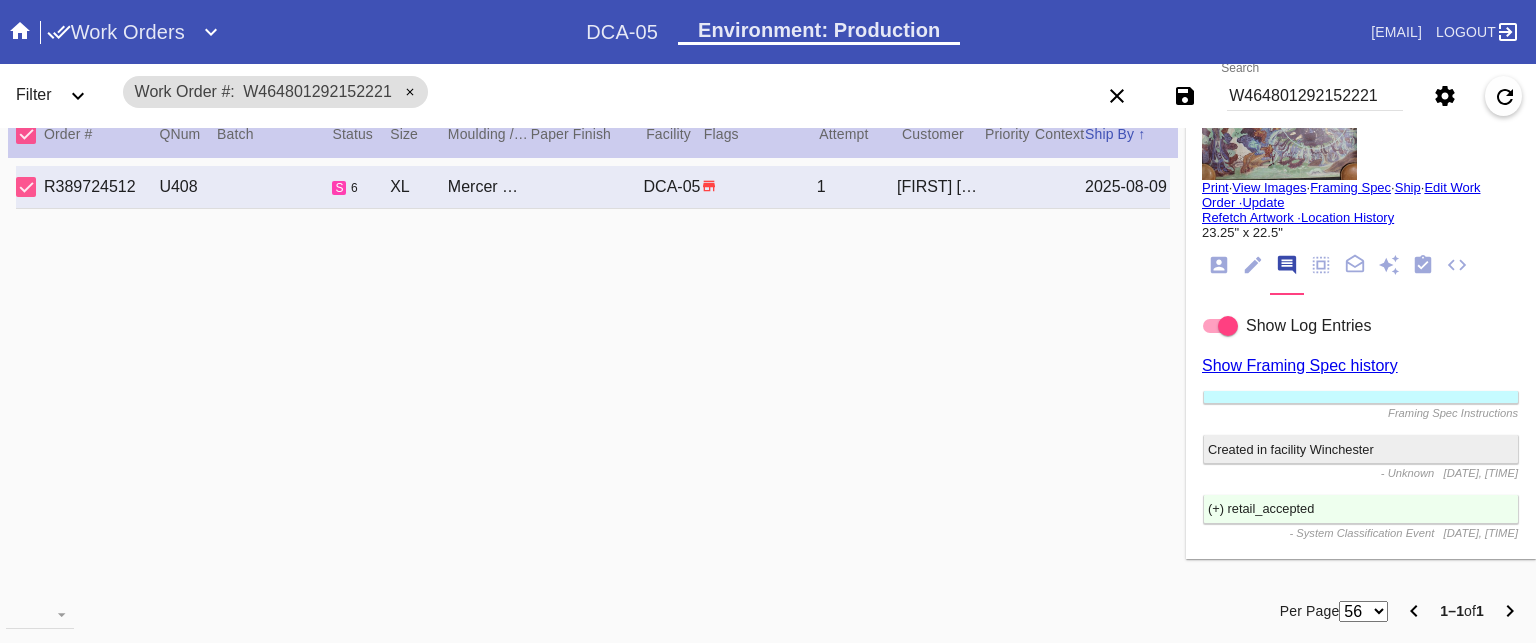 click on "Print" at bounding box center (1215, 187) 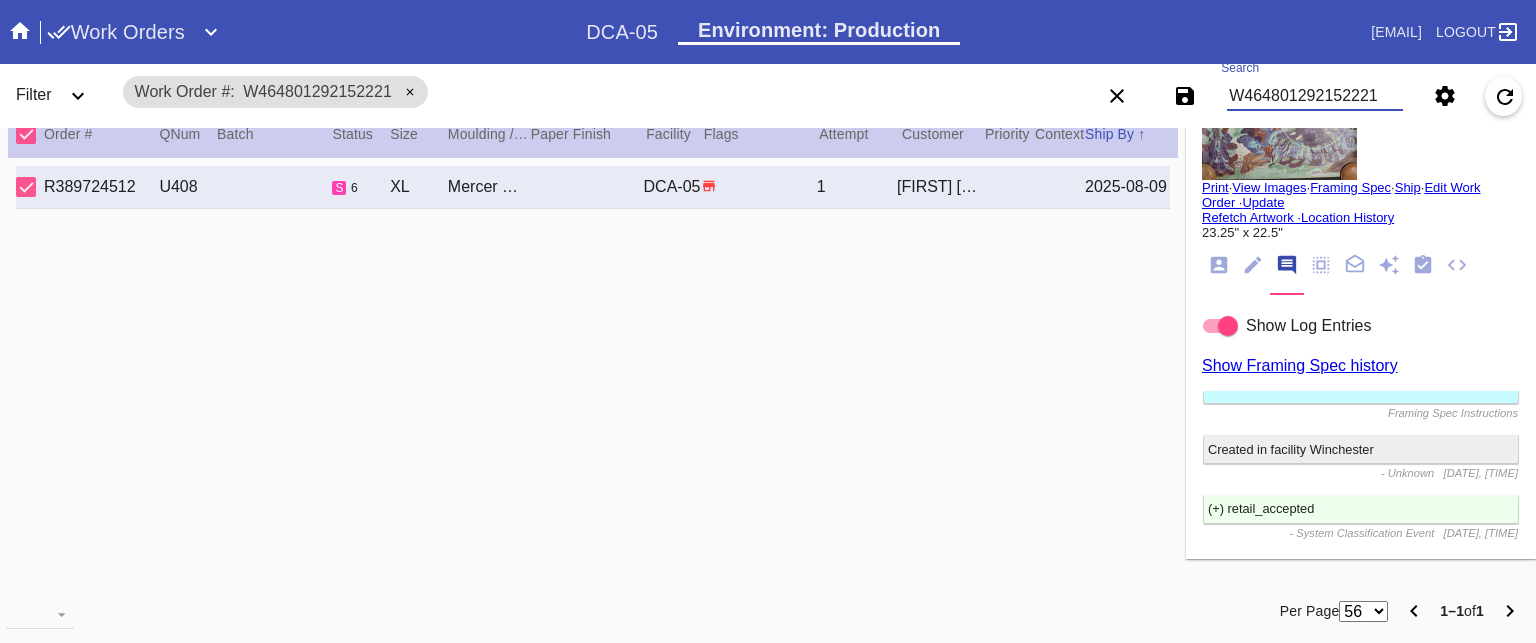 click on "W464801292152221" at bounding box center (1315, 96) 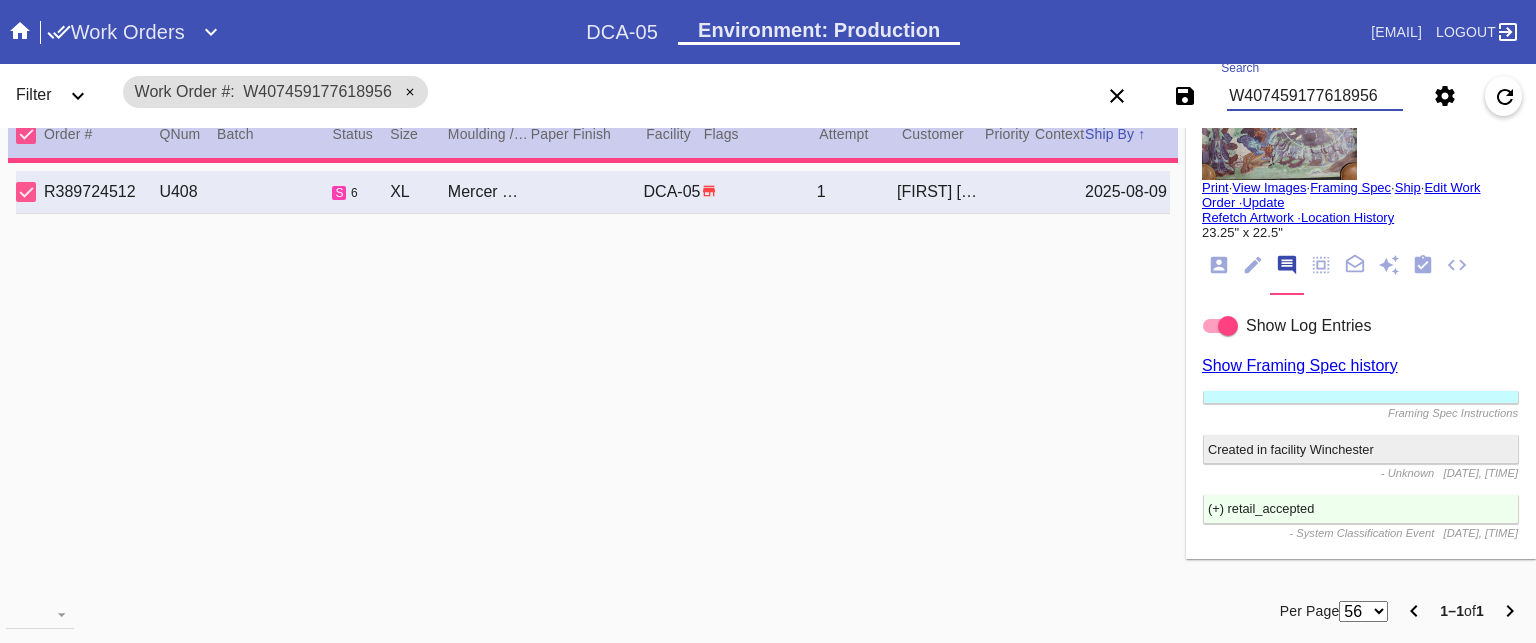 type on "1.5" 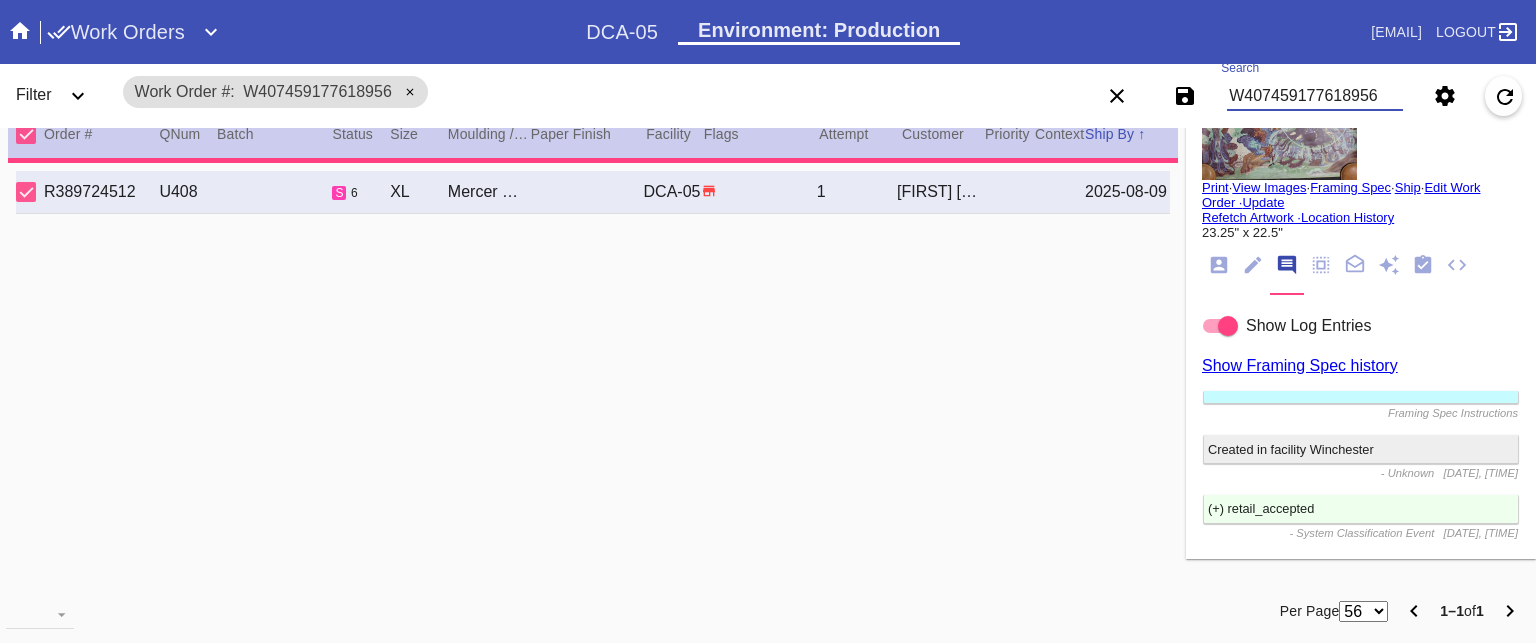 type on "1.5" 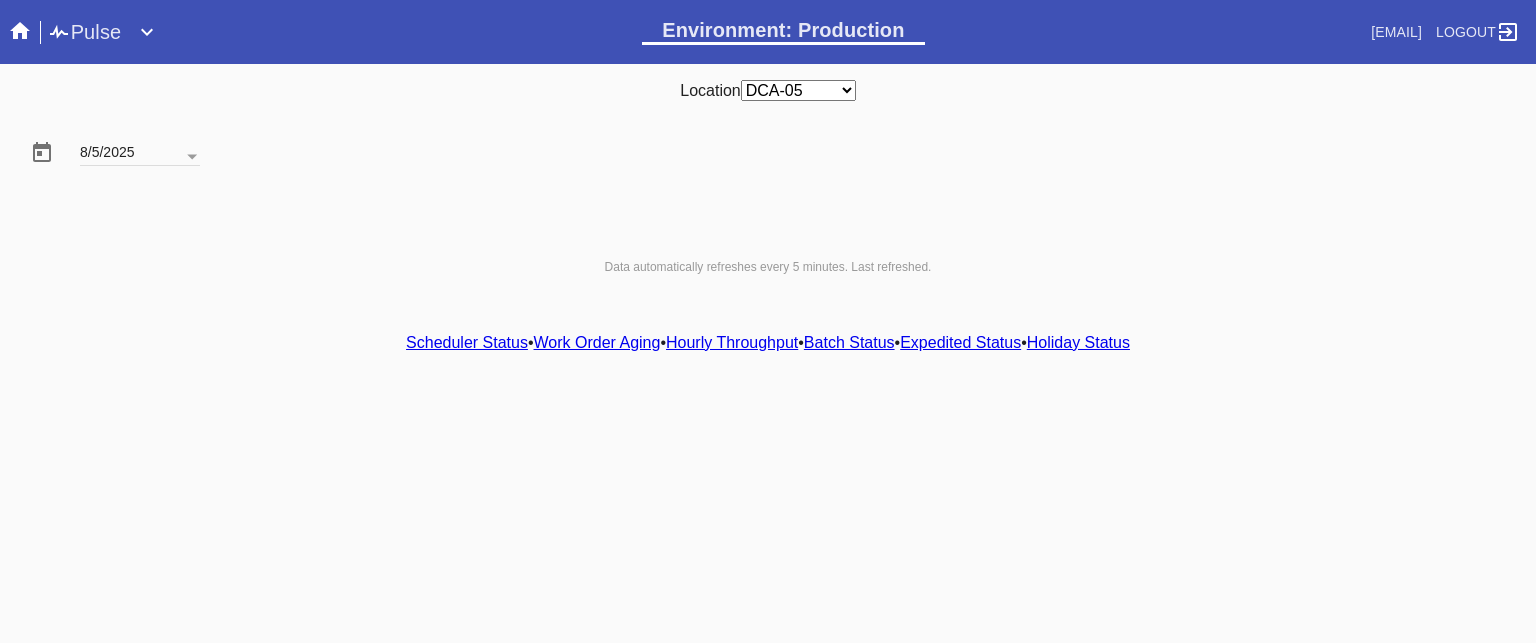 scroll, scrollTop: 0, scrollLeft: 0, axis: both 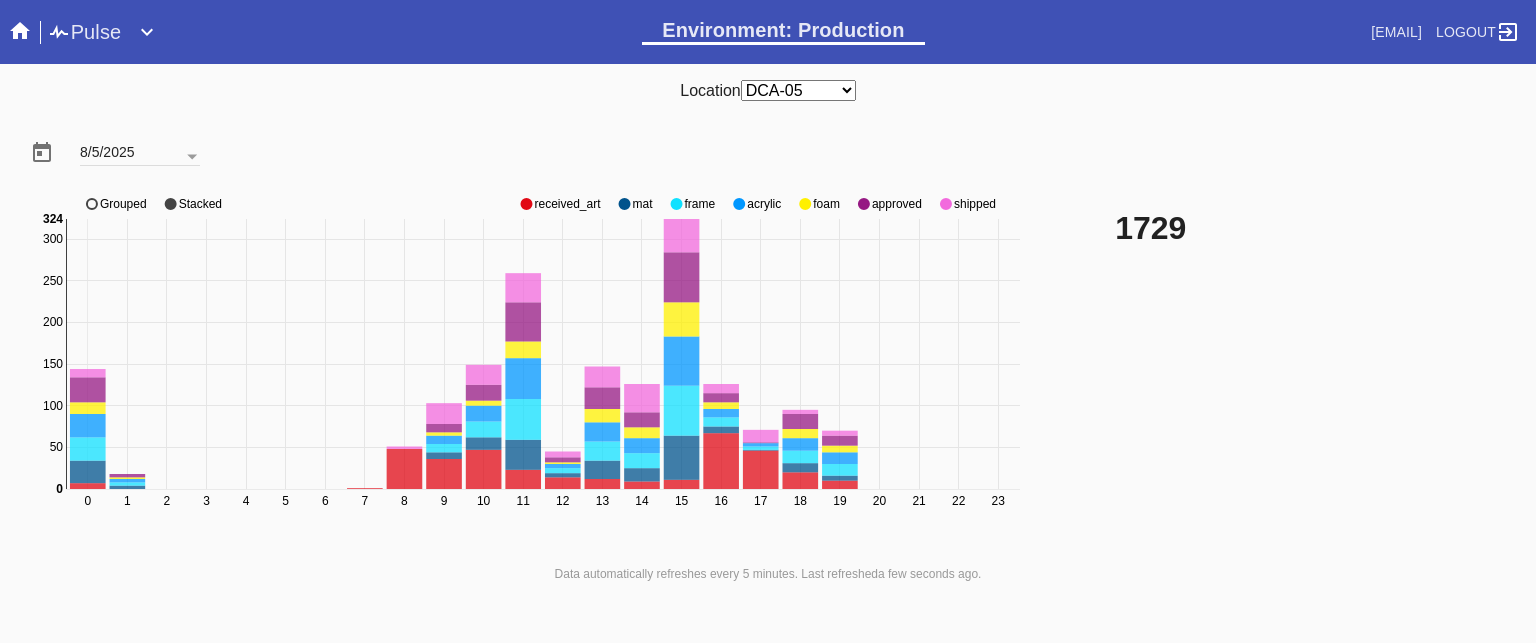 click on "received_art" 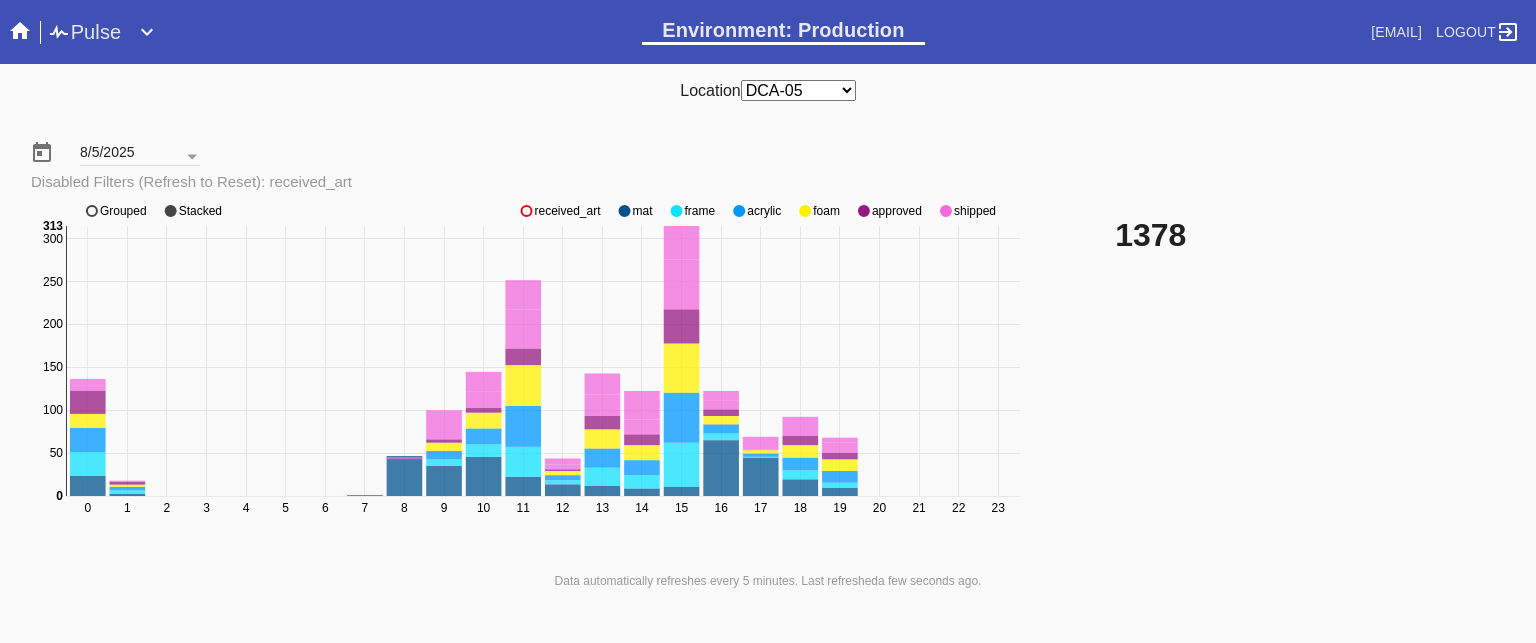 click on "received_art" 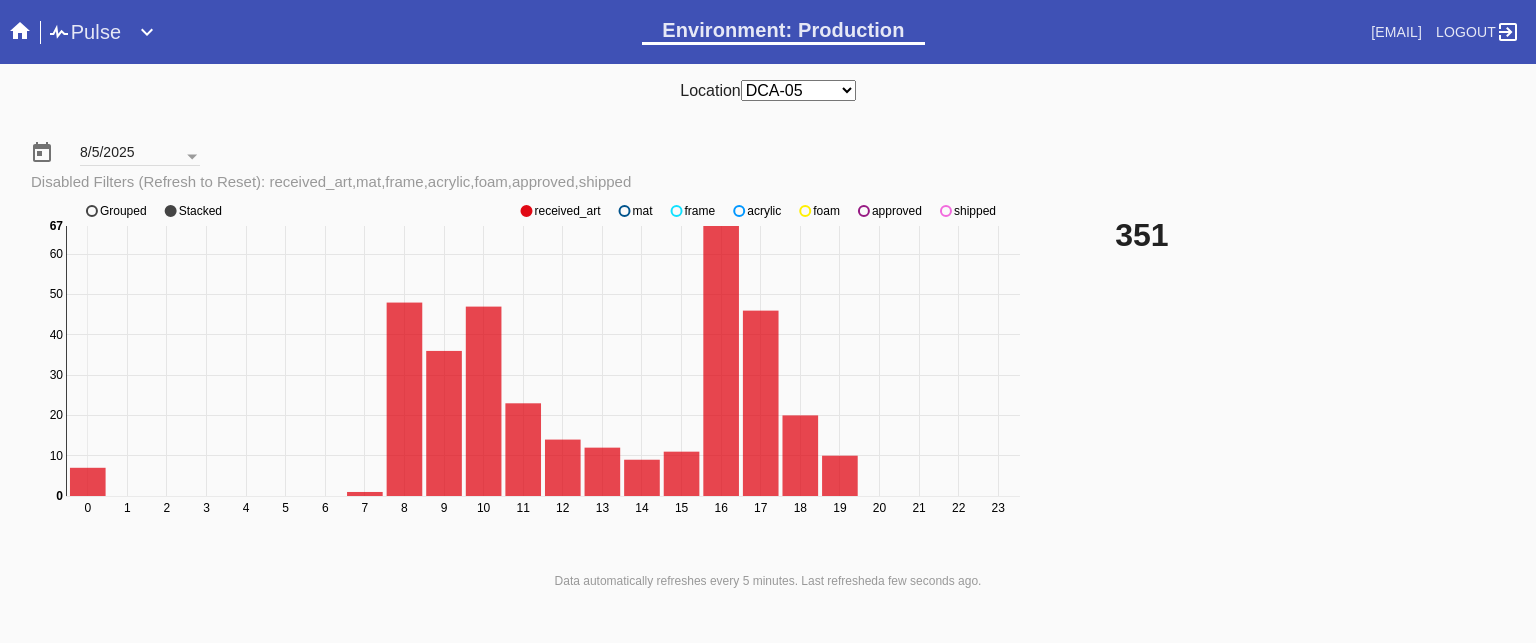 click on "approved" 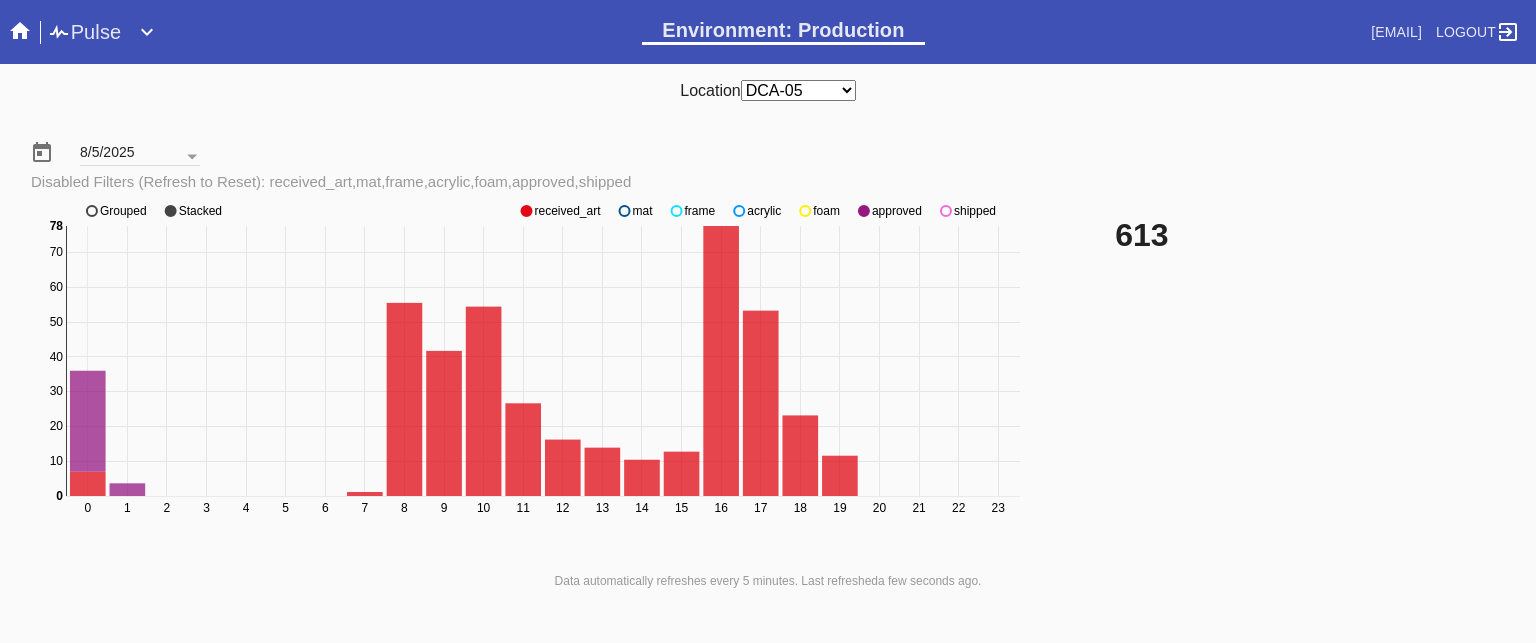 click on "approved" 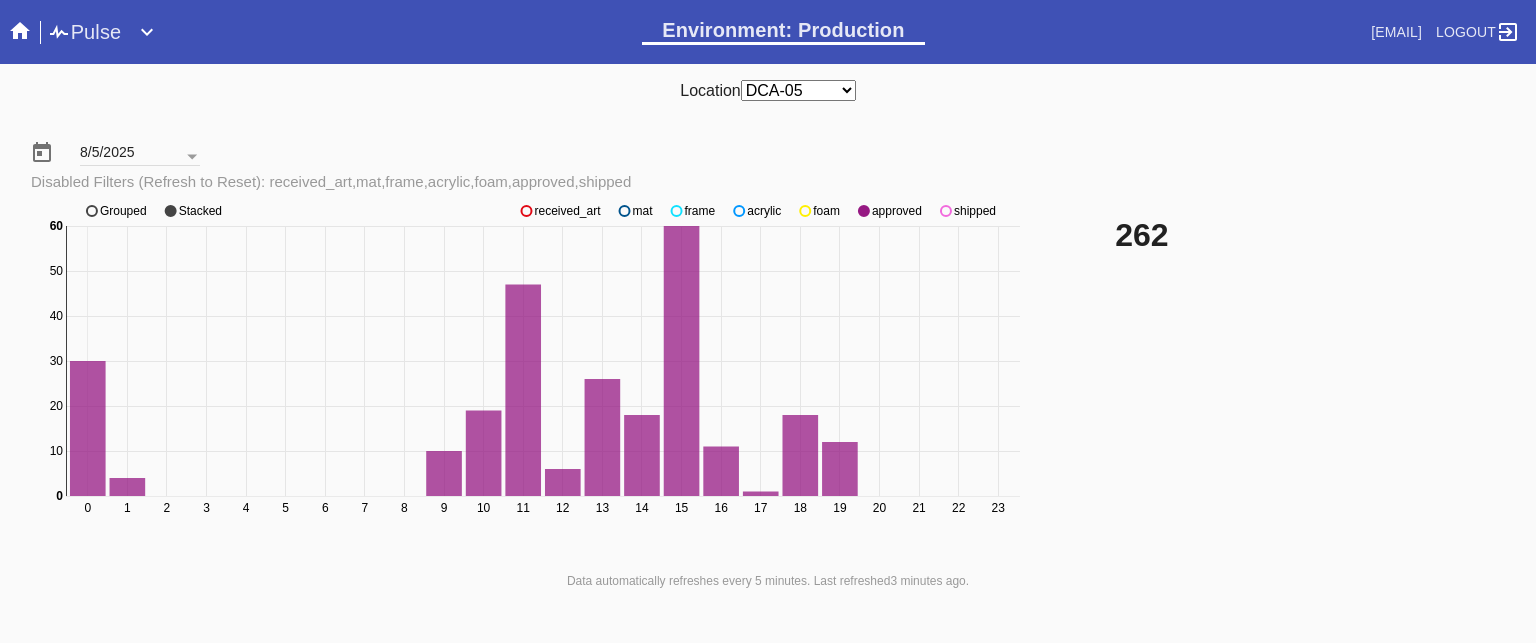 click on "shipped" 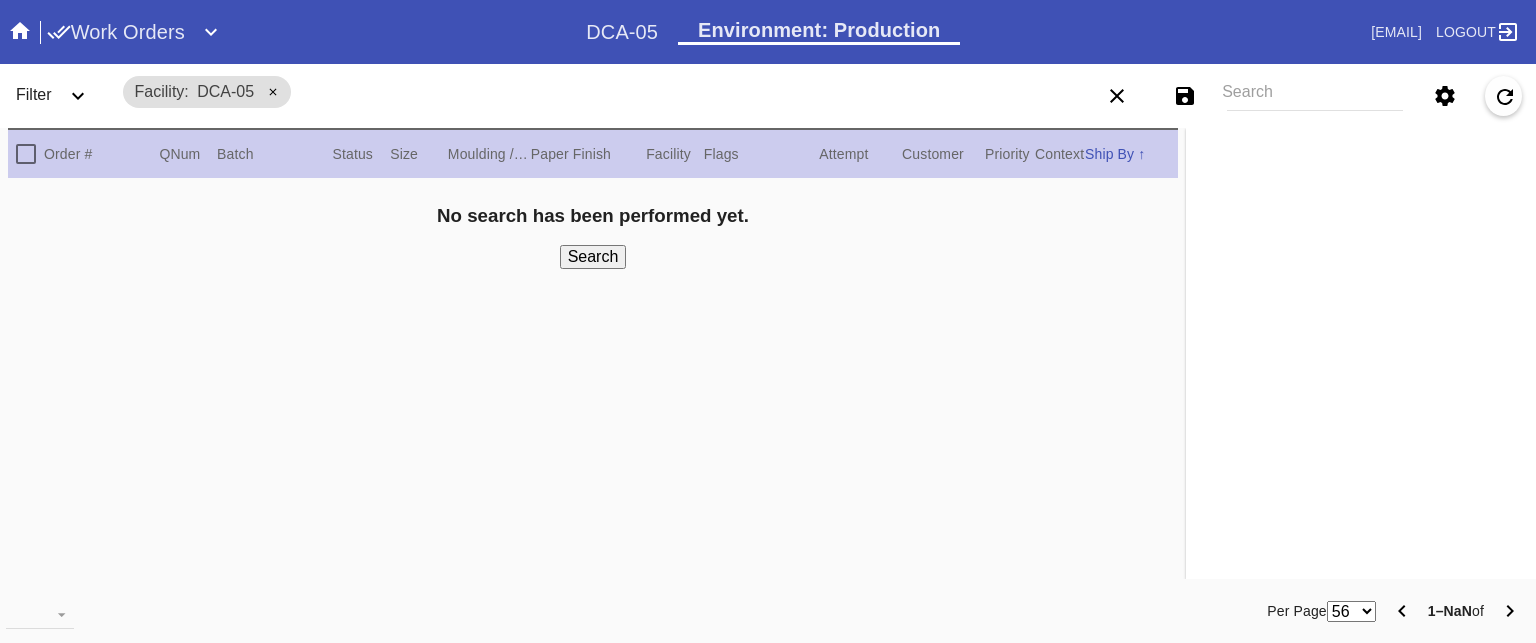 scroll, scrollTop: 0, scrollLeft: 0, axis: both 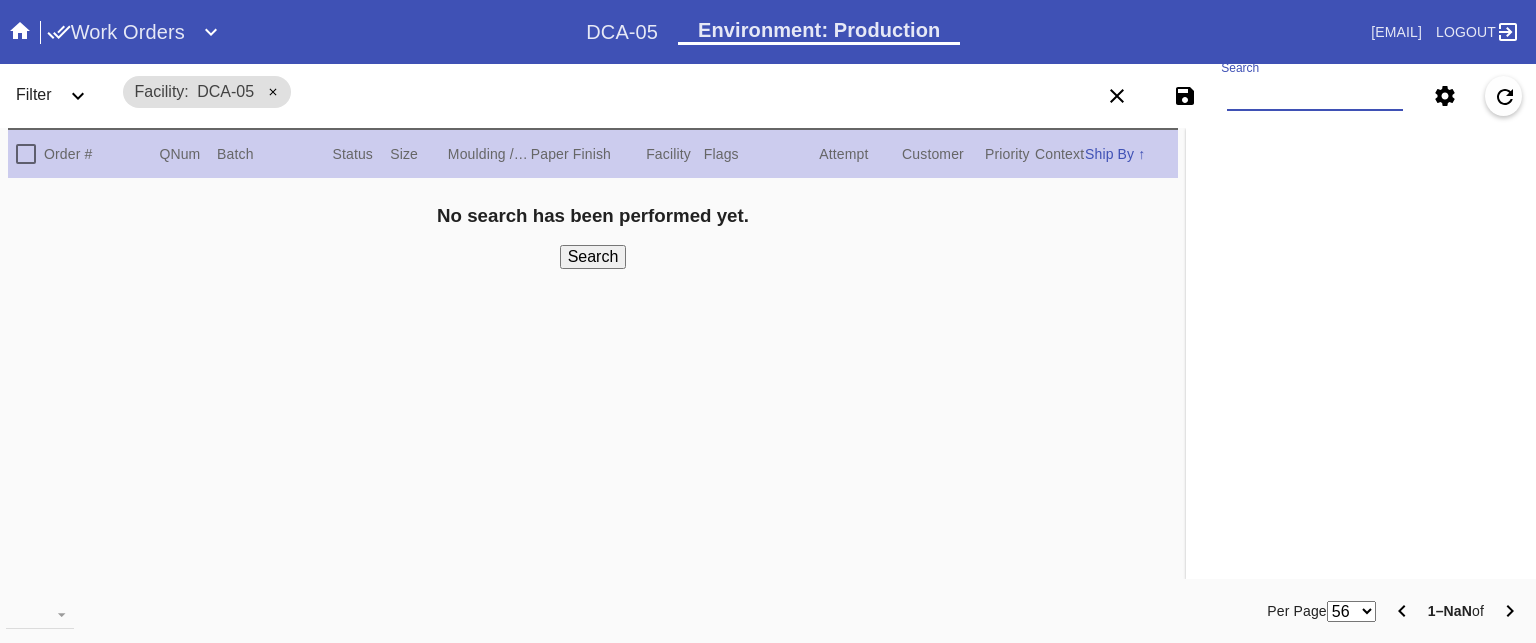 click on "Search" at bounding box center [1315, 96] 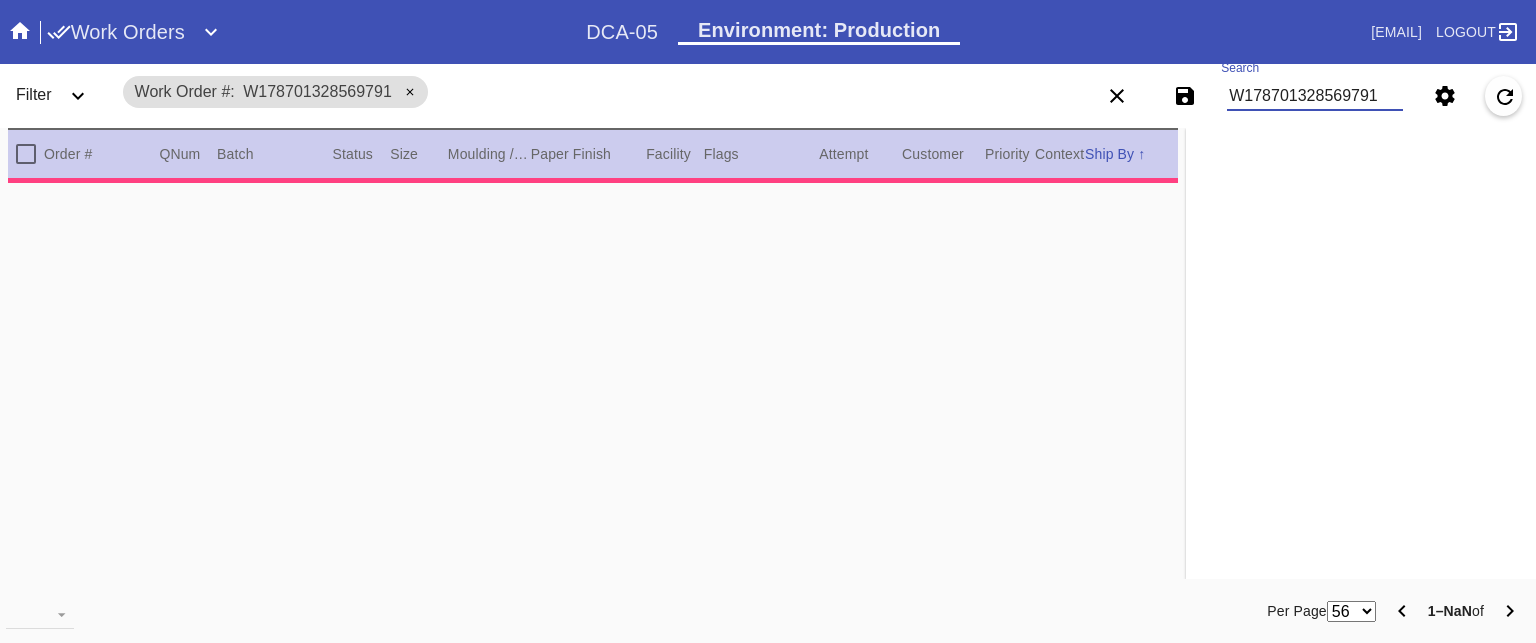 type on "1.5" 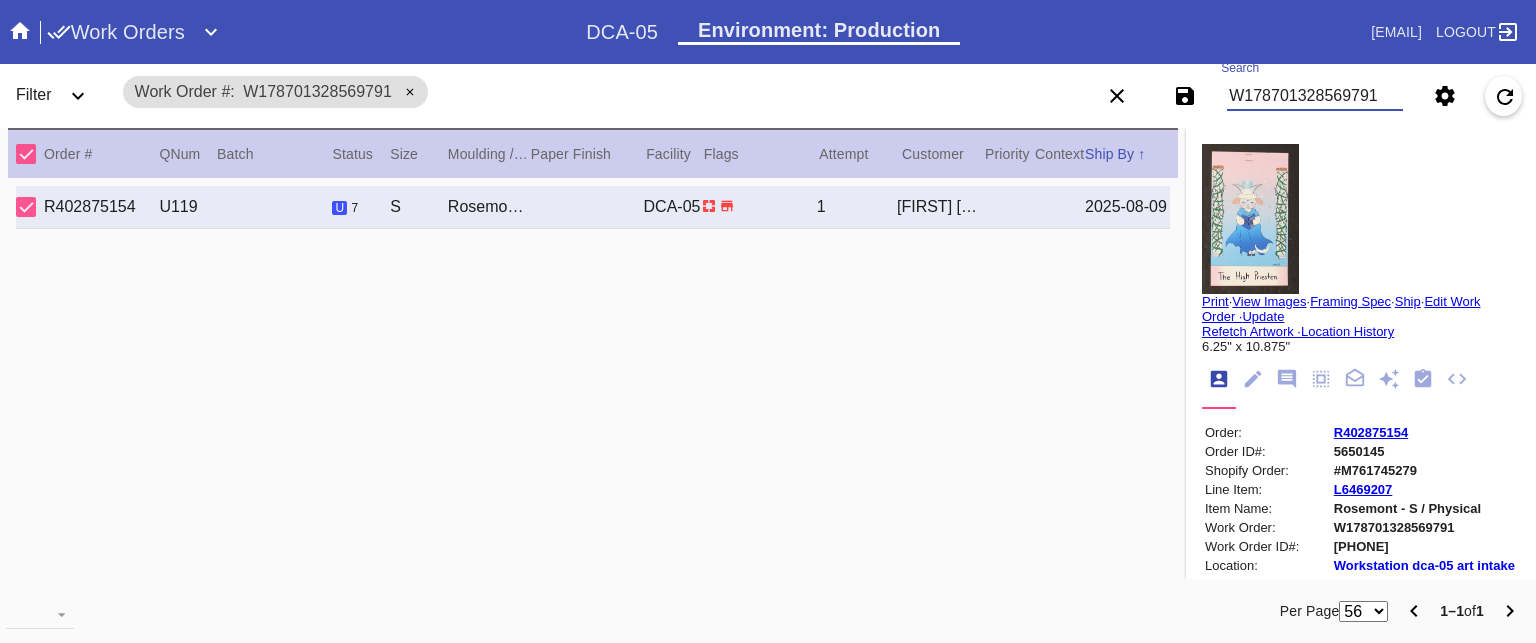 type on "W178701328569791" 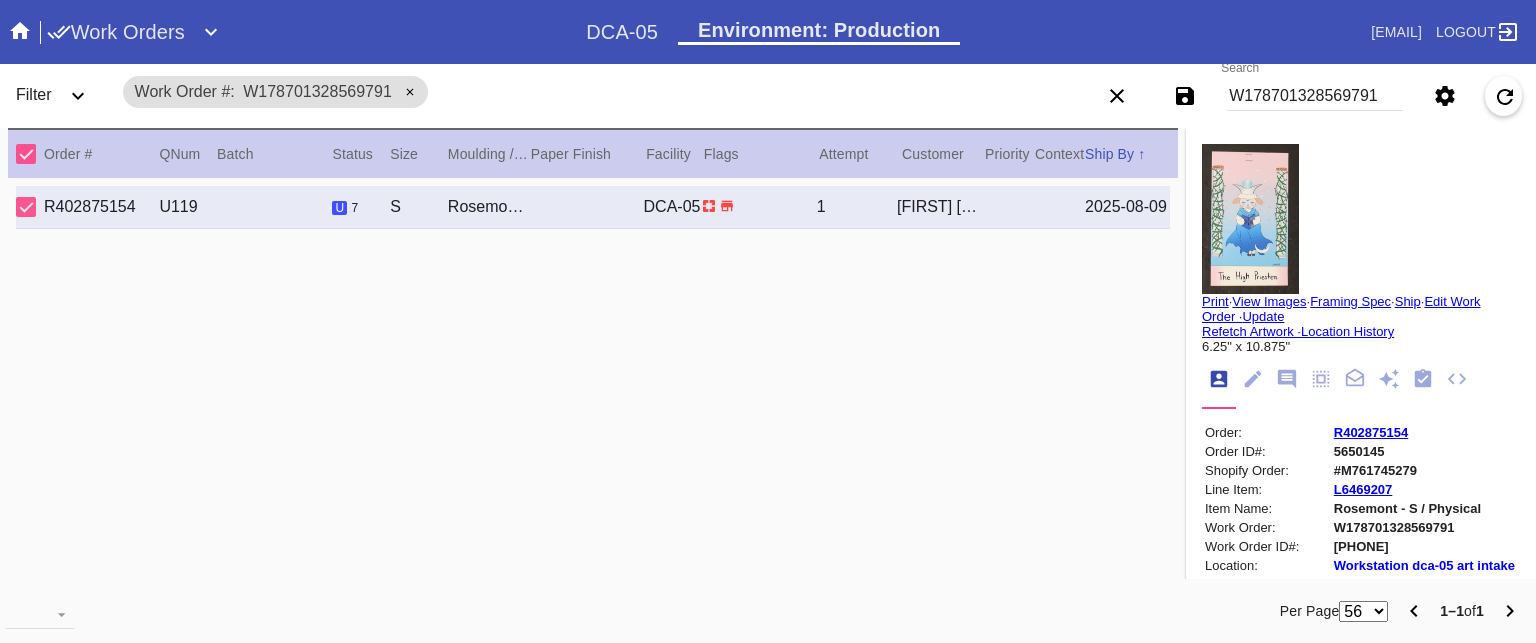 click on "Print" at bounding box center [1215, 301] 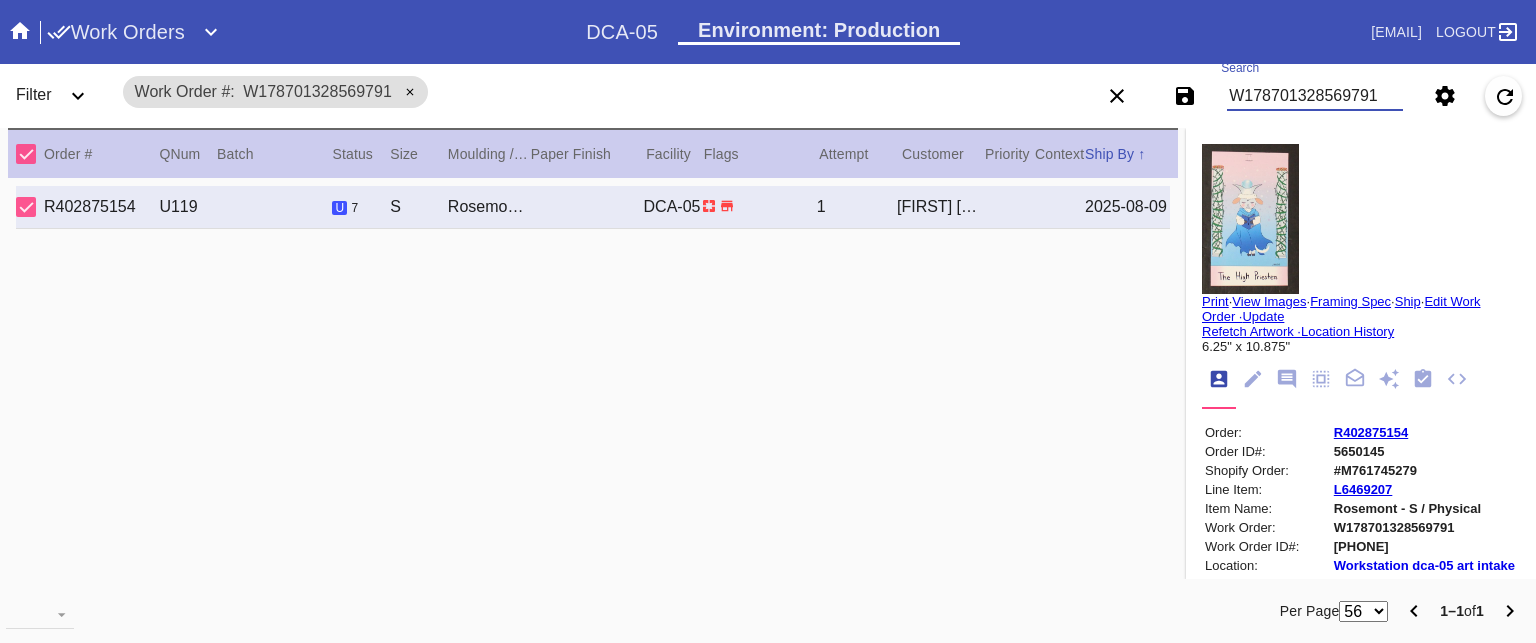 click on "W178701328569791" at bounding box center (1315, 96) 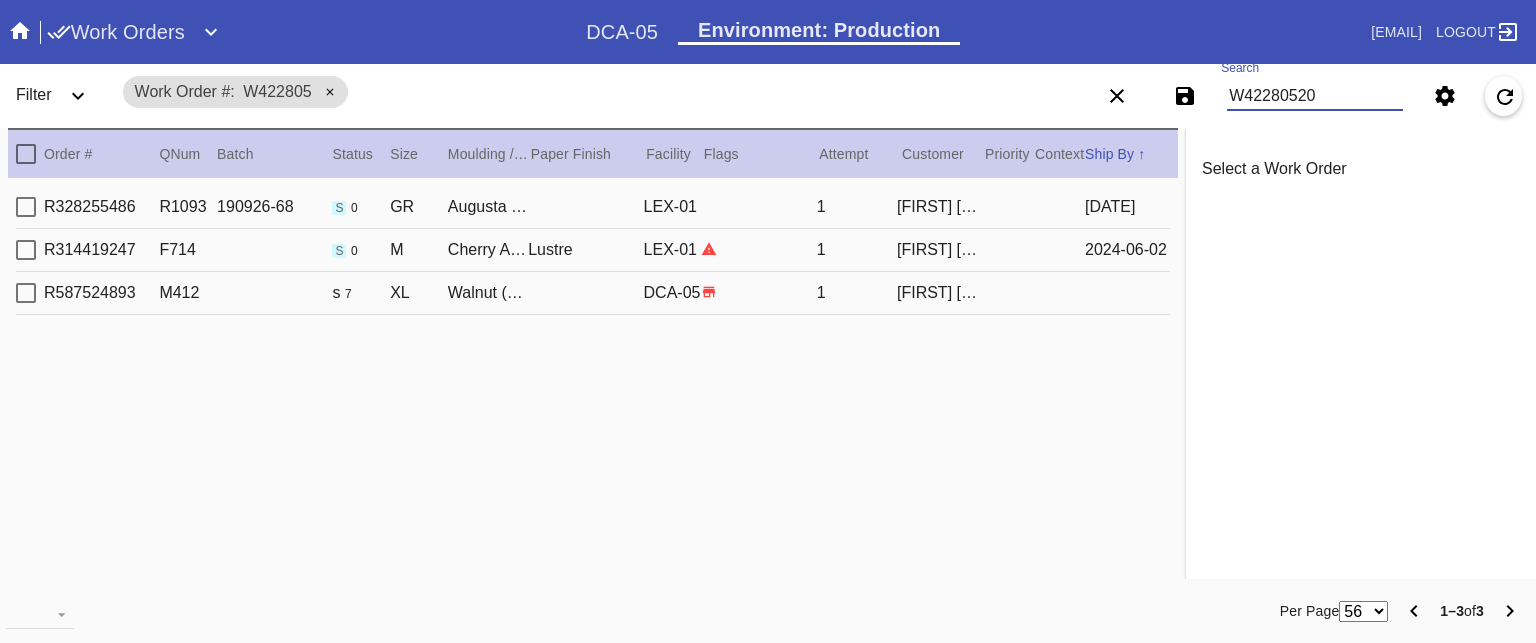 type on "W422805208" 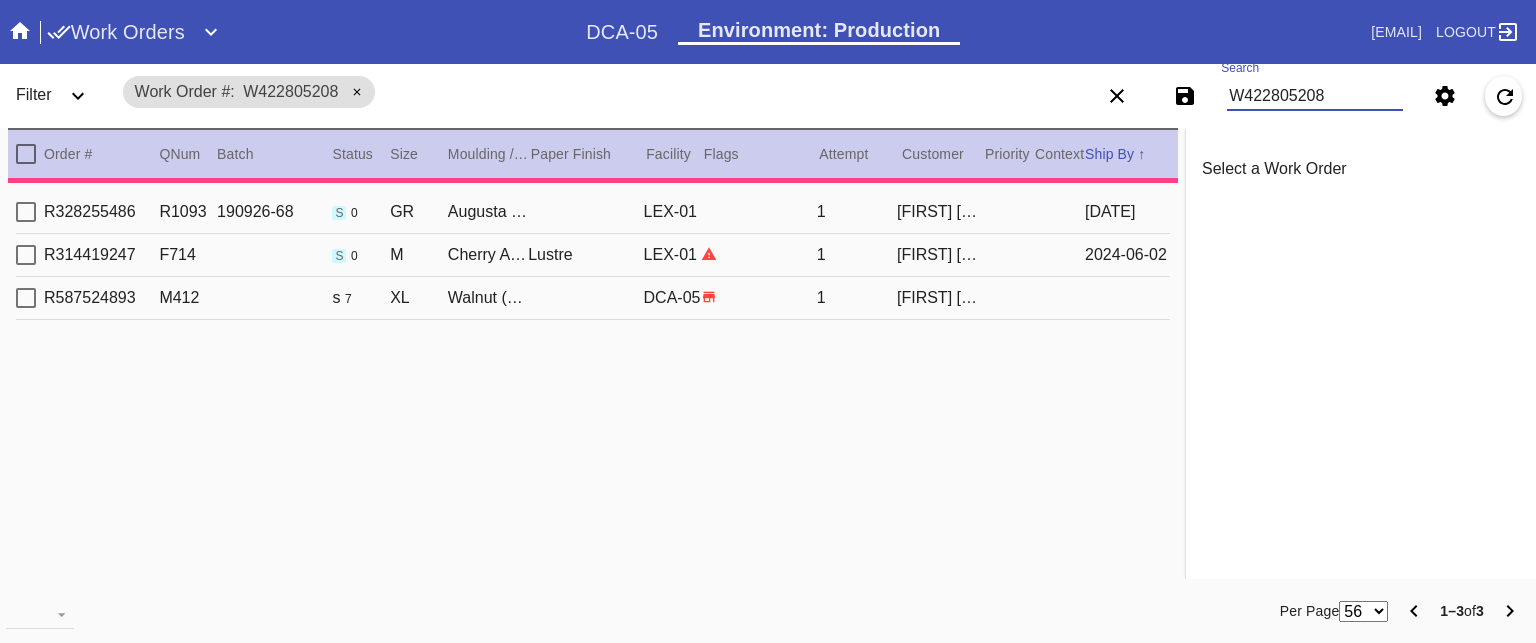 type on "0.0" 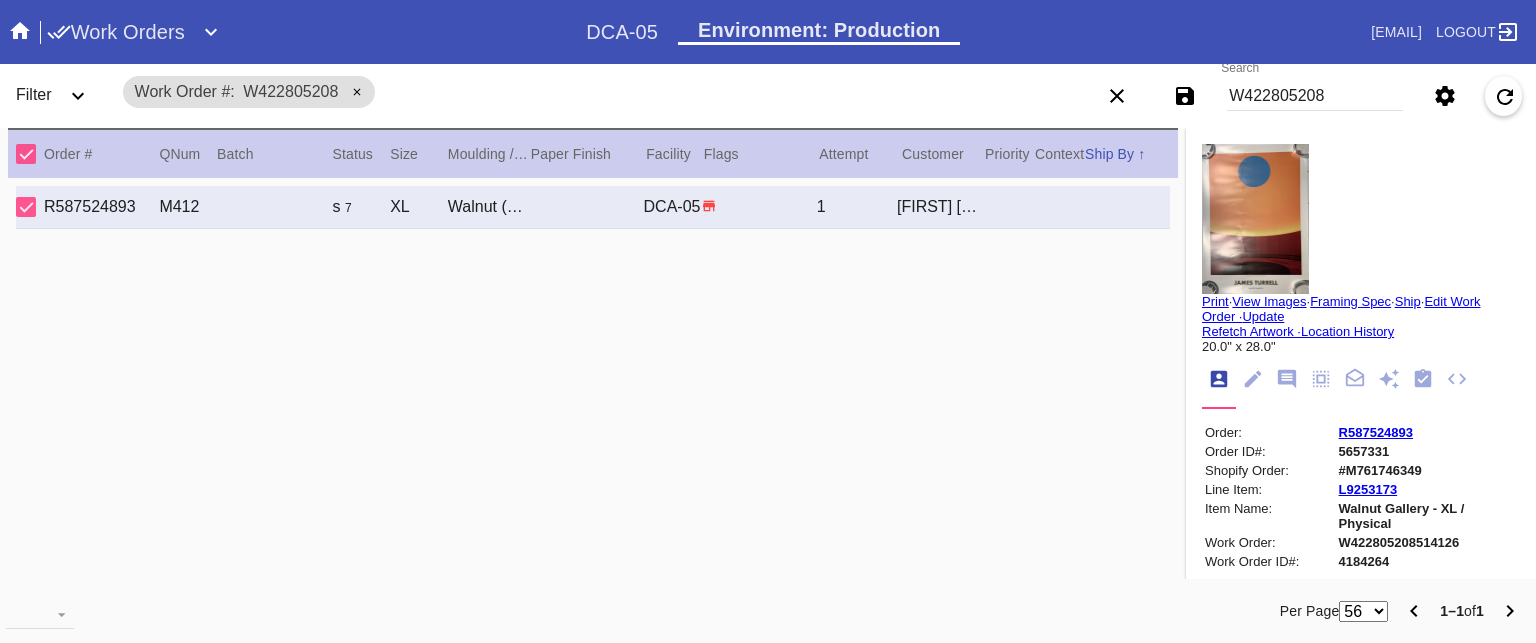 click on "R587524893" at bounding box center [1376, 432] 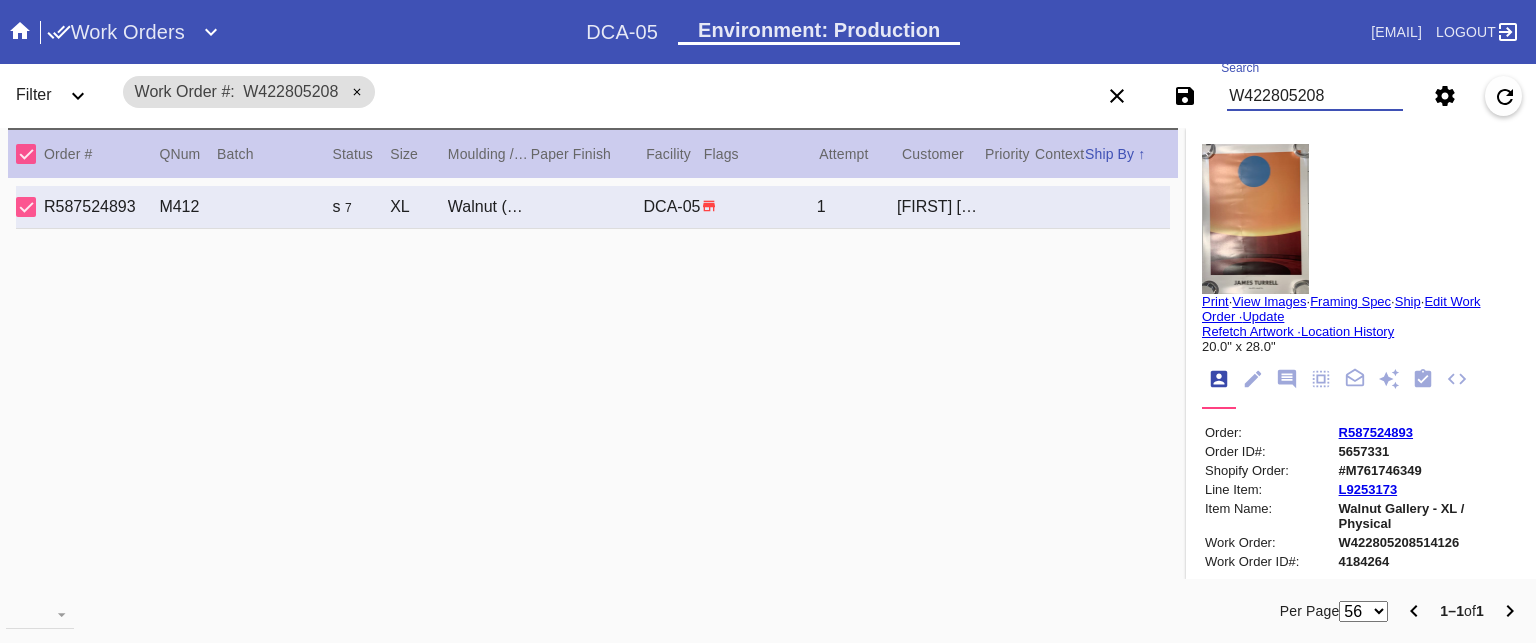 click on "W422805208" at bounding box center (1315, 96) 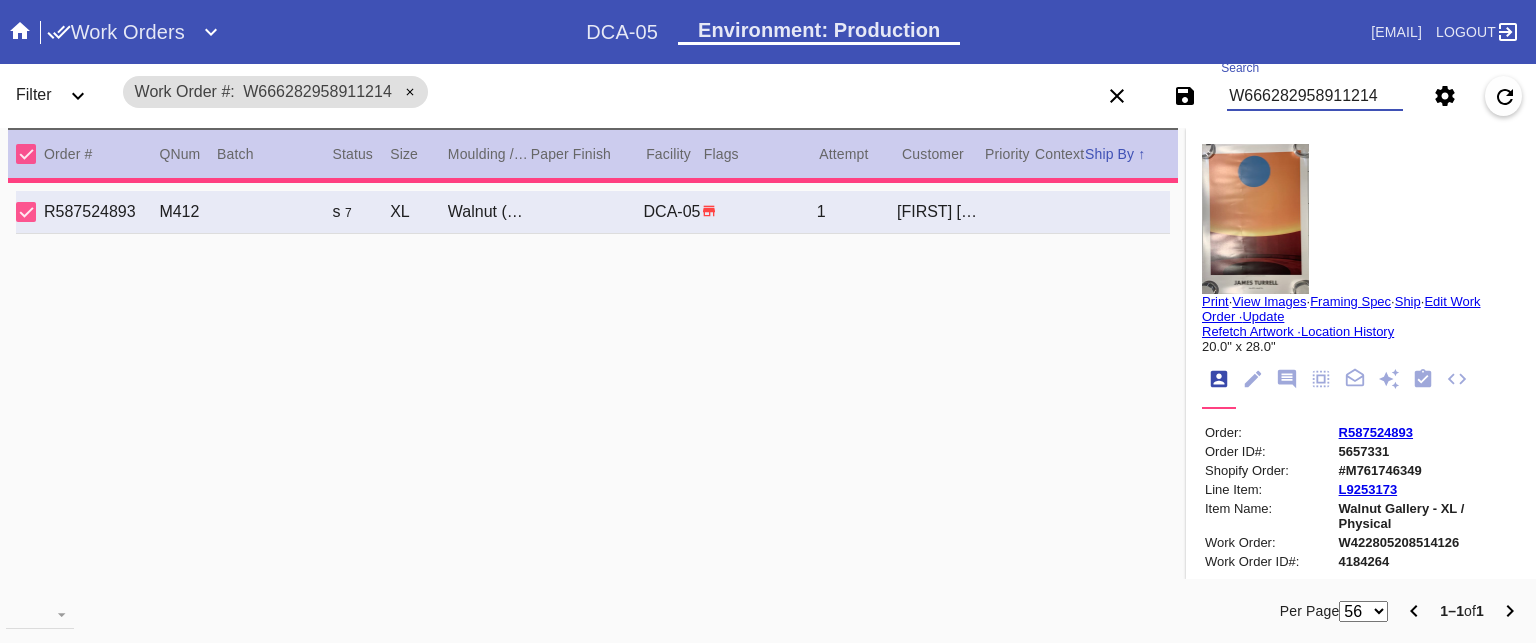 type on "2.5" 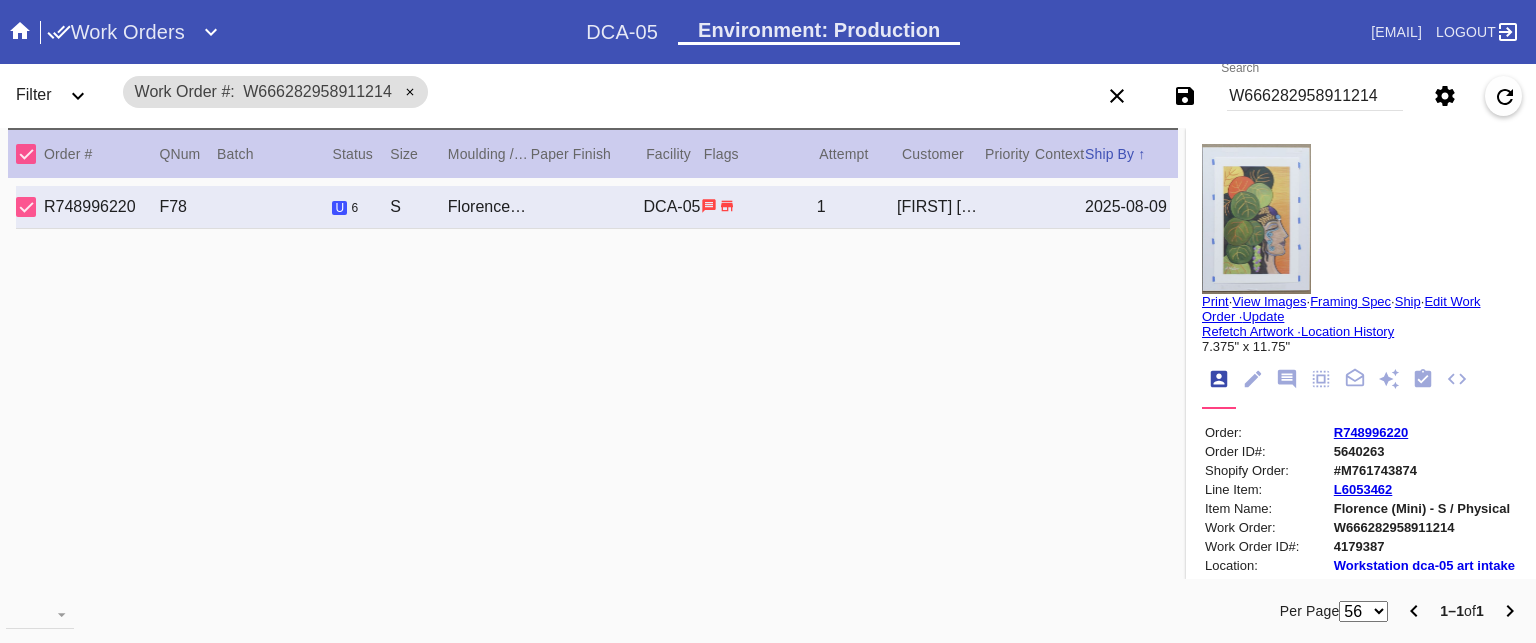 click on "Print" at bounding box center (1215, 301) 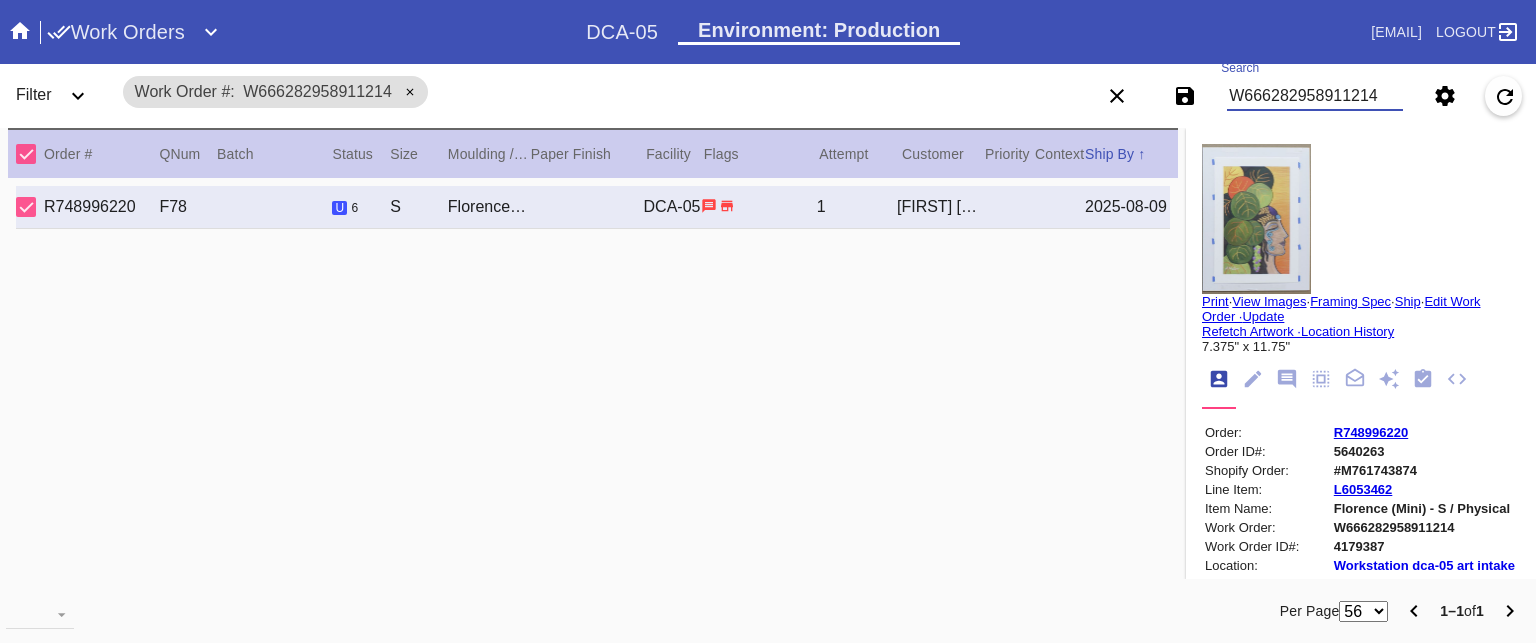 click on "W666282958911214" at bounding box center (1315, 96) 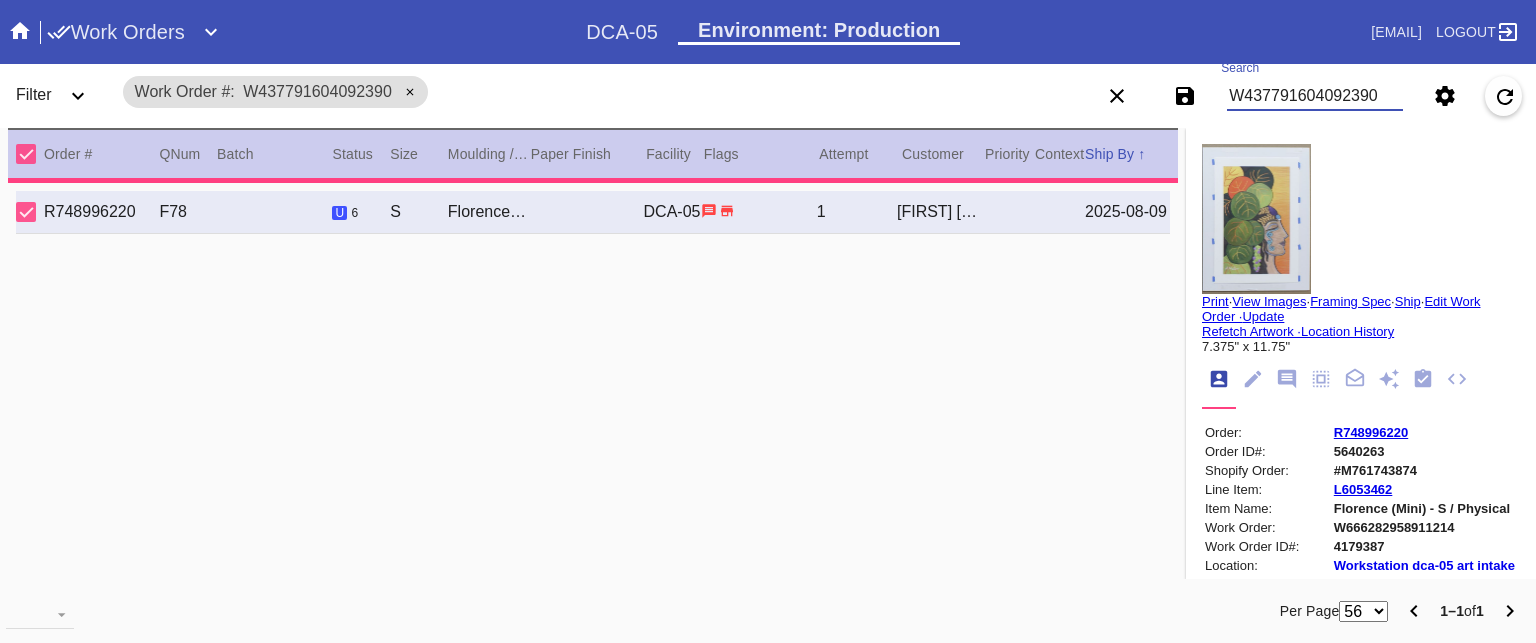 type on "1.5" 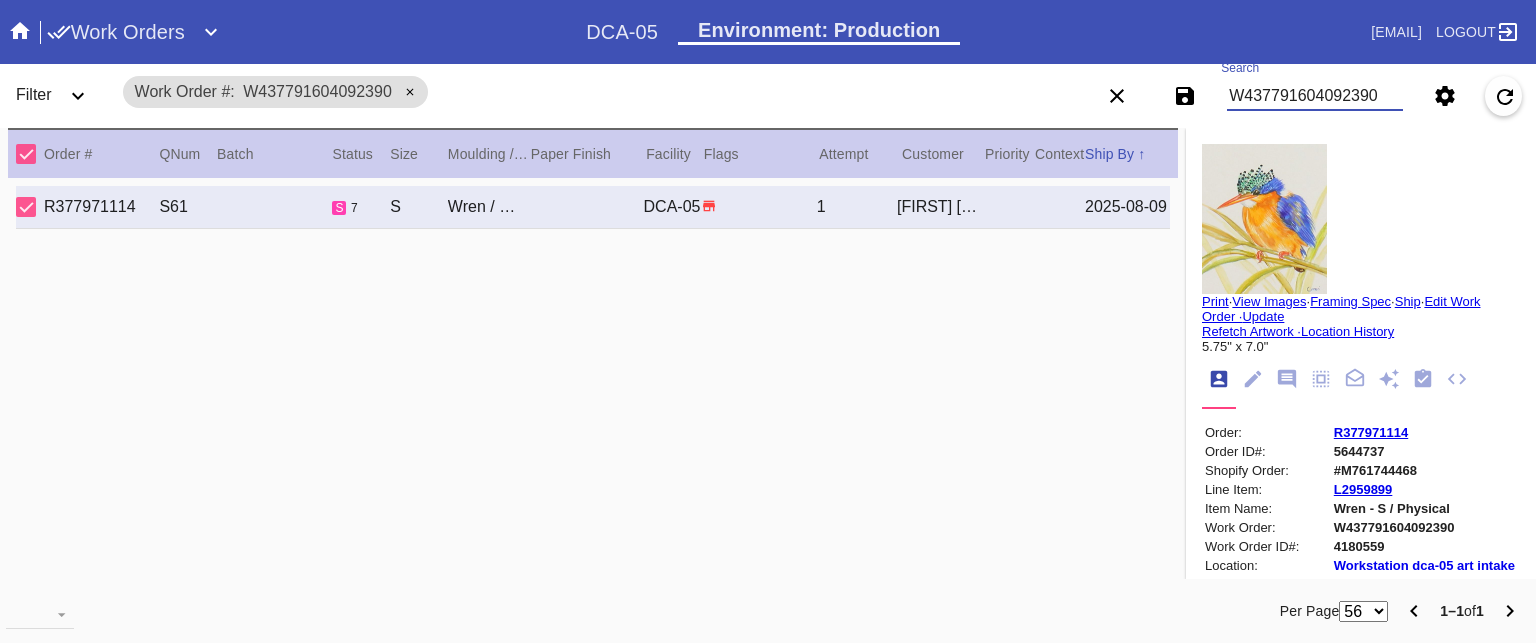 click on "Print" at bounding box center (1215, 301) 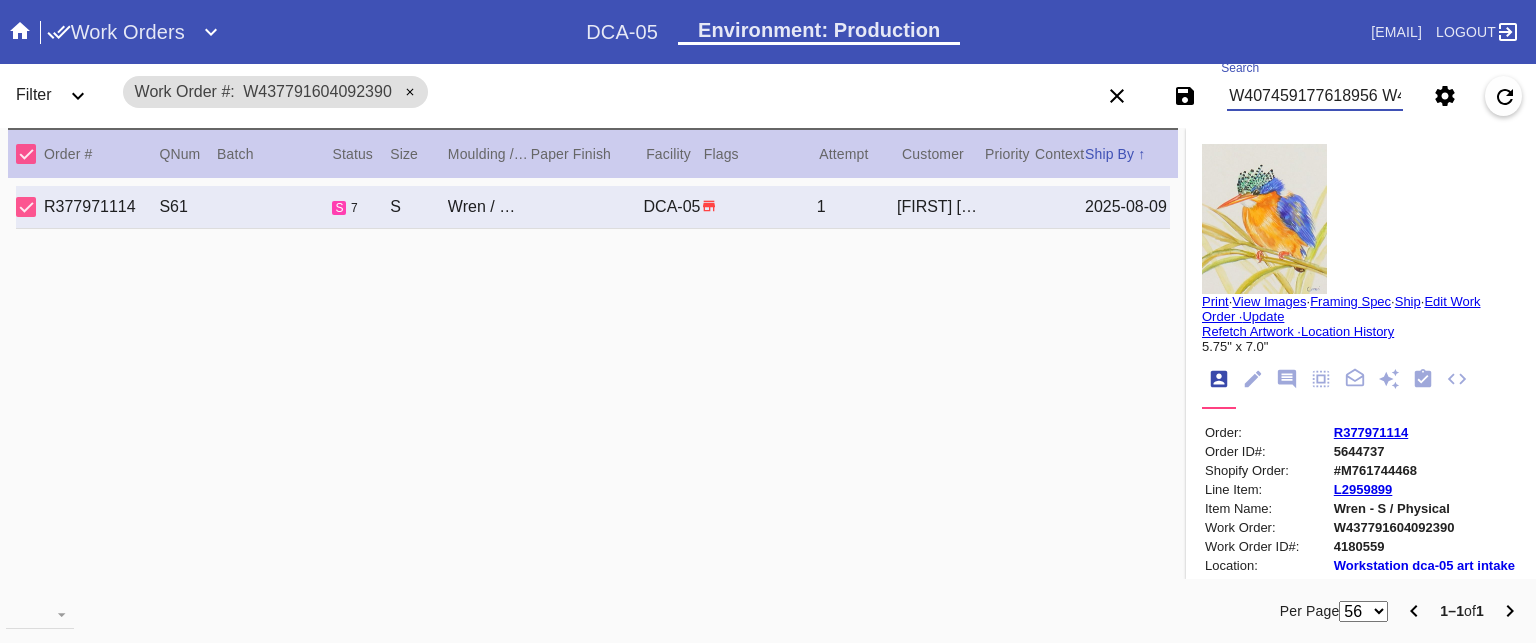 scroll, scrollTop: 0, scrollLeft: 588, axis: horizontal 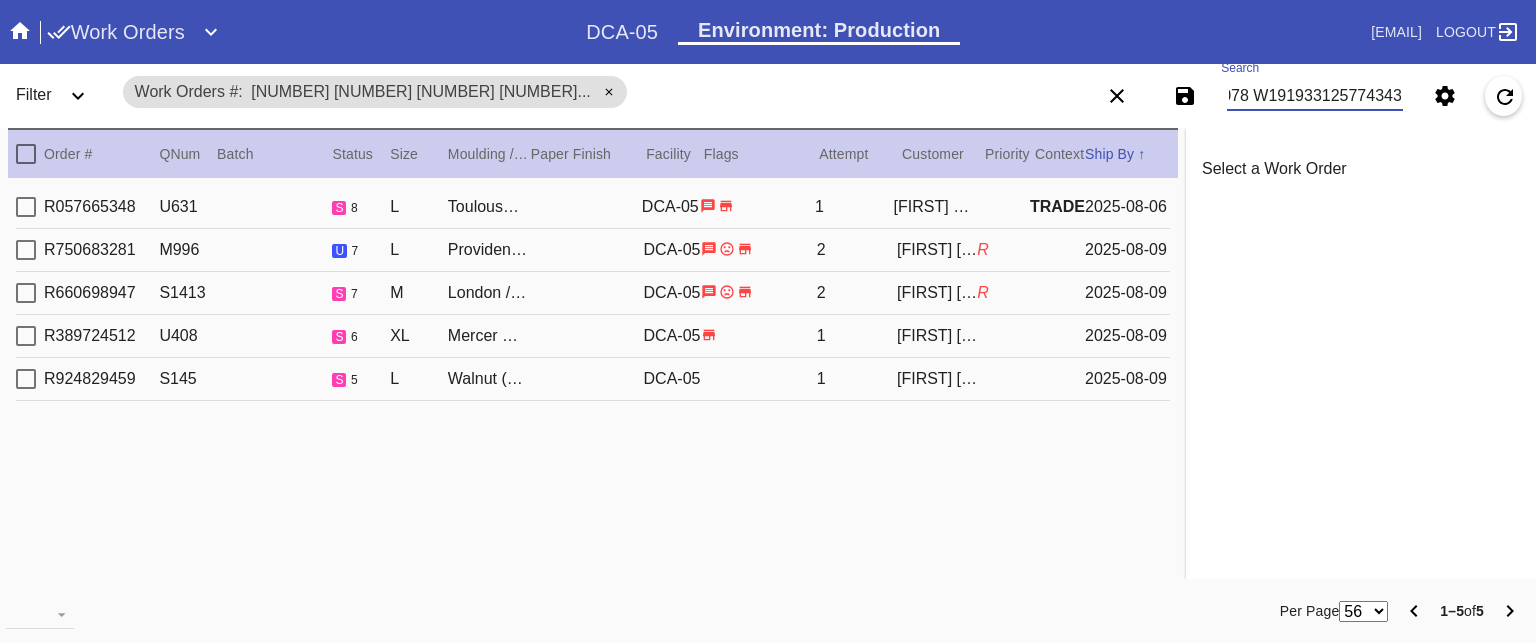 type on "W407459177618956 W464801292152221 W545039950041624 W345290551750078 W191933125774343" 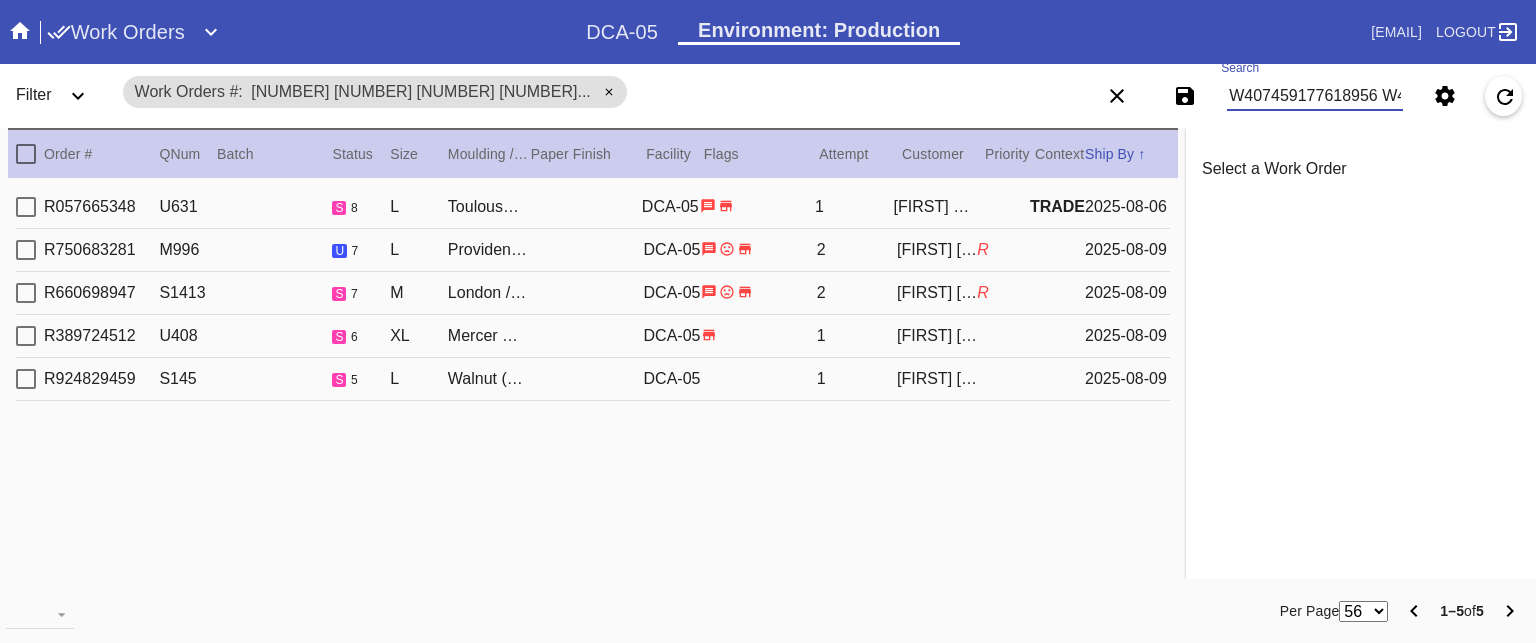 click on "R057665348 U631 s   8 L Toulouse / Burgundy DCA-05 1 Grace Cabrera
TRADE 2025-08-06" at bounding box center (593, 207) 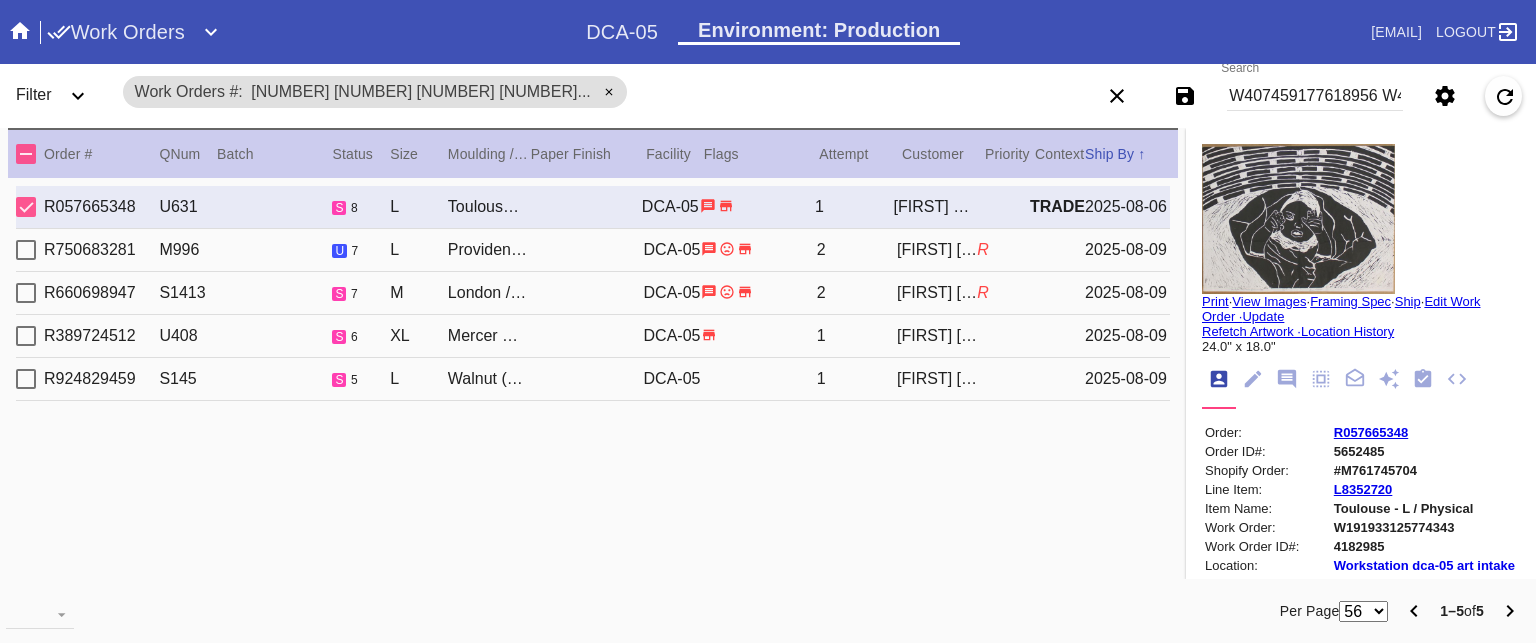 click on "R750683281 M996 u   7 L Providence / Sugar DCA-05 2 Aaron Cooper
R
2025-08-09" at bounding box center (593, 250) 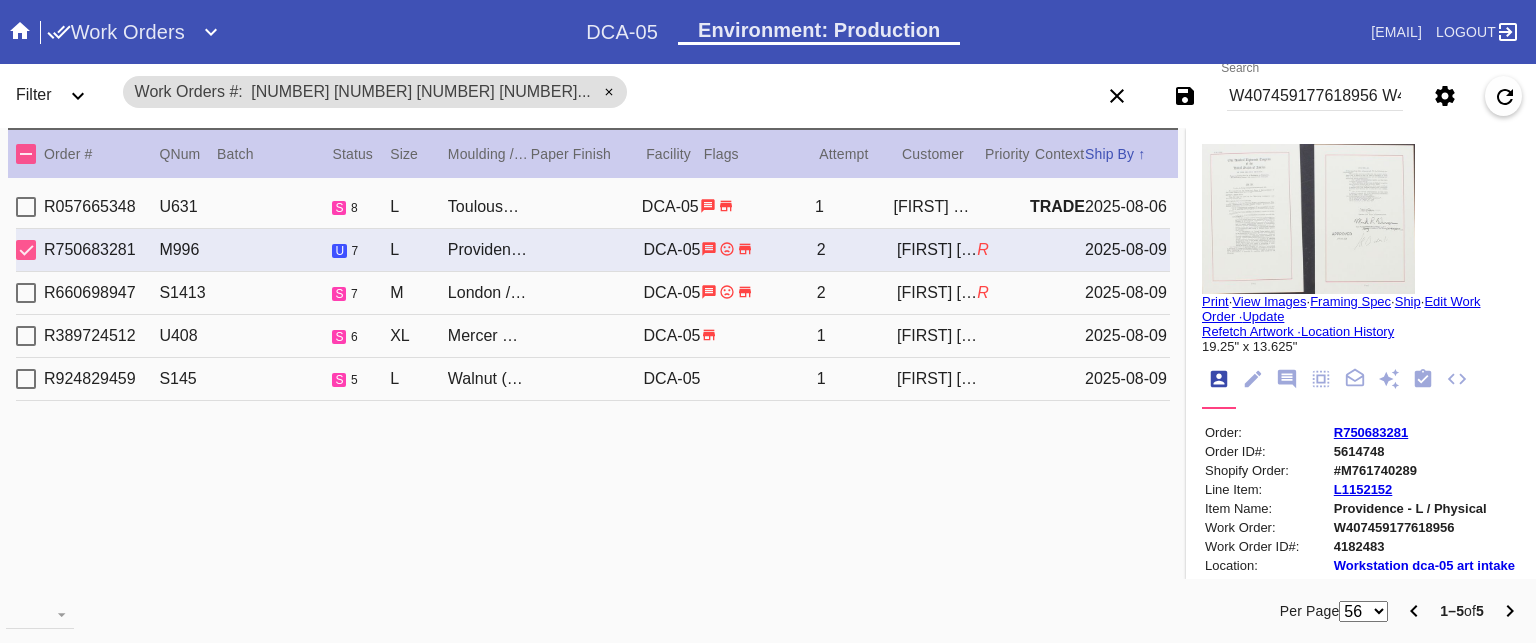 click on "R660698947 S1413 s   7 M London / Dove White DCA-05 2 Nora Moraga-Lewy
R
2025-08-09" at bounding box center [593, 293] 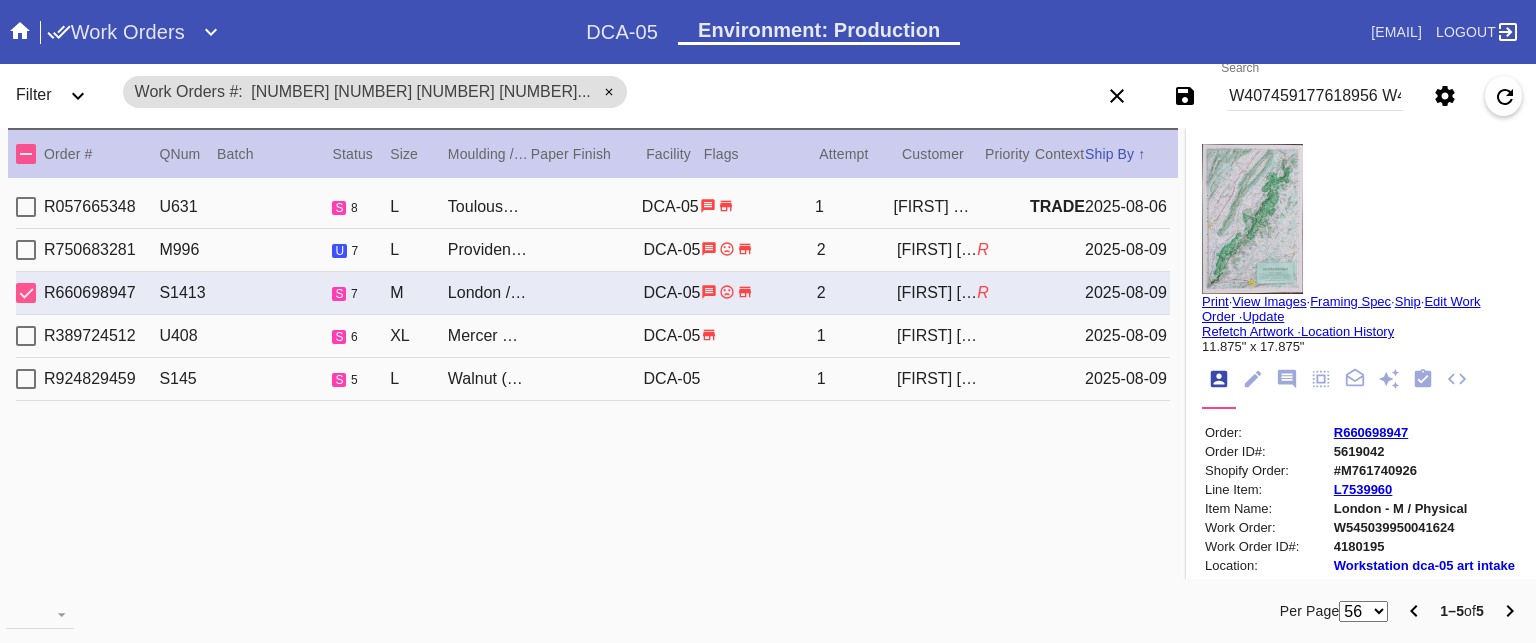 click on "R389724512 U408 s   6 XL Mercer Slim / Dove White DCA-05 1 Thomas Veitch
2025-08-09" at bounding box center [593, 336] 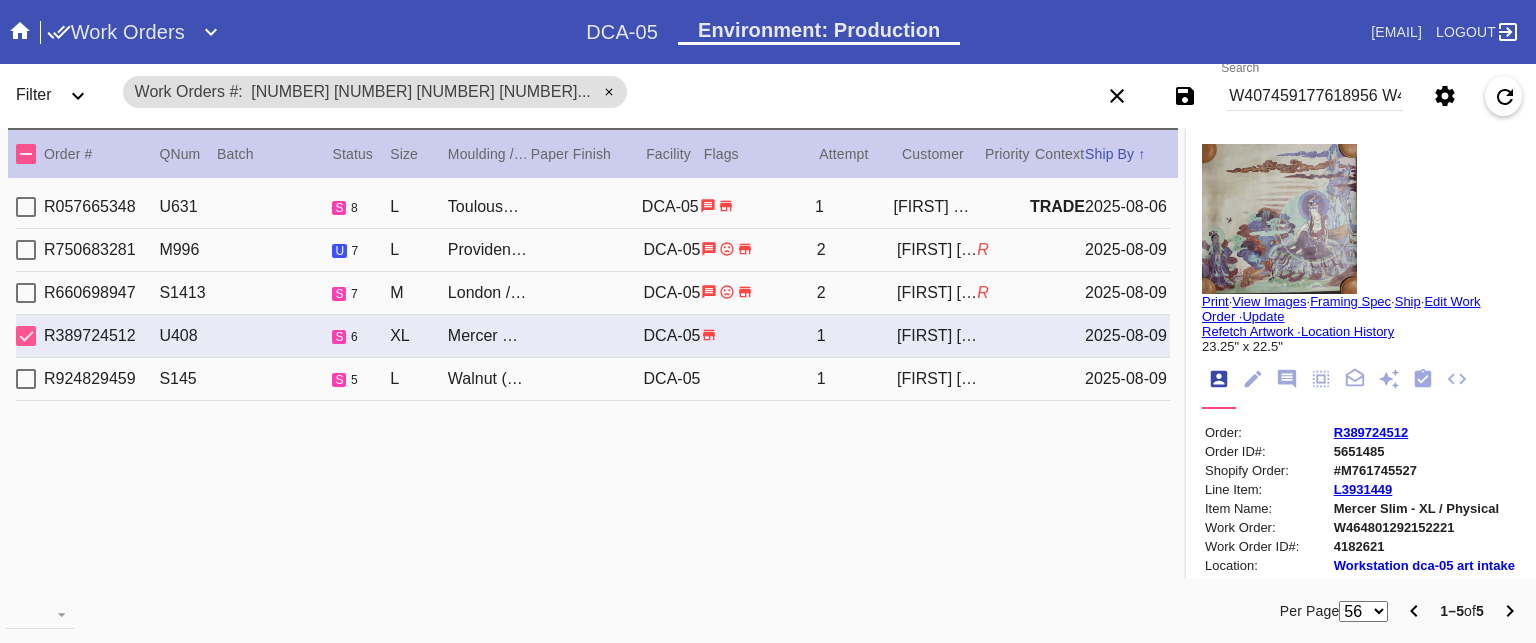 click on "R924829459 S145 s   5 L Walnut (Gallery) / Sage - Linen DCA-05 1 Robert Leslie
2025-08-09" at bounding box center (593, 379) 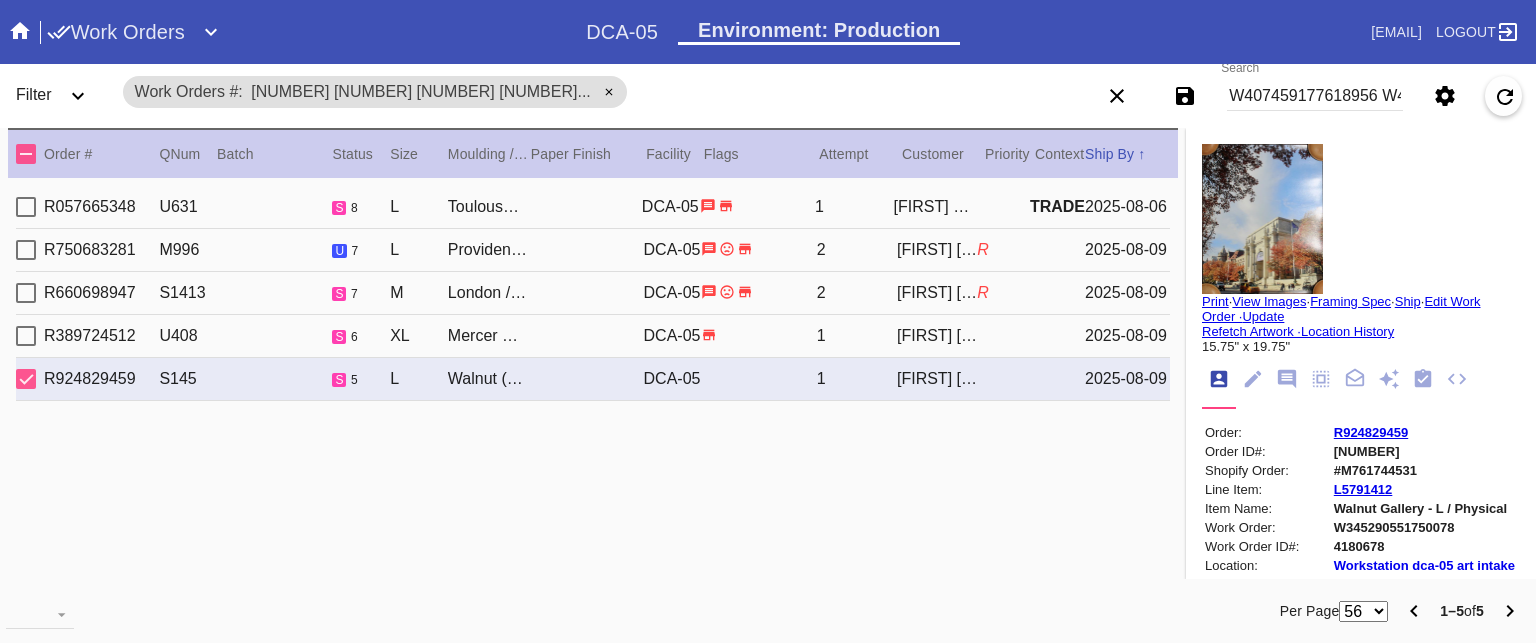 click on "W407459177618956 W464801292152221 W545039950041624 W345290551750078 W191933125774343" at bounding box center [1315, 96] 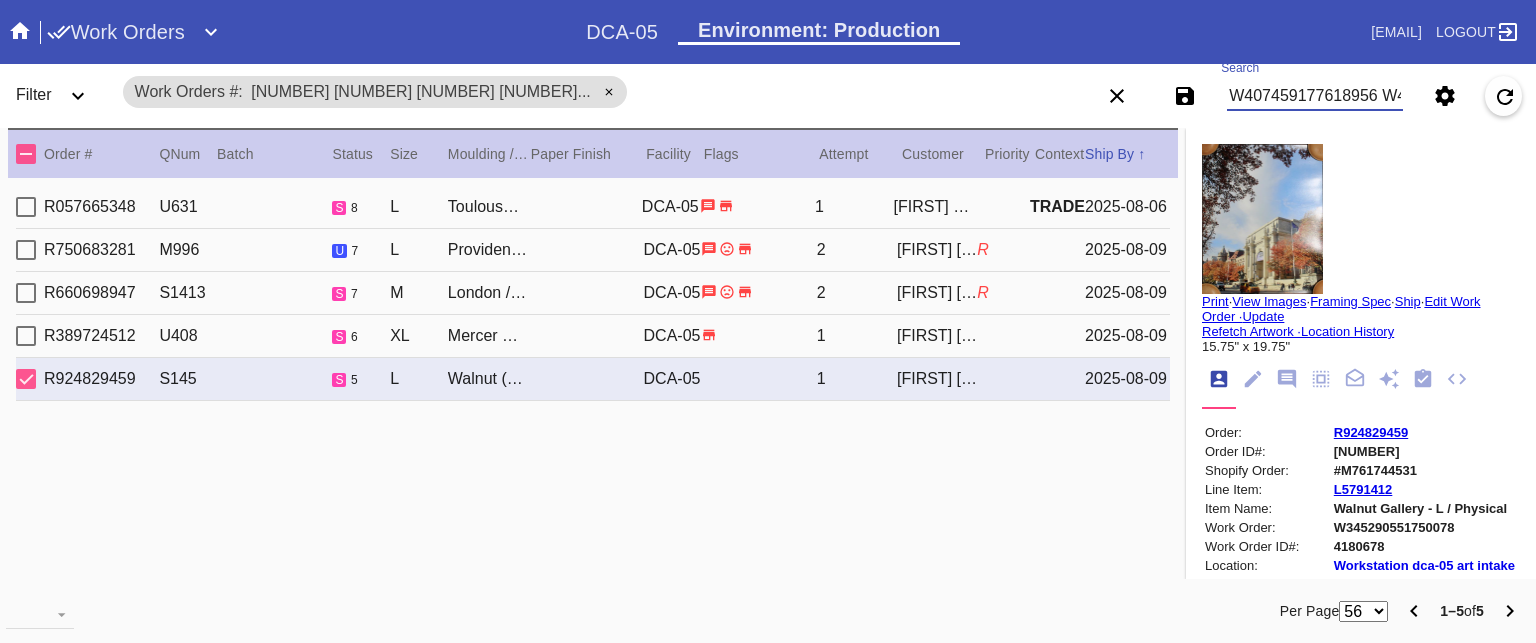 click on "W407459177618956 W464801292152221 W545039950041624 W345290551750078 W191933125774343" at bounding box center (1315, 96) 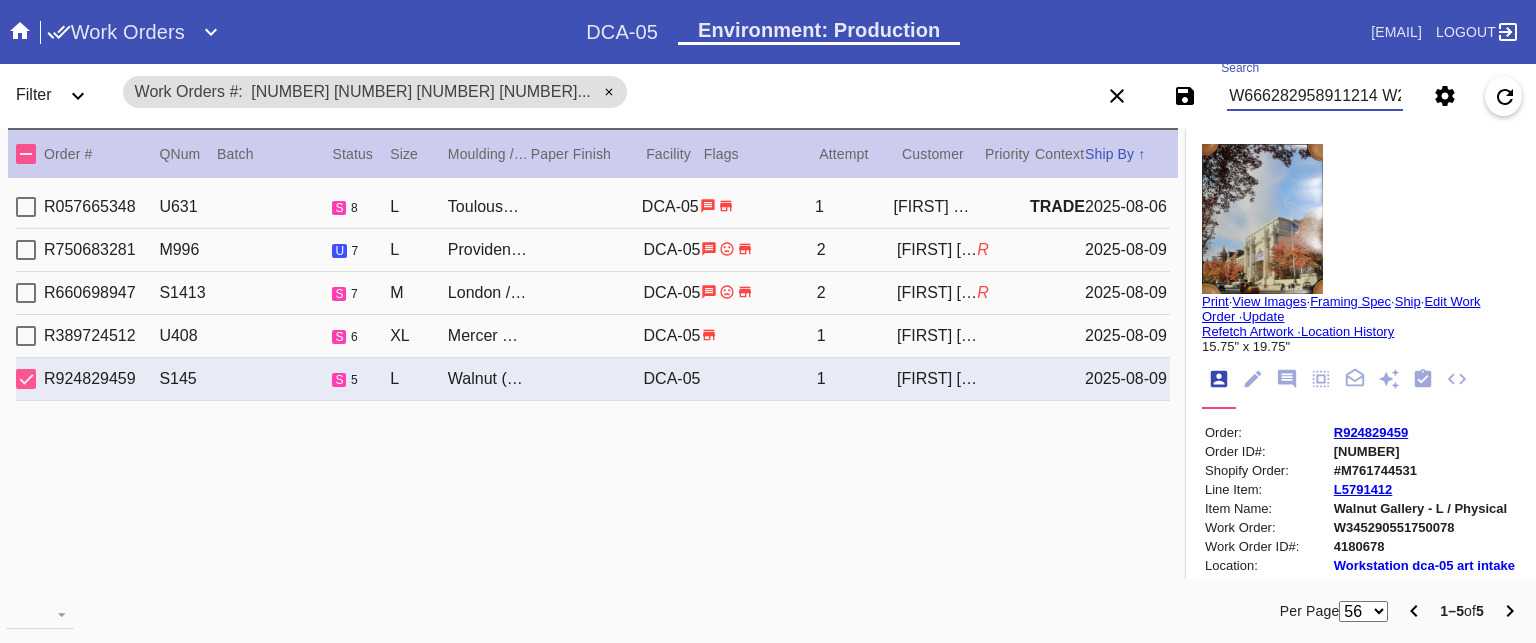 scroll, scrollTop: 0, scrollLeft: 1352, axis: horizontal 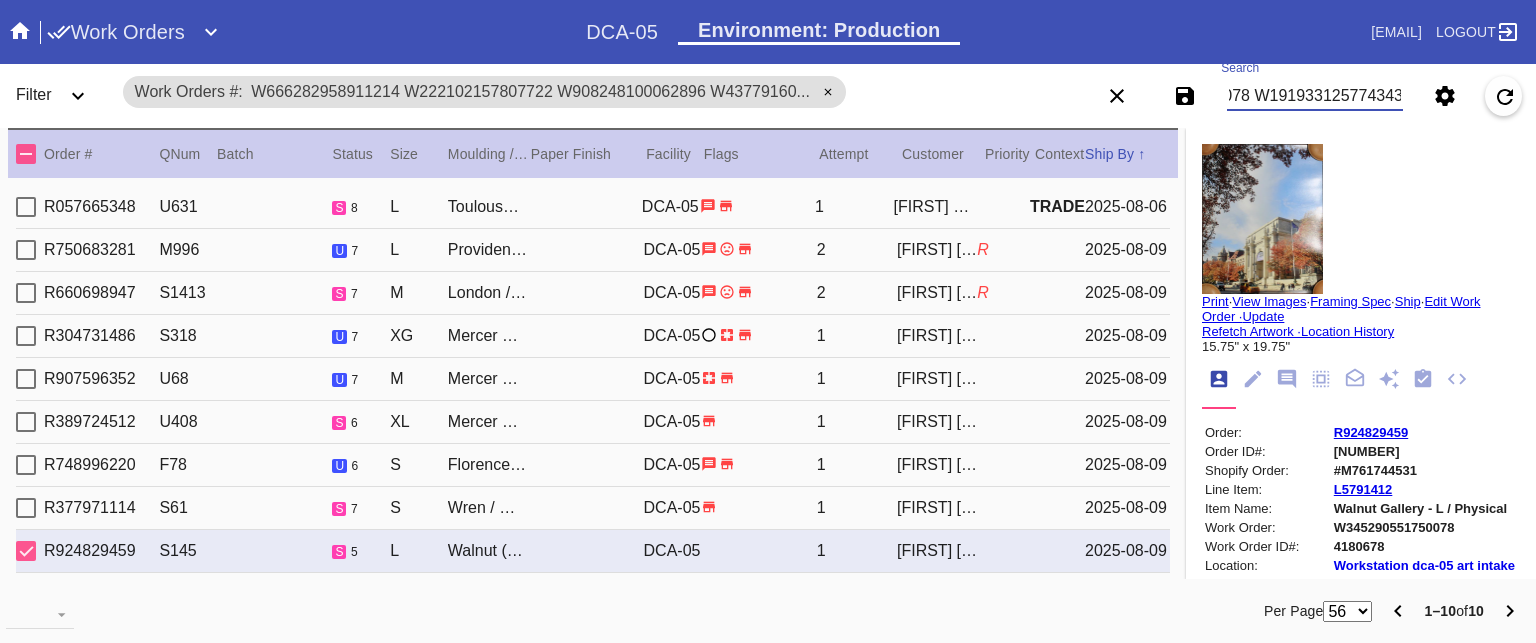 type on "W666282958911214 W222102157807722 W908248100062896 W437791604092390 W178701328569791 W407459177618956 W464801292152221 W545039950041624 W345290551750078 W191933125774343" 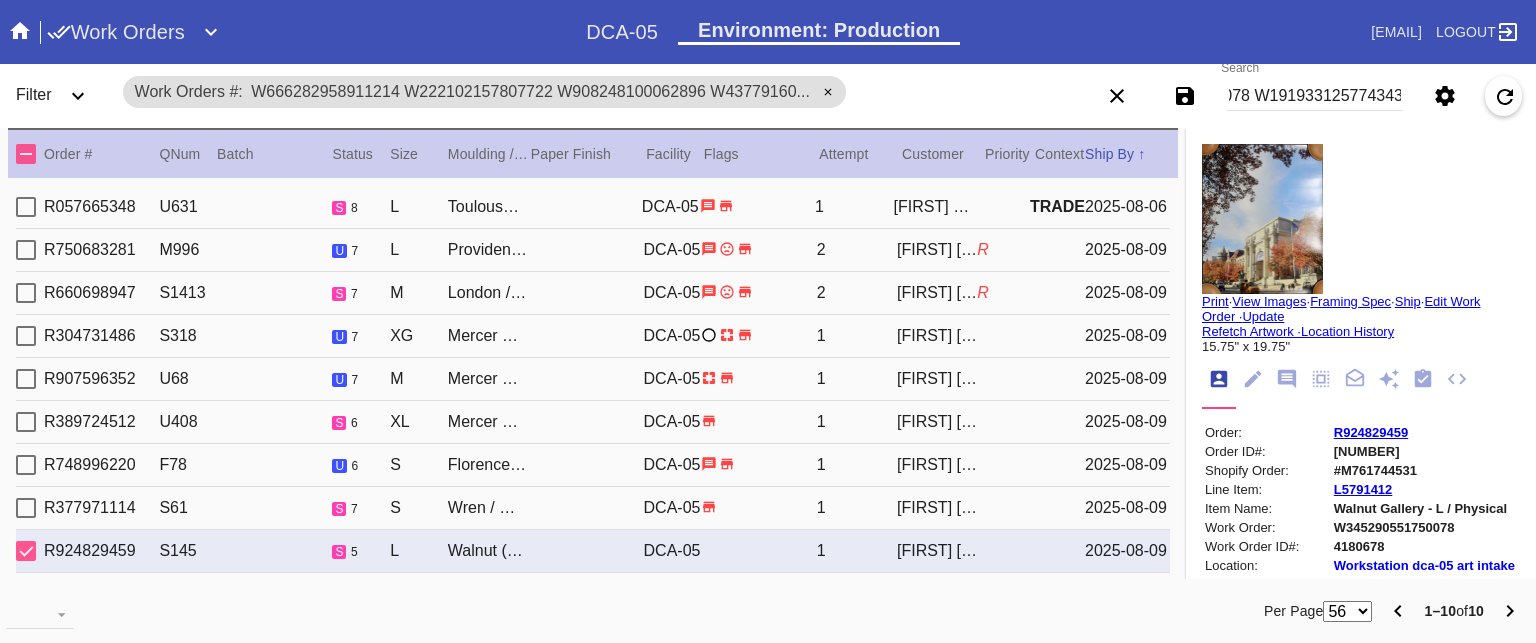 scroll, scrollTop: 0, scrollLeft: 0, axis: both 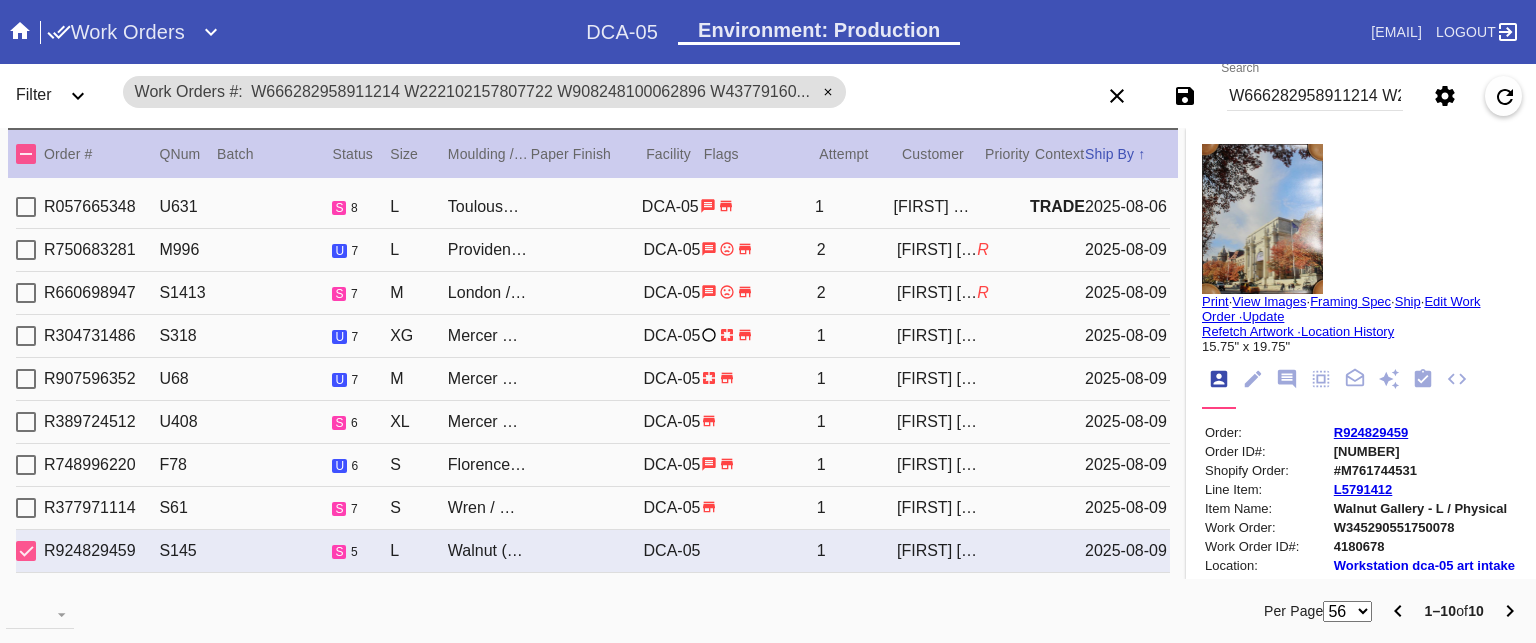 click on "R057665348 U631 s   8 L Toulouse / Burgundy DCA-05 1 Grace Cabrera
TRADE 2025-08-06" at bounding box center [593, 207] 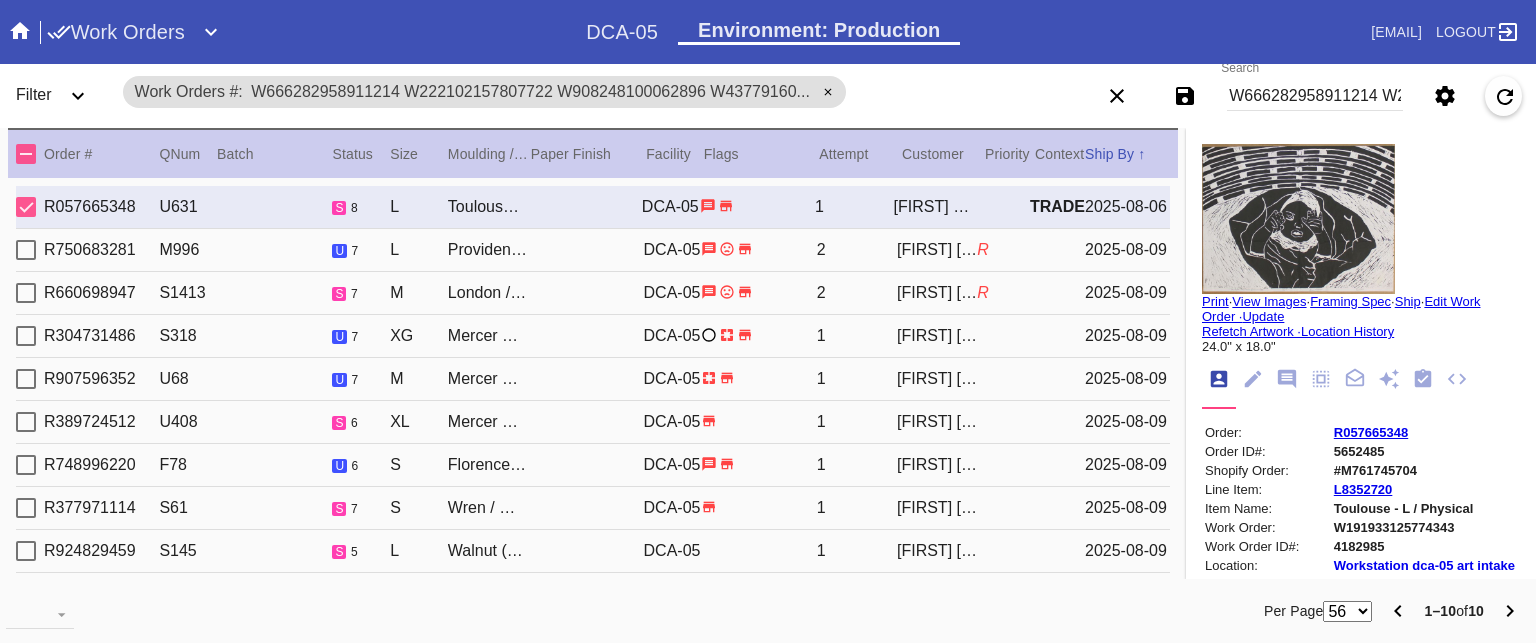 click on "R750683281 M996 u   7 L Providence / Sugar DCA-05 2 Aaron Cooper
R
2025-08-09" at bounding box center [593, 250] 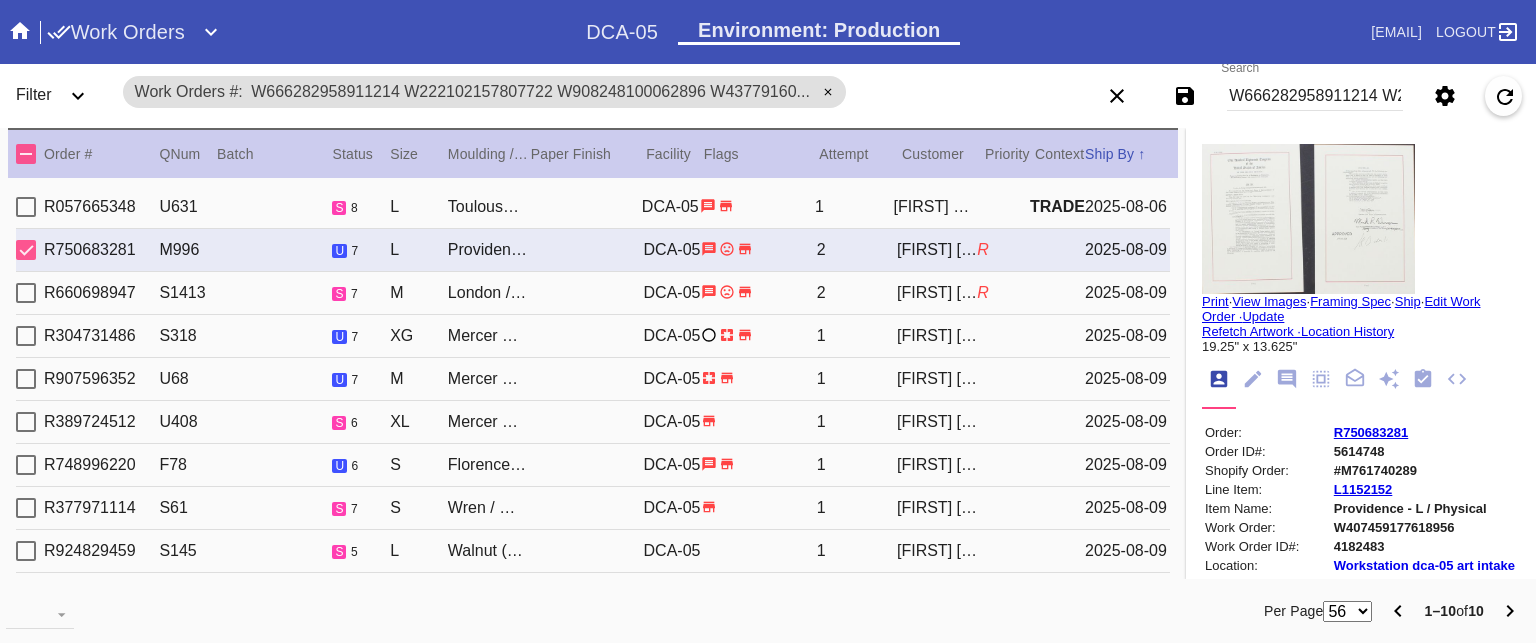 click on "R660698947 S1413 s   7 M London / Dove White DCA-05 2 Nora Moraga-Lewy
R
2025-08-09" at bounding box center [593, 293] 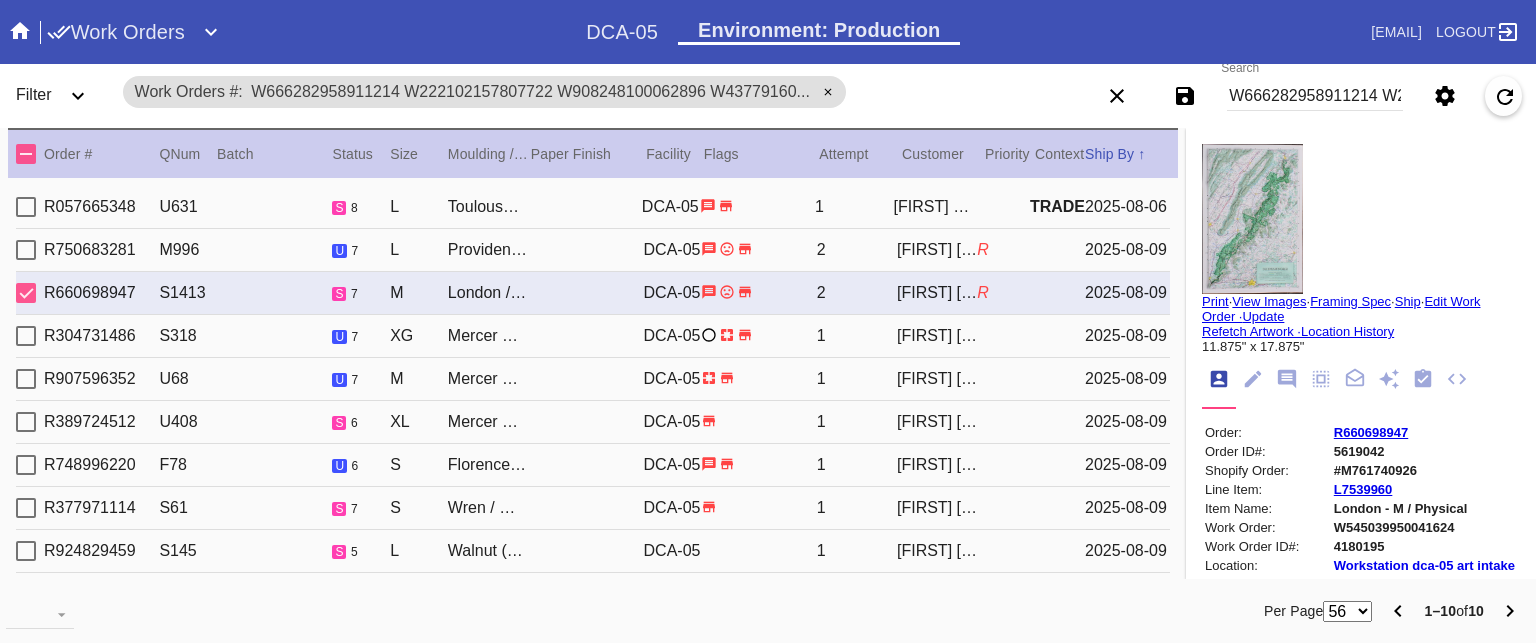 click on "R304731486 S318 u   7 XG Mercer Slim (Medium) / White DCA-05 1 Rachel Shuster
2025-08-09" at bounding box center (593, 336) 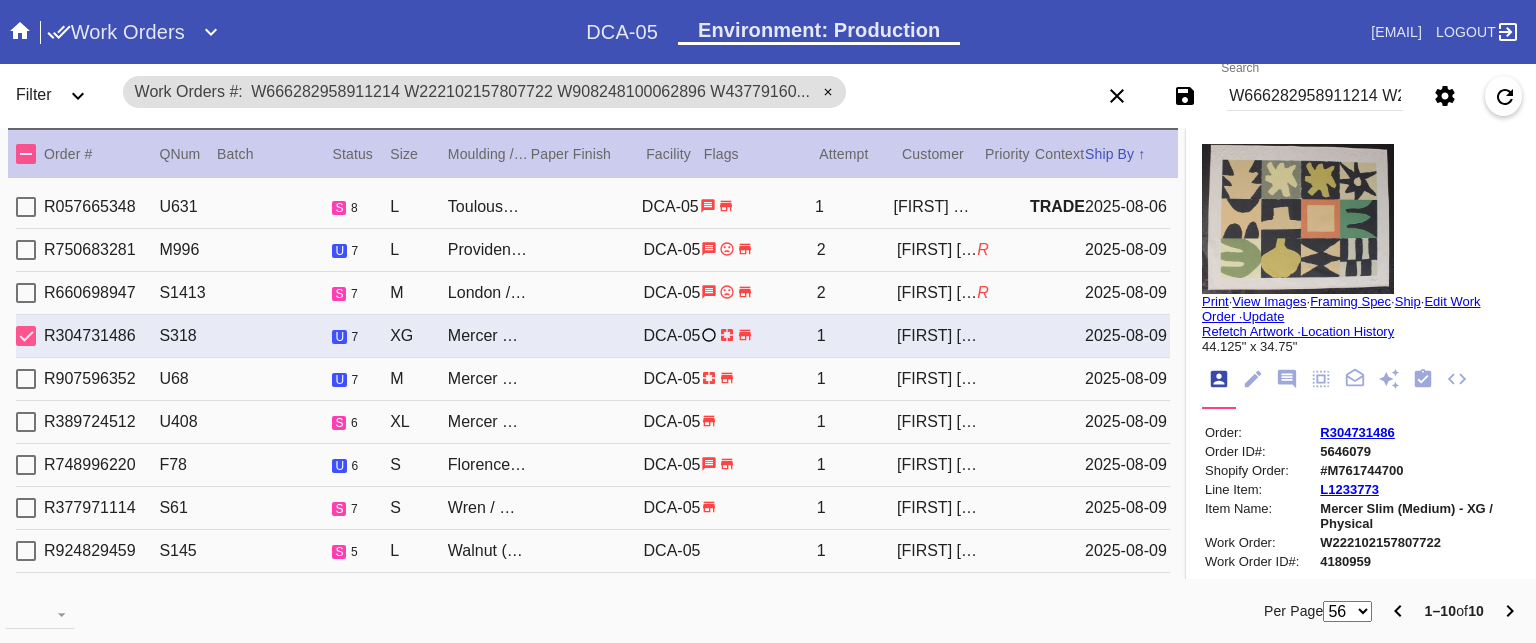 click on "R907596352 U68 u   7 M Mercer Slim / White DCA-05 1 Jonathan Kinsley
2025-08-09" at bounding box center [593, 379] 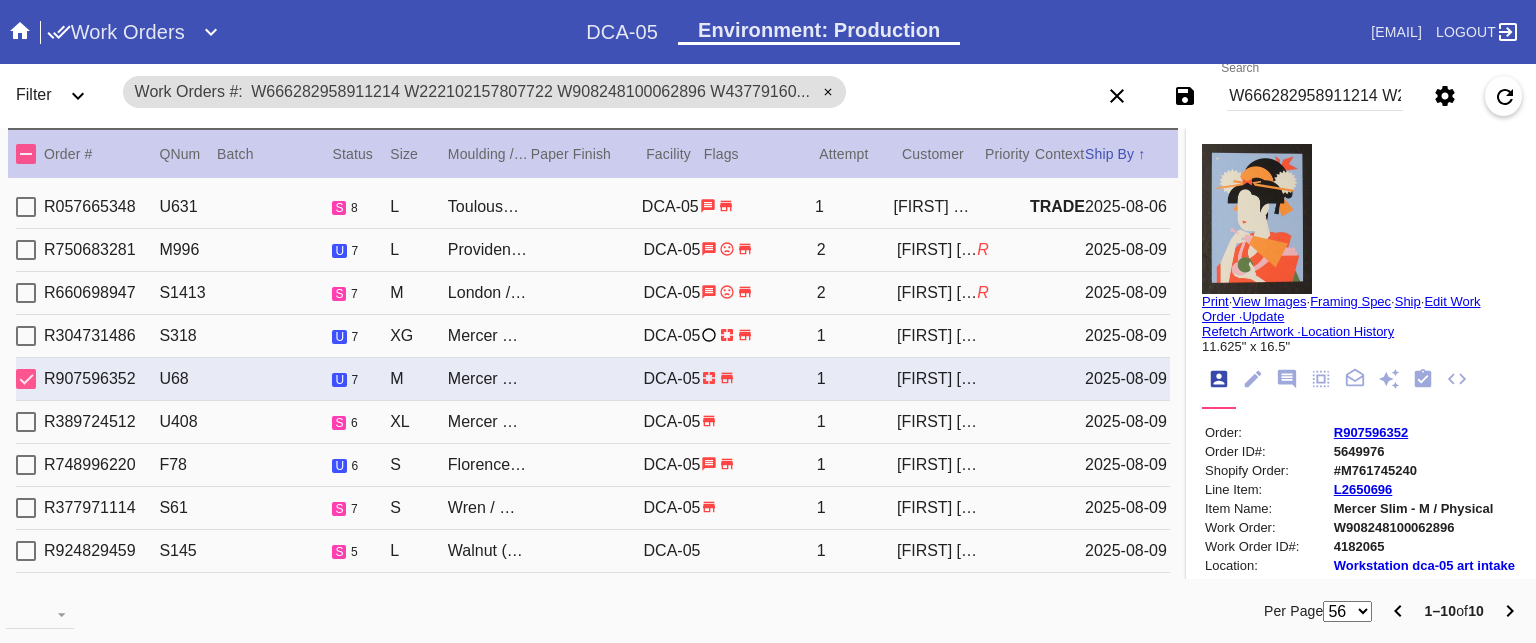 click on "R304731486 S318 u   7 XG Mercer Slim (Medium) / White DCA-05 1 Rachel Shuster
2025-08-09" at bounding box center (593, 336) 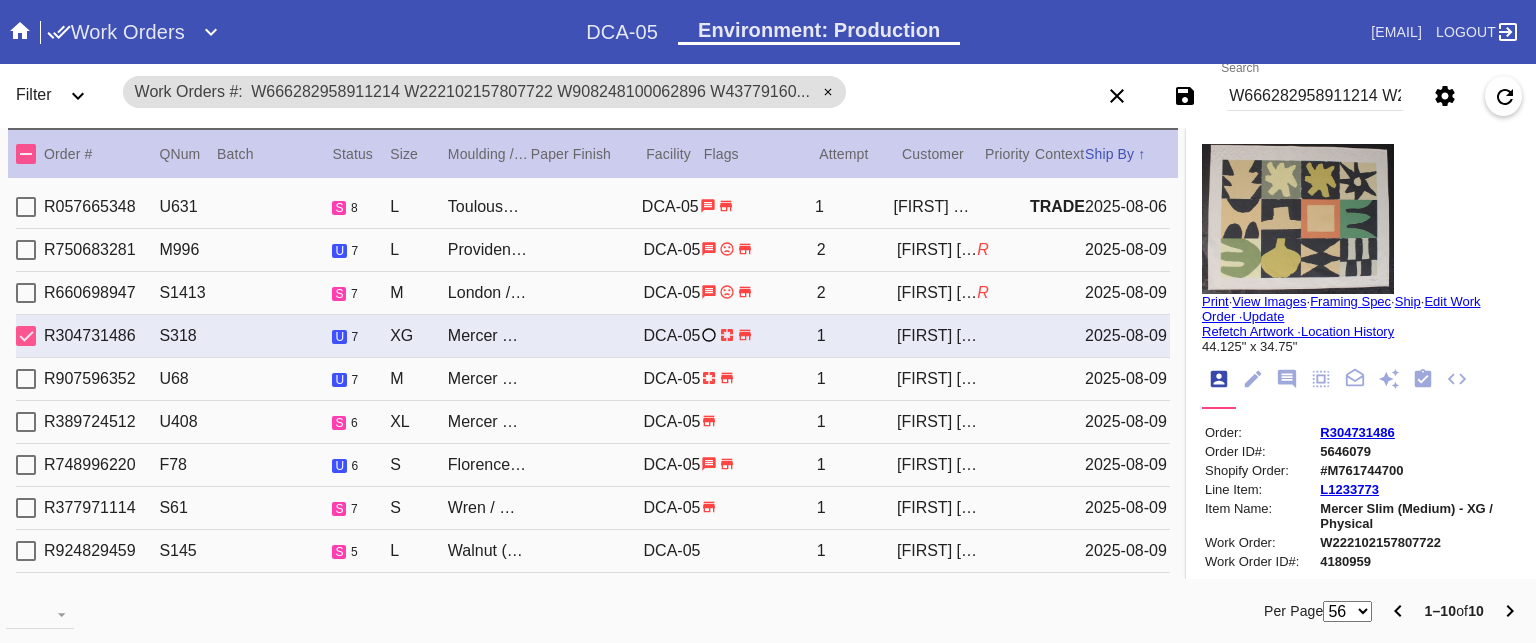 click on "Print" at bounding box center (1215, 301) 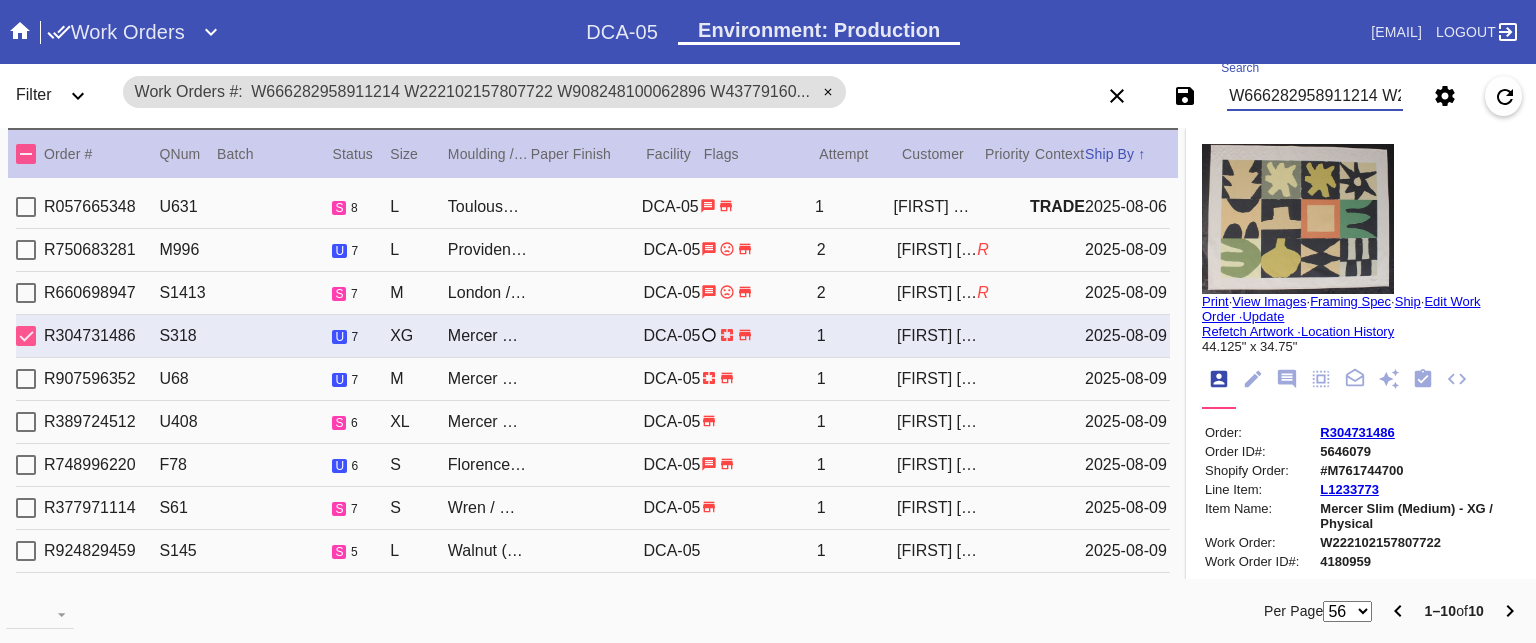 click on "W666282958911214 W222102157807722 W908248100062896 W437791604092390 W178701328569791 W407459177618956 W464801292152221 W545039950041624 W345290551750078 W191933125774343" at bounding box center (1315, 96) 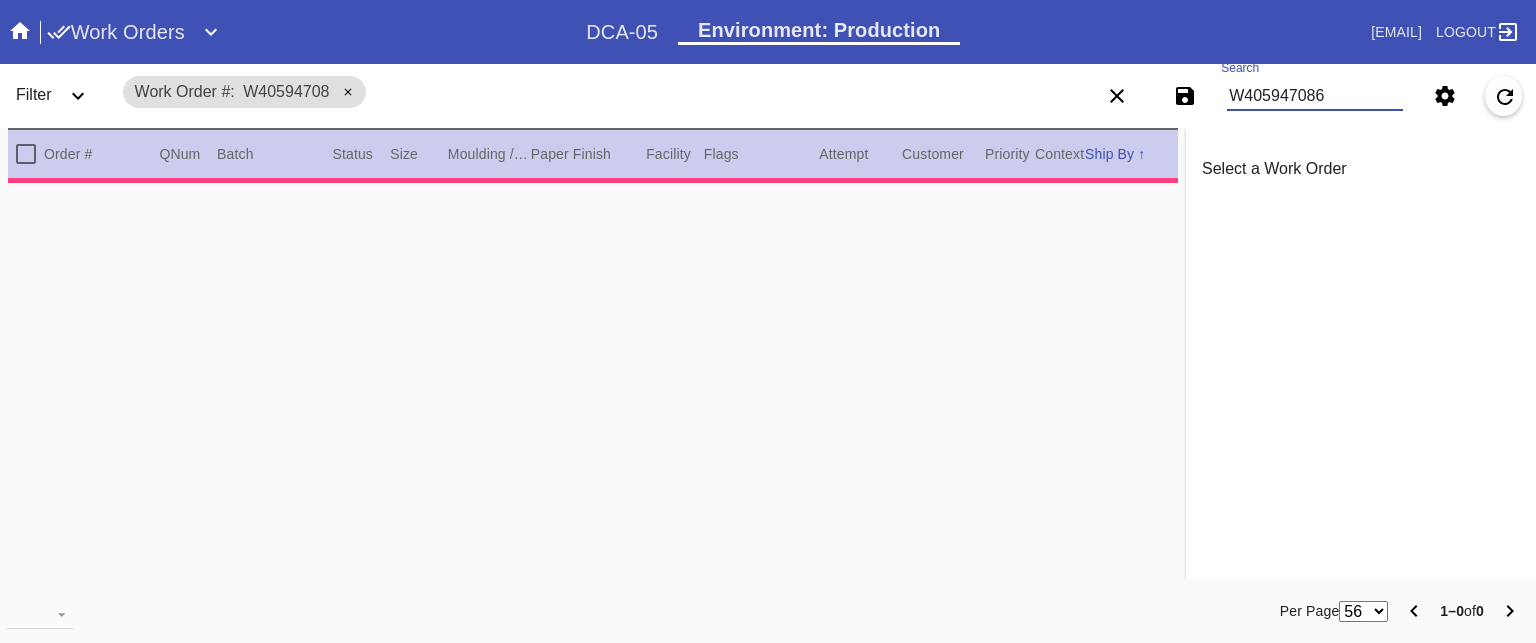 type on "W4059470868" 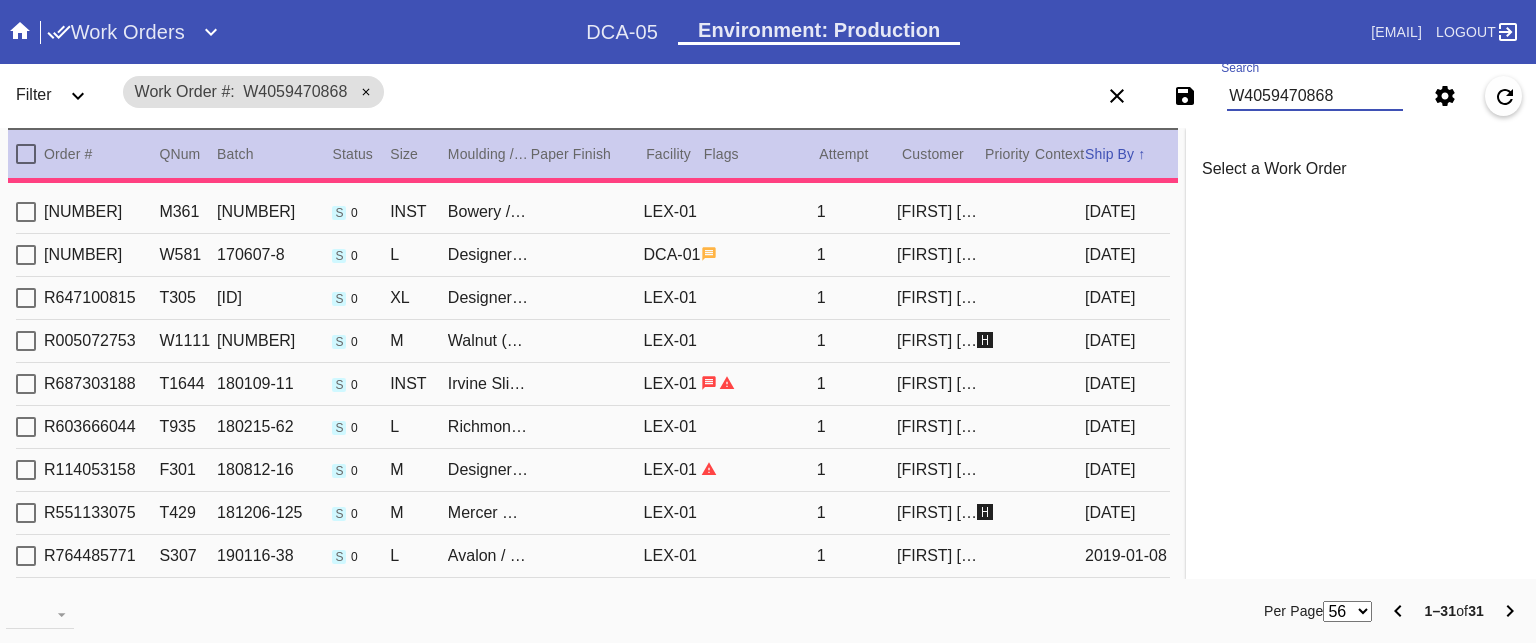 type on "1.5" 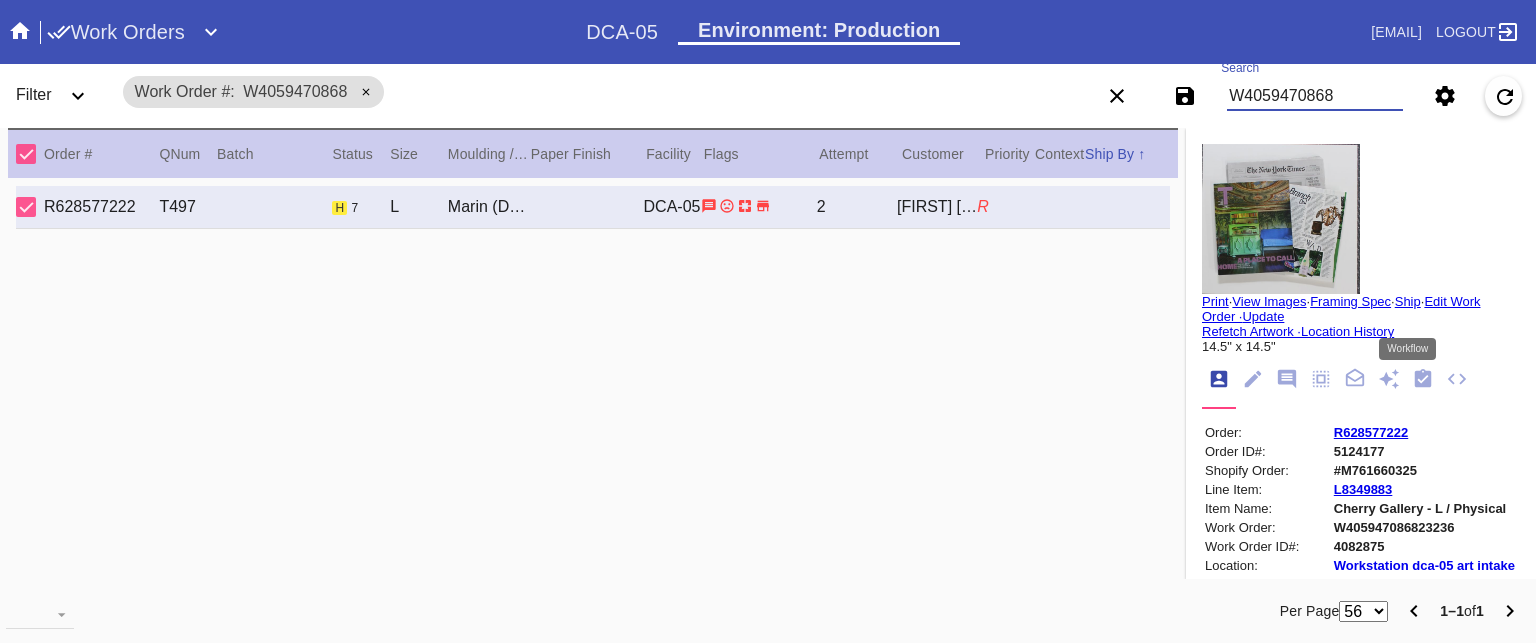 type on "W4059470868" 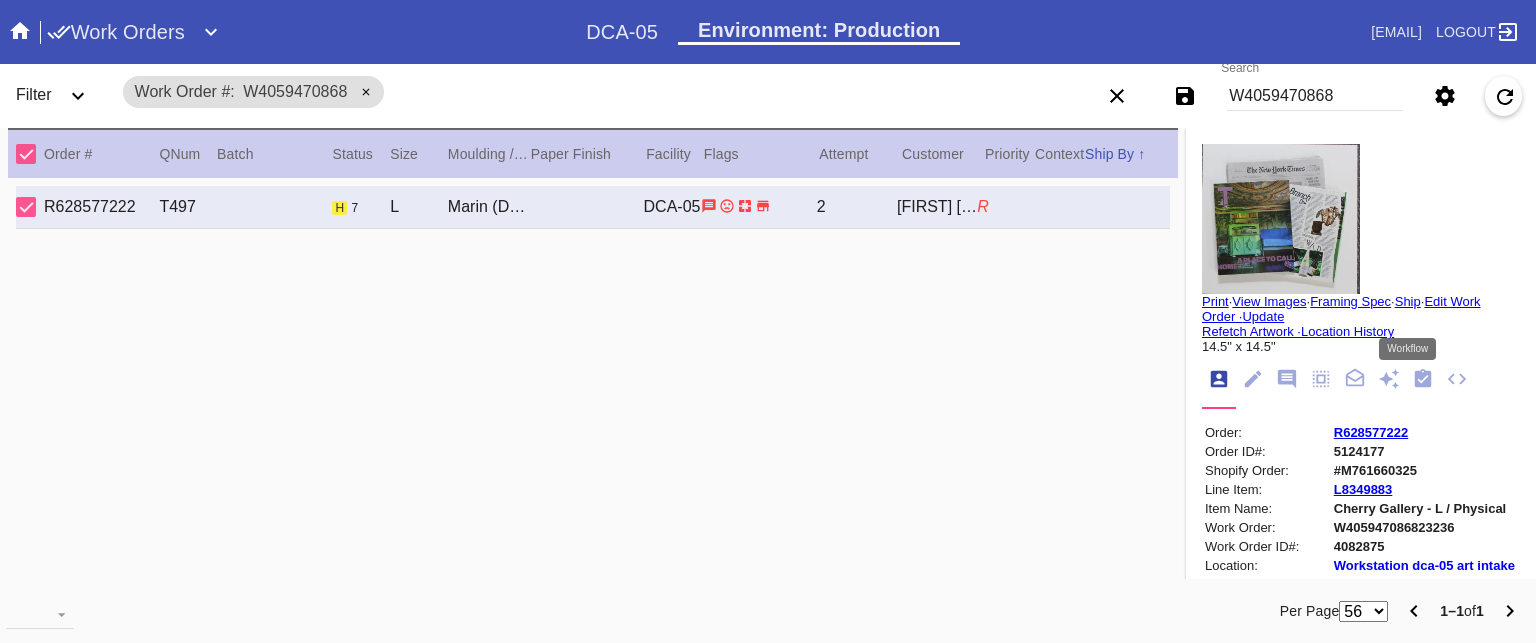 click 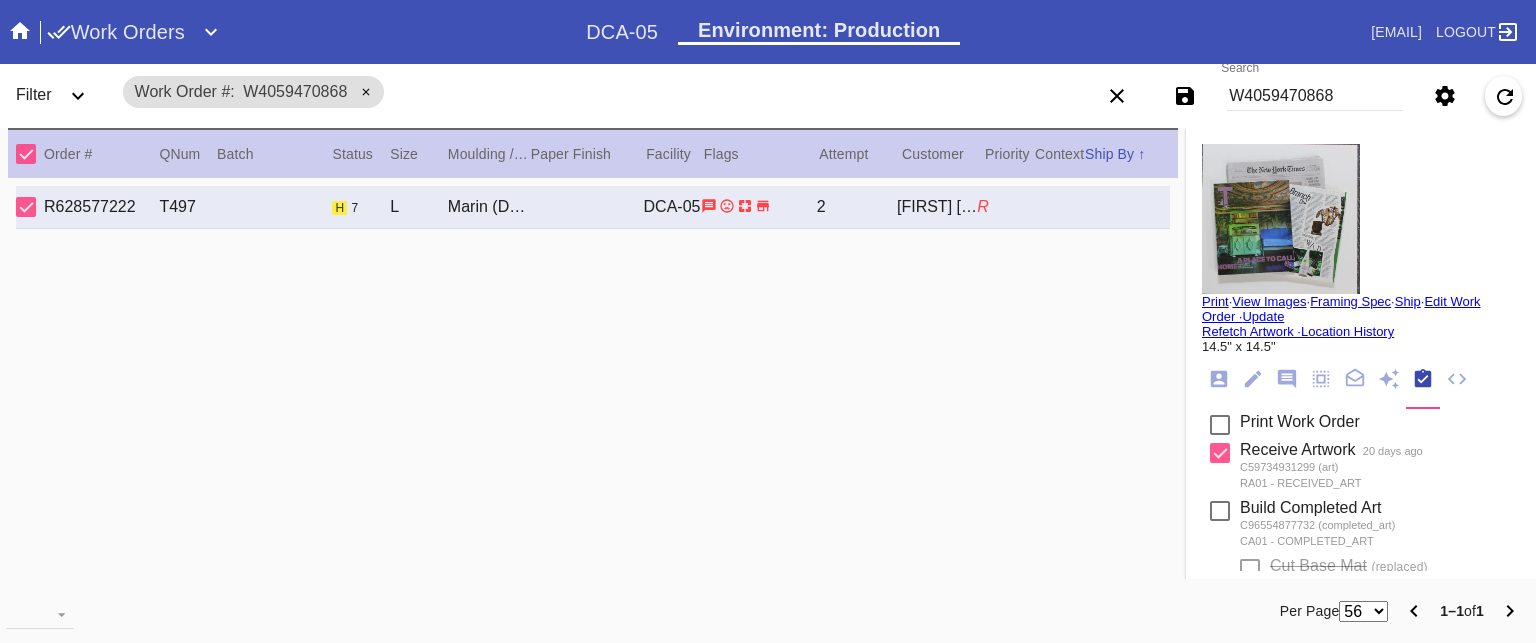 click on "W4059470868" at bounding box center (1315, 96) 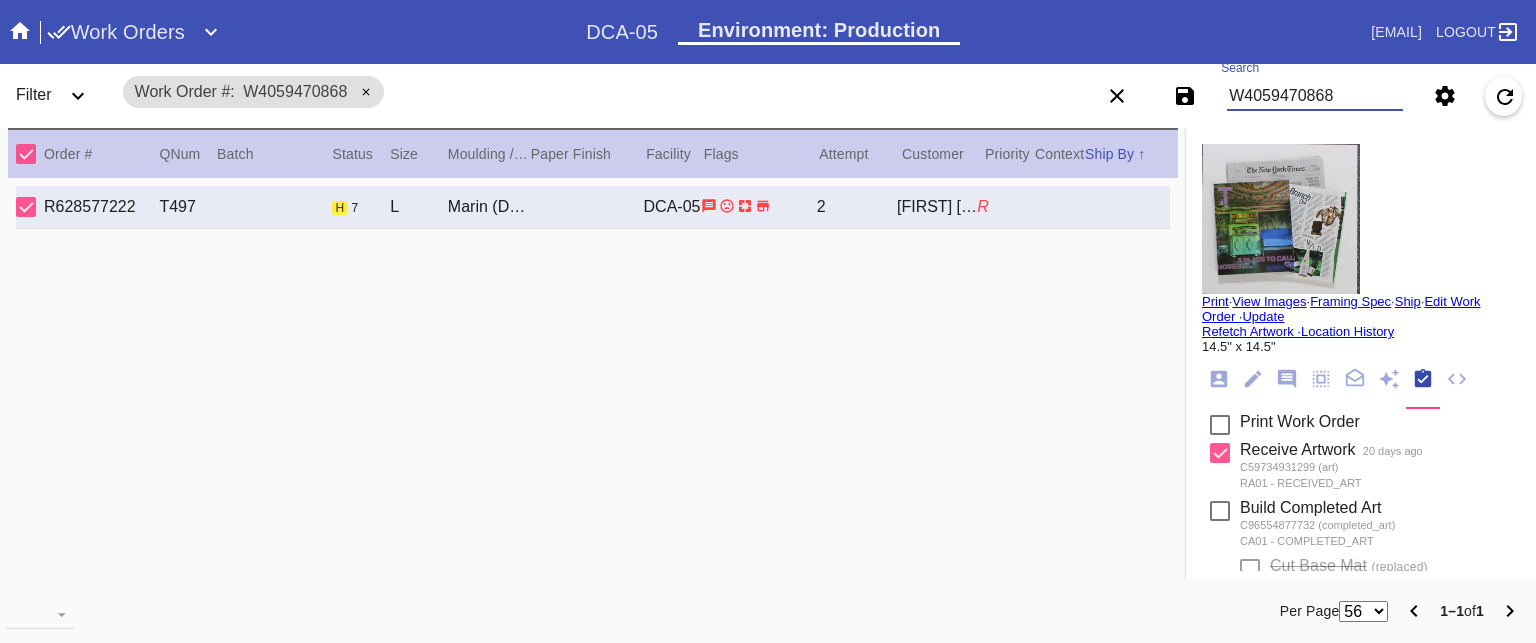 click on "W4059470868" at bounding box center (1315, 96) 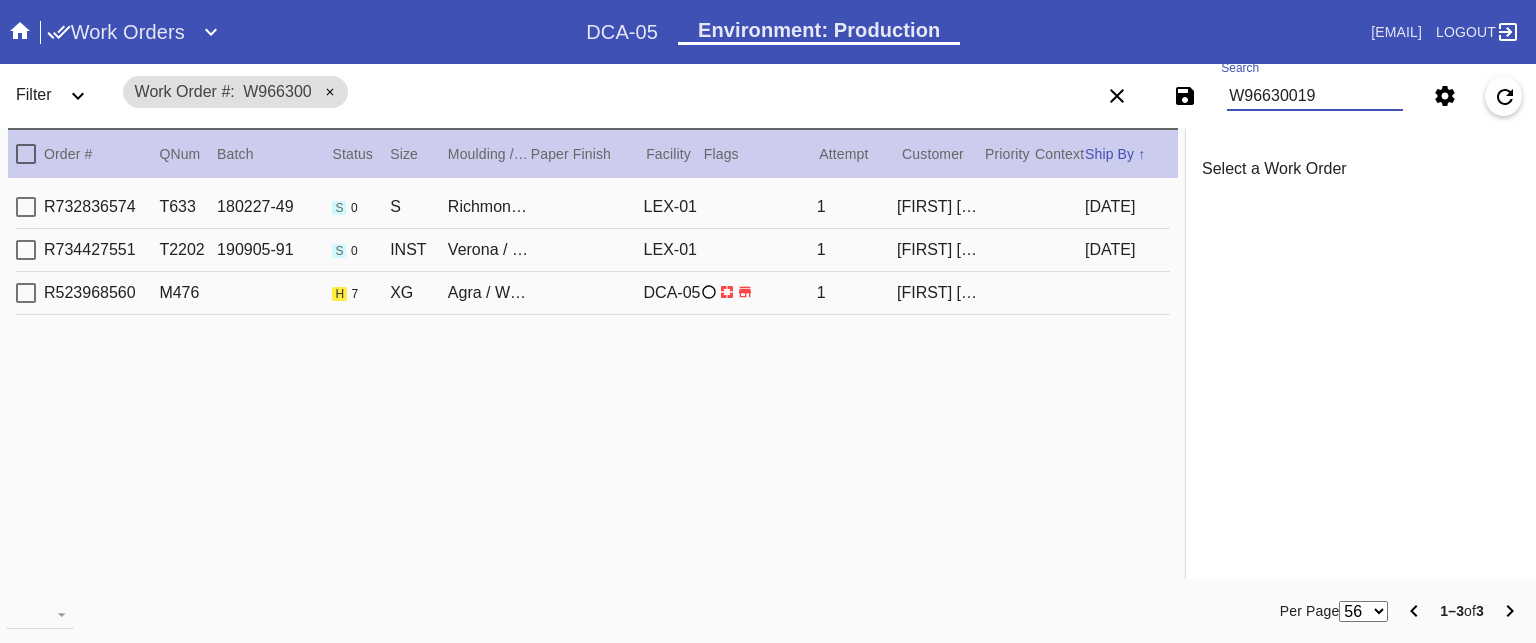 type on "W966300193" 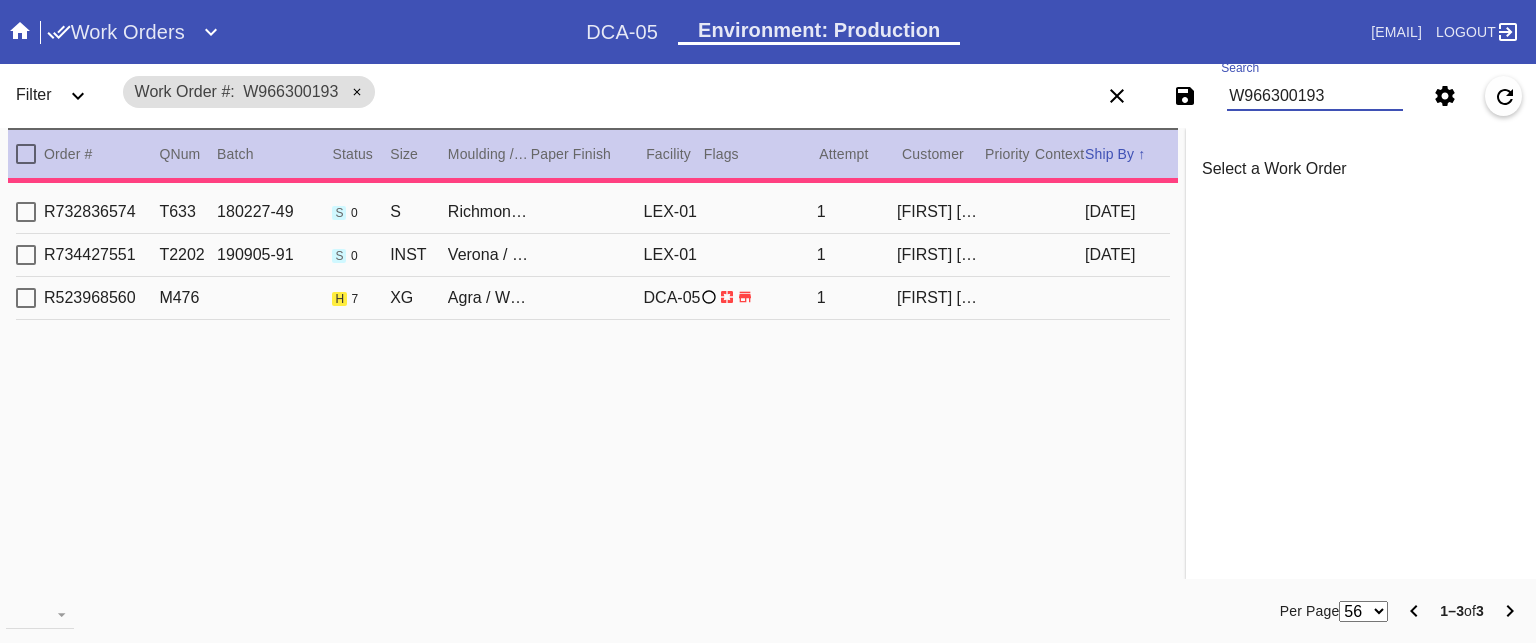 type on "1.5" 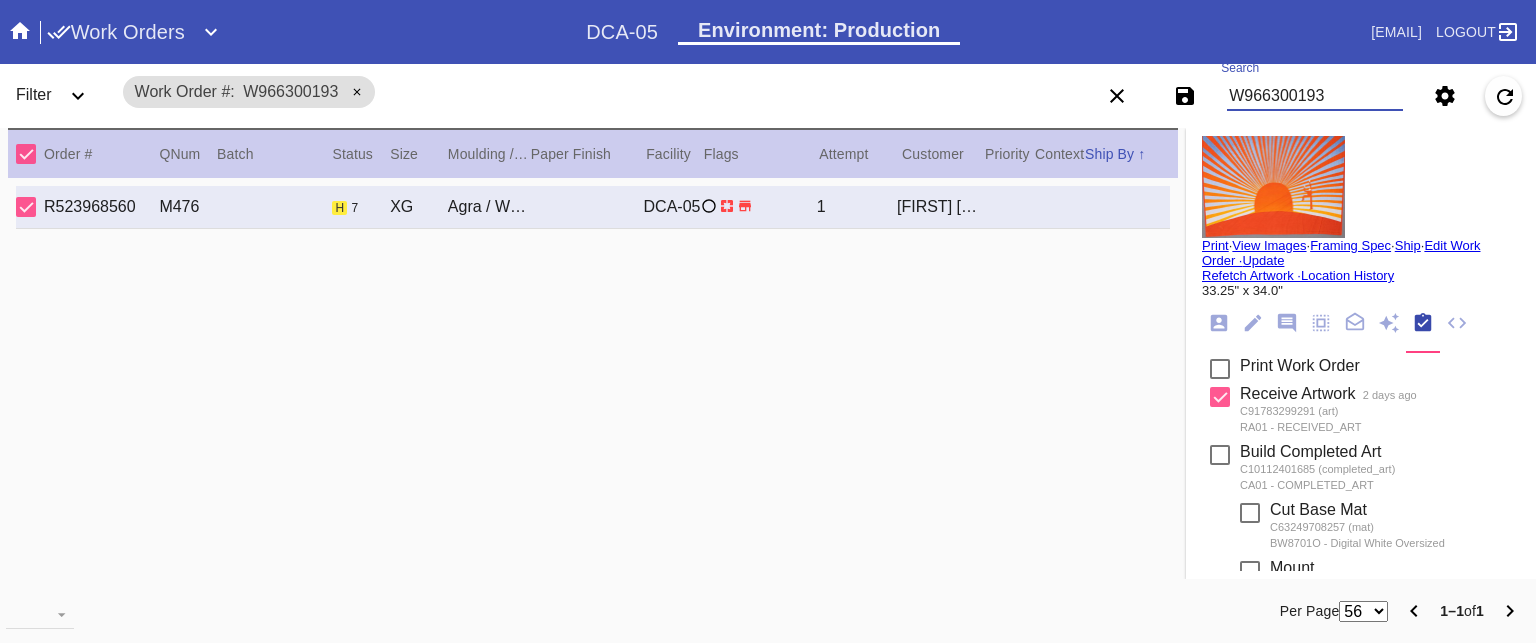 scroll, scrollTop: 0, scrollLeft: 0, axis: both 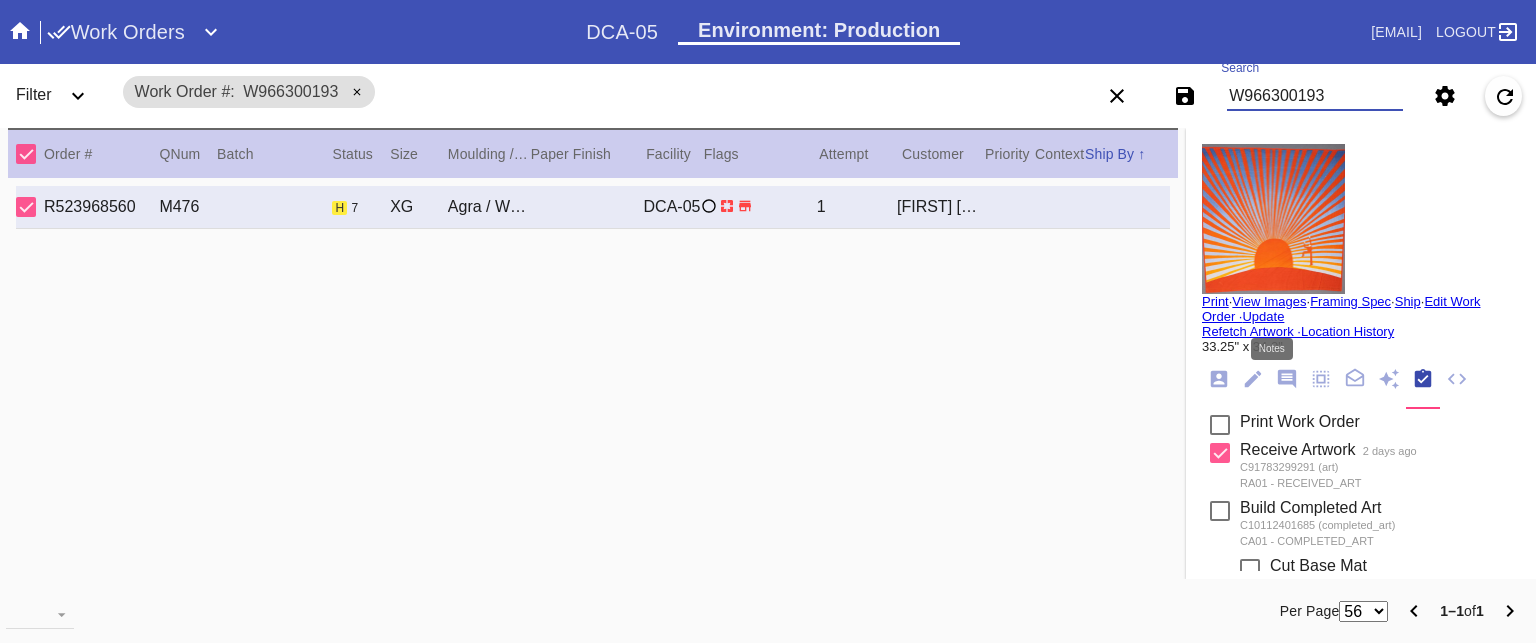 type on "W966300193" 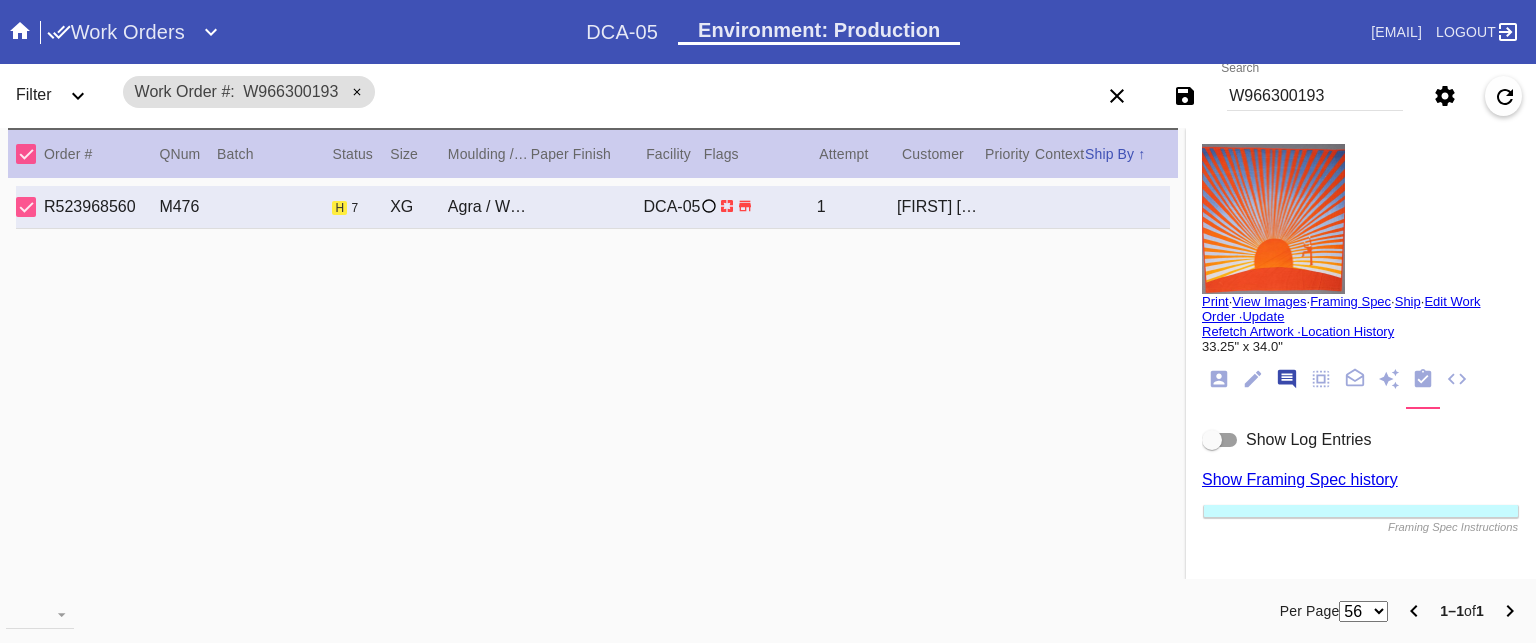 scroll, scrollTop: 123, scrollLeft: 0, axis: vertical 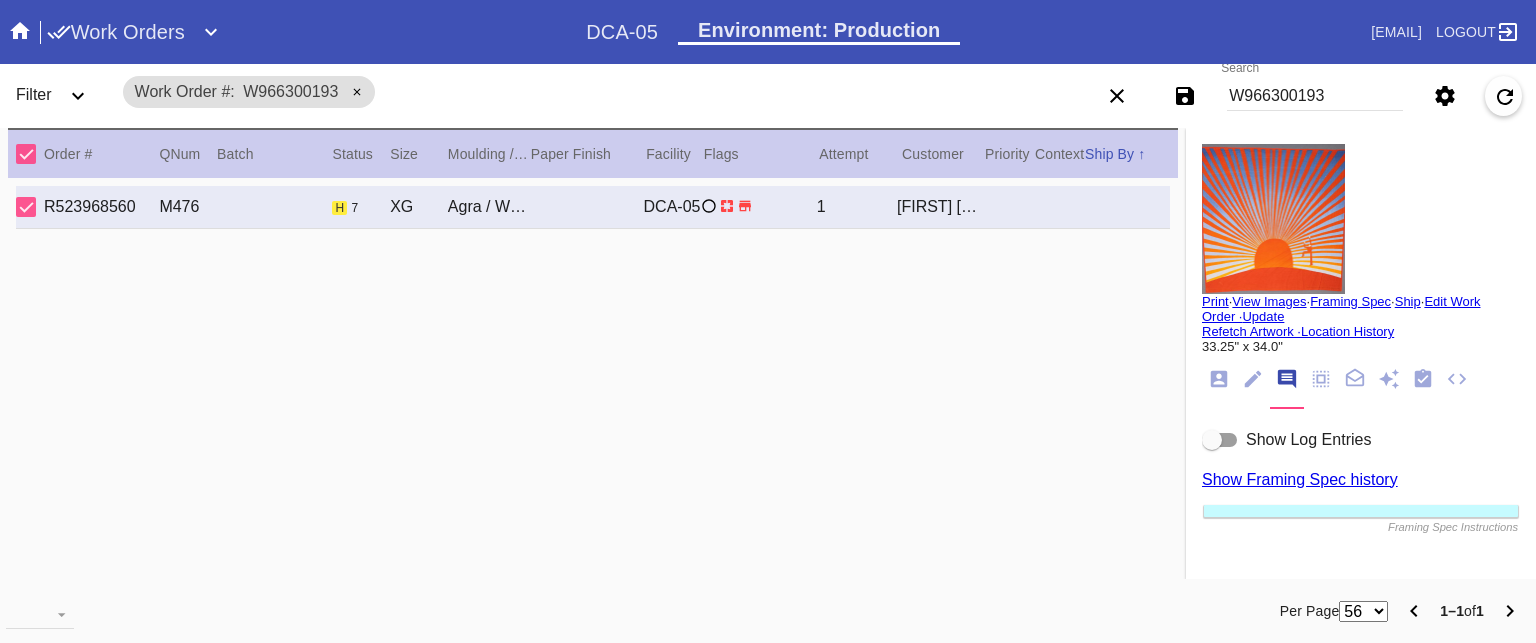 click on "Show Log Entries" at bounding box center [1308, 439] 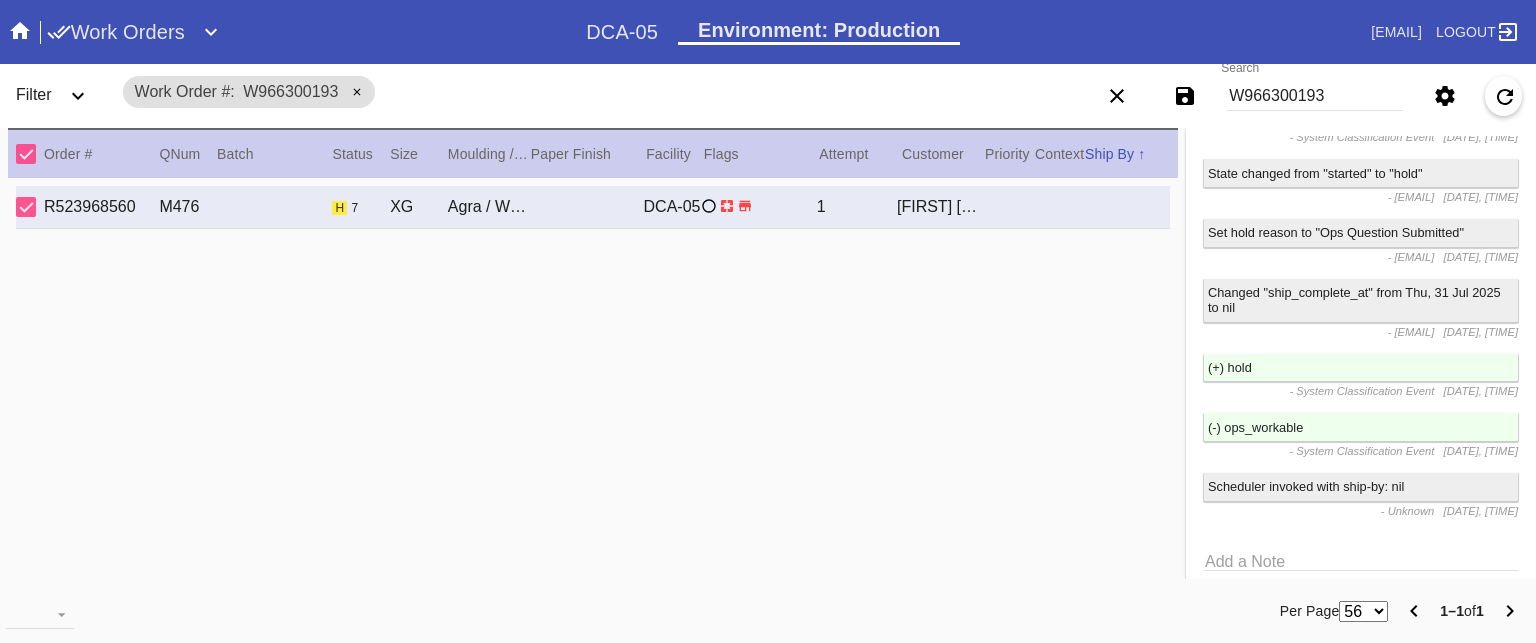 scroll, scrollTop: 2872, scrollLeft: 0, axis: vertical 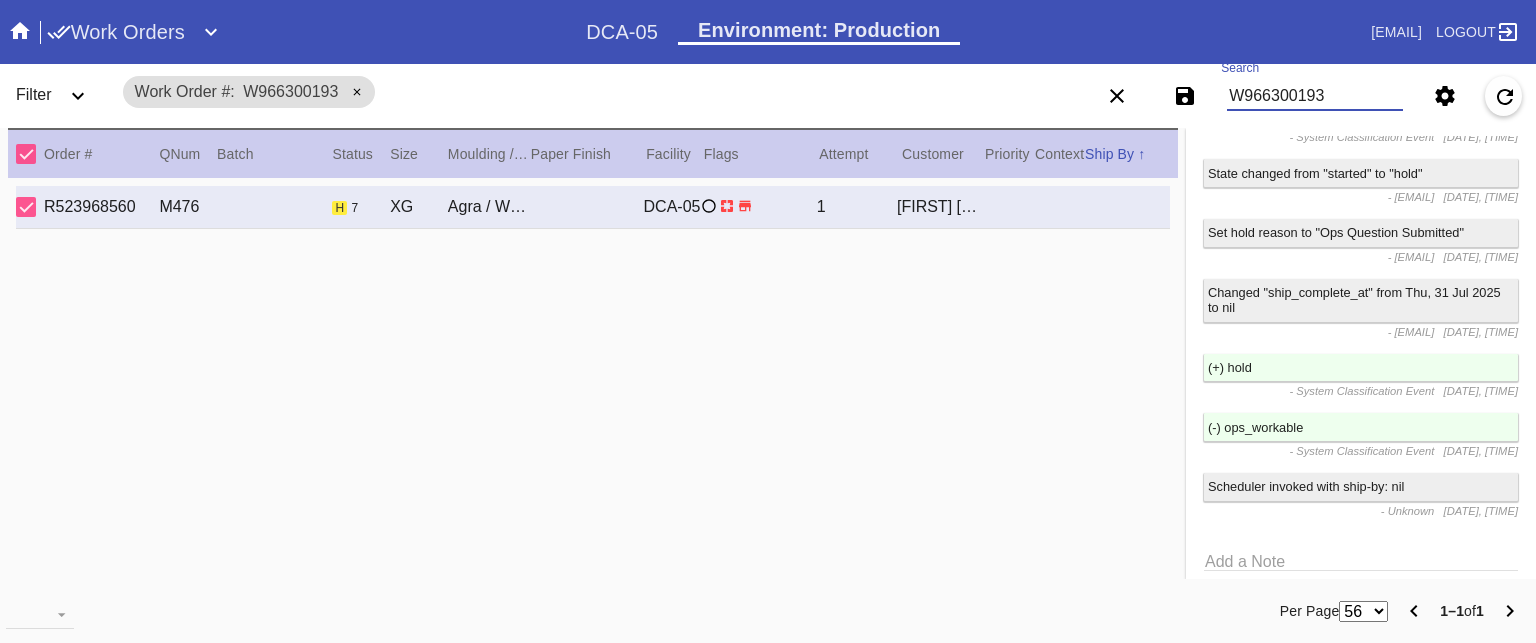 click on "W966300193" at bounding box center [1315, 96] 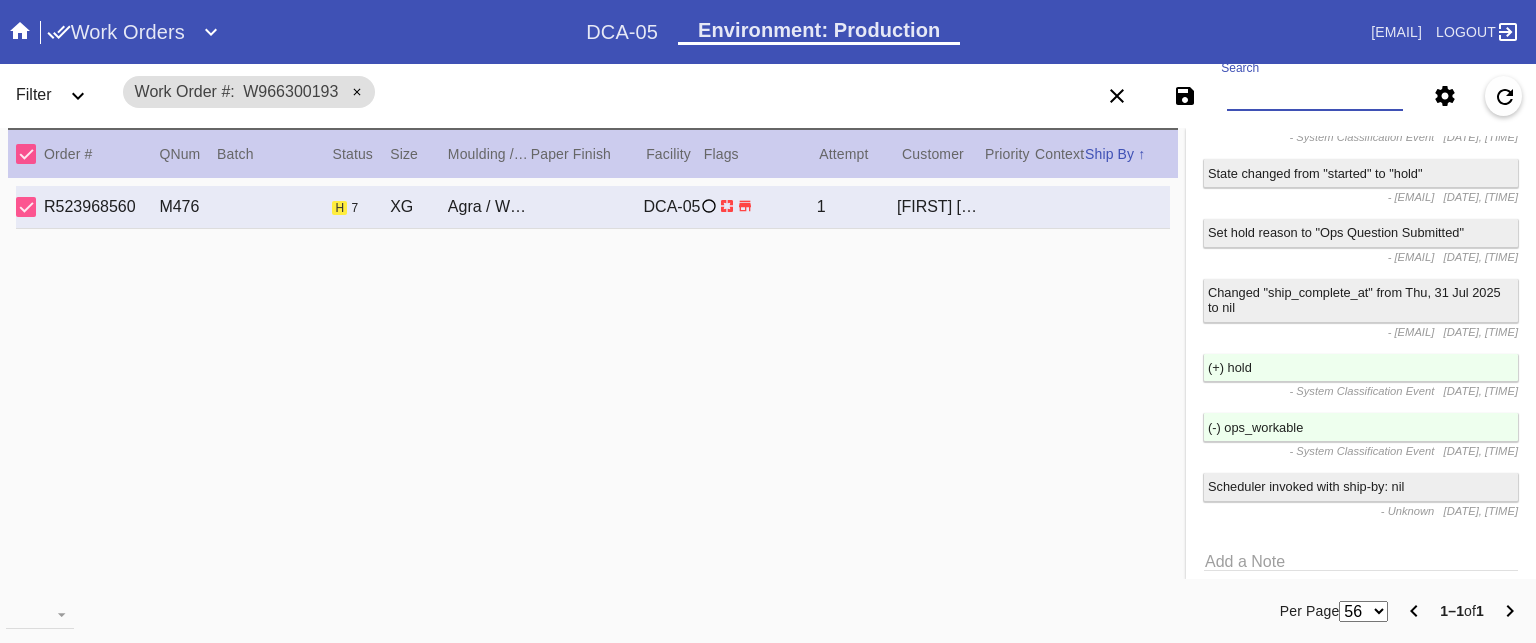 type 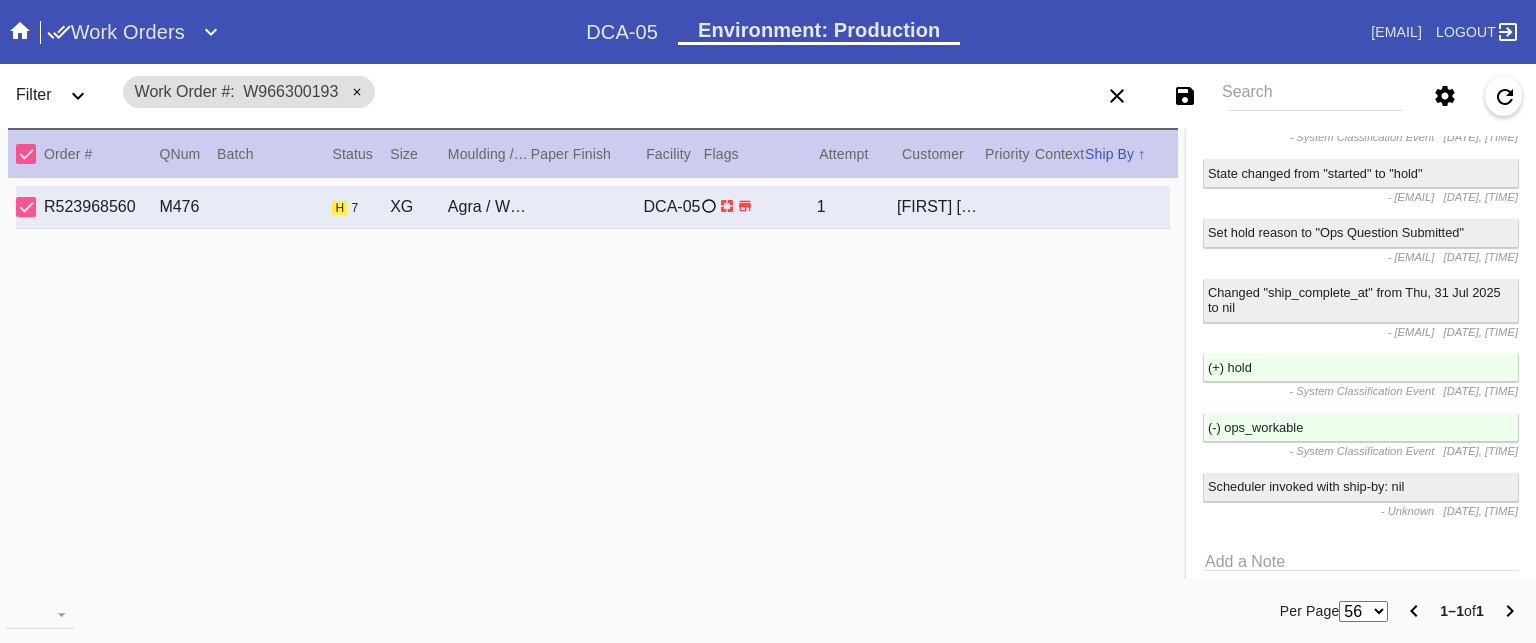 click 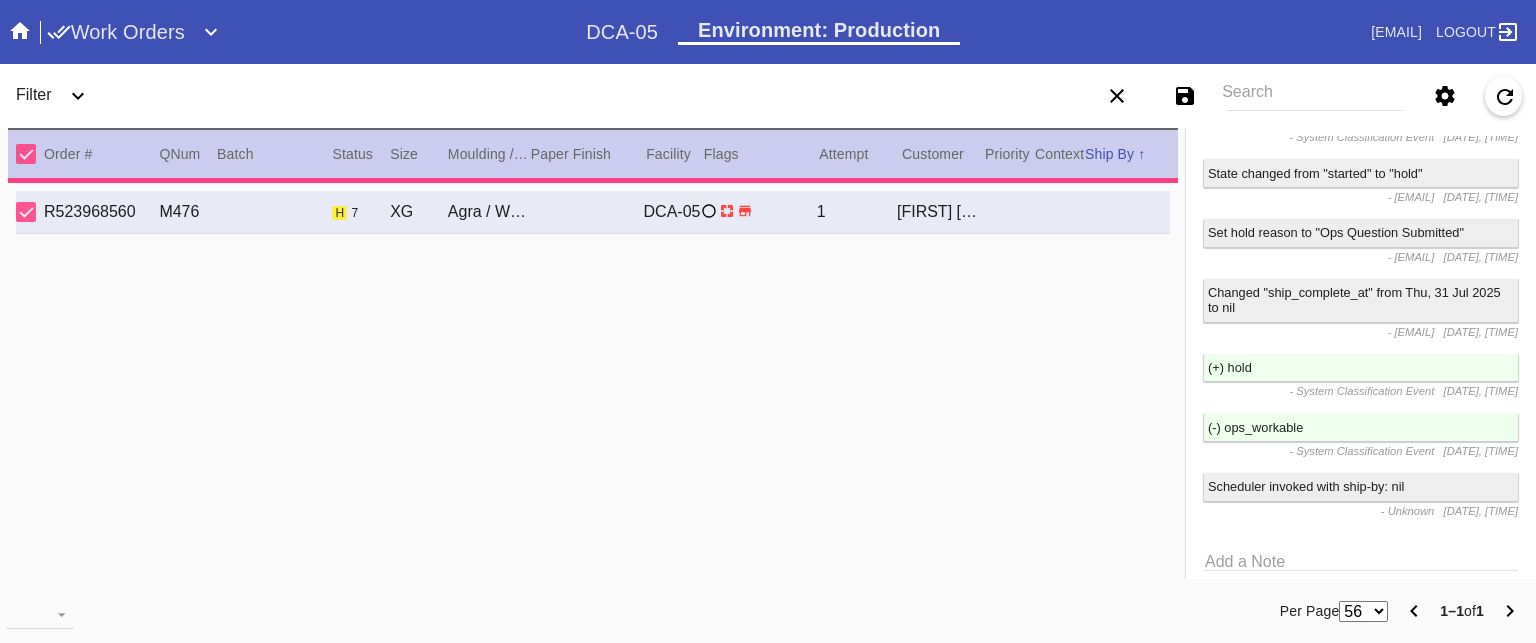 click on "R523968560 M476 h   7 XG Agra / White DCA-05 1 Alyx Steinberg" at bounding box center [593, 394] 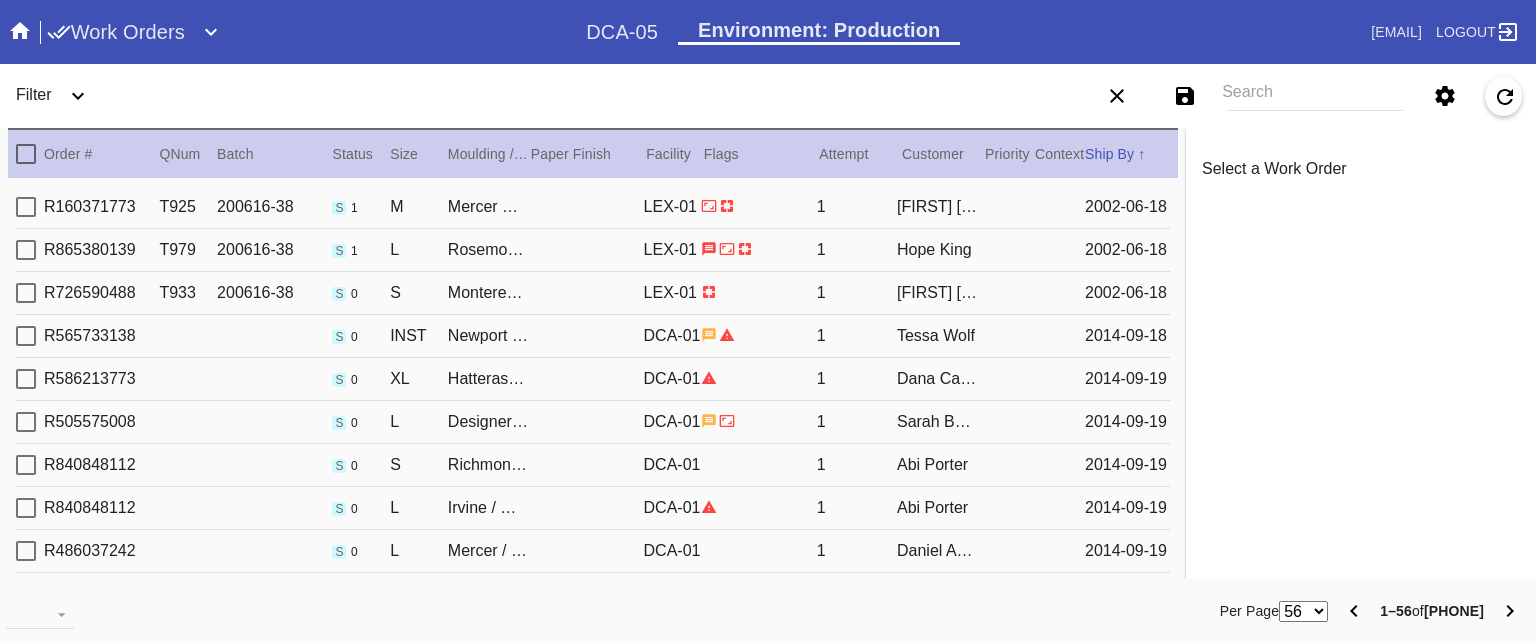 scroll, scrollTop: 0, scrollLeft: 0, axis: both 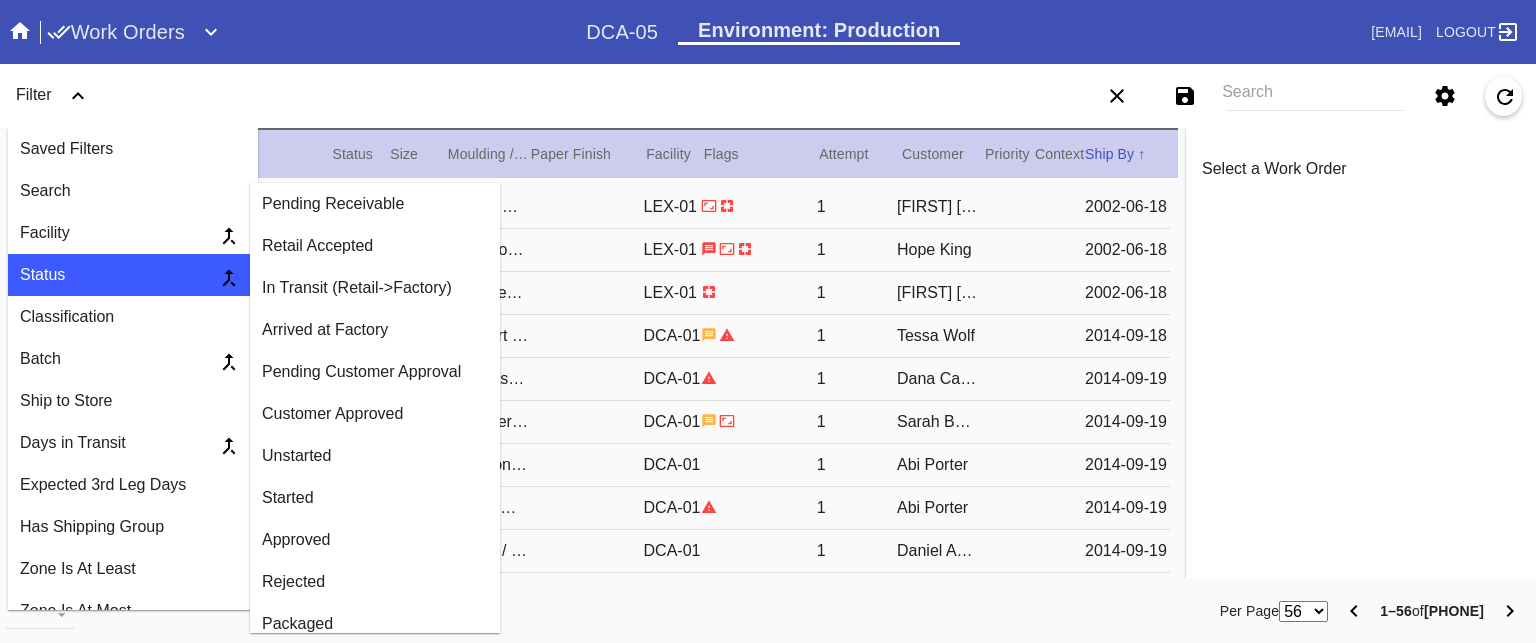 click on "Unstarted" at bounding box center (375, 456) 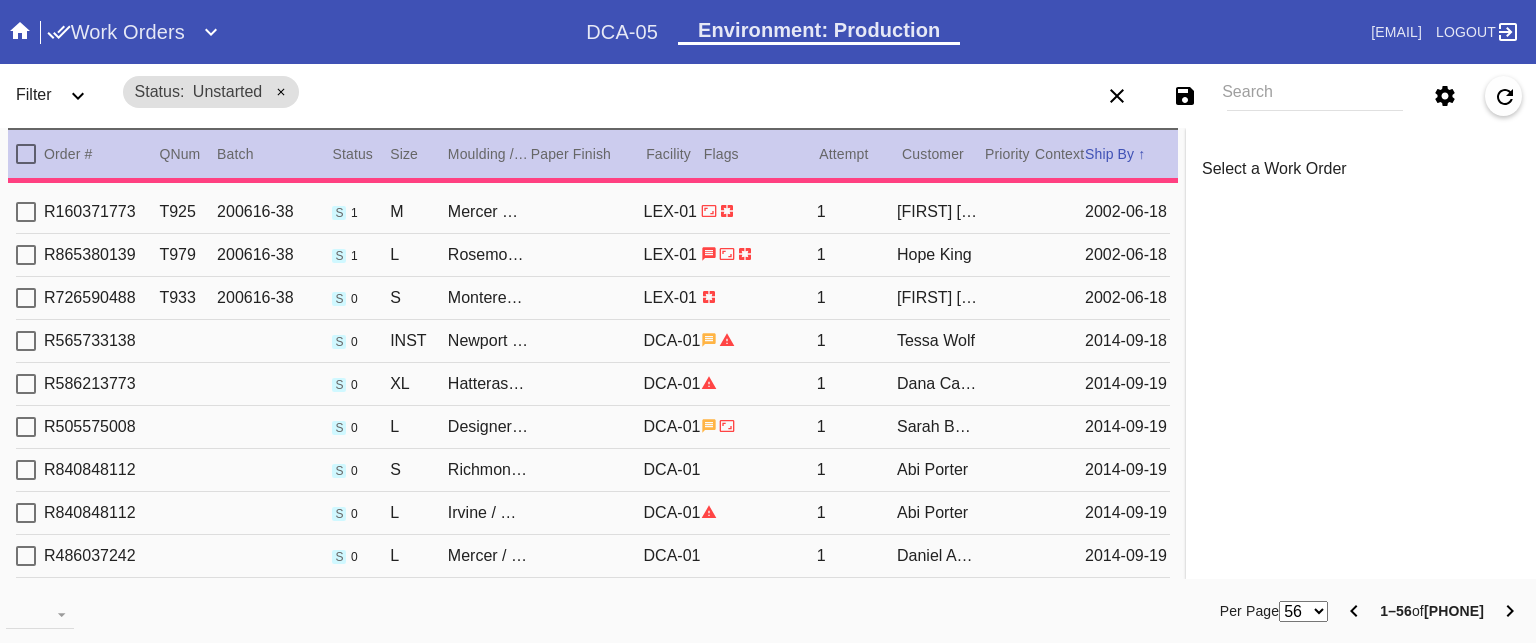 click 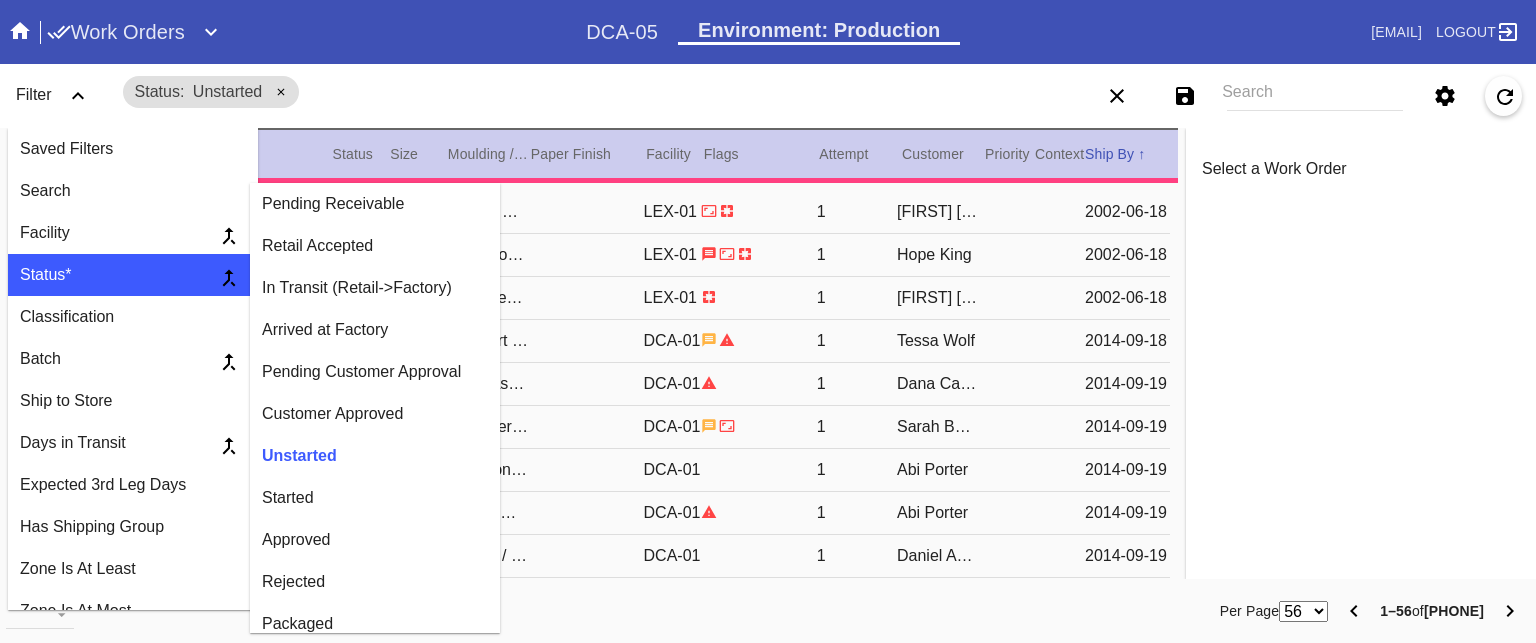 click on "Started" at bounding box center [375, 498] 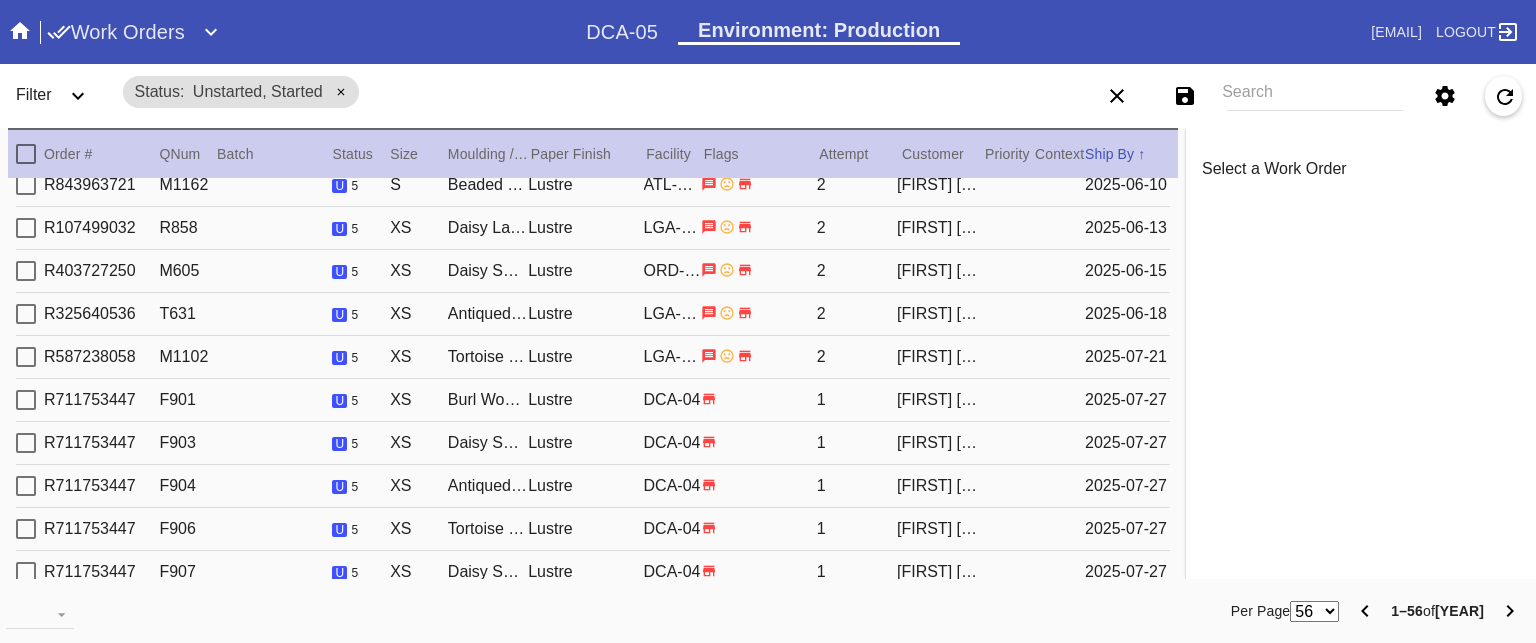 scroll, scrollTop: 0, scrollLeft: 0, axis: both 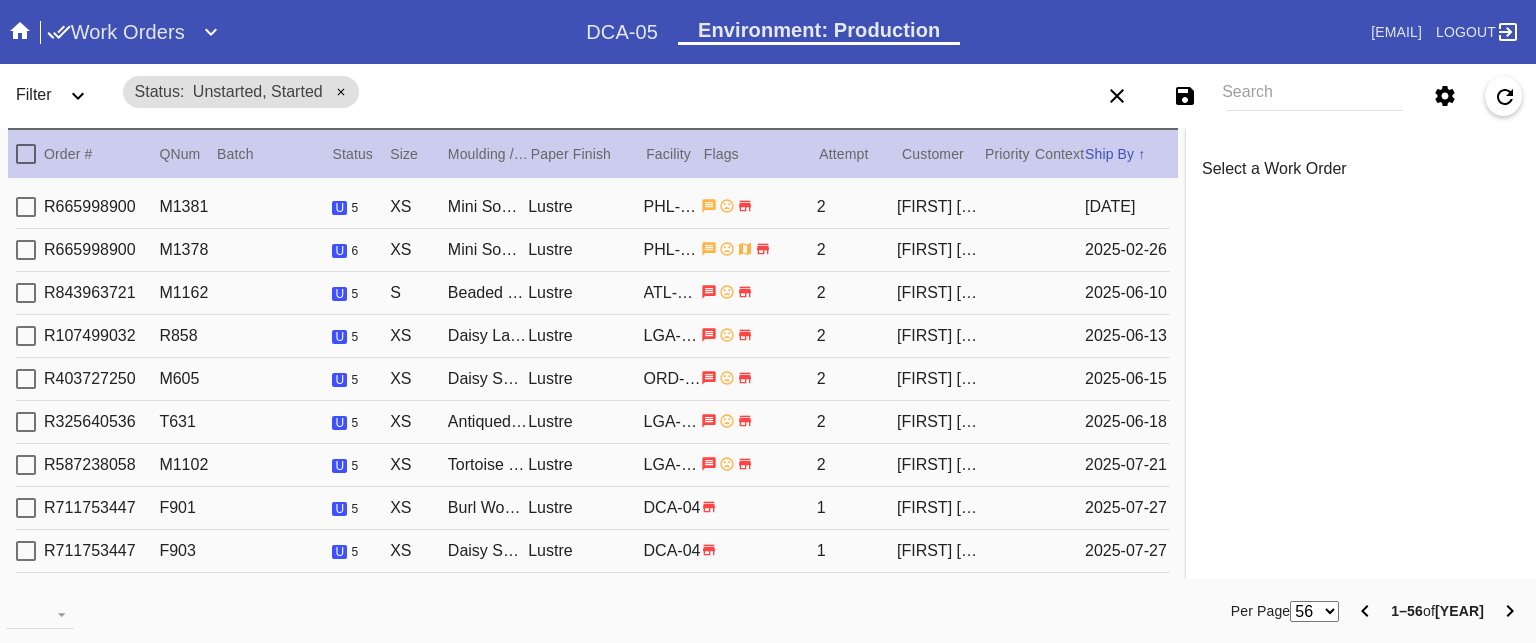 click on "R665998900 M1381 u   5 XS Mini Somerset / No Mat Lustre PHL-RLT-SBRN 2 Caitlin Taroski
2025-01-14" at bounding box center [593, 207] 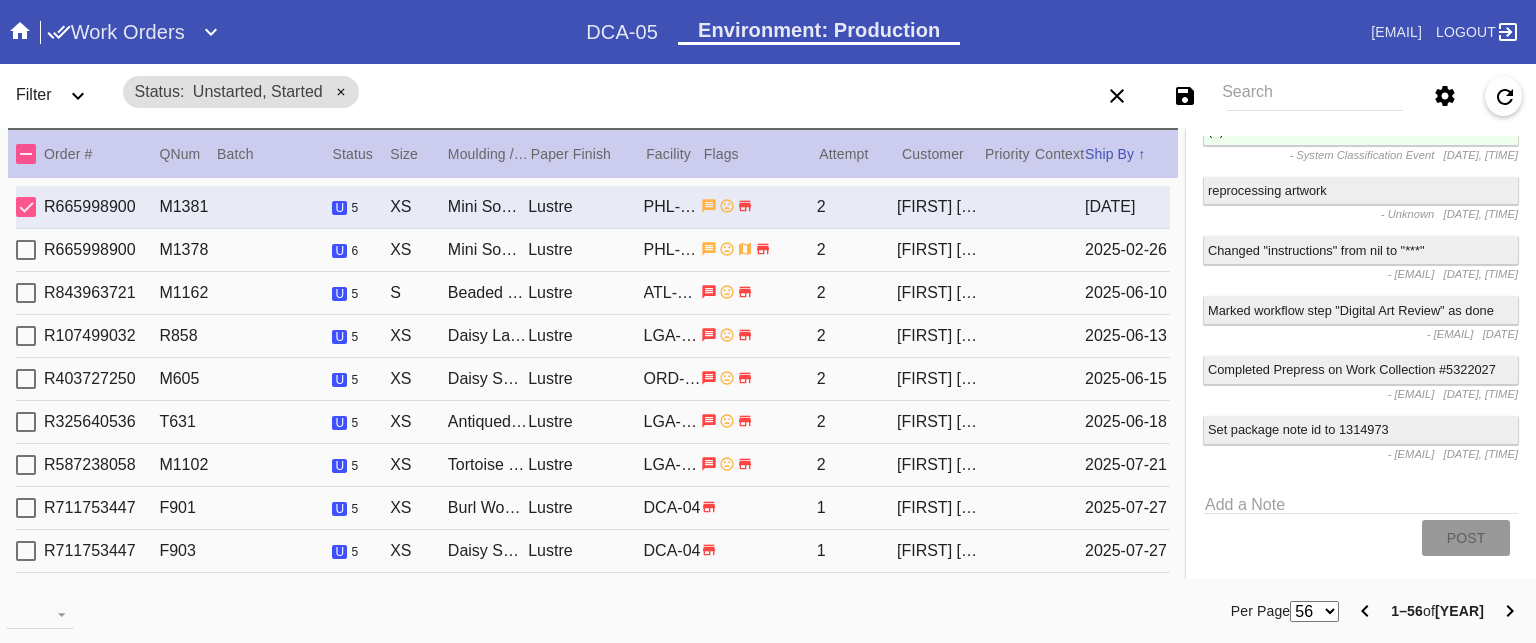 scroll, scrollTop: 1243, scrollLeft: 0, axis: vertical 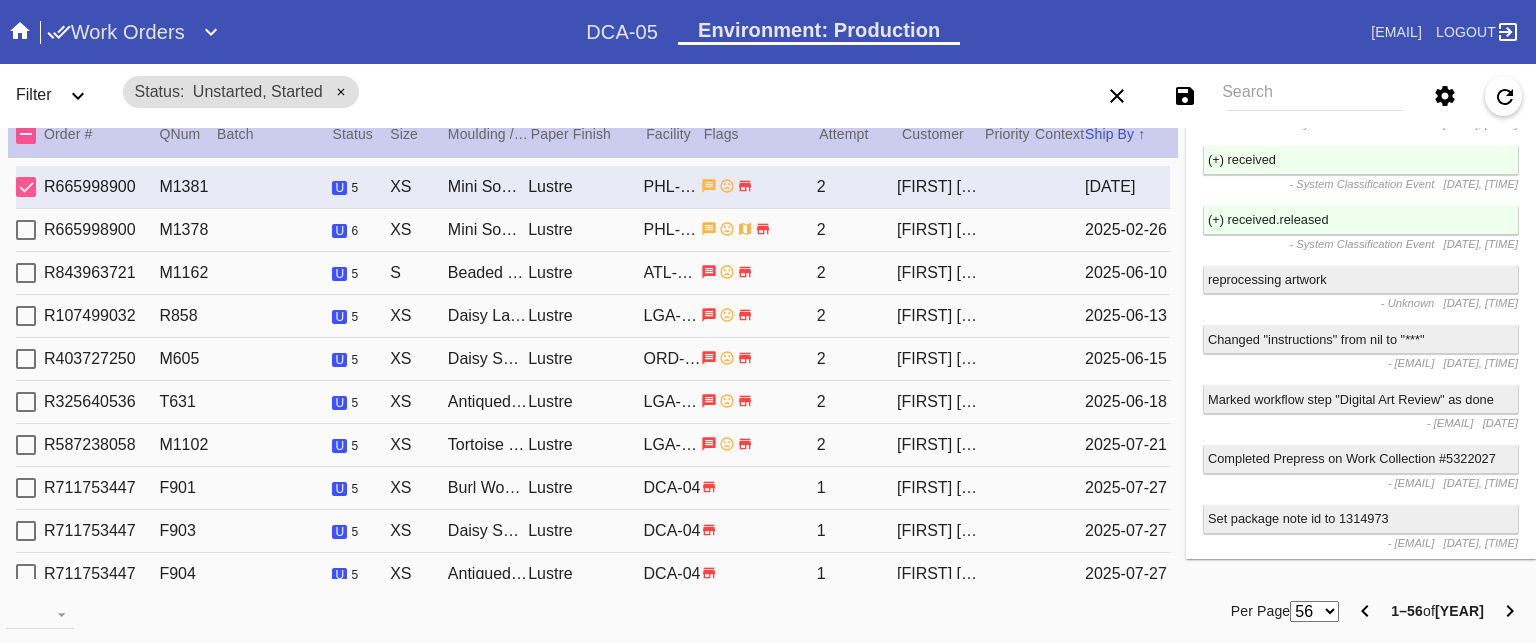 click on "- Unknown" at bounding box center (1407, 303) 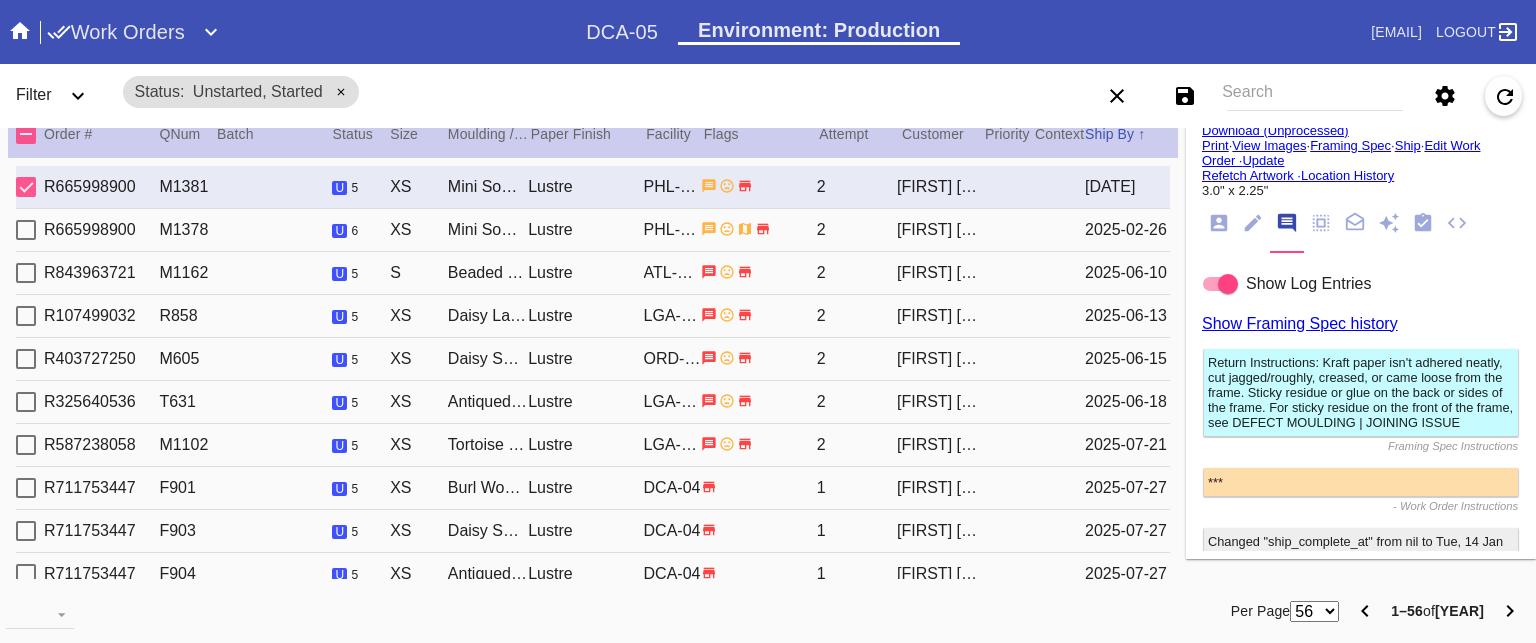 scroll, scrollTop: 163, scrollLeft: 0, axis: vertical 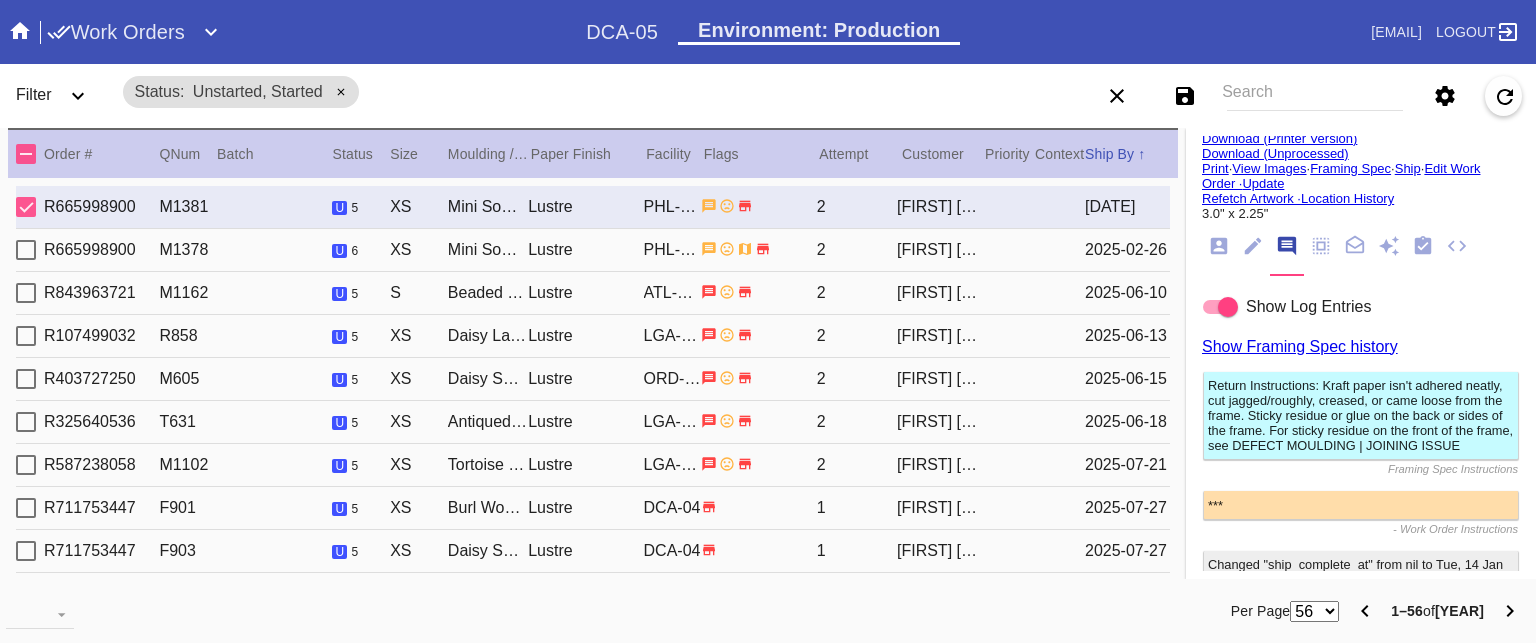 click on "R665998900 M1378 u   6 XS Mini Somerset / No Mat Lustre PHL-RLT-SBRN 2 Caitlin Taroski
2025-02-26" at bounding box center [593, 250] 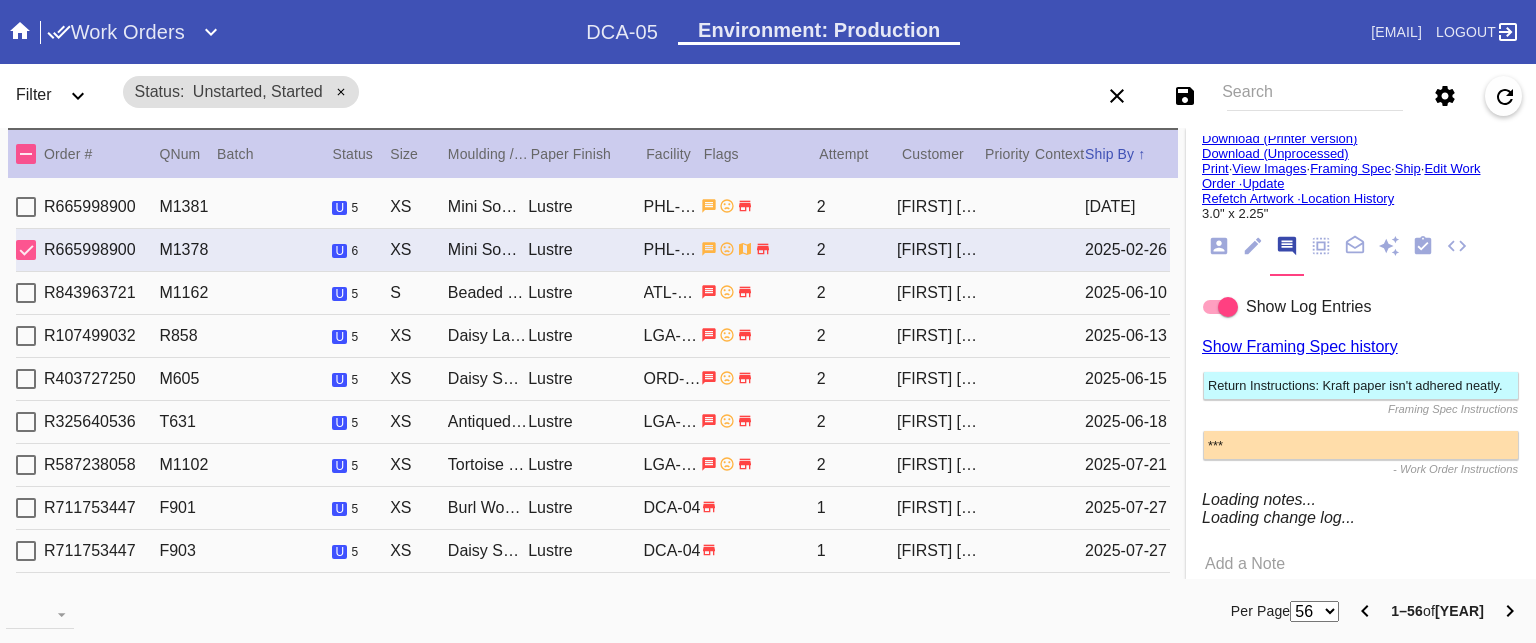 type on "Franpop’s Girls" 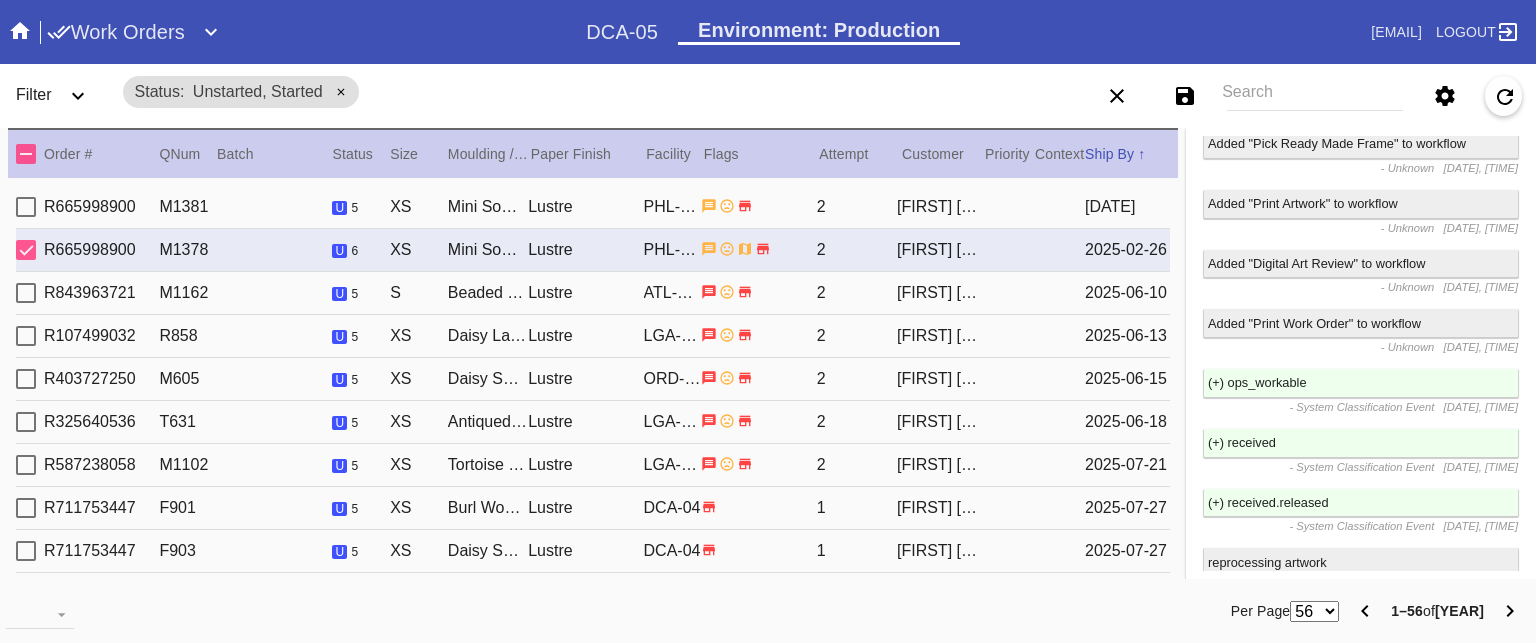scroll, scrollTop: 836, scrollLeft: 0, axis: vertical 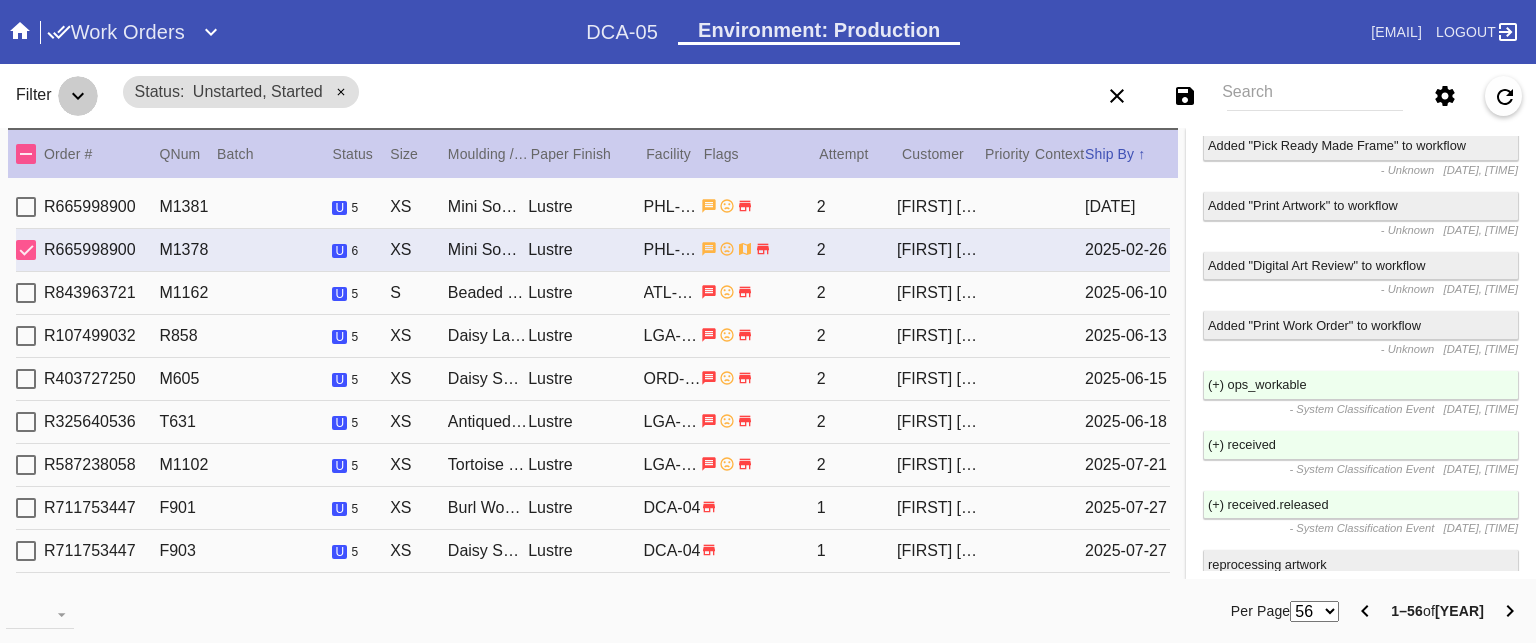 click 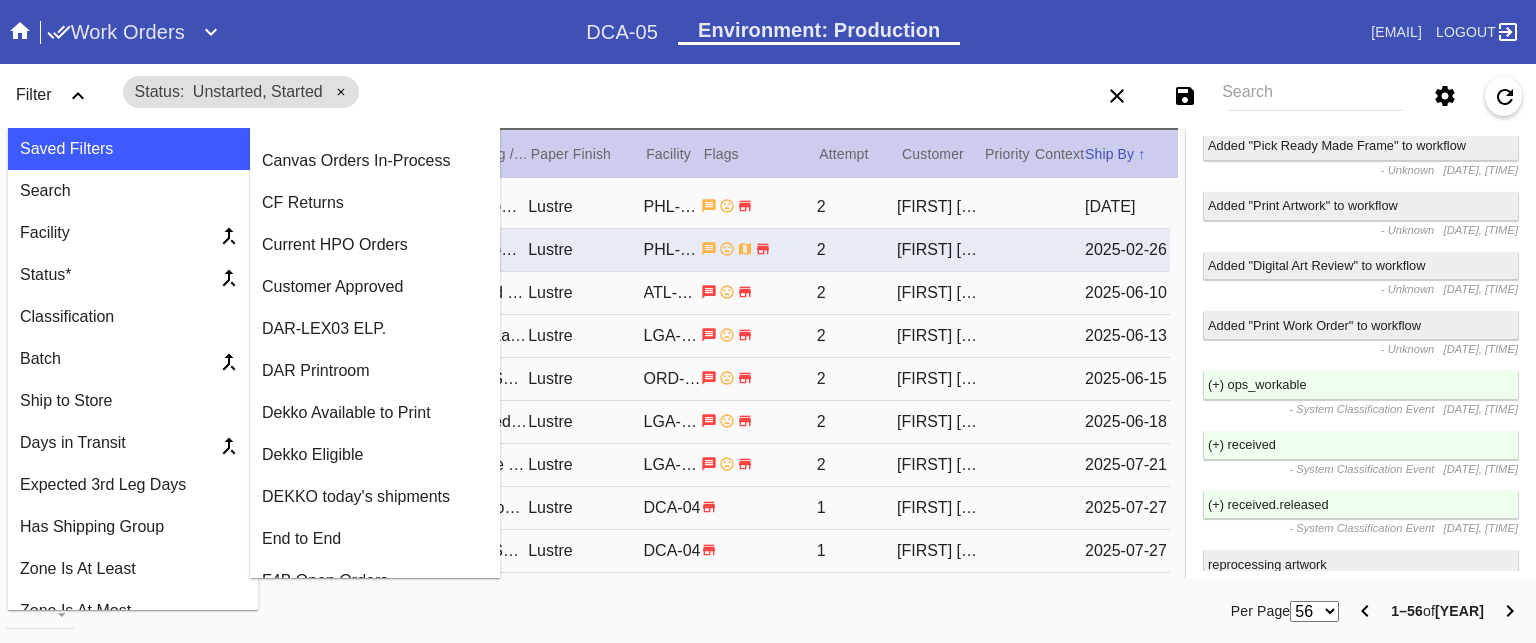 scroll, scrollTop: 144, scrollLeft: 0, axis: vertical 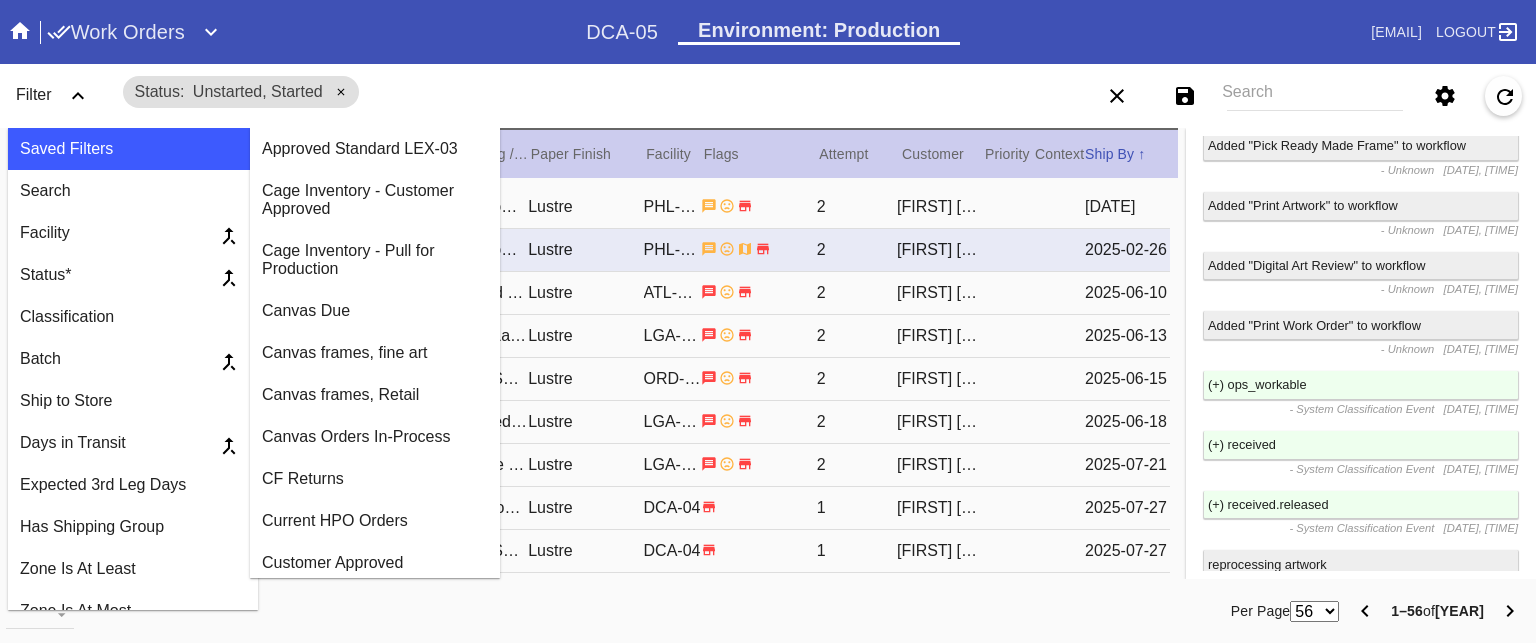 click on "Status
Unstarted, Started" at bounding box center (562, 92) 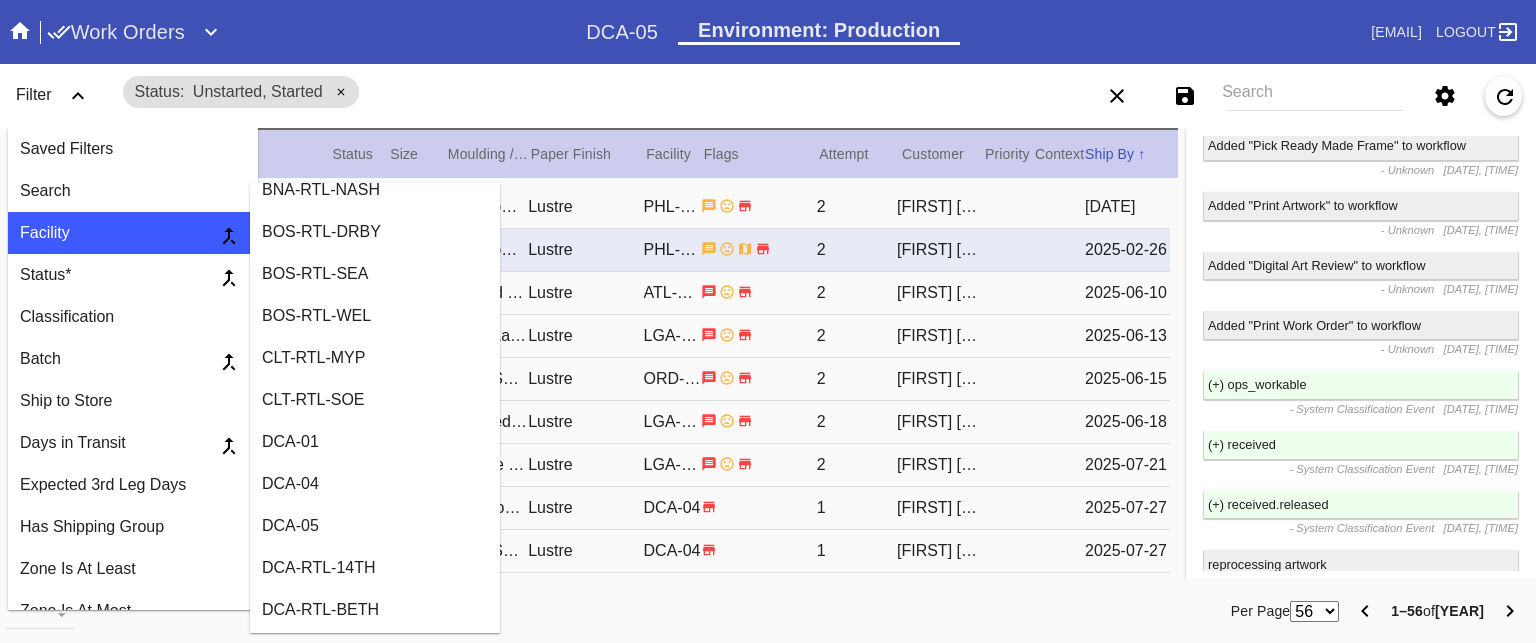 scroll, scrollTop: 359, scrollLeft: 0, axis: vertical 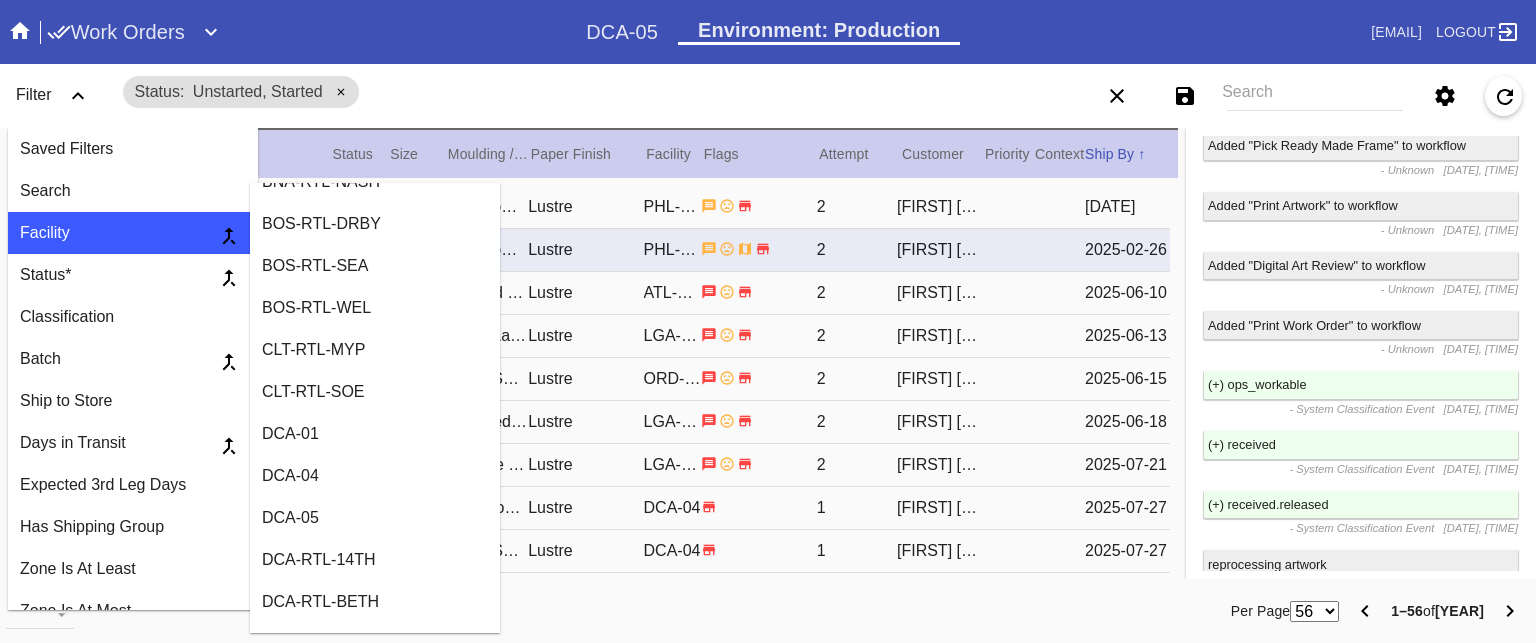 click on "DCA-05" at bounding box center [375, 518] 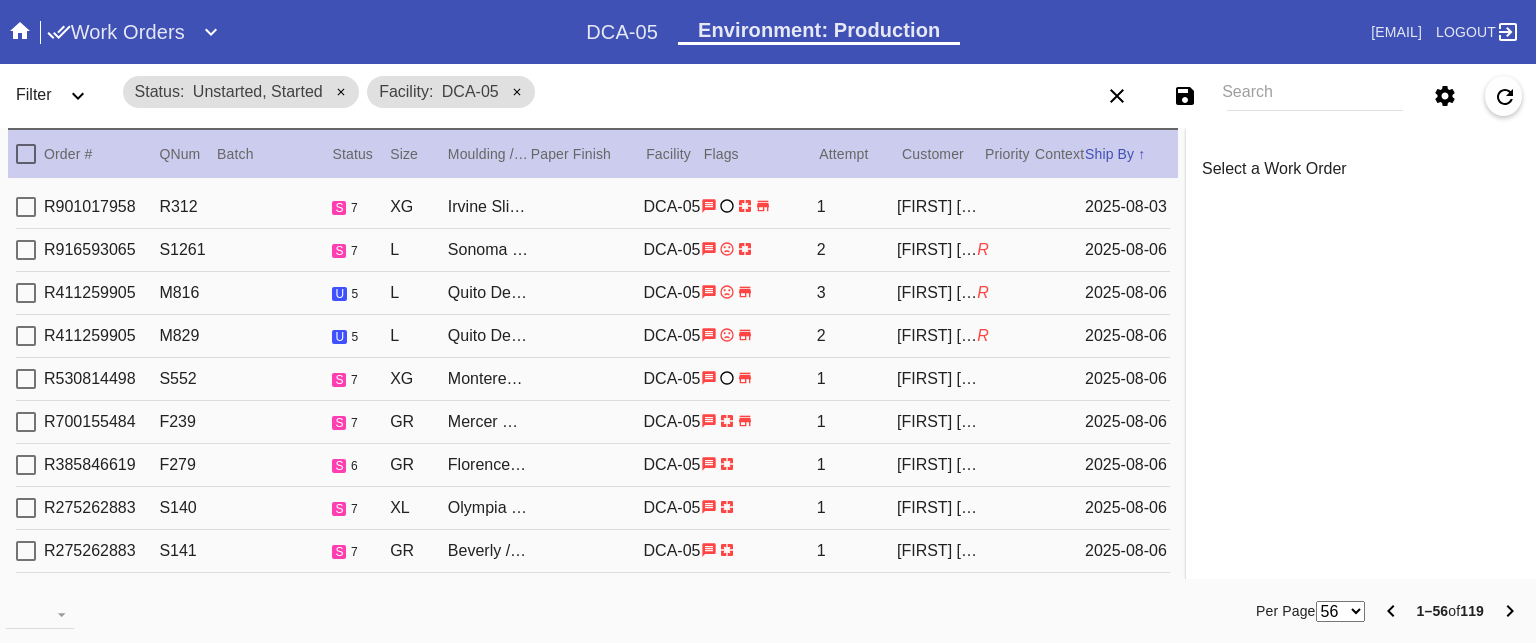 scroll, scrollTop: 0, scrollLeft: 0, axis: both 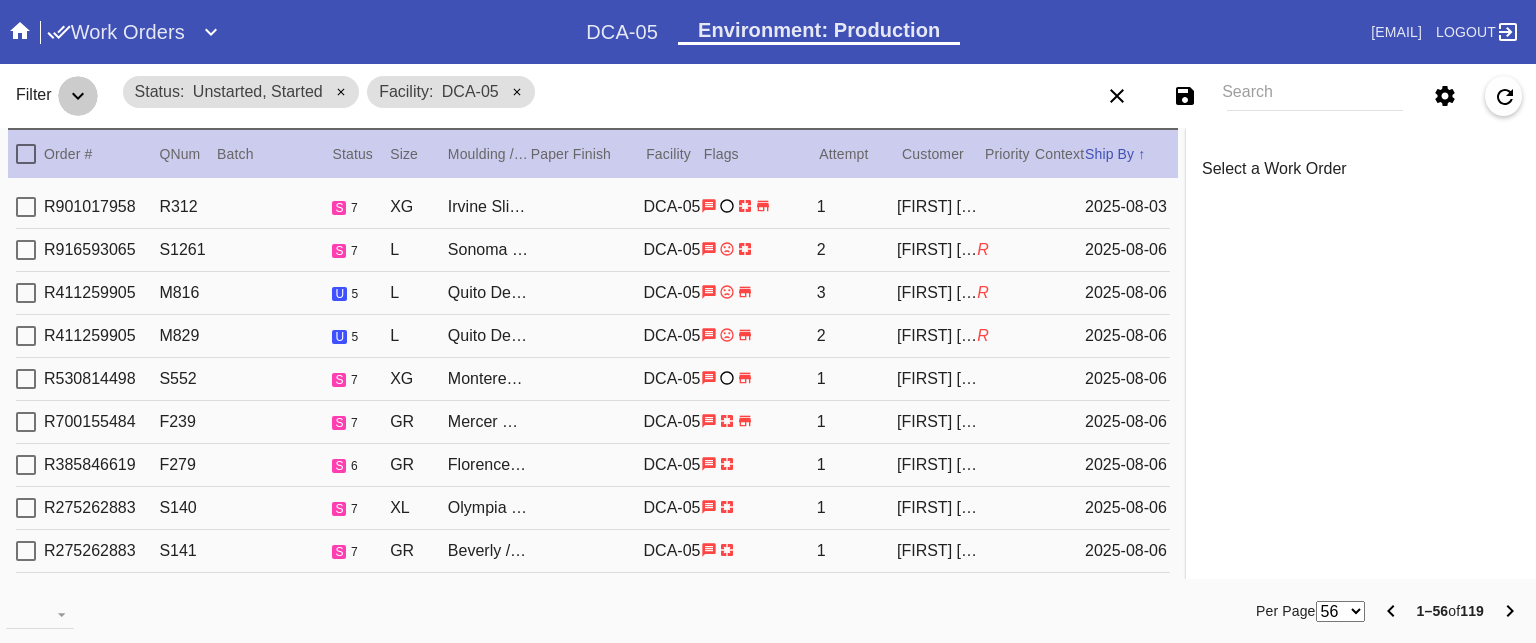 click 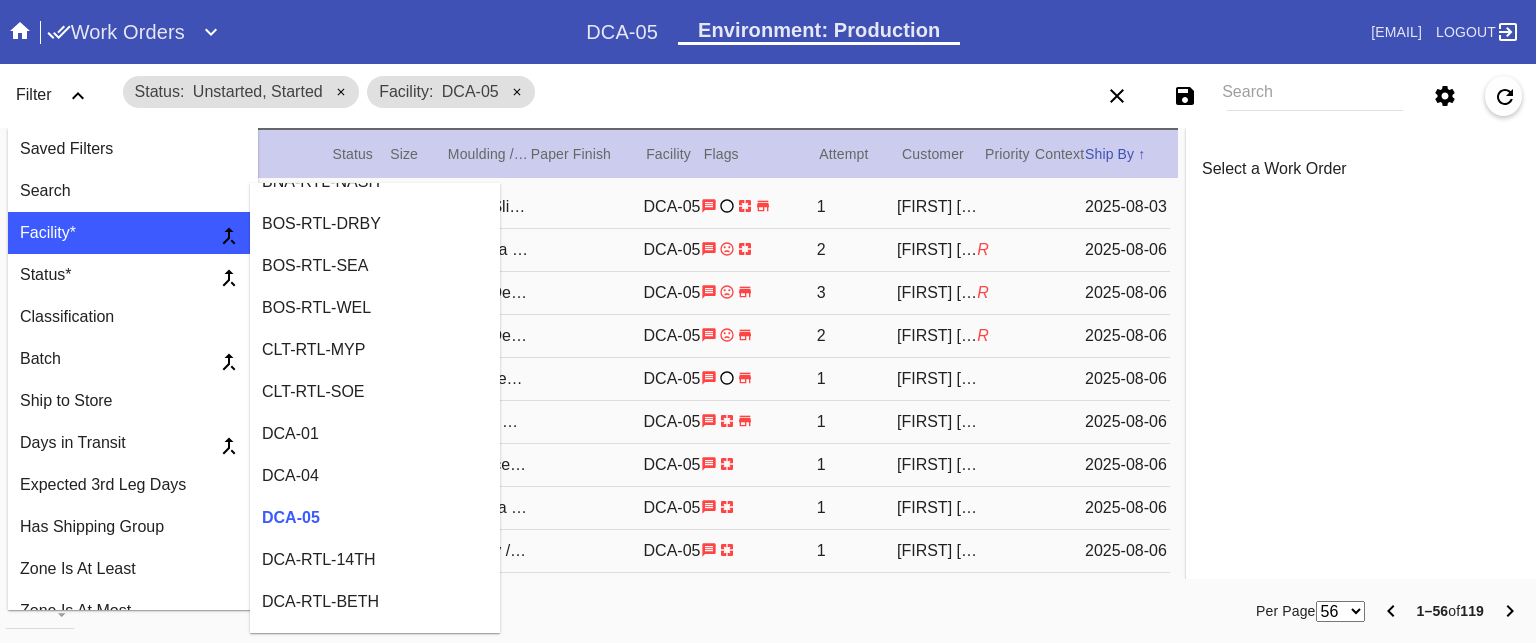 scroll, scrollTop: 0, scrollLeft: 0, axis: both 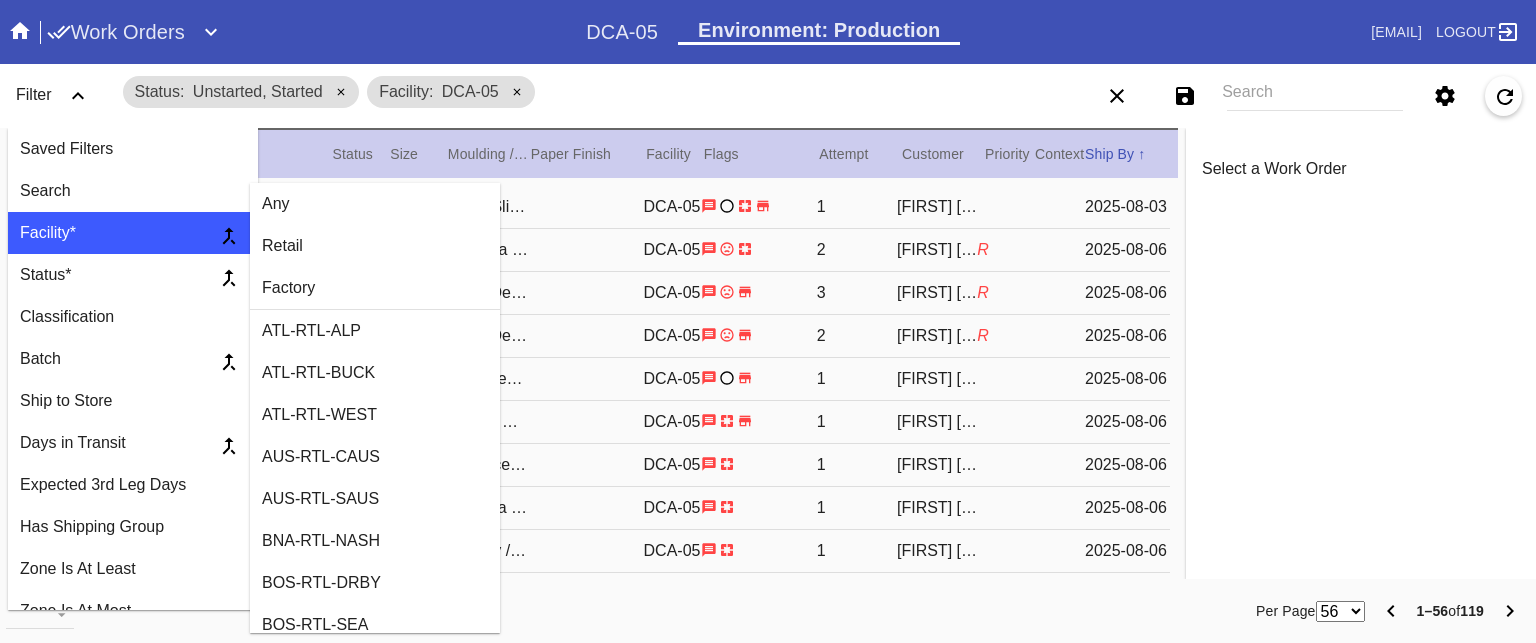 click on "Status
Unstarted, Started
Facility
DCA-05" at bounding box center [562, 92] 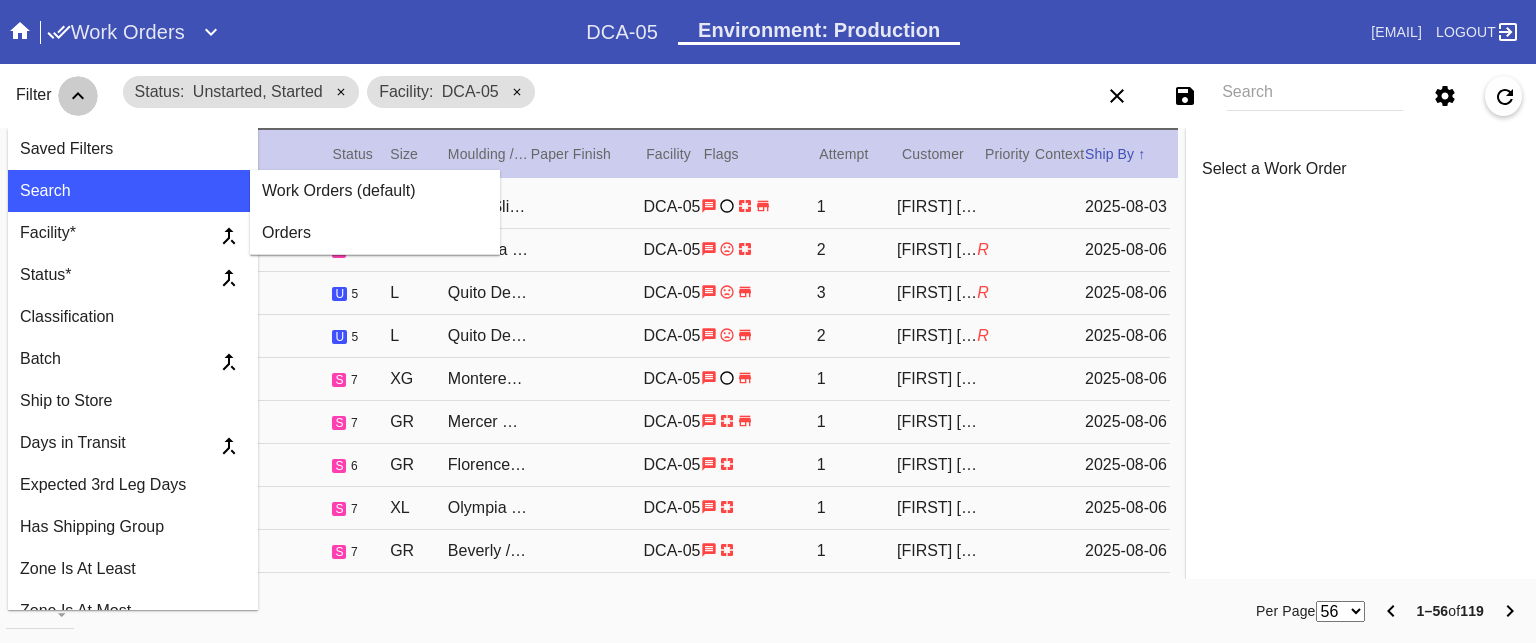 click 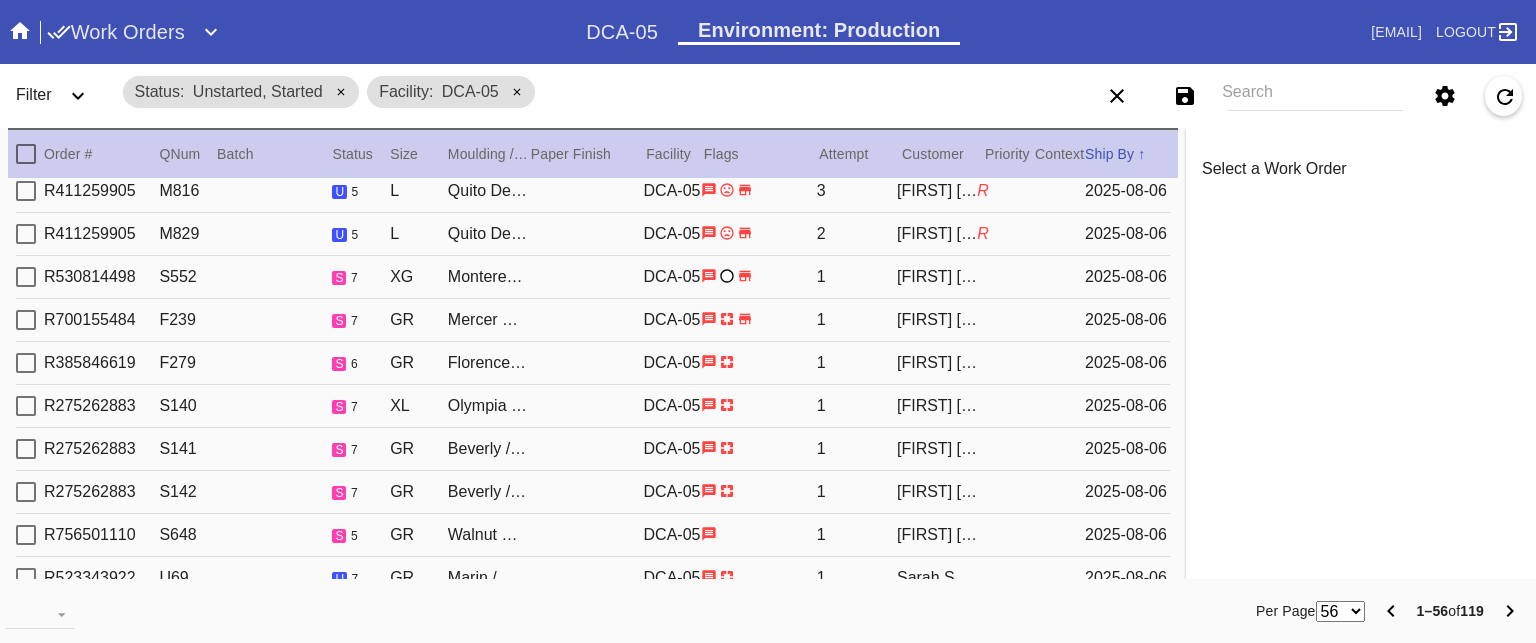 scroll, scrollTop: 0, scrollLeft: 0, axis: both 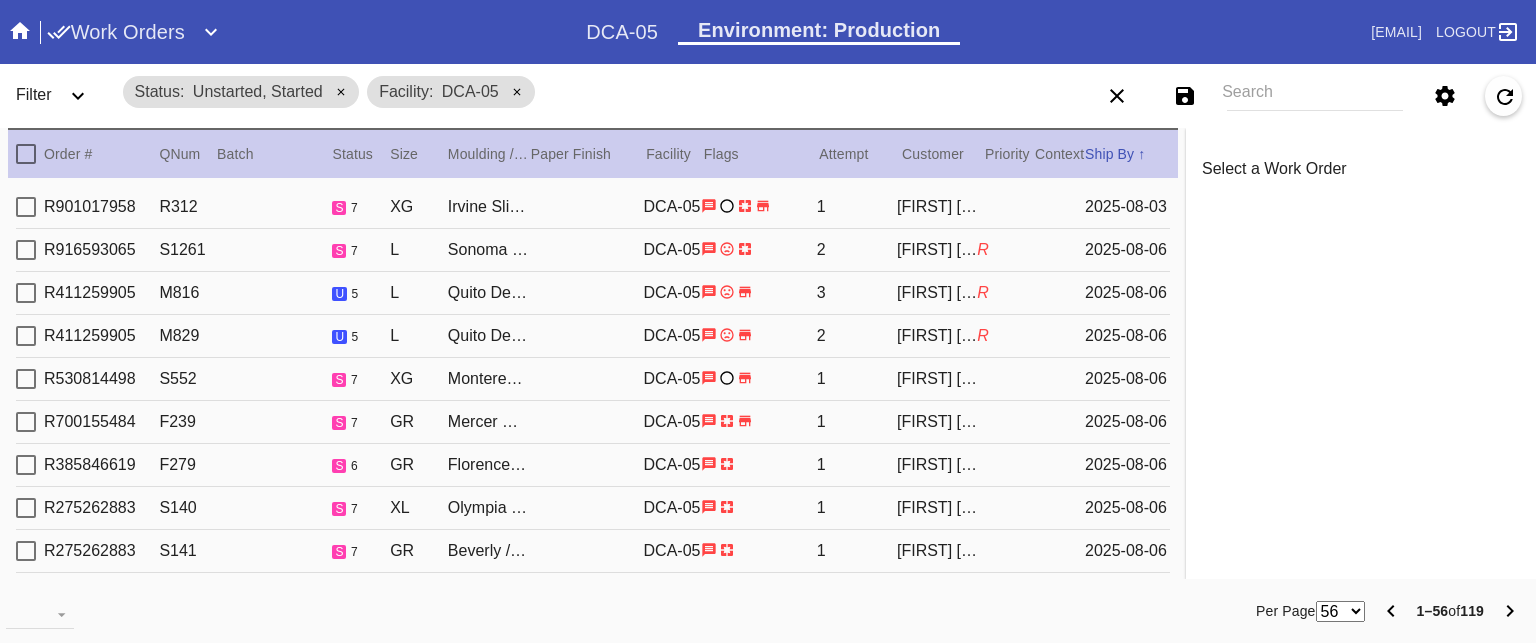 click on "R901017958 R312 s   7 XG Irvine Slim (Deep) / White DCA-05 1 Lauren Dierker
2025-08-03" at bounding box center [593, 207] 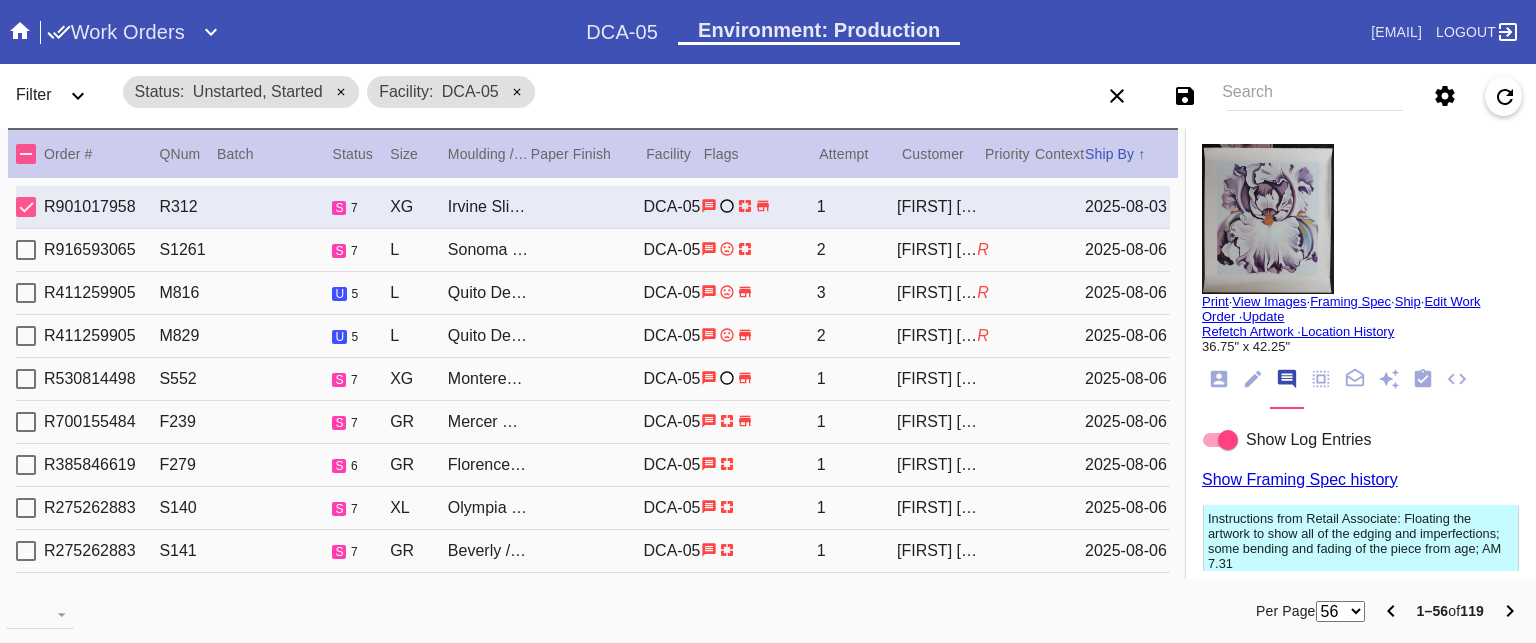 click on "R916593065 S1261 s   7 L Sonoma / White DCA-05 2 Ashlee Trujillo
R
2025-08-06" at bounding box center [593, 250] 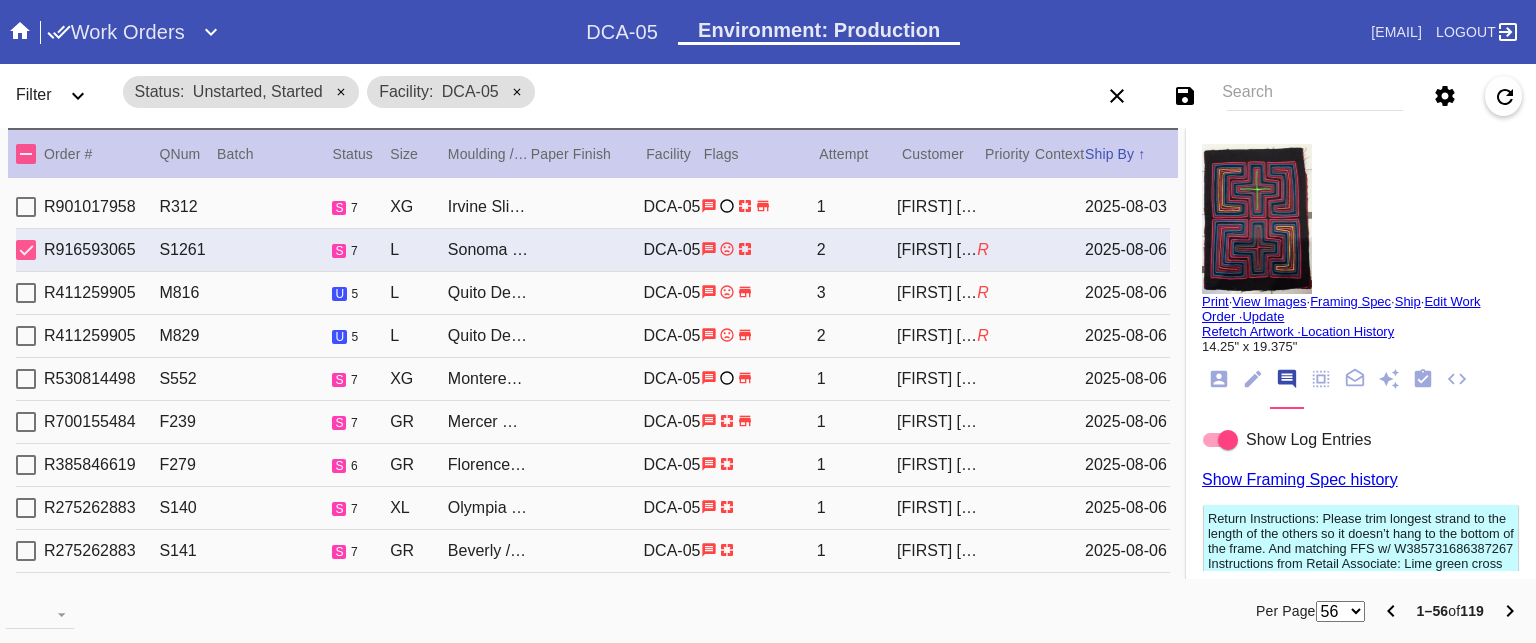 click on "R411259905 M816 u   5 L Quito Deep / Canvas DCA-05 3 Atul Bhagat
R
2025-08-06" at bounding box center [593, 293] 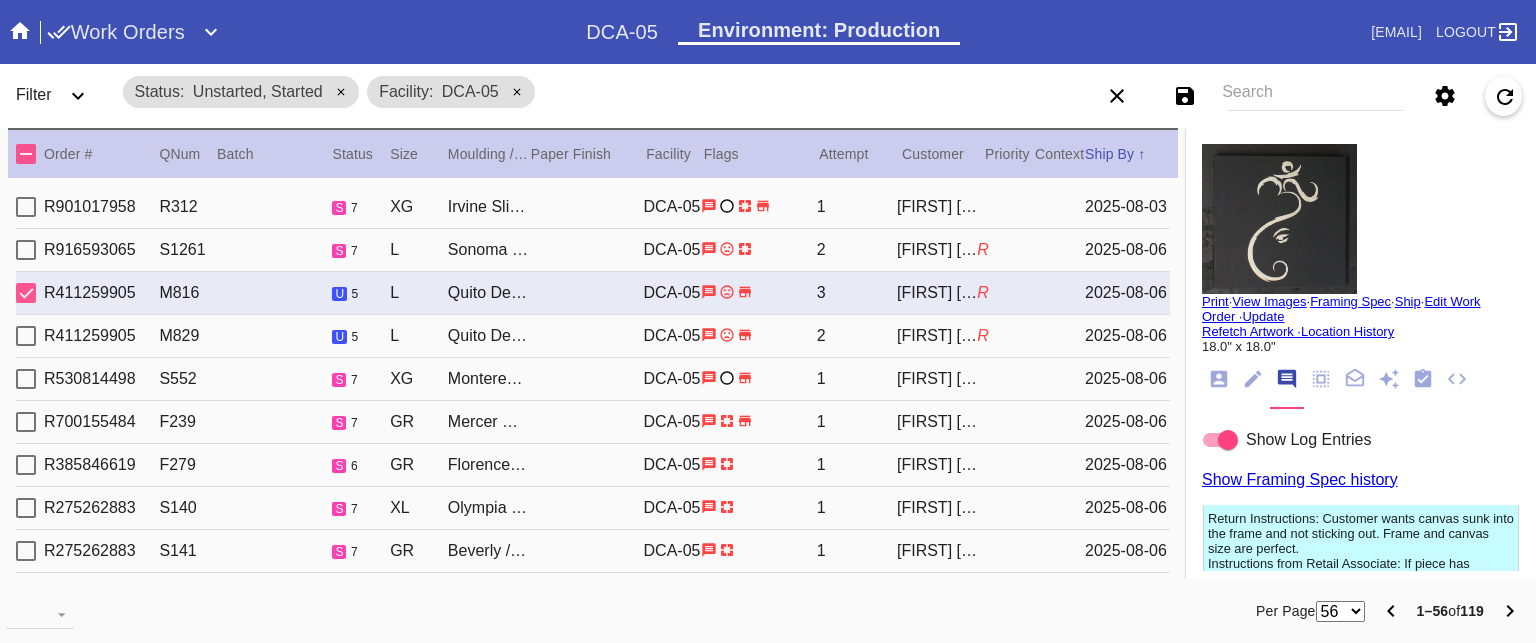 click on "R411259905 M829 u   5 L Quito Deep / Canvas DCA-05 2 Atul Bhagat
R
2025-08-06" at bounding box center (593, 336) 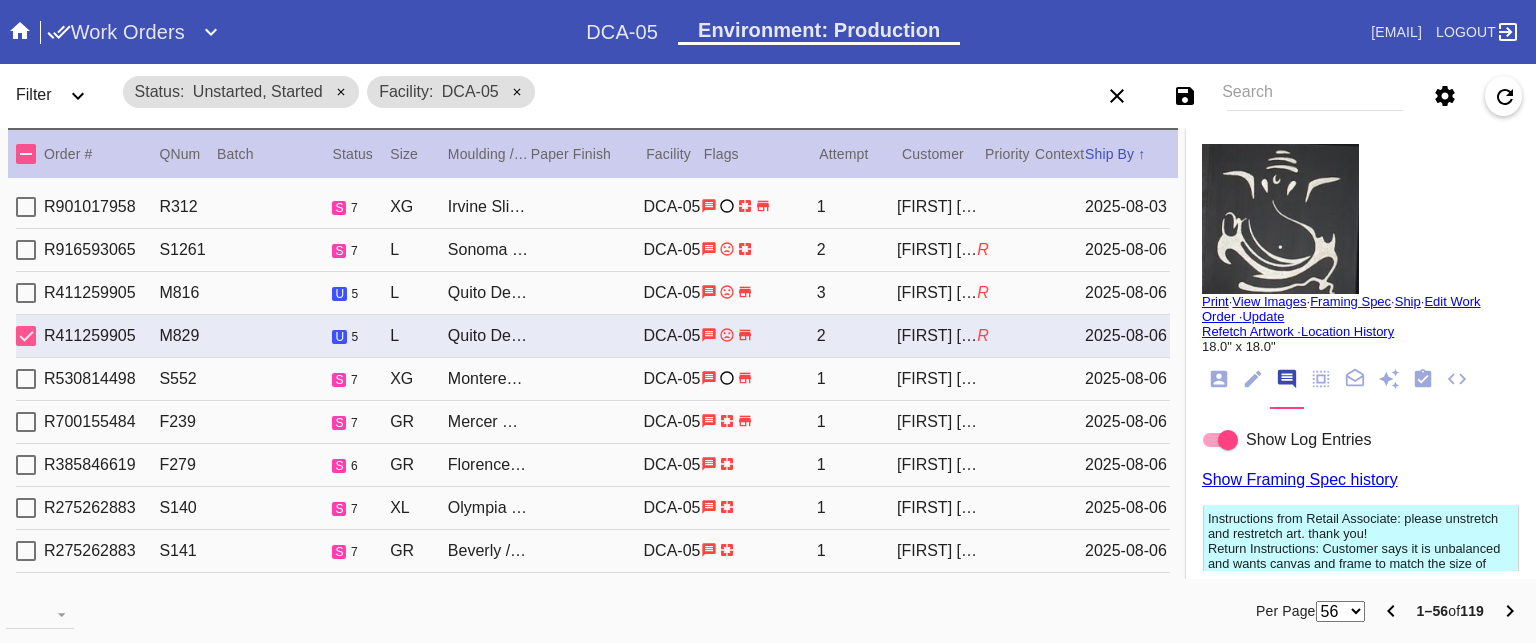 click on "R530814498 S552 s   7 XG Monterey / No Mat DCA-05 1 Nicole Courey
2025-08-06" at bounding box center (593, 379) 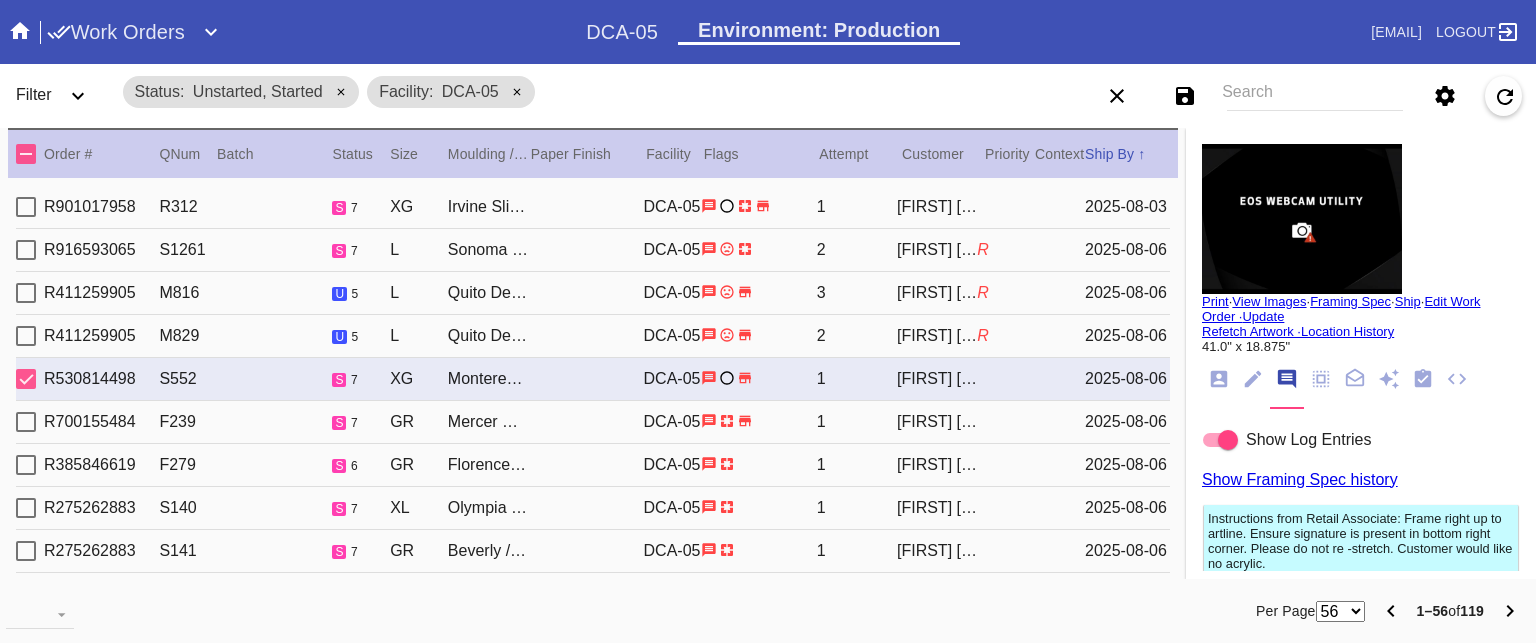 scroll, scrollTop: 31, scrollLeft: 0, axis: vertical 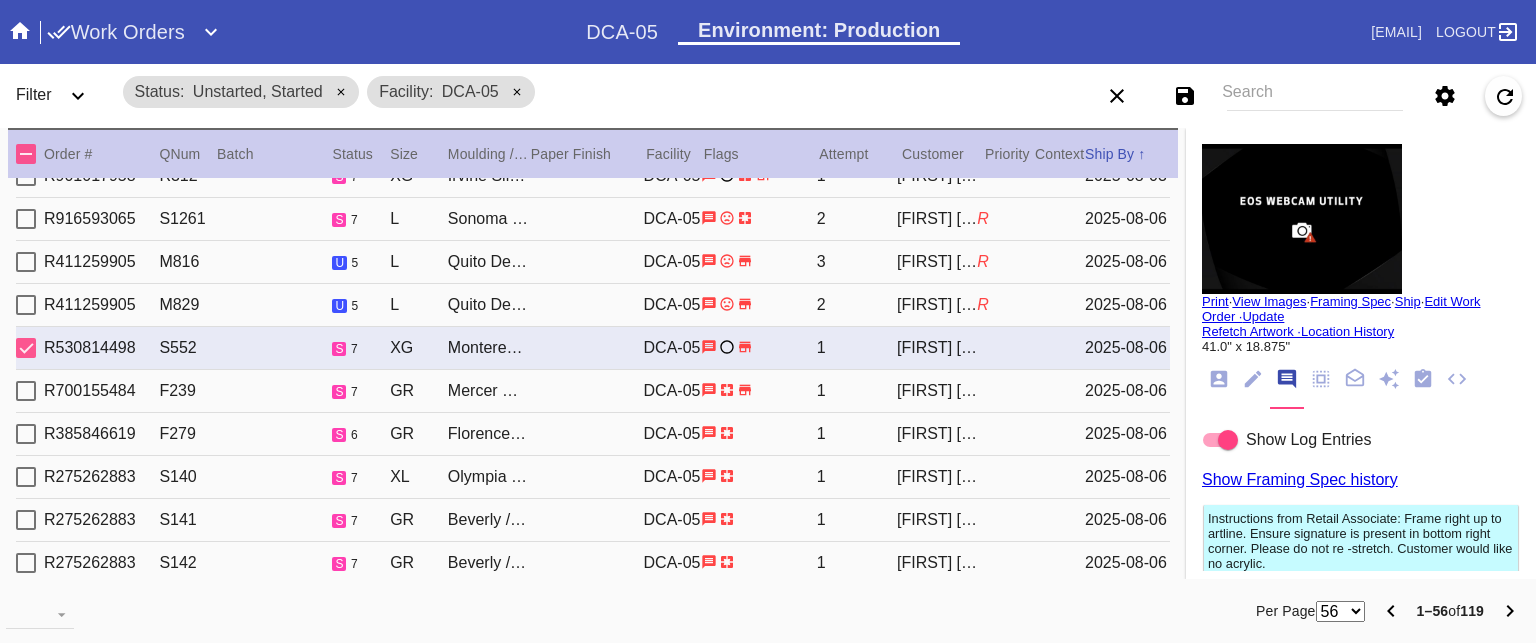 click on "R700155484 F239 s   7 GR Mercer Slim / White DCA-05 1 Marie Working
2025-08-06" at bounding box center (593, 391) 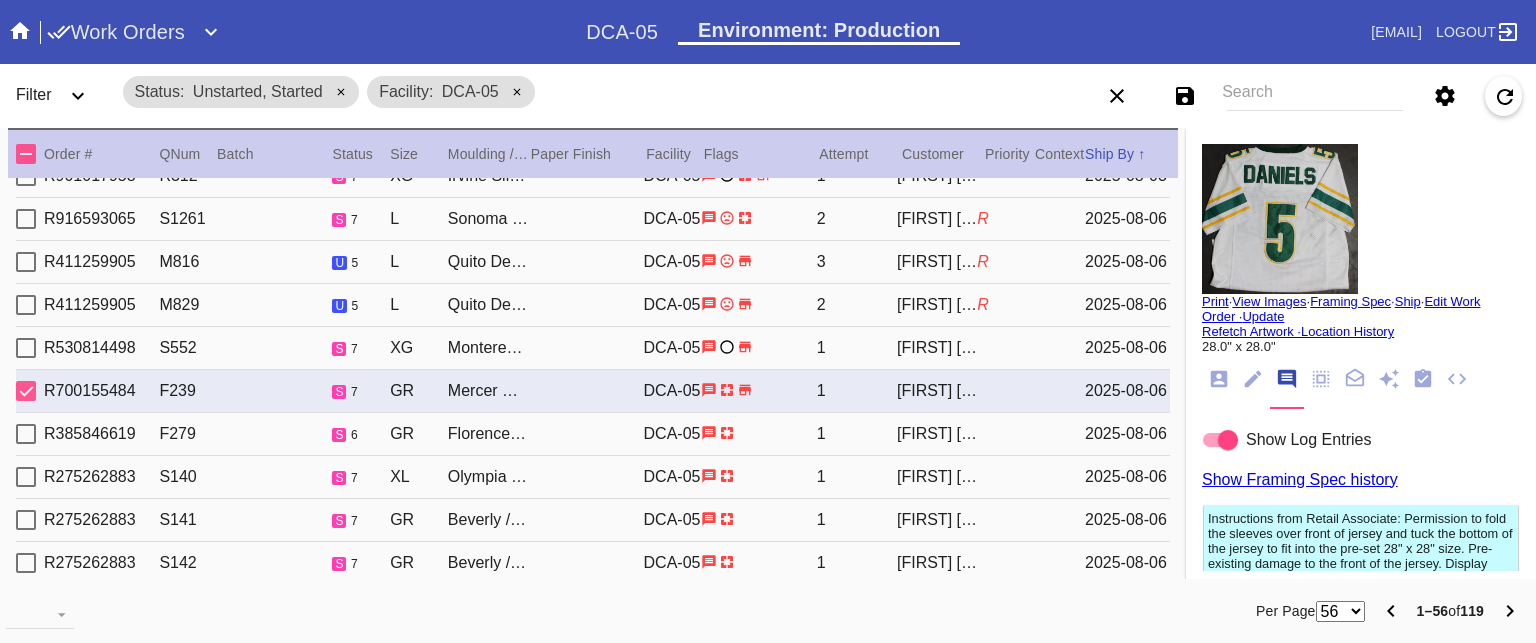 click on "R385846619 F279 s   6 GR Florence / White DCA-05 1 Kyley McGeeney
2025-08-06" at bounding box center (593, 434) 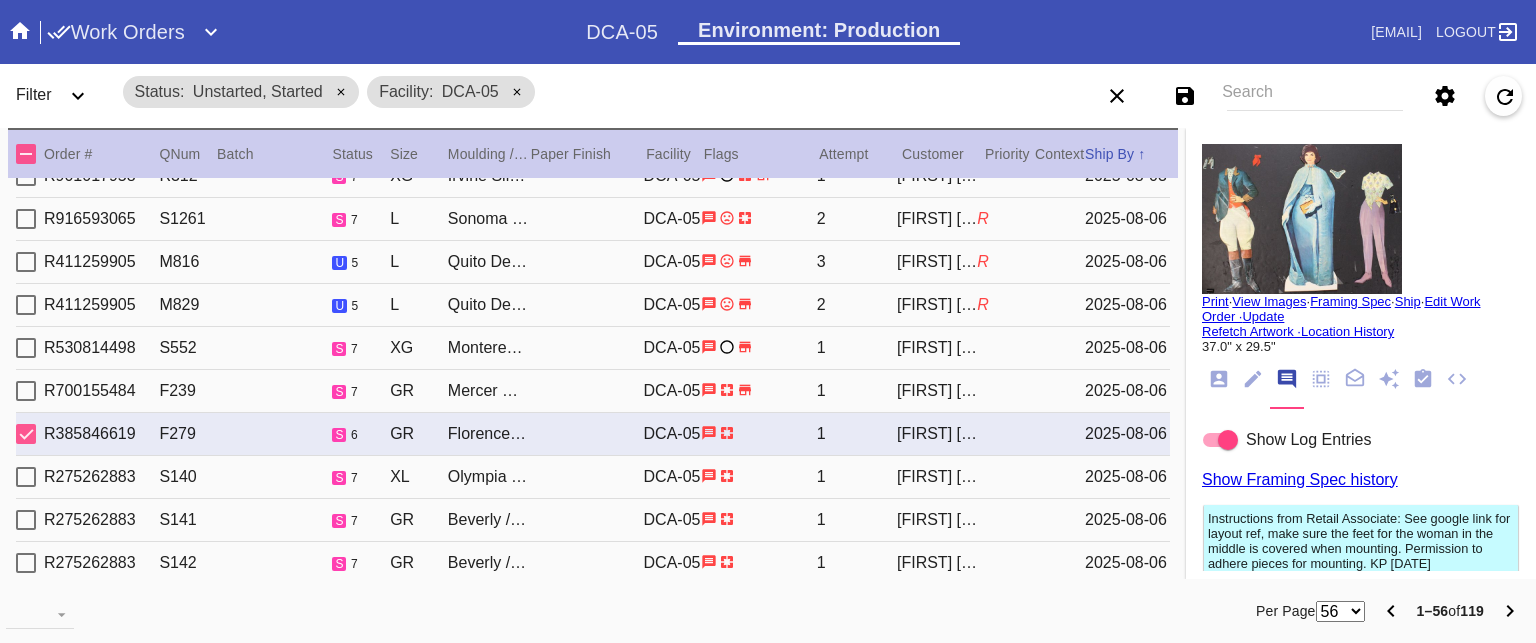 click on "R275262883 S140 s   7 XL Olympia / Float Mounting (+$25) DCA-05 1 Ben Rieling
2025-08-06" at bounding box center [593, 477] 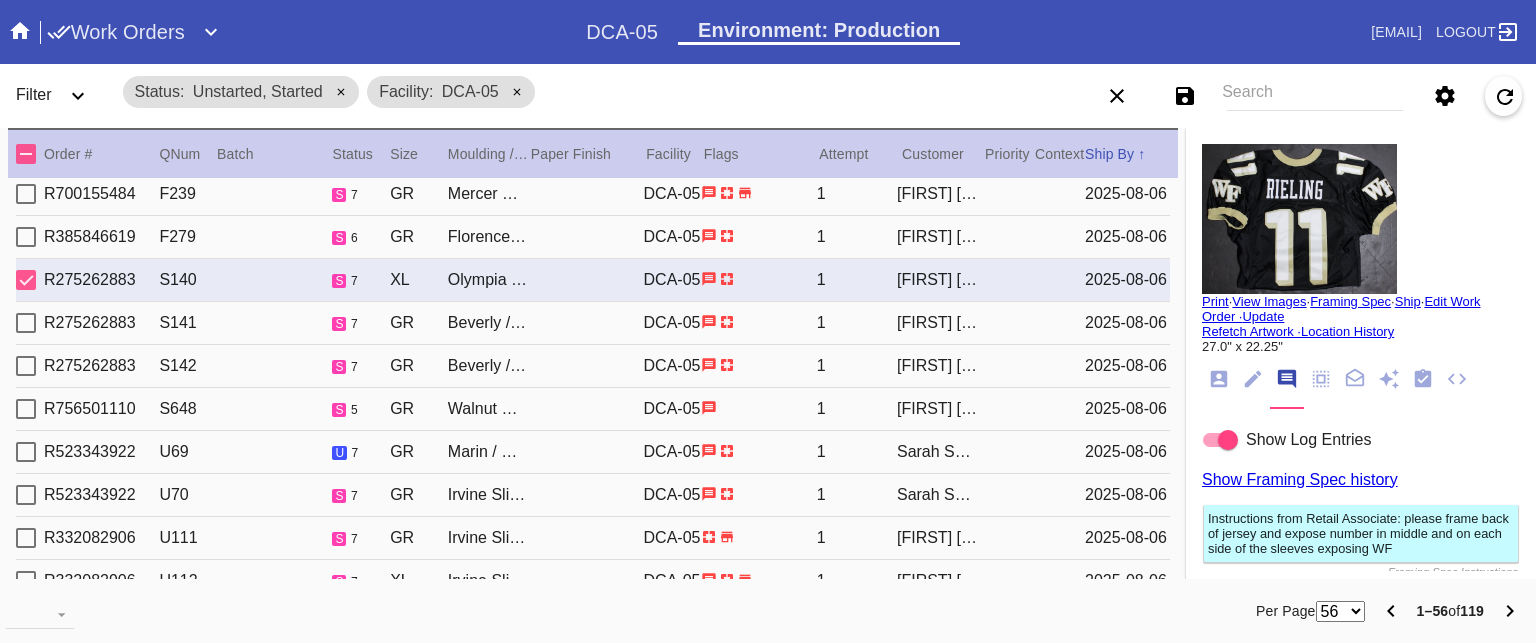 scroll, scrollTop: 232, scrollLeft: 0, axis: vertical 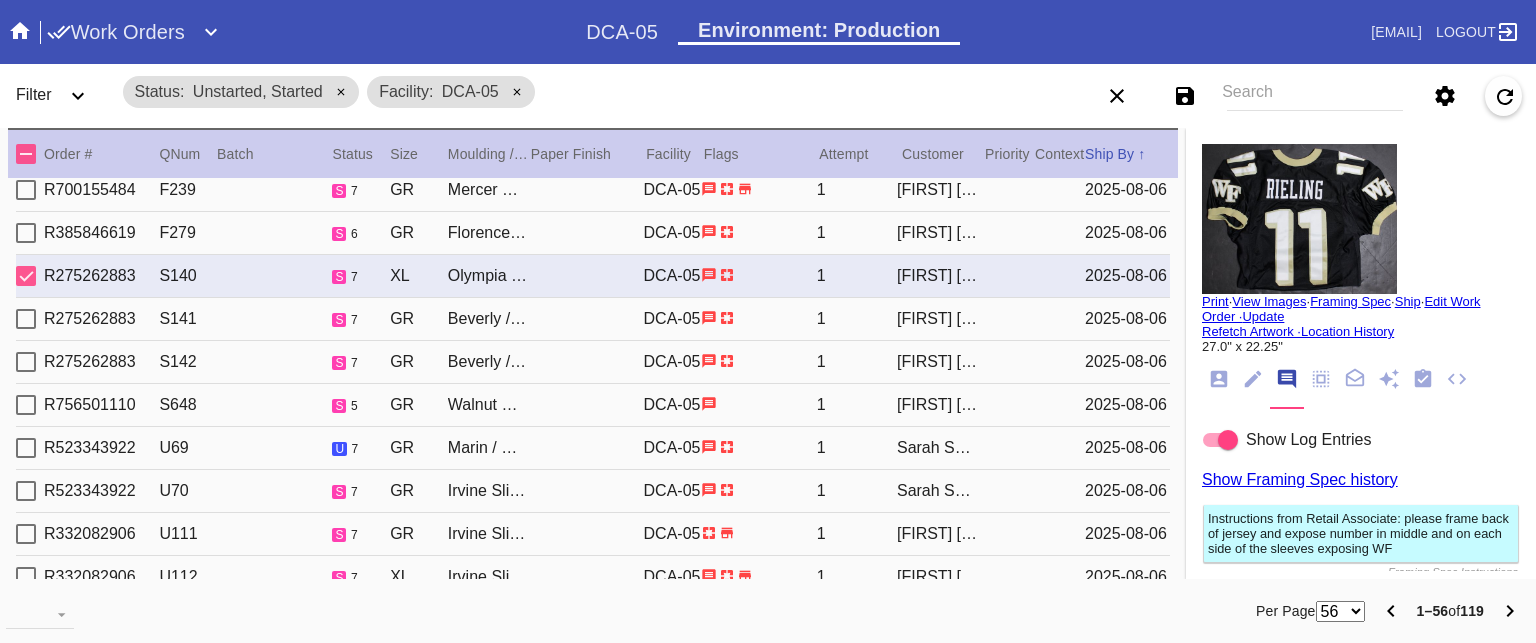 click on "R275262883 S141 s   7 GR Beverly / White DCA-05 1 Ben Rieling
2025-08-06" at bounding box center (593, 319) 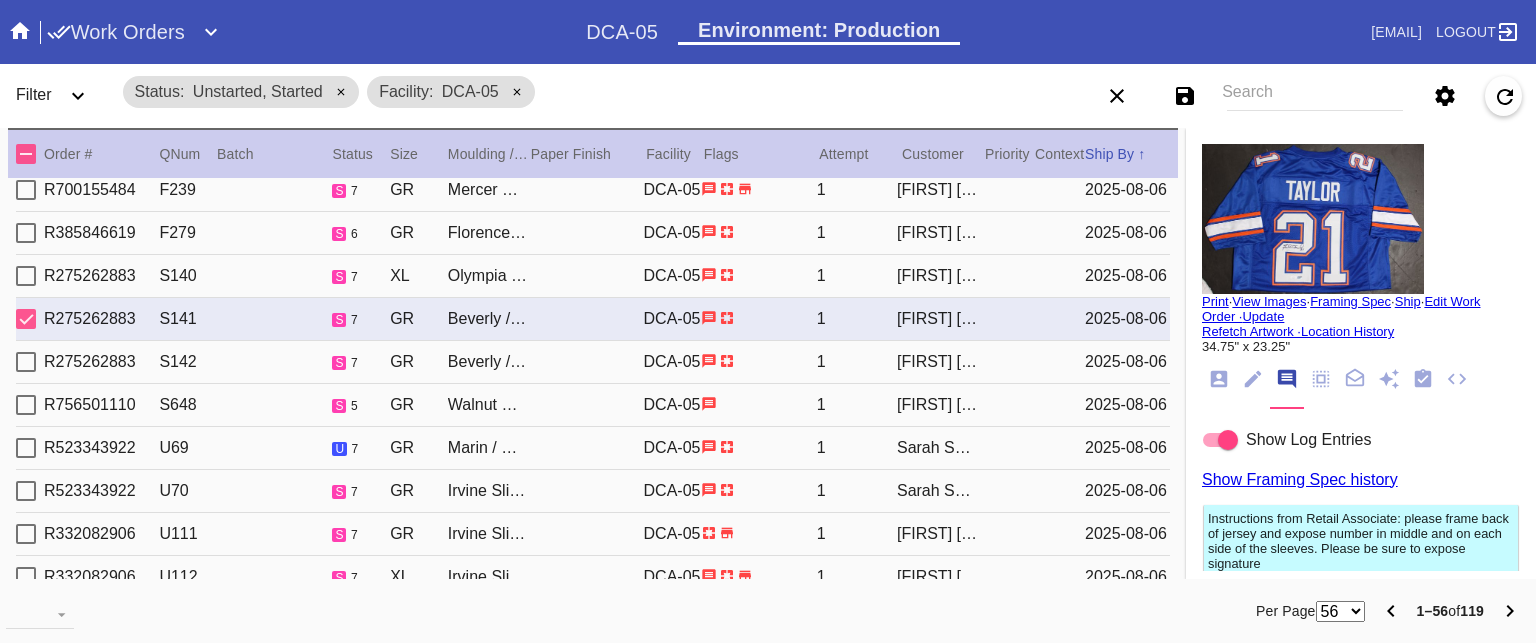 click on "R275262883 S142 s   7 GR Beverly / White DCA-05 1 Ben Rieling
2025-08-06" at bounding box center (593, 362) 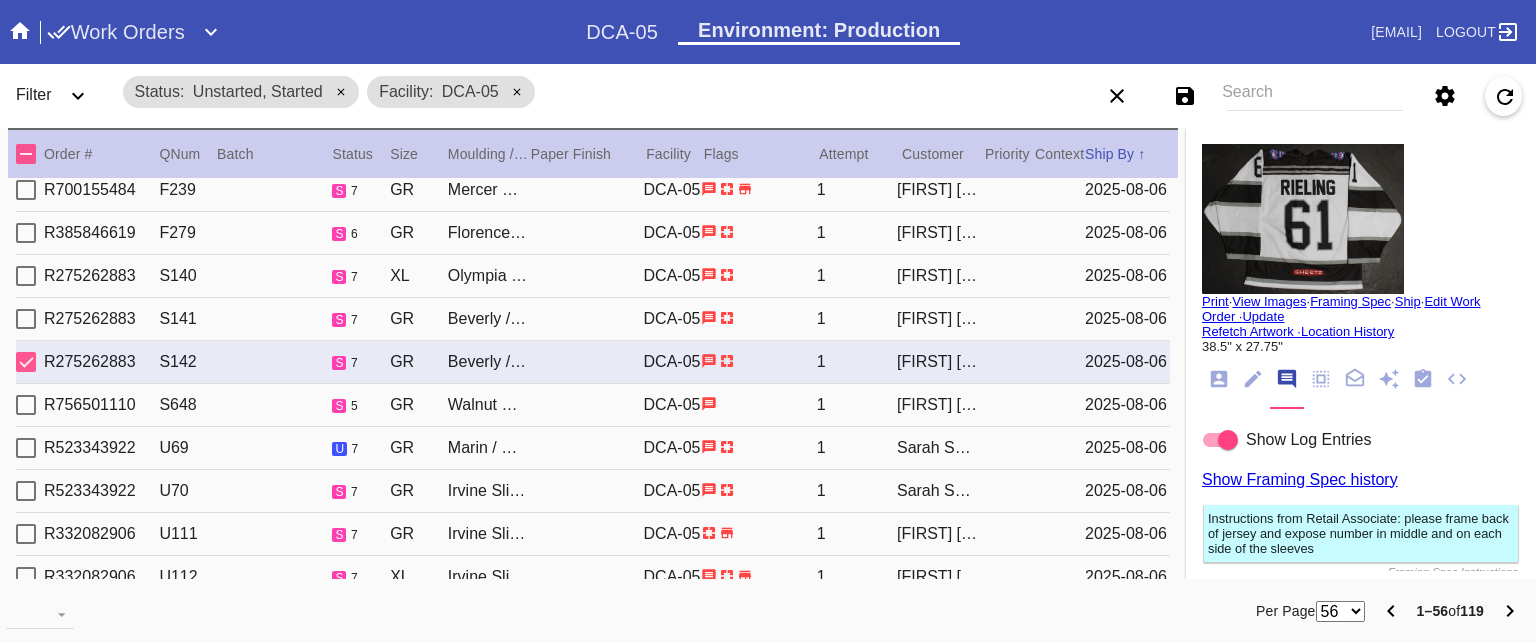 click on "R756501110 S648 s   5 GR Walnut Canvas (Deep) / Canvas DCA-05 1 Eva Jenkner
2025-08-06" at bounding box center [593, 405] 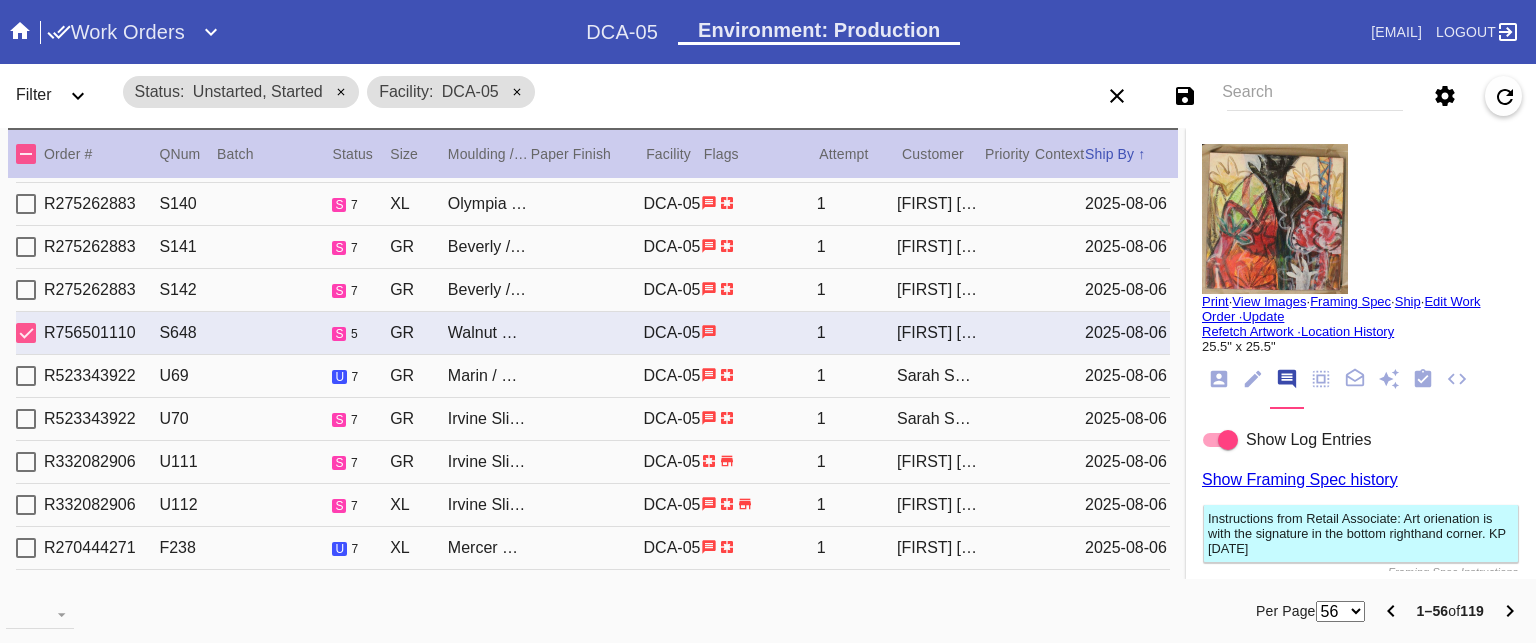 scroll, scrollTop: 304, scrollLeft: 0, axis: vertical 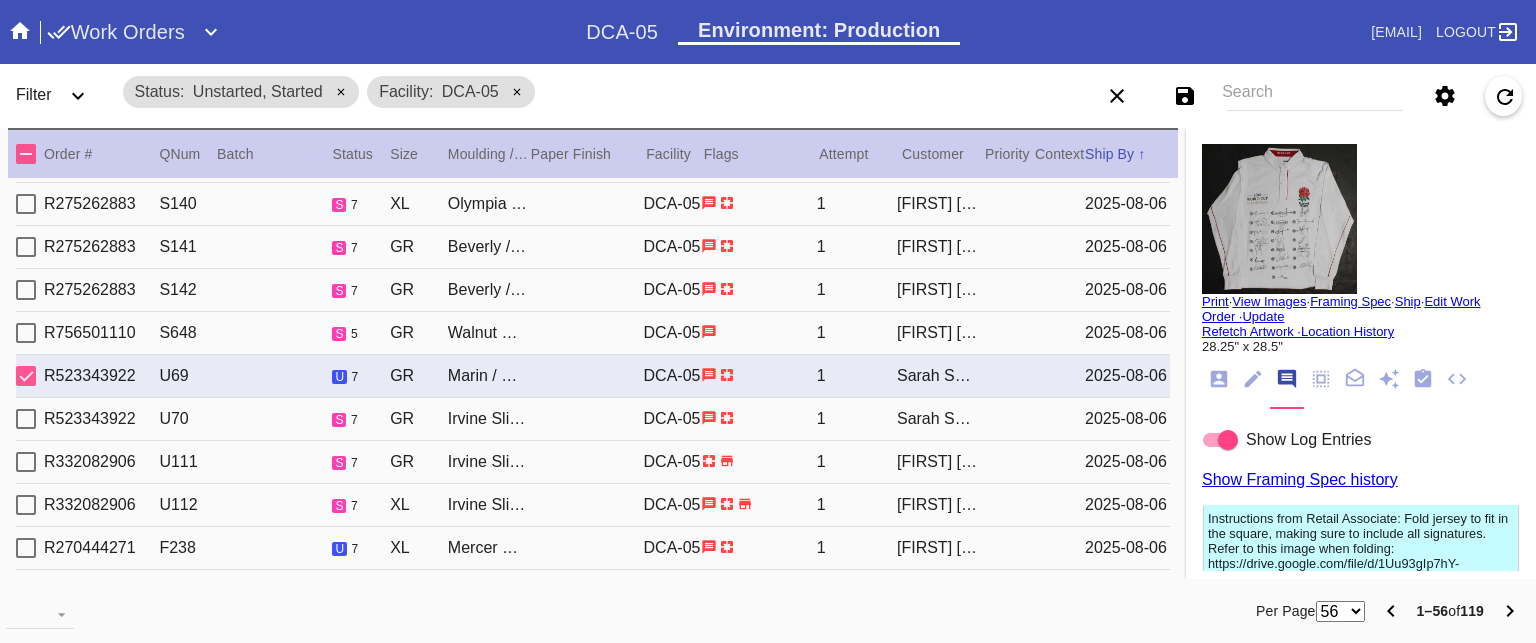 click on "R523343922 U70 s   7 GR Irvine Slim / White DCA-05 1 Sarah Skinner
2025-08-06" at bounding box center (593, 419) 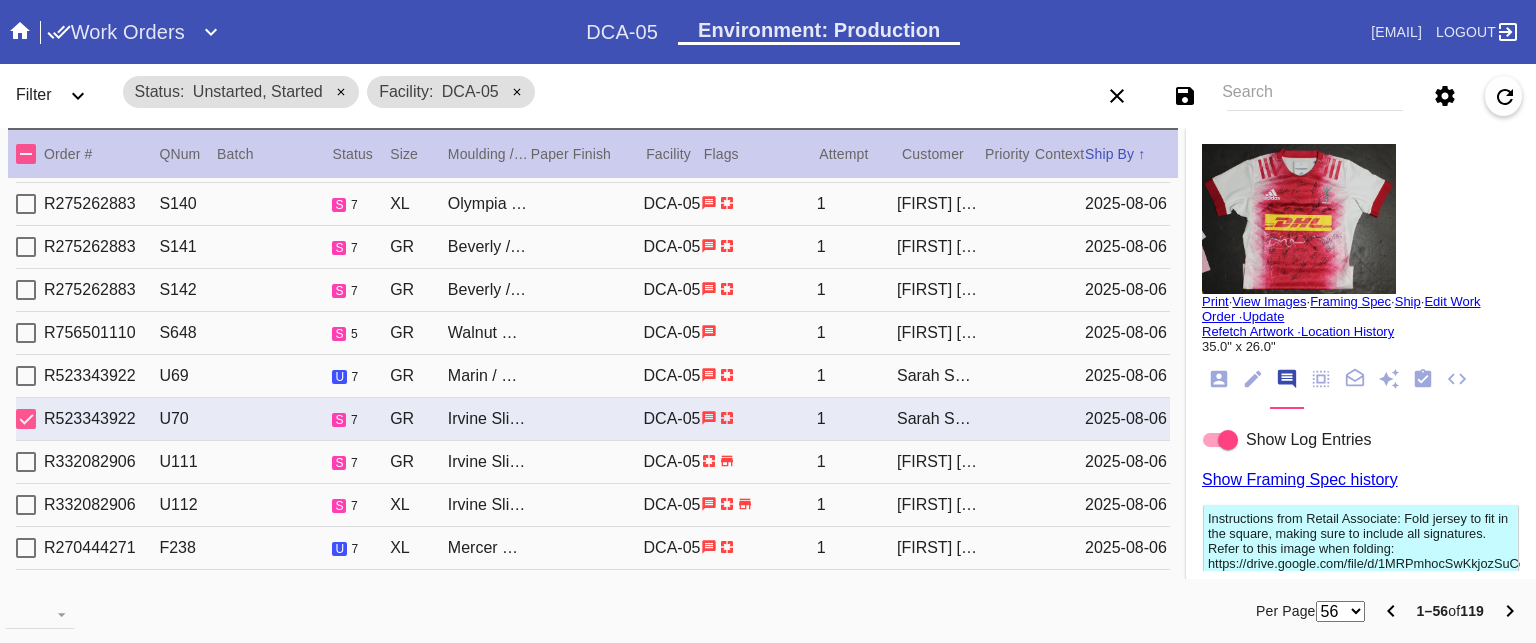 click on "R332082906 U111 s   7 GR Irvine Slim / White DCA-05 1 Robert Echols
2025-08-06" at bounding box center (593, 462) 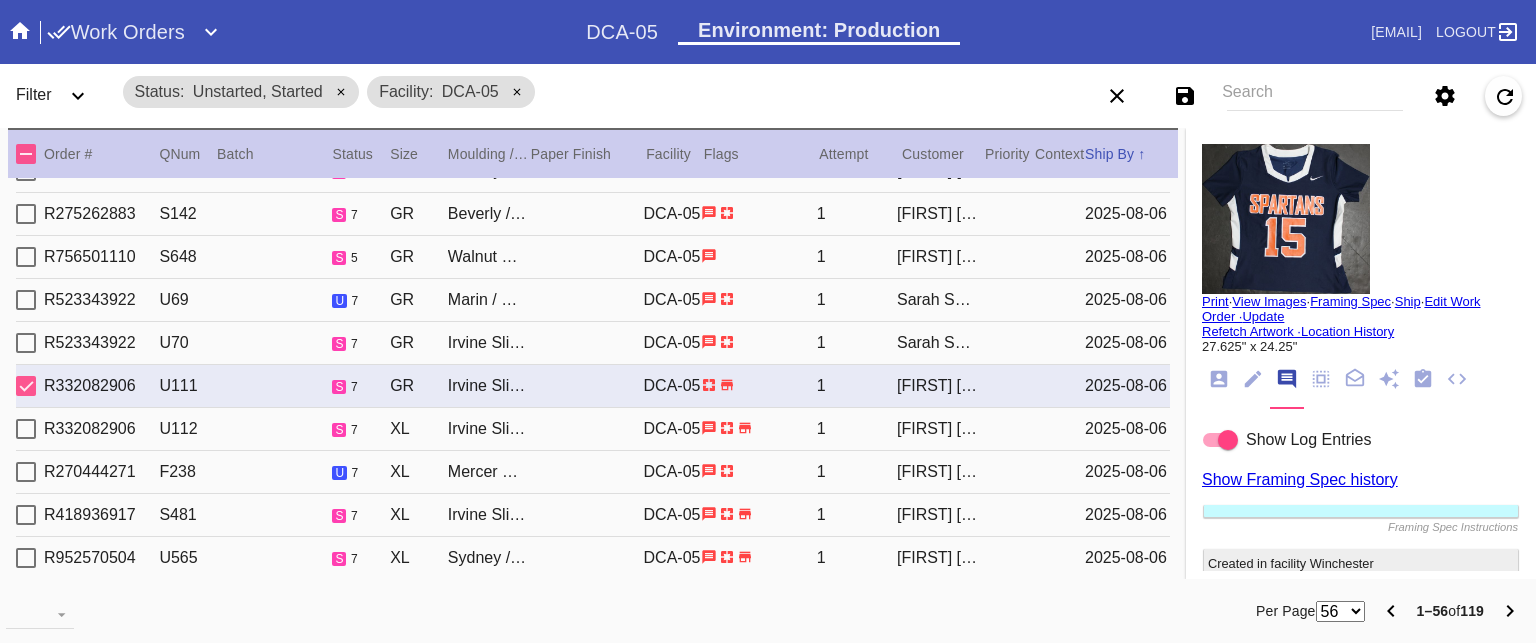 scroll, scrollTop: 382, scrollLeft: 0, axis: vertical 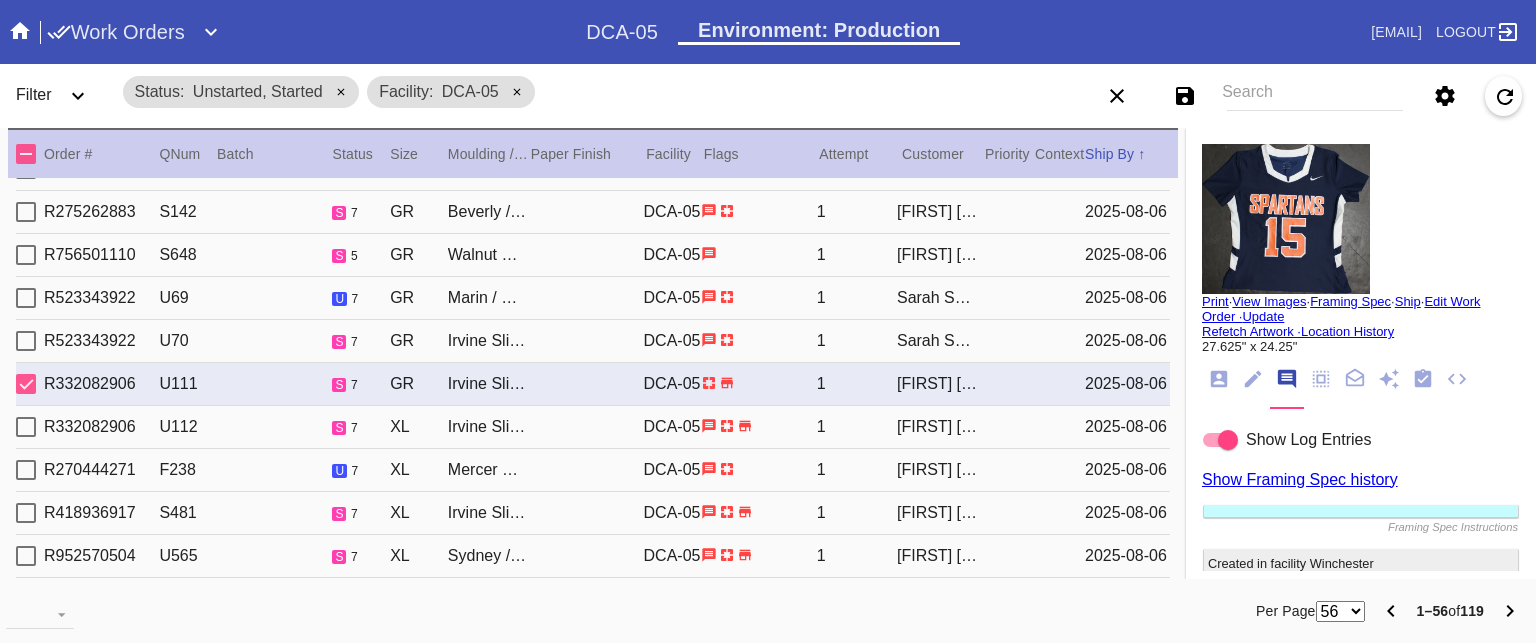 click on "R332082906 U112 s   7 XL Irvine Slim / White DCA-05 1 Robert Echols
2025-08-06" at bounding box center (593, 427) 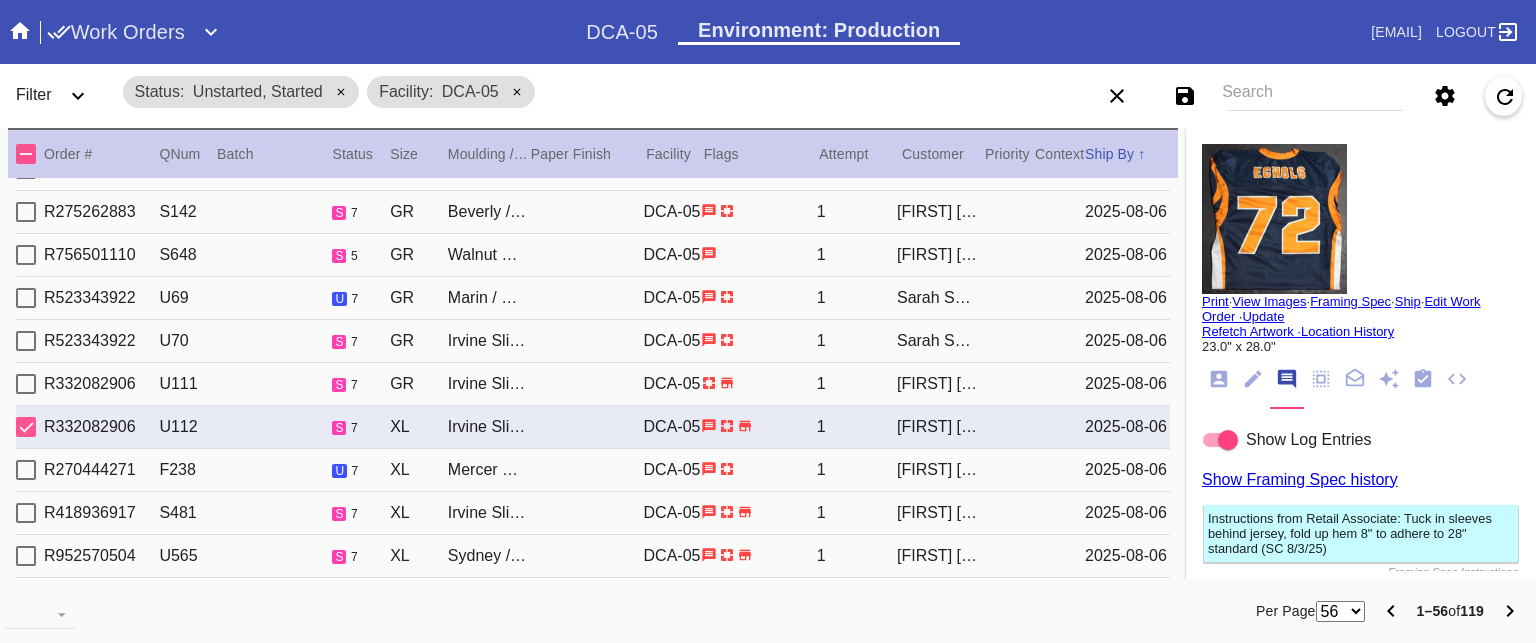 click on "R270444271 F238 u   7 XL Mercer Slim / White DCA-05 1 Tali Cohen
2025-08-06" at bounding box center [593, 470] 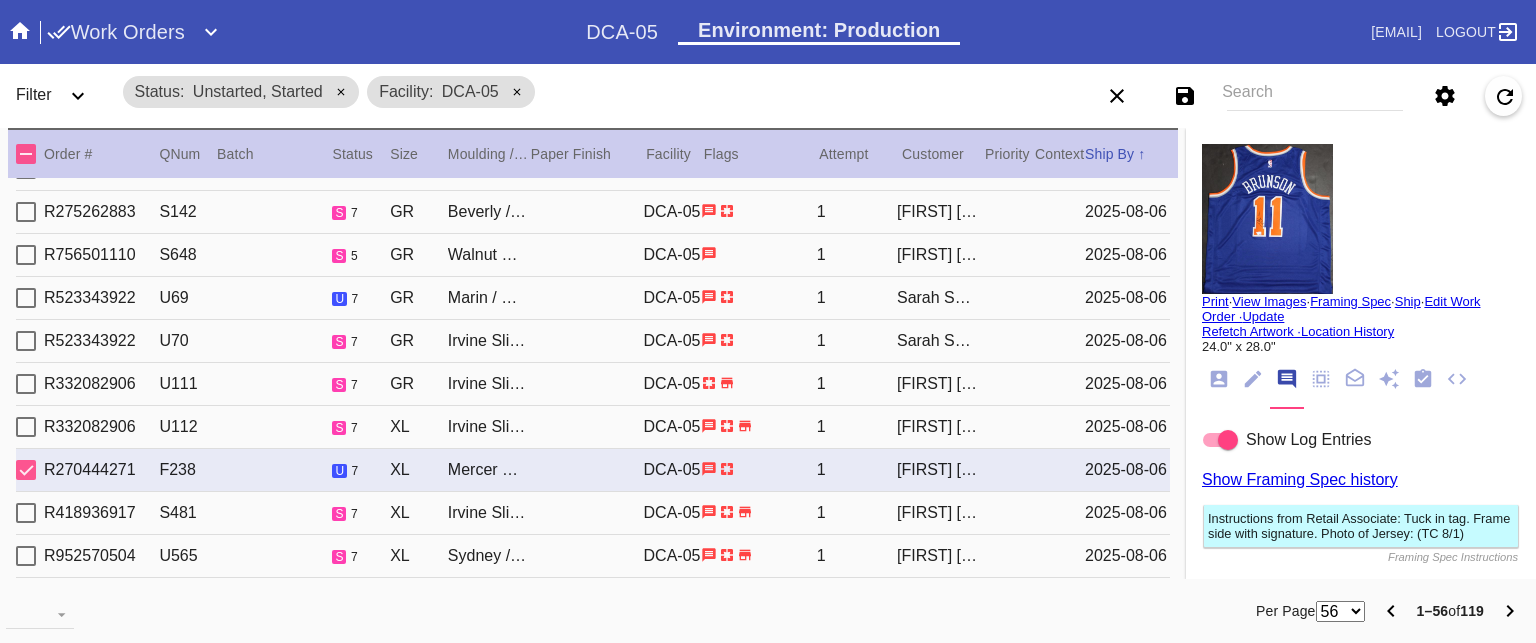 click on "R418936917 S481 s   7 XL Irvine Slim (Medium) / White DCA-05 1 Alison Werner
2025-08-06" at bounding box center [593, 513] 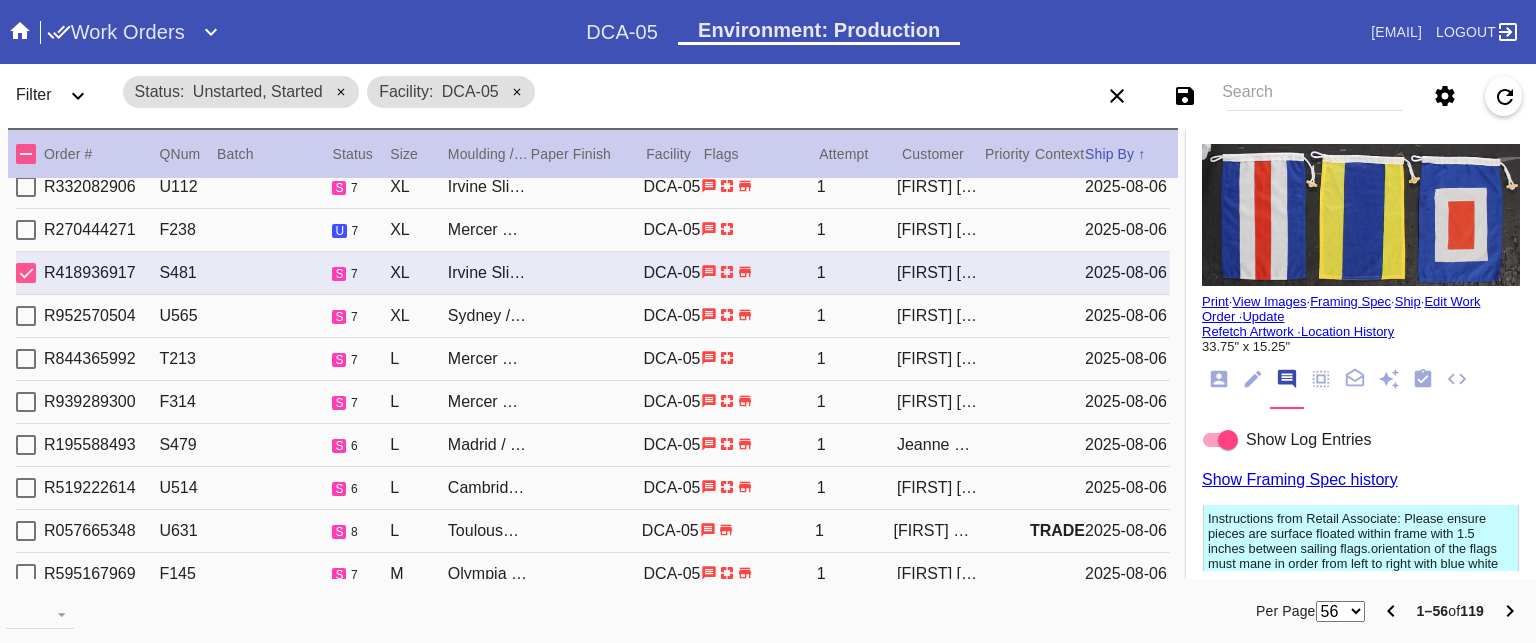 scroll, scrollTop: 634, scrollLeft: 0, axis: vertical 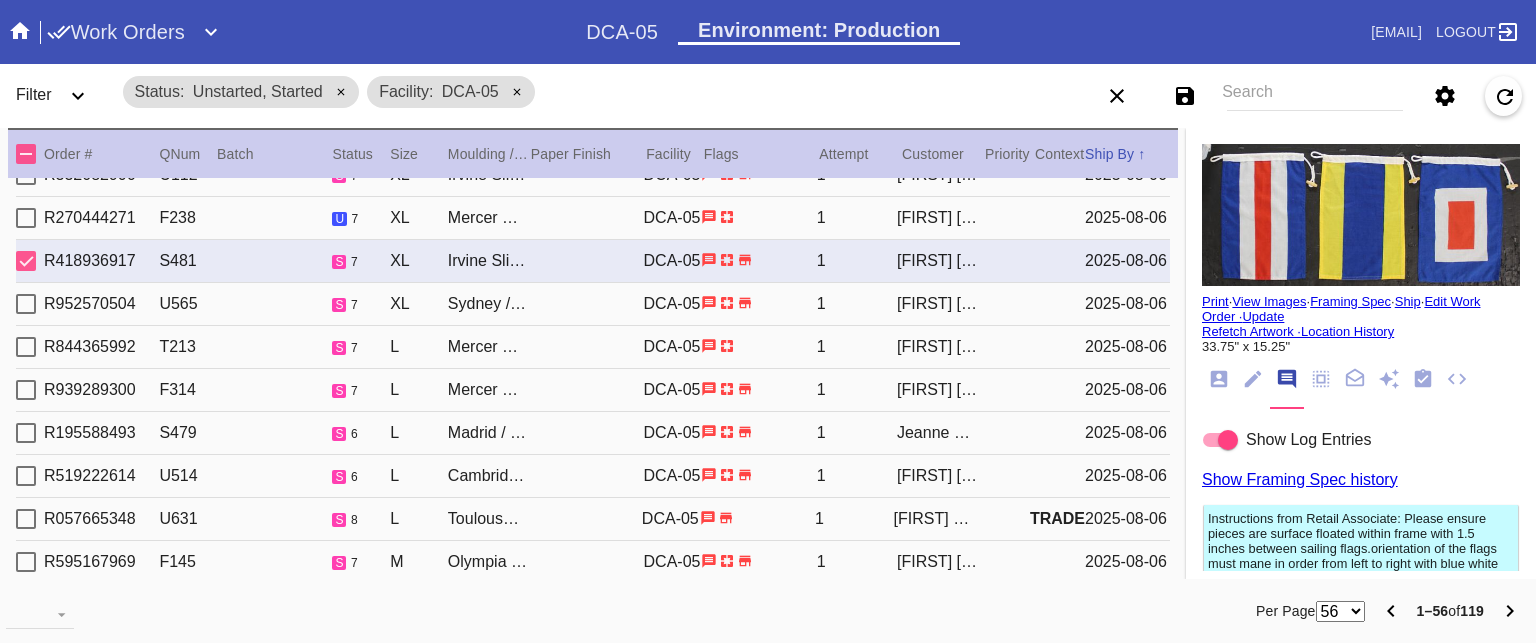 click on "R952570504 U565 s   7 XL Sydney / White DCA-05 1 Annalie Mathai
2025-08-06" at bounding box center (593, 304) 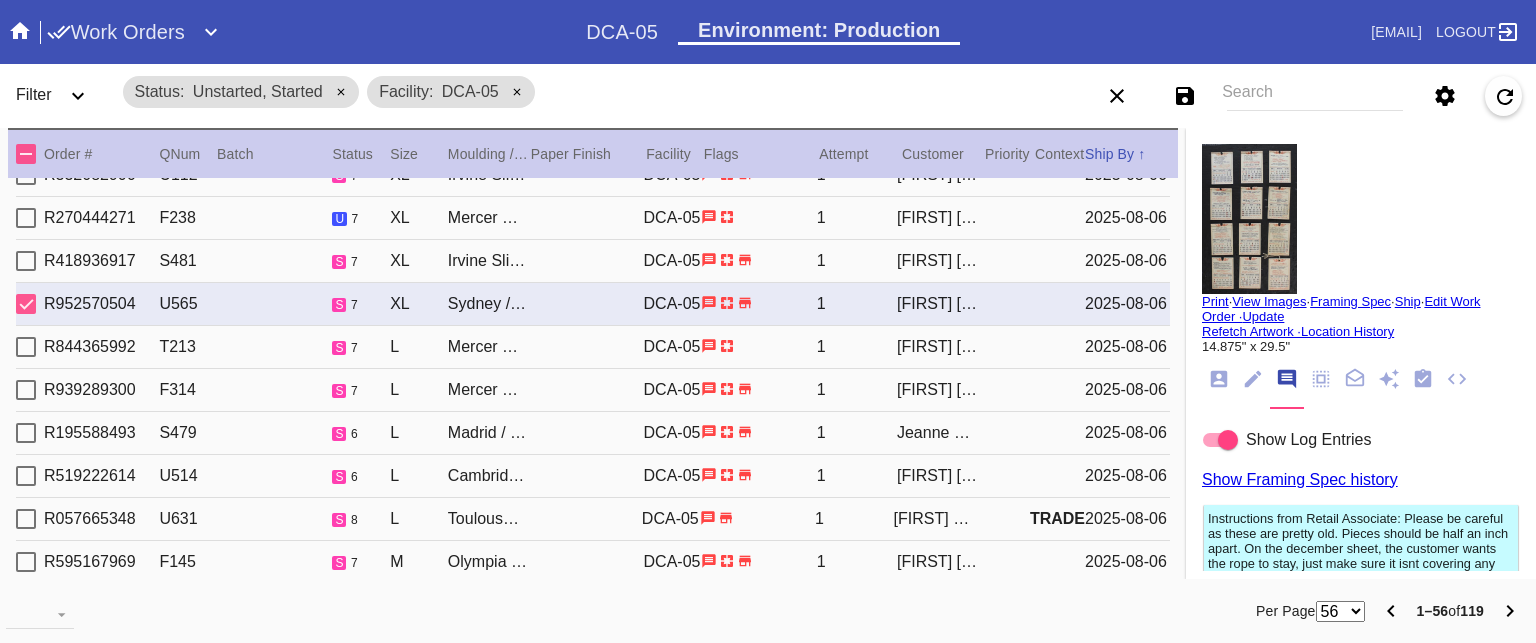 click on "R844365992 T213 s   7 L Mercer Slim (Medium) / White DCA-05 1 Lisa Lucibello
2025-08-06" at bounding box center [593, 347] 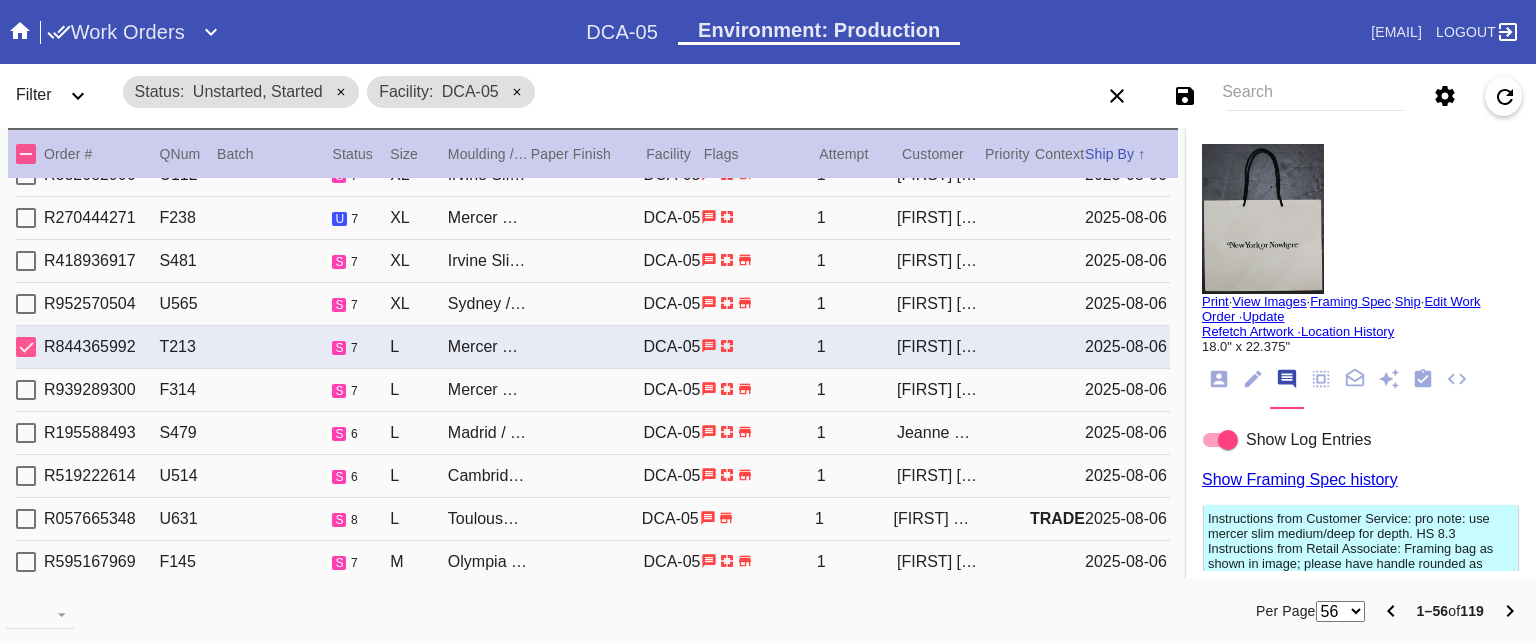 click on "R939289300 F314 s   7 L Mercer Slim (Medium) / White DCA-05 1 Lorea Stallard
2025-08-06" at bounding box center (593, 390) 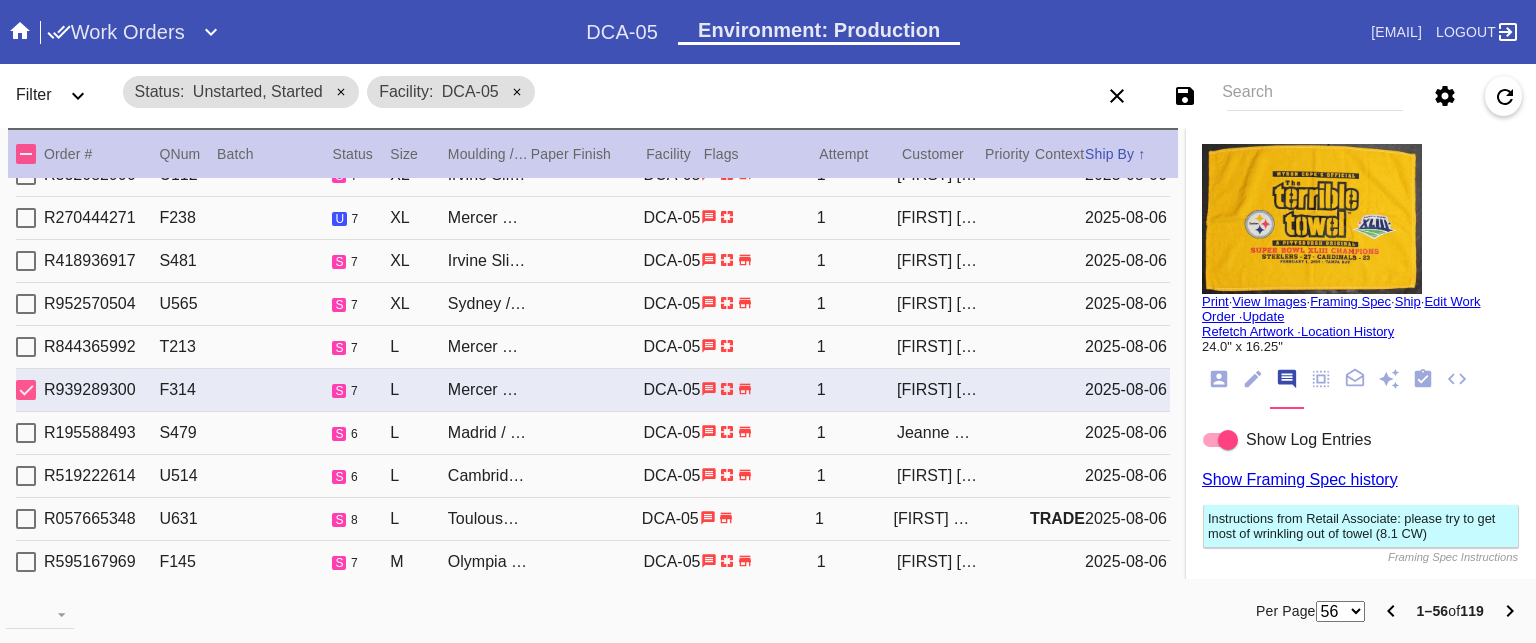 click on "R195588493 S479 s   6 L Madrid / White DCA-05 1 Jeanne Meagher
2025-08-06" at bounding box center [593, 433] 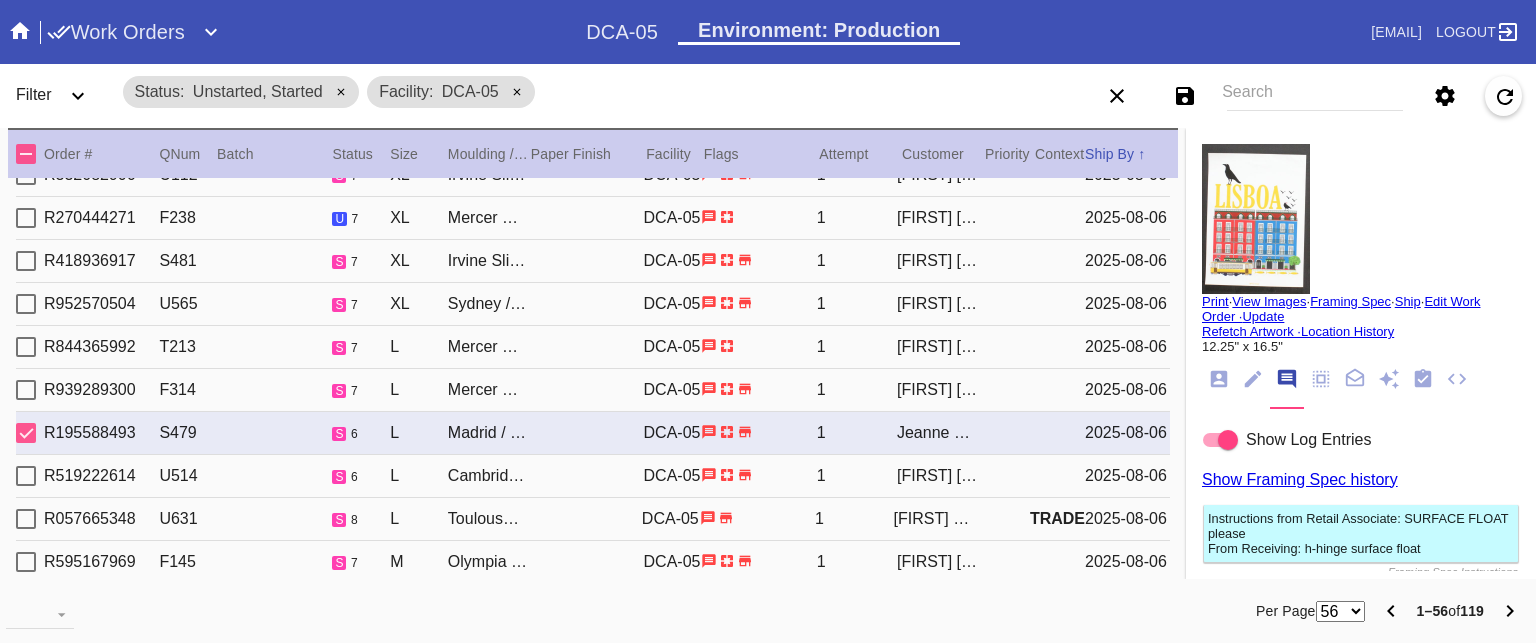 scroll, scrollTop: 708, scrollLeft: 0, axis: vertical 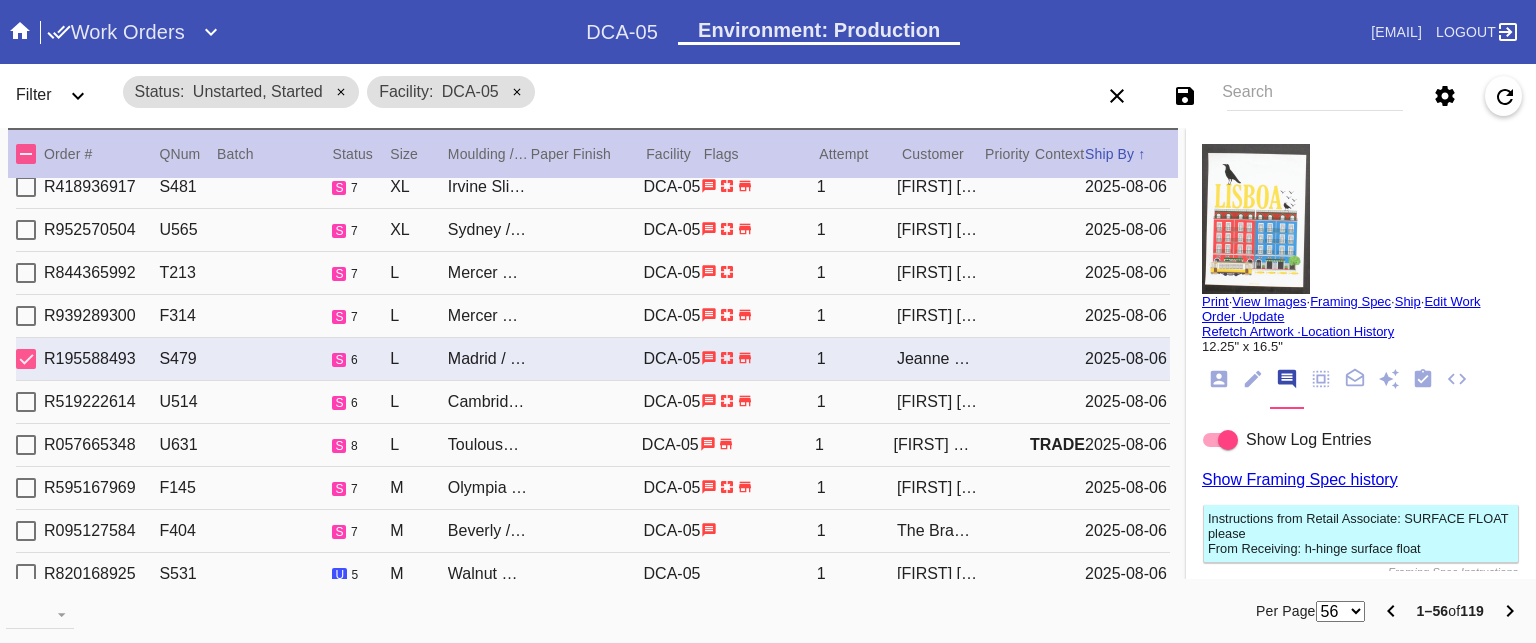 click on "R519222614 U514 s   6 L Cambridge / White DCA-05 1 Bryan Hancock
2025-08-06" at bounding box center [593, 402] 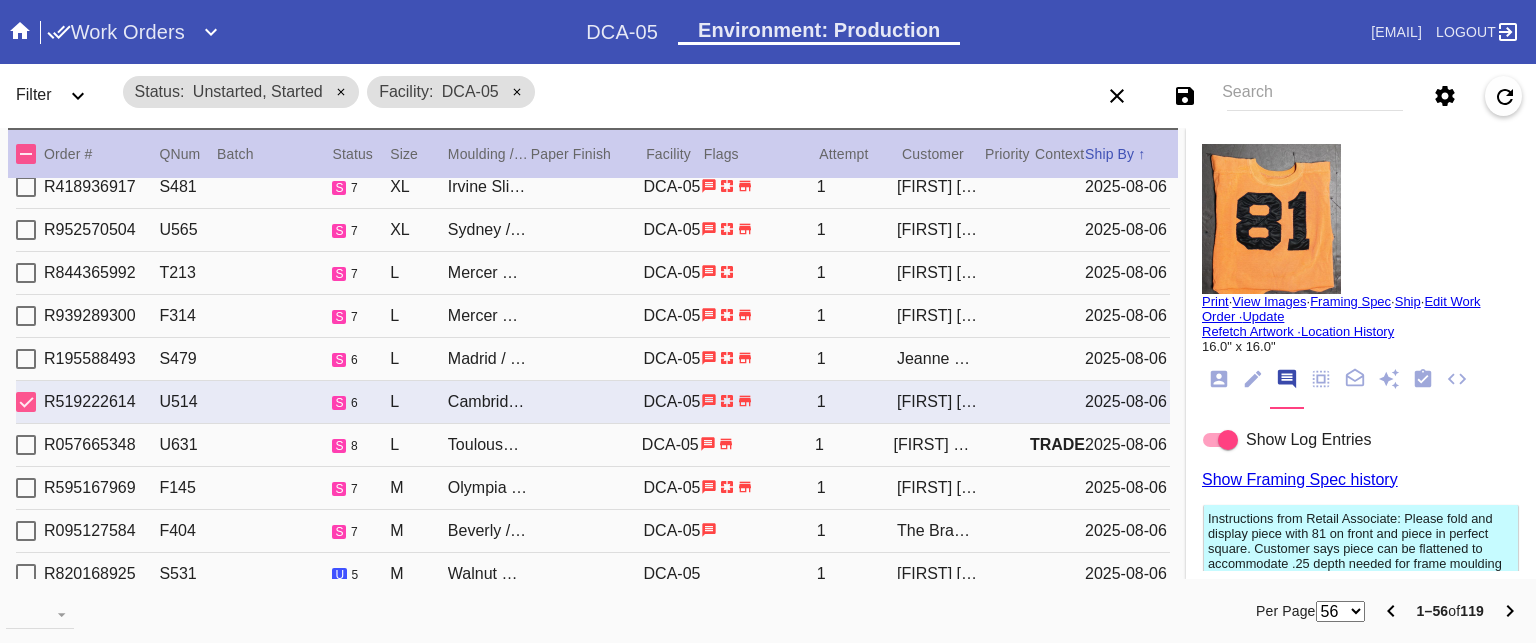 click on "R519222614 U514 s   6 L Cambridge / White DCA-05 1 Bryan Hancock
2025-08-06" at bounding box center (593, 402) 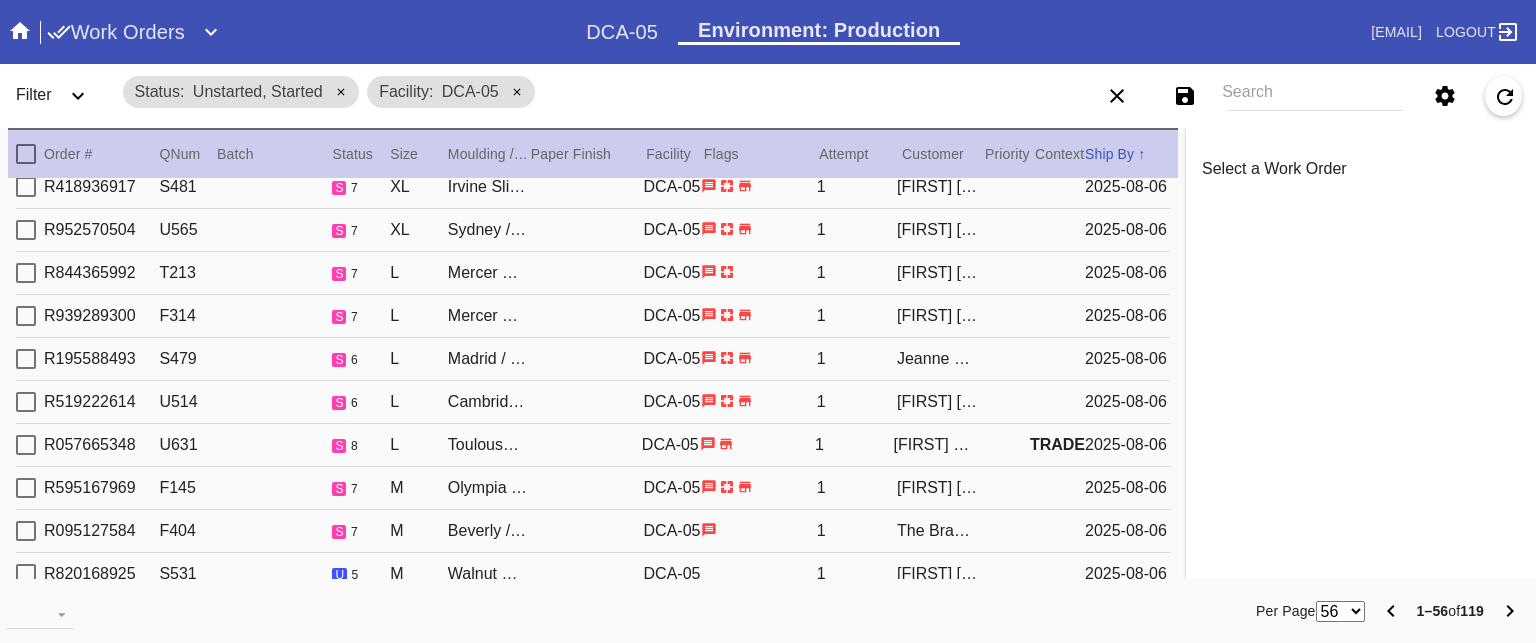 click on "R519222614 U514 s   6 L Cambridge / White DCA-05 1 Bryan Hancock
2025-08-06" at bounding box center (593, 402) 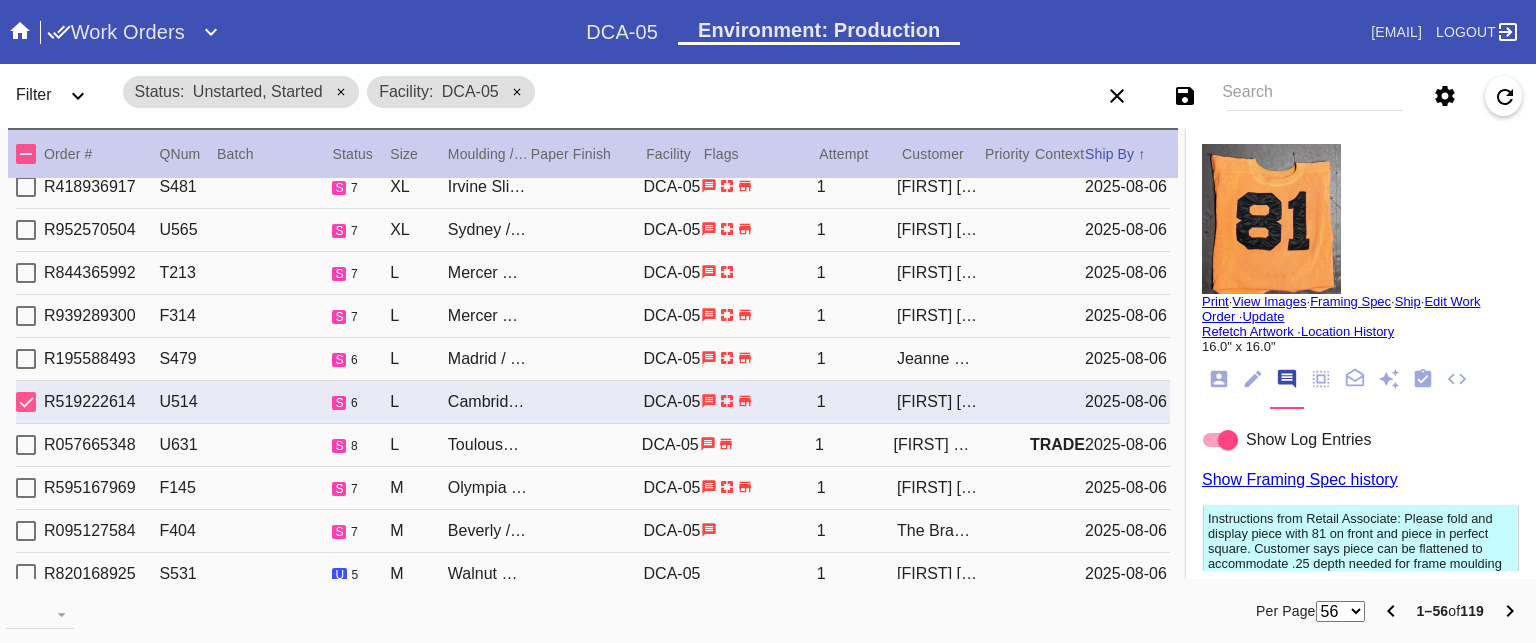click on "R519222614 U514 s   6 L Cambridge / White DCA-05 1 Bryan Hancock
2025-08-06" at bounding box center (593, 402) 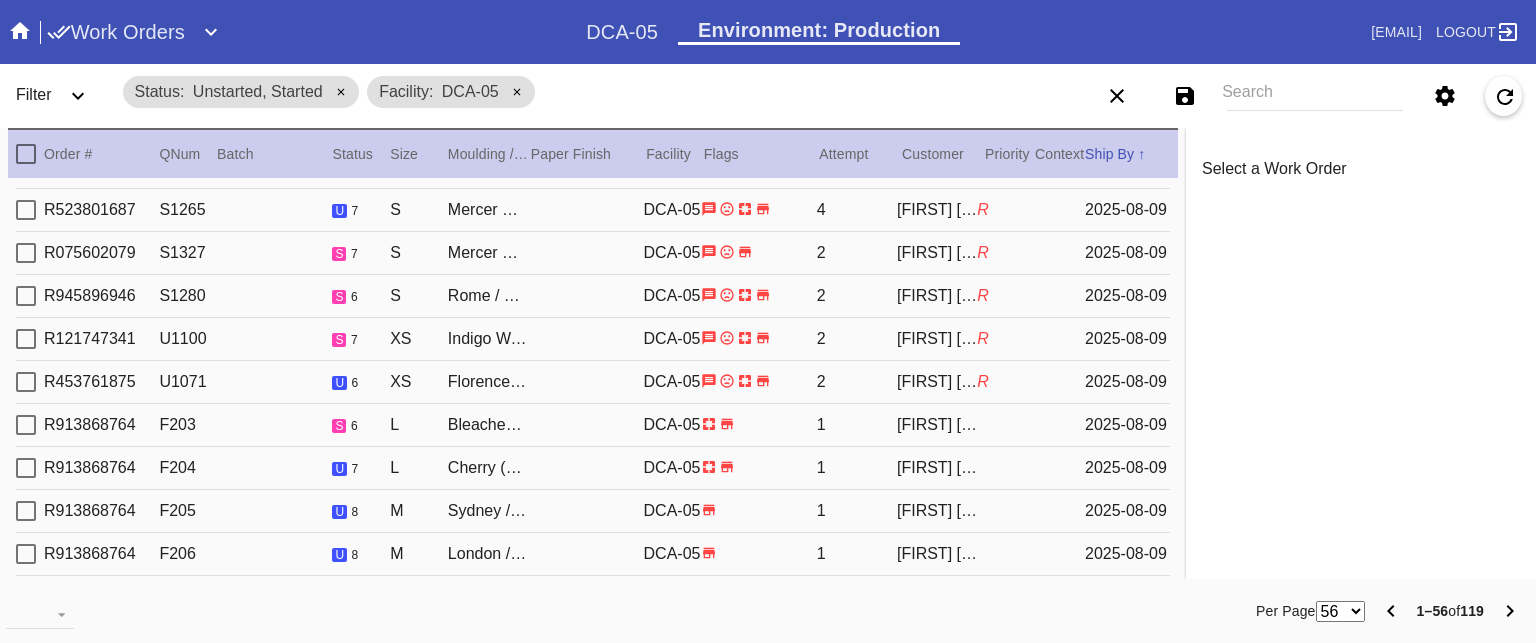 scroll, scrollTop: 2012, scrollLeft: 0, axis: vertical 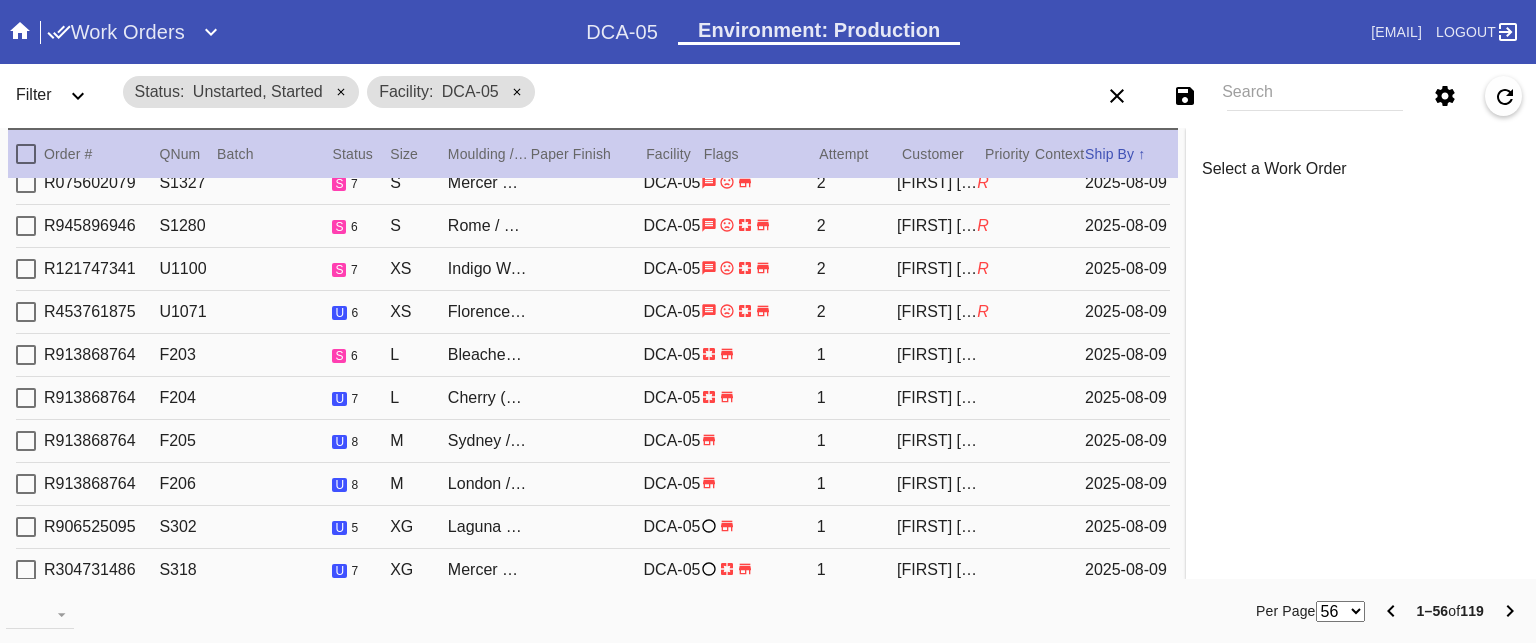 click on "R304731486 S318 u   7 XG Mercer Slim (Medium) / White DCA-05 1 Rachel Shuster
2025-08-09" at bounding box center (593, 570) 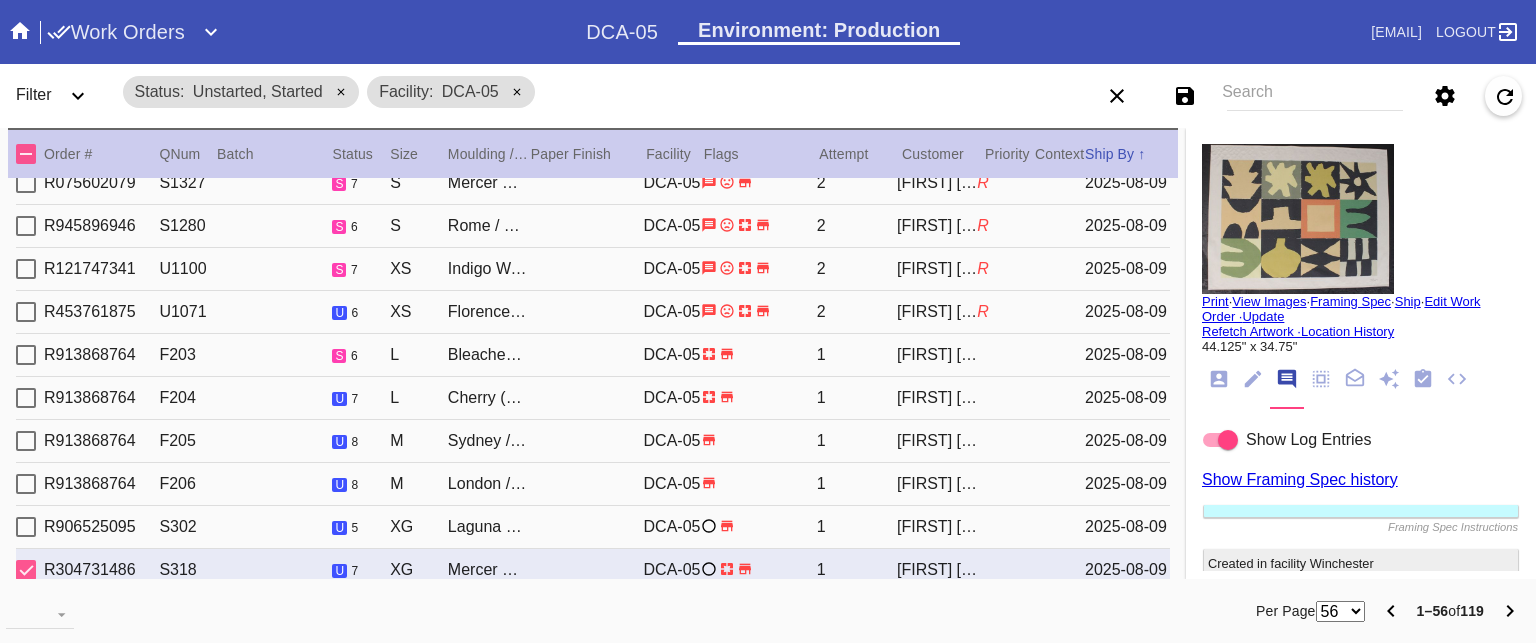 click on "R906525095 S302 u   5 XG Laguna Deep / Canvas DCA-05 1 Pek Goonewardena
2025-08-09" at bounding box center (593, 527) 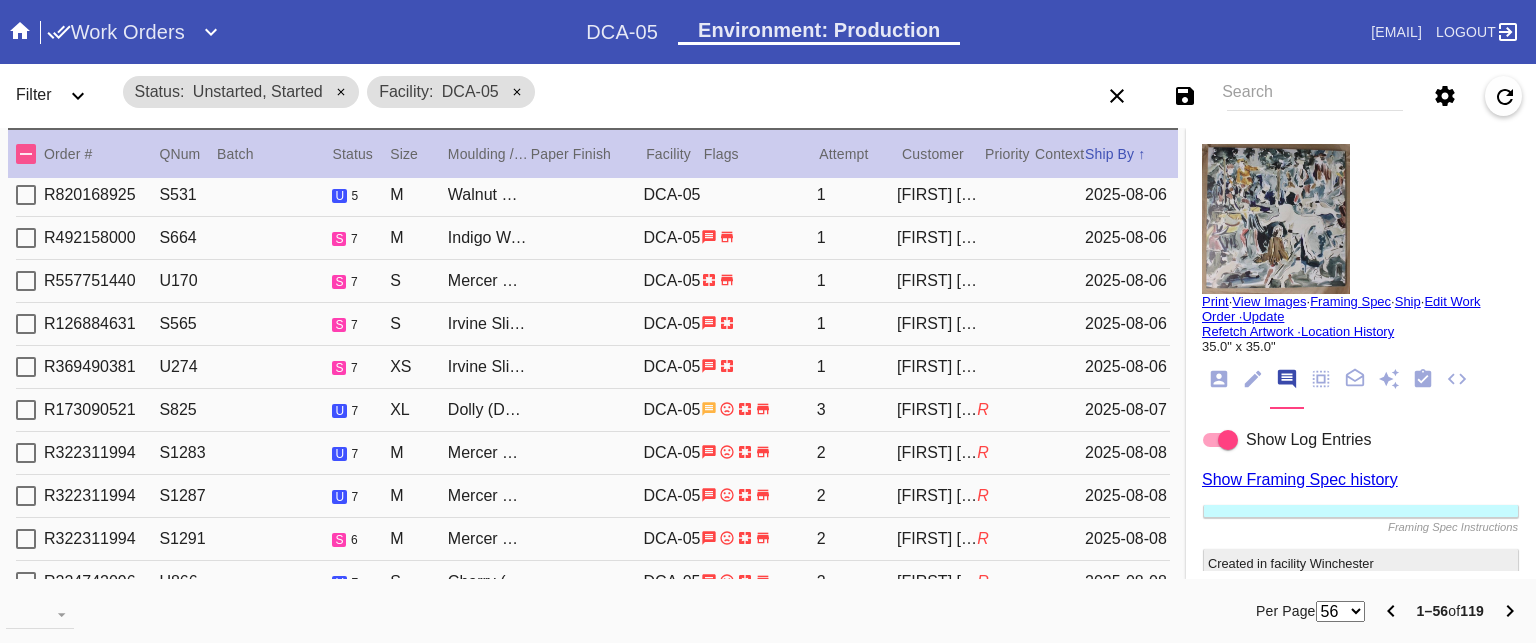 scroll, scrollTop: 1088, scrollLeft: 0, axis: vertical 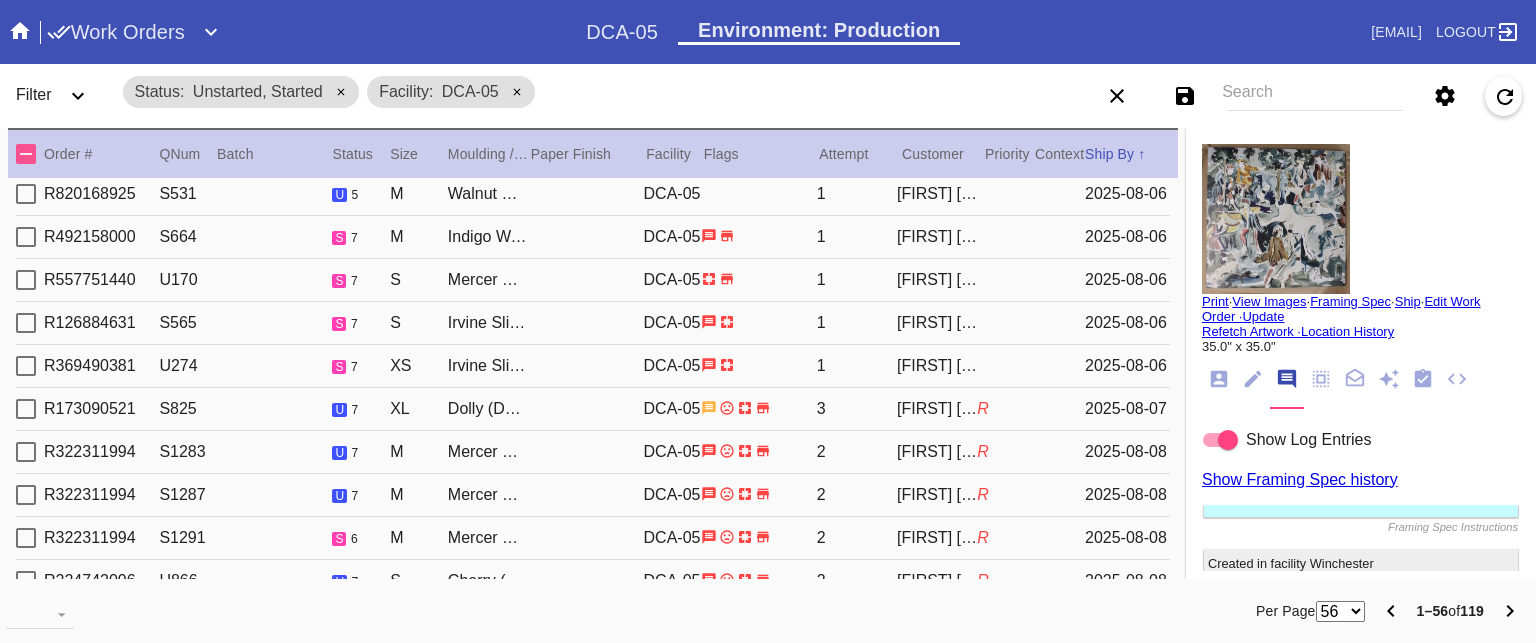 click on "R173090521 S825 u   7 XL Dolly (Deep) / White DCA-05 3 Tyler Harris
R
2025-08-07" at bounding box center (593, 409) 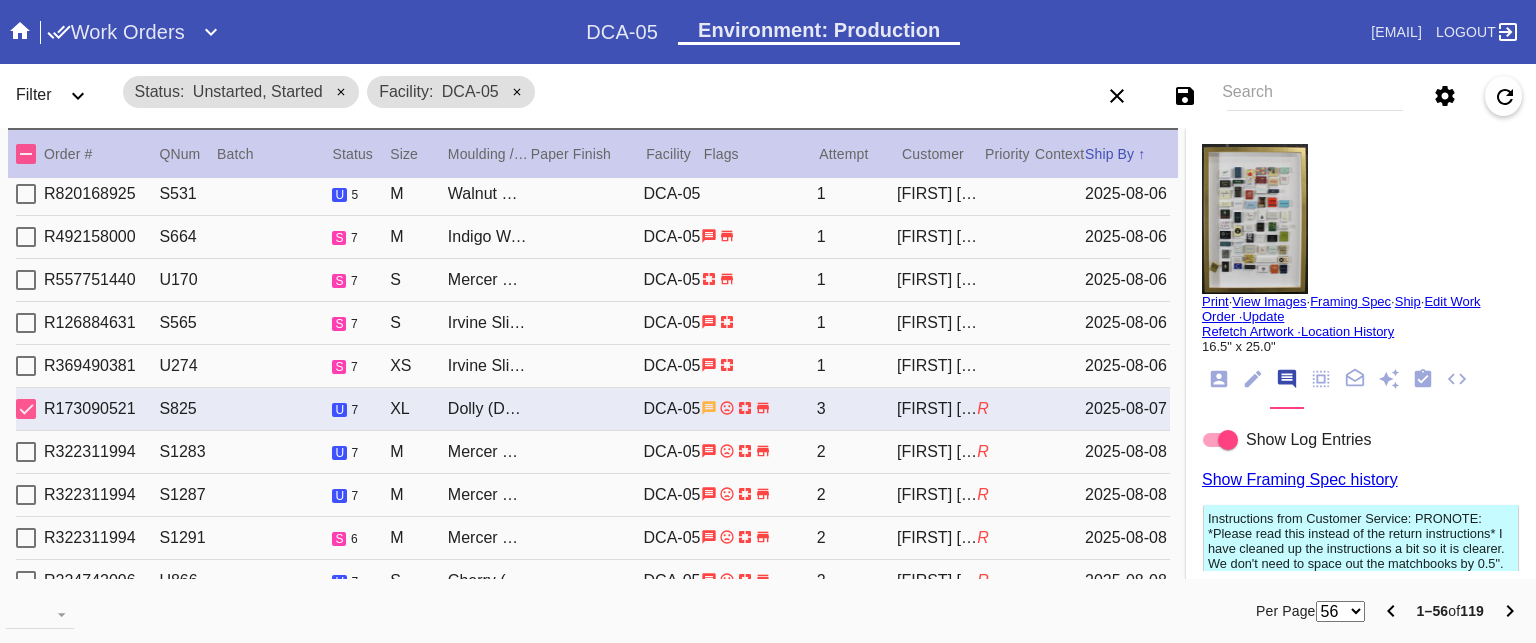 click on "R322311994 S1283 u   7 M Mercer Slim / White DCA-05 2 Evelyn Twitchell
R
2025-08-08" at bounding box center (593, 452) 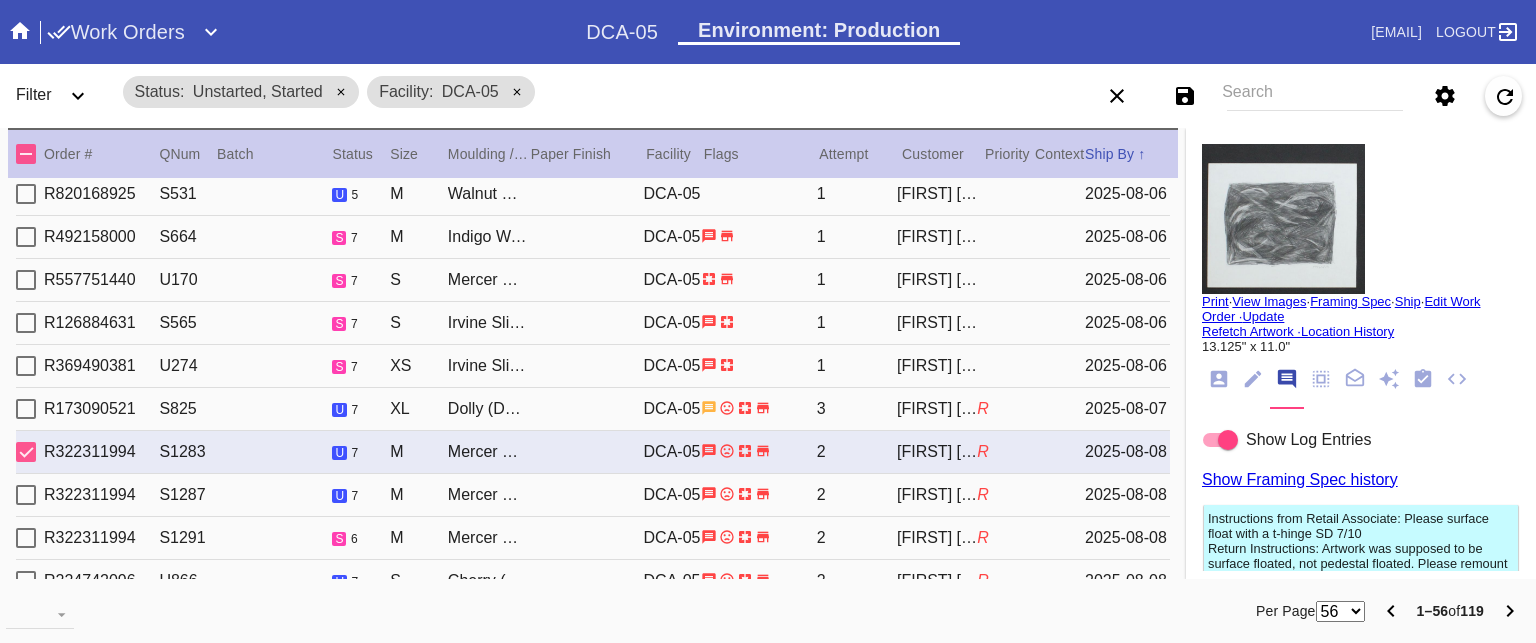 click on "R322311994 S1287 u   7 M Mercer Slim / White DCA-05 2 Evelyn Twitchell
R
2025-08-08" at bounding box center [593, 495] 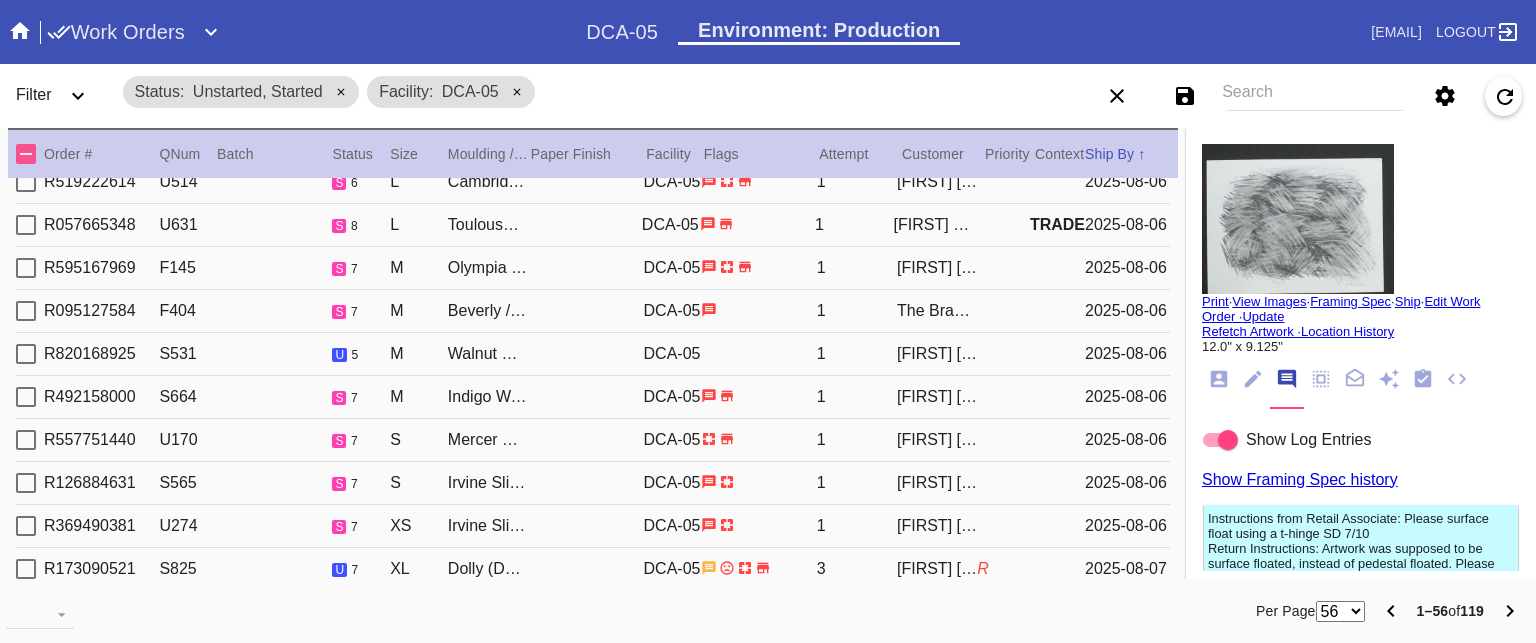 scroll, scrollTop: 928, scrollLeft: 0, axis: vertical 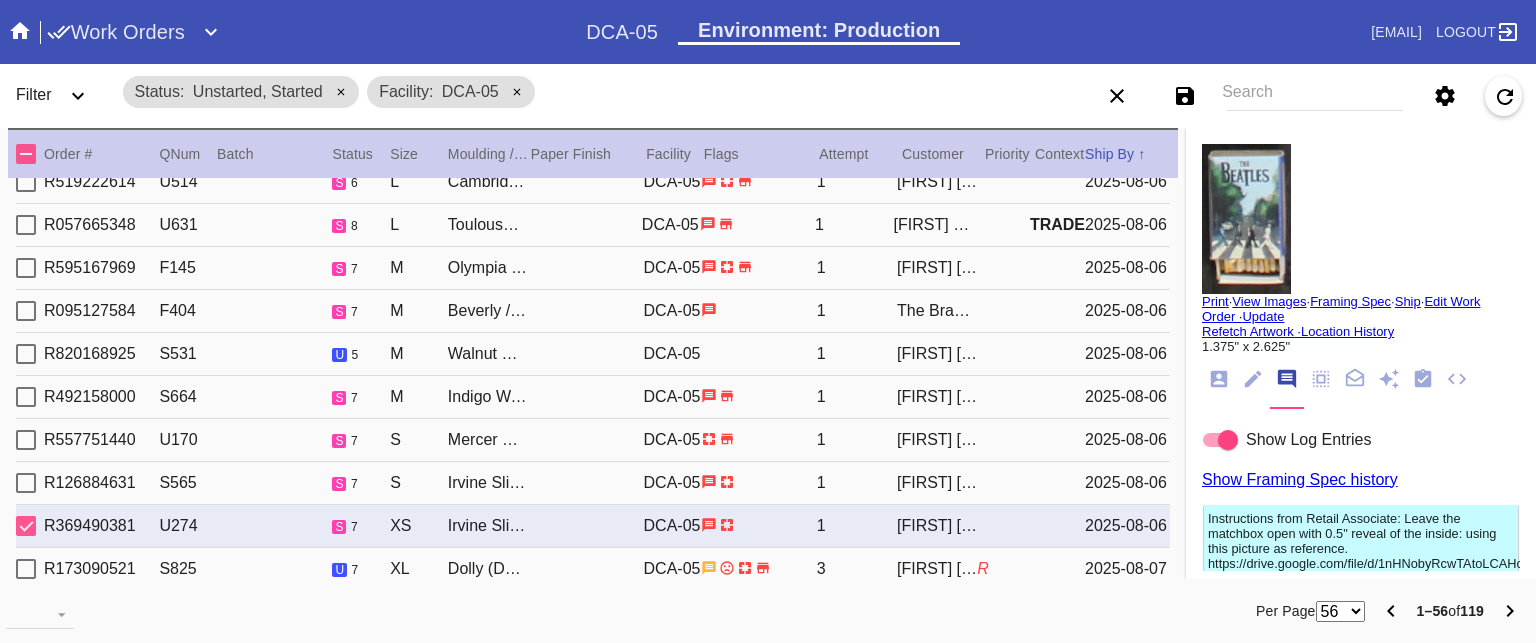 click on "R126884631 S565 s   7 S Irvine Slim / White DCA-05 1 Madison Magruder
2025-08-06" at bounding box center (593, 483) 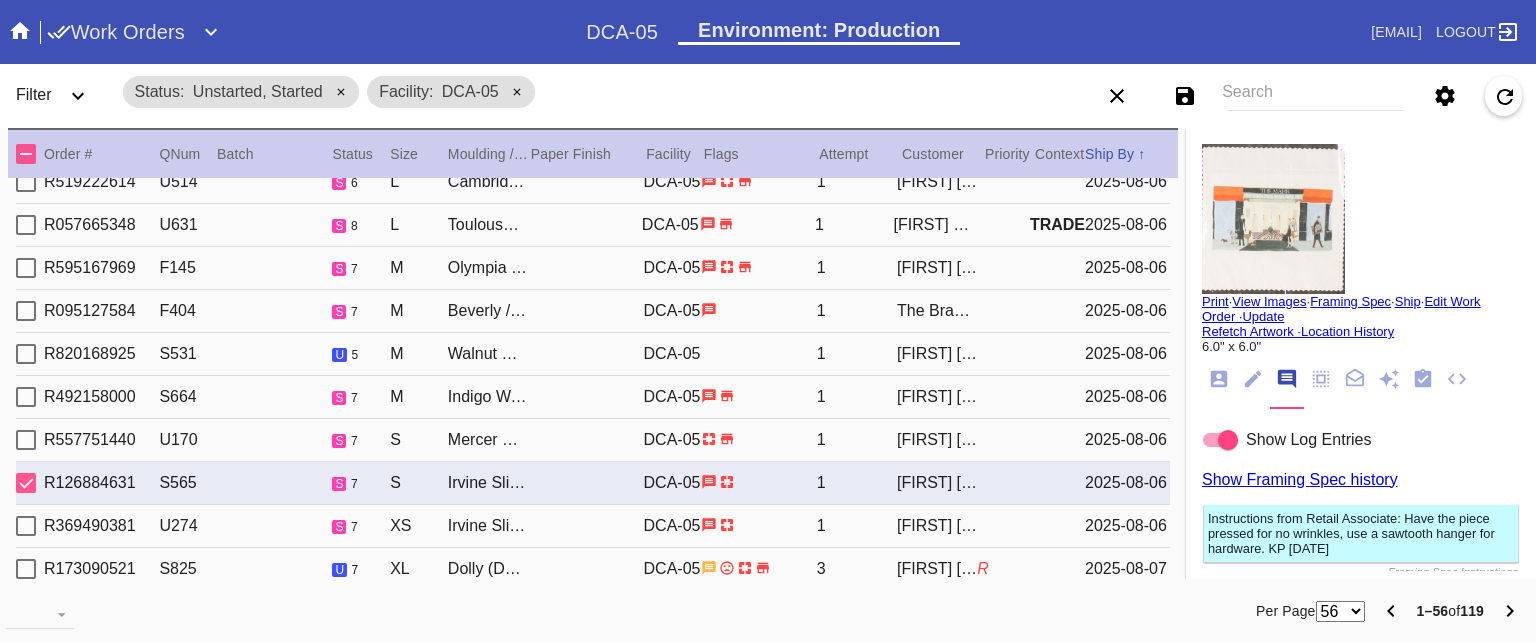 click on "R557751440 U170 s   7 S Mercer Slim / White DCA-05 1 Alyssa Cogen
2025-08-06" at bounding box center [593, 440] 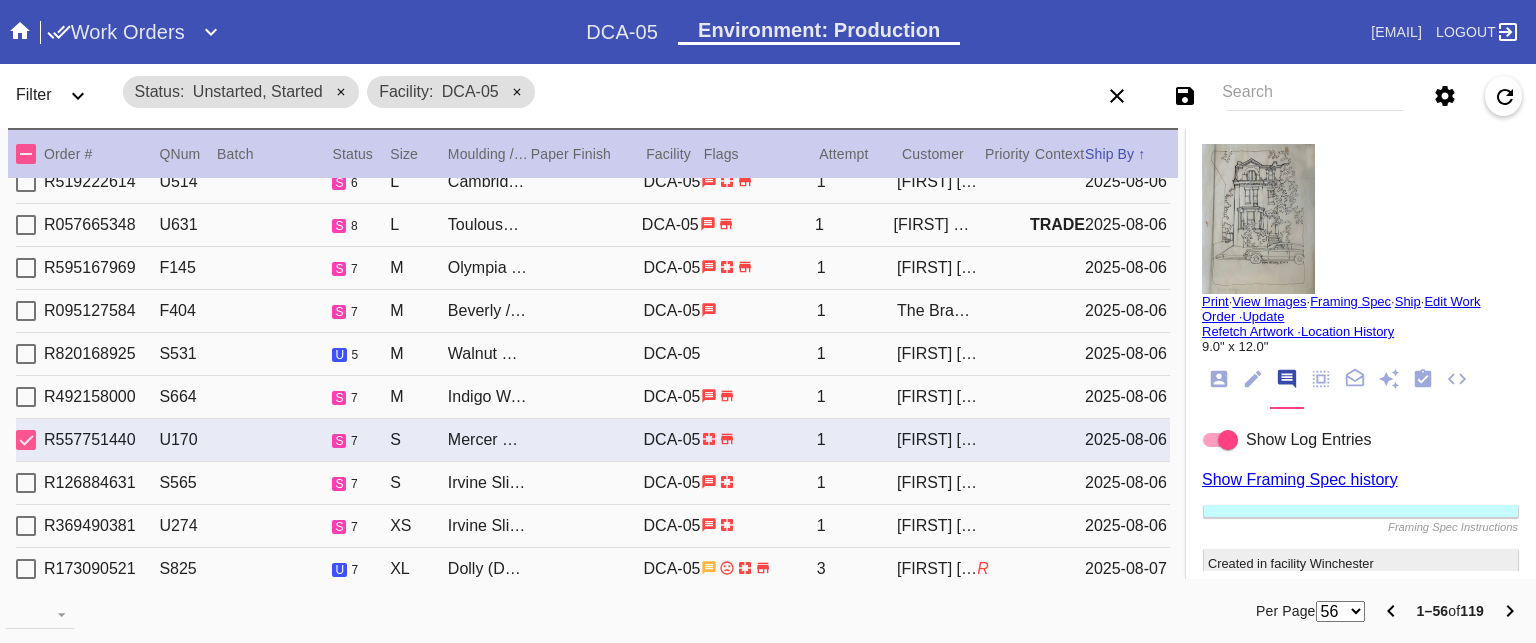 click on "R492158000 S664 s   7 M Indigo Walnut Round / Digital White DCA-05 1 Carroll Neale
2025-08-06" at bounding box center (593, 397) 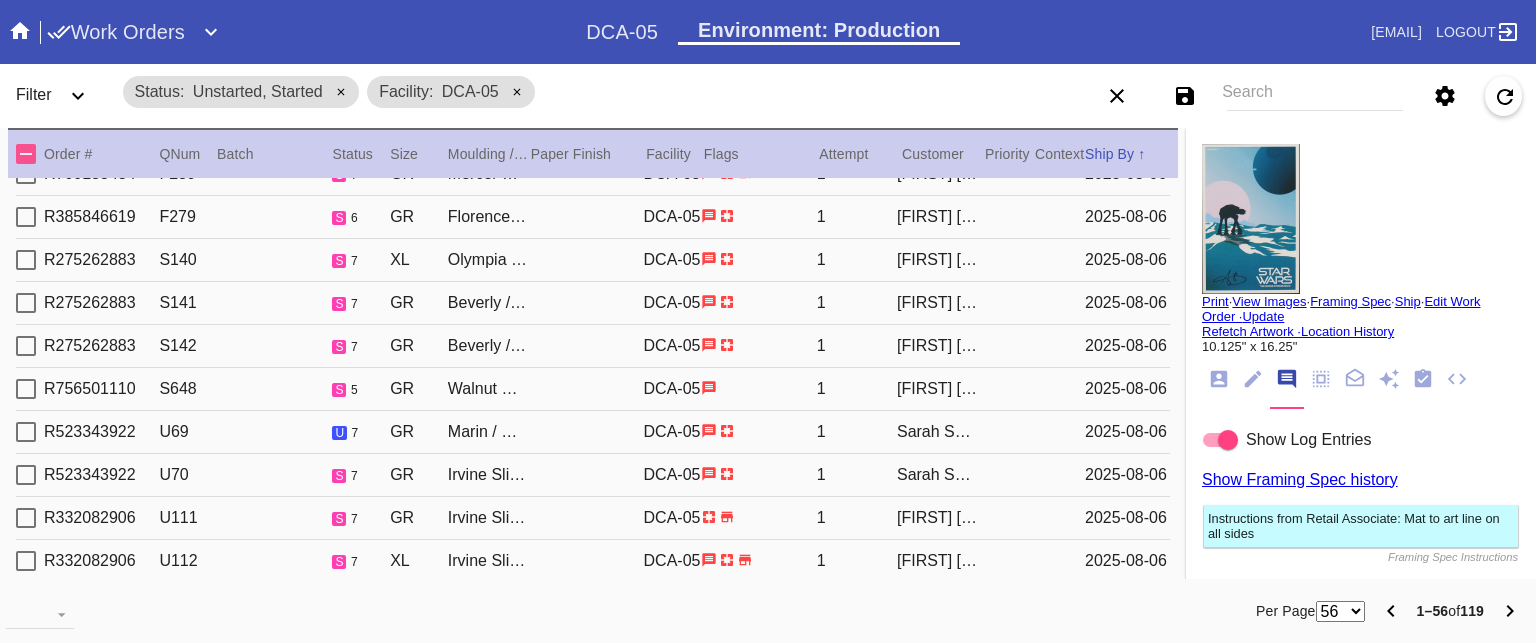 scroll, scrollTop: 0, scrollLeft: 0, axis: both 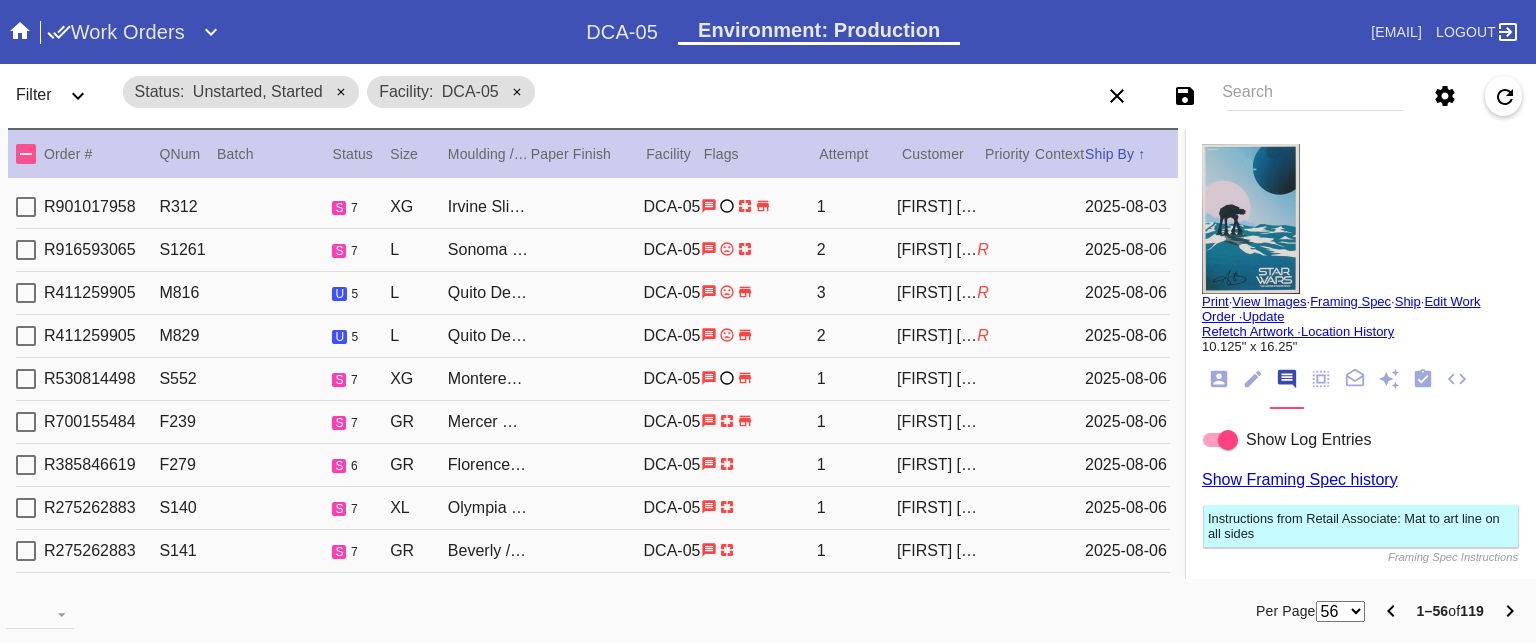 click at bounding box center (517, 93) 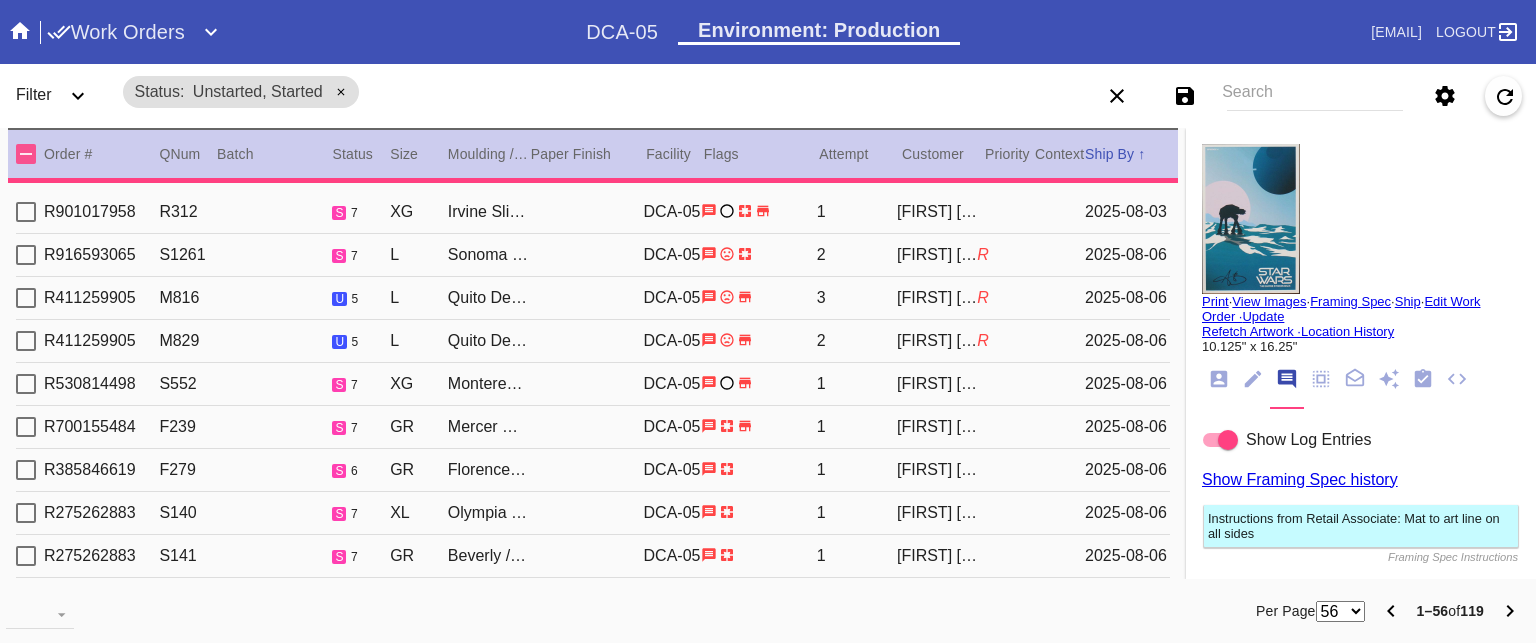 click 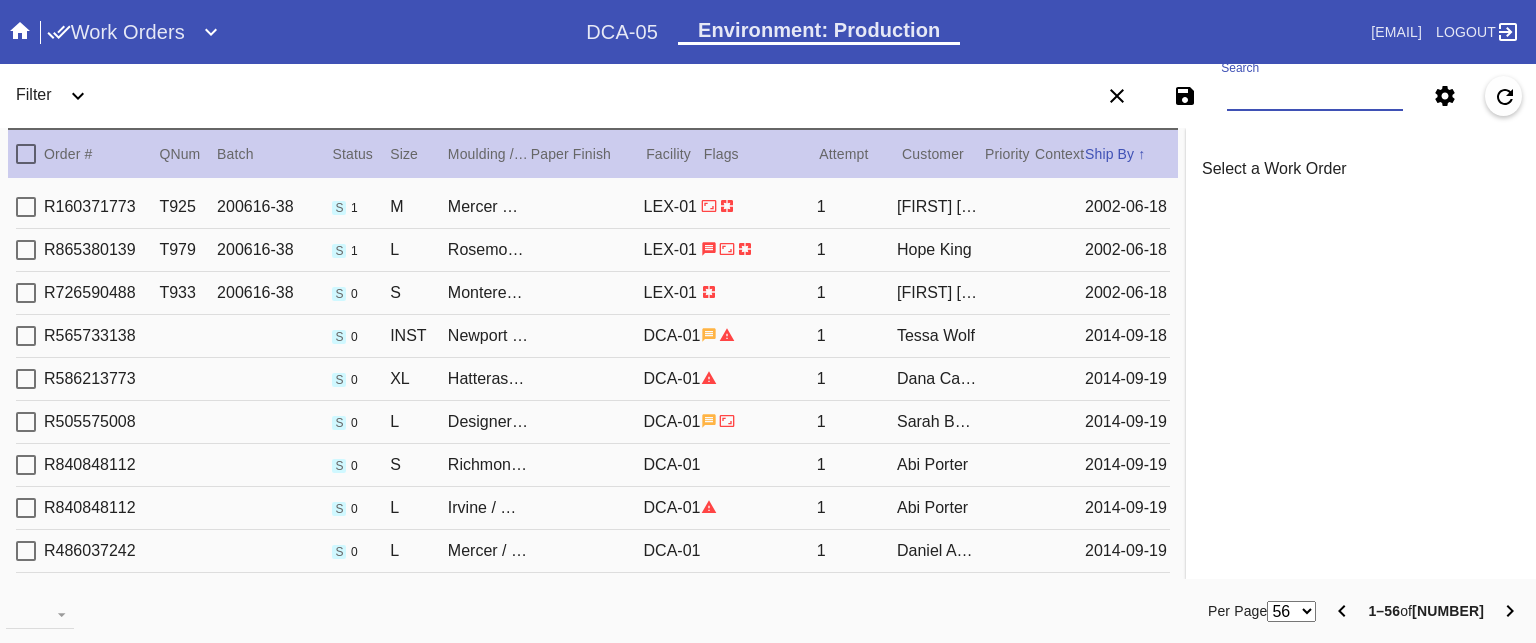 click on "Search" at bounding box center (1315, 96) 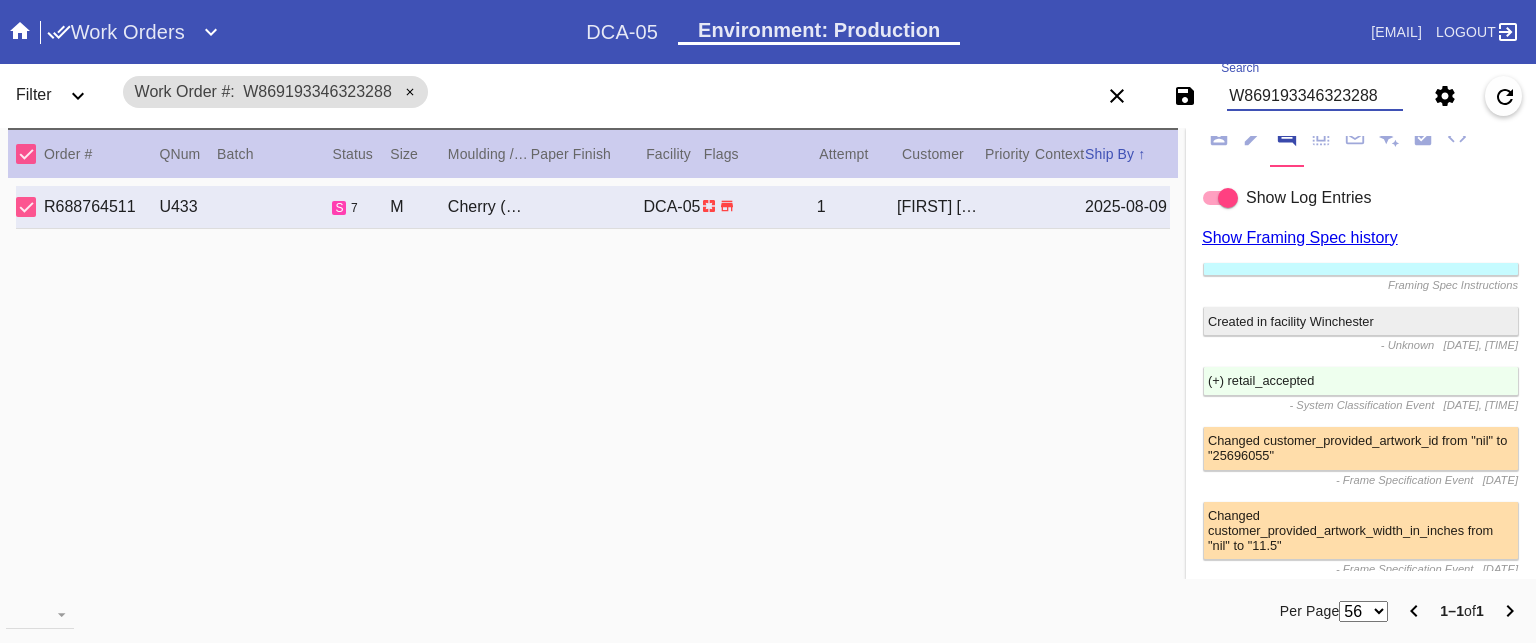 scroll, scrollTop: 0, scrollLeft: 0, axis: both 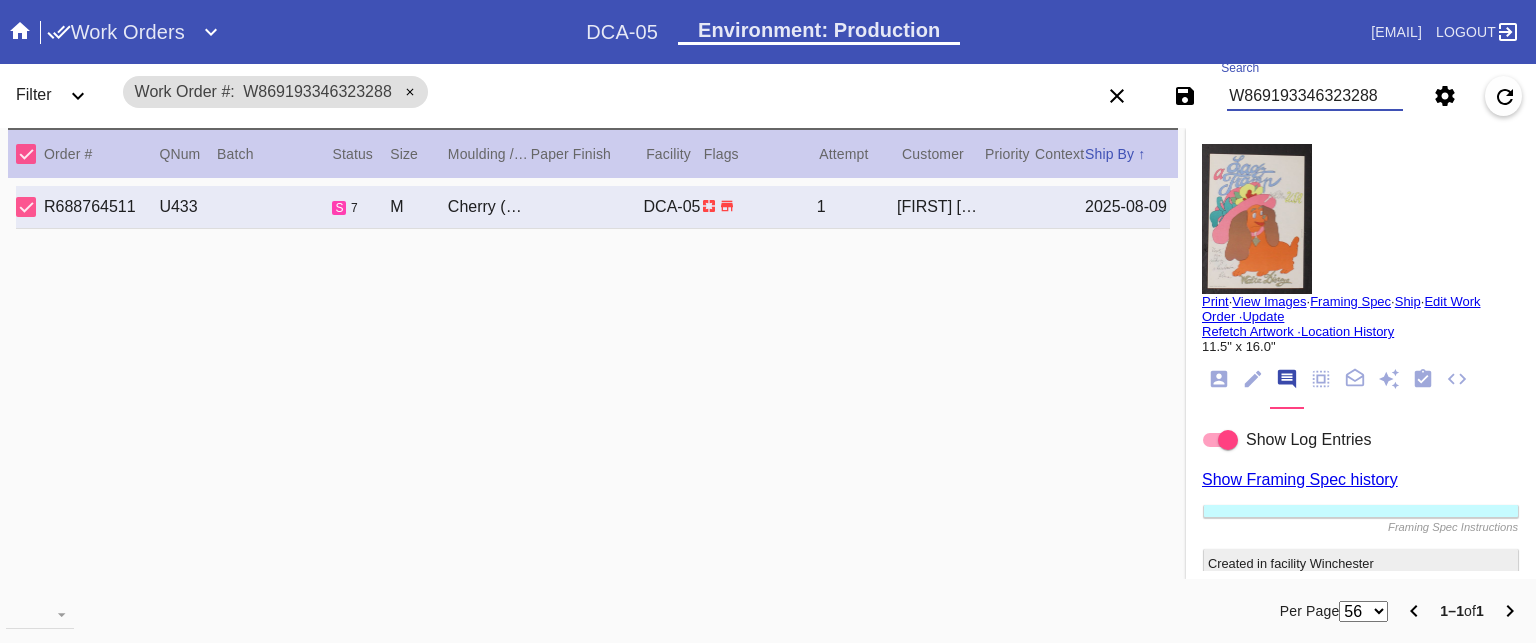 click 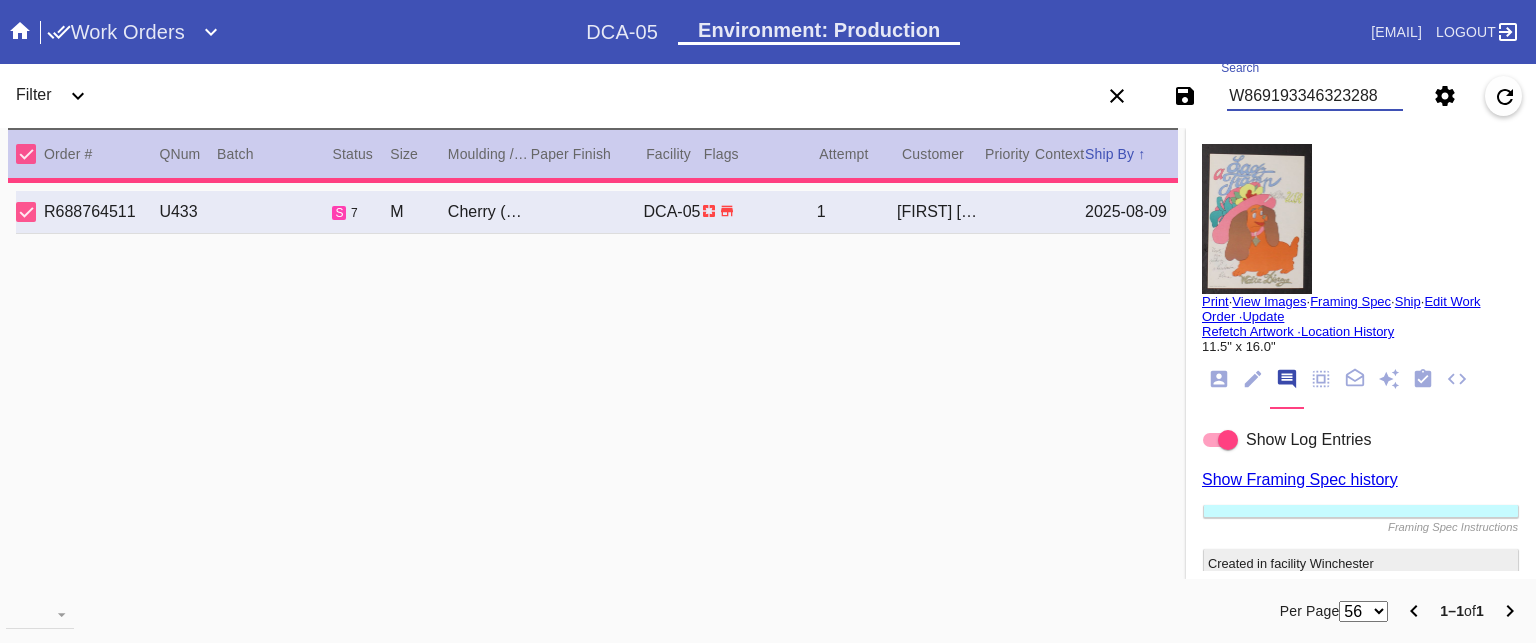 click on "W869193346323288" at bounding box center (1315, 96) 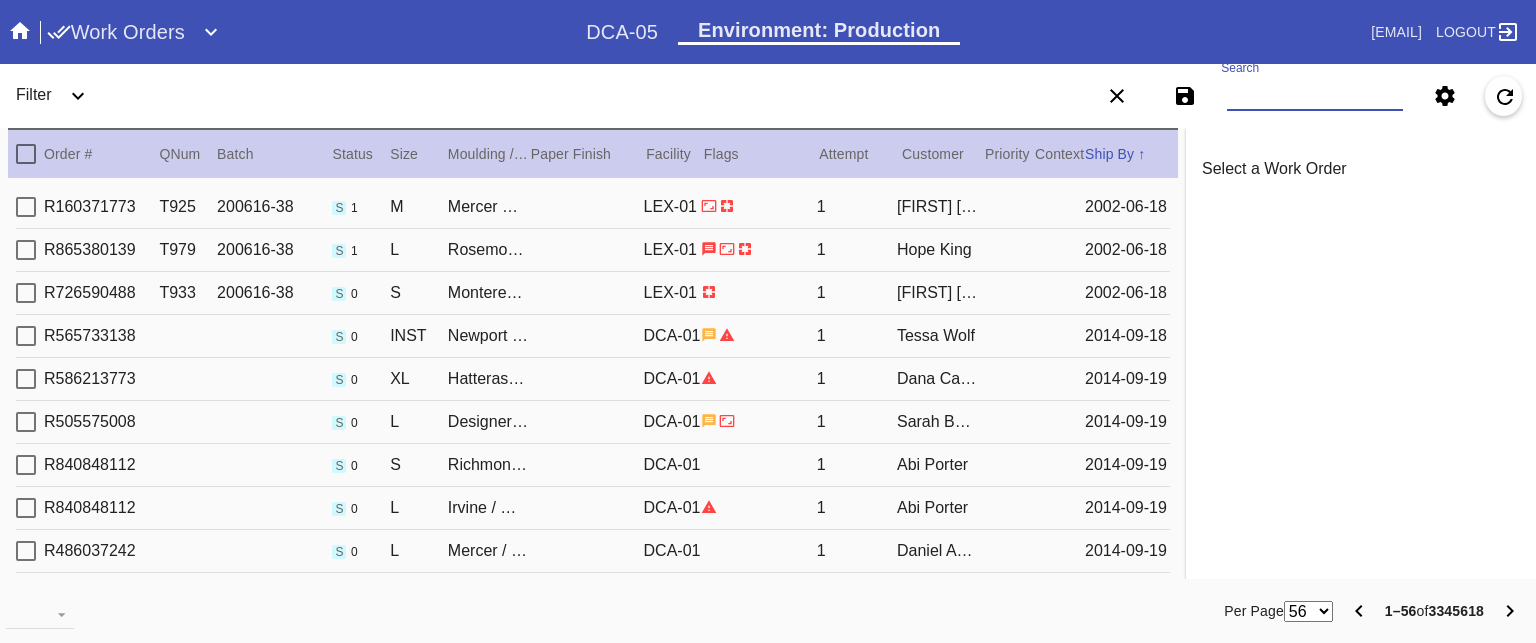 click on "Search" at bounding box center (1315, 96) 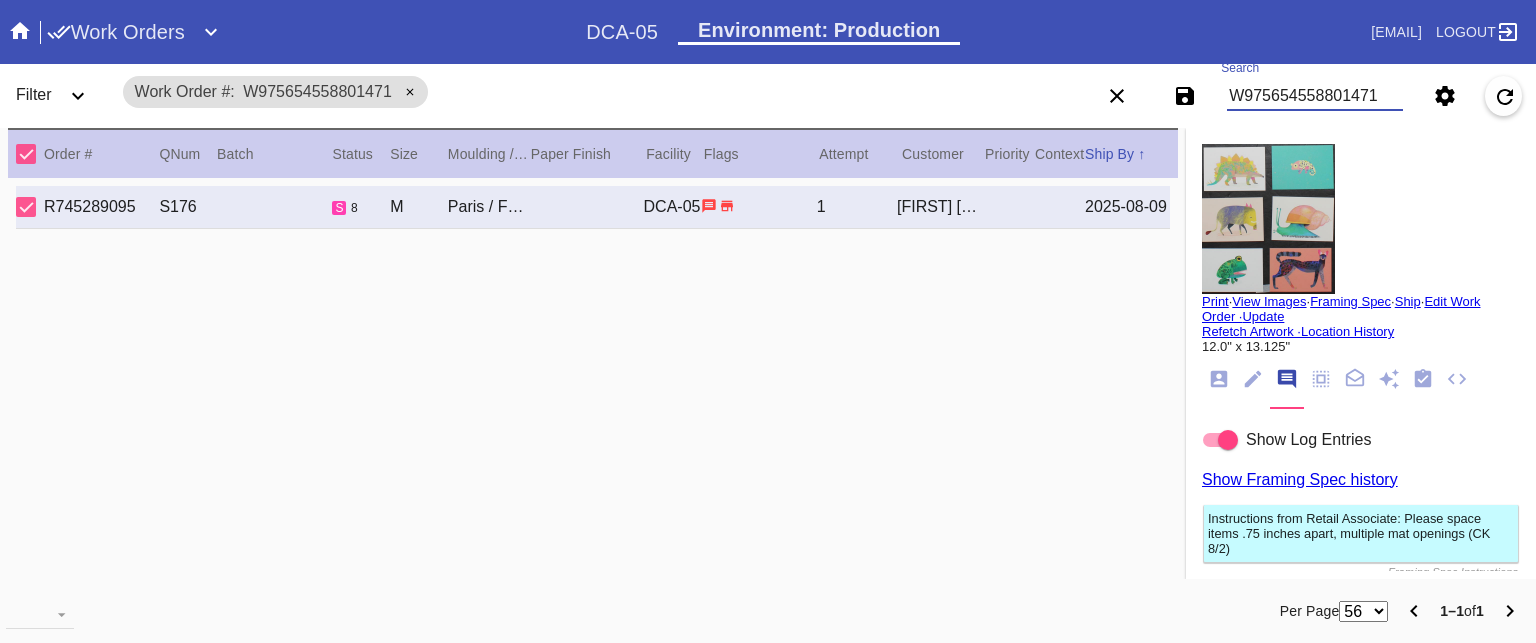 click on "W975654558801471" at bounding box center [1315, 96] 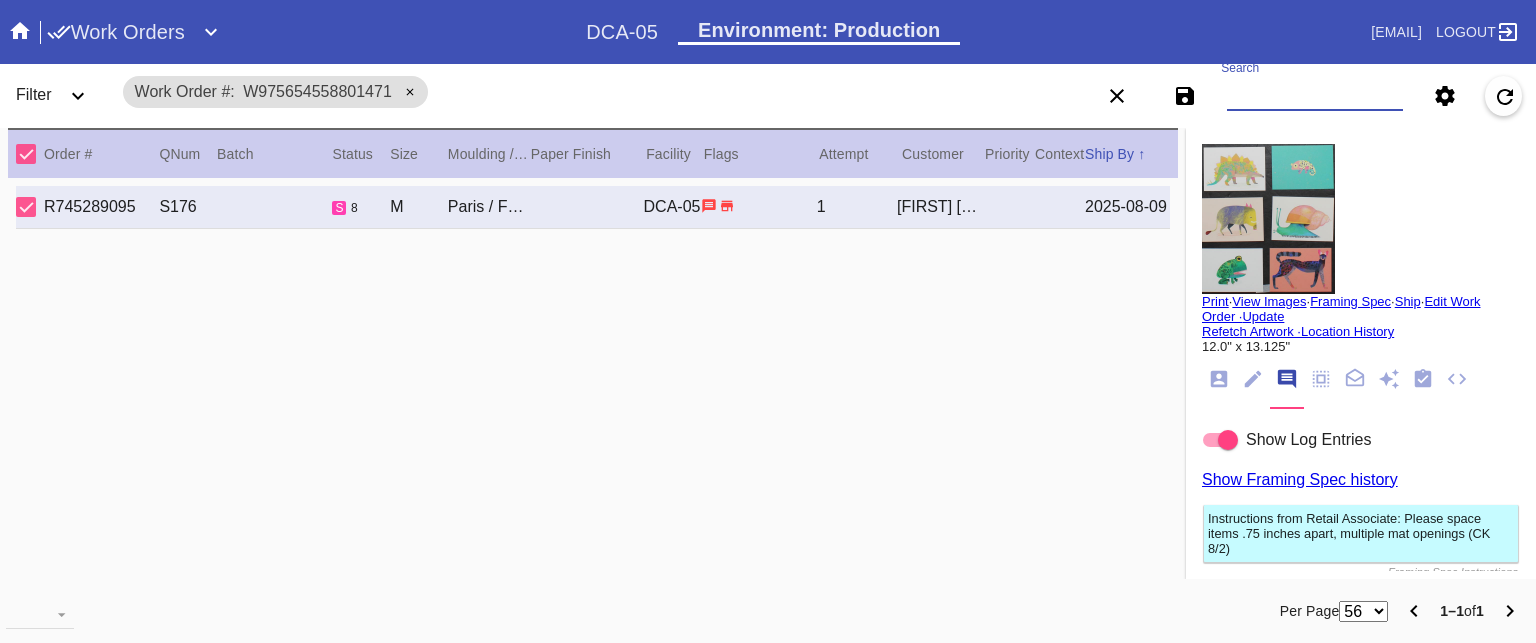 click on "R745289095 S176 s   8 M Paris / Fabric White DCA-05 1 David Dwyer
2025-08-09" at bounding box center (593, 389) 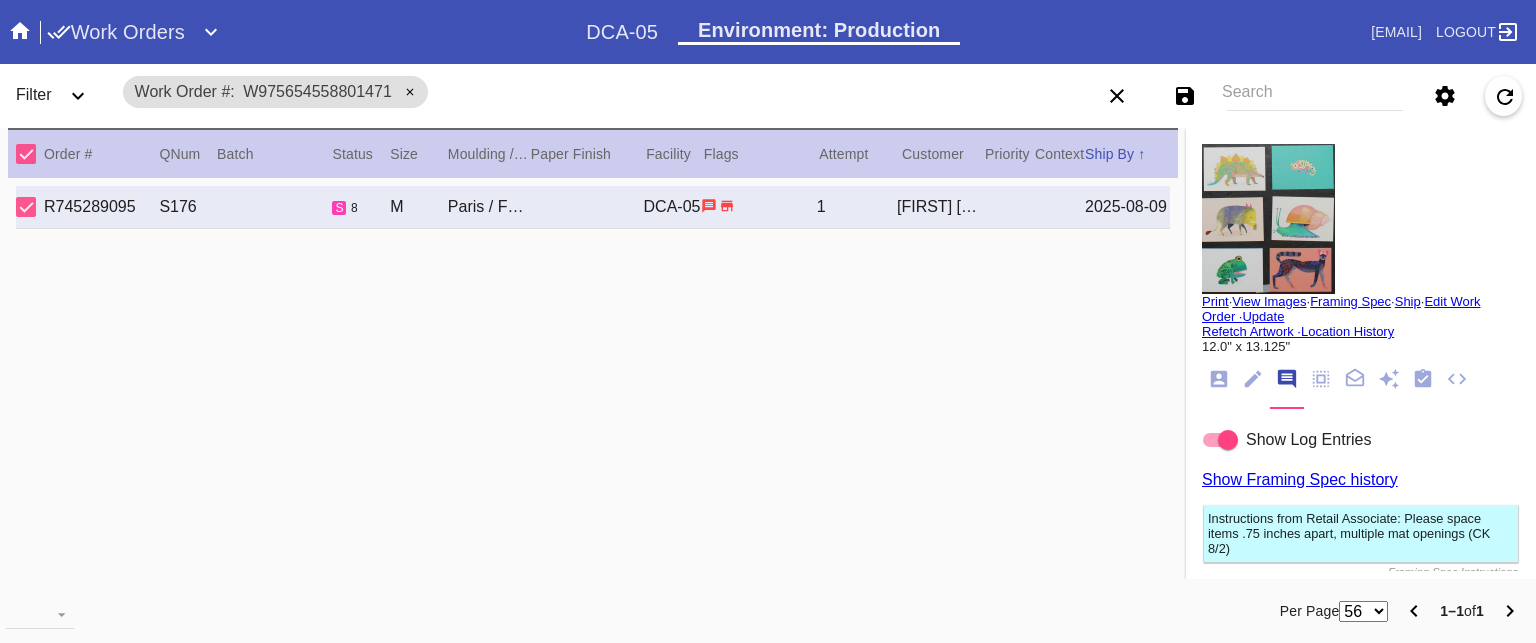 click 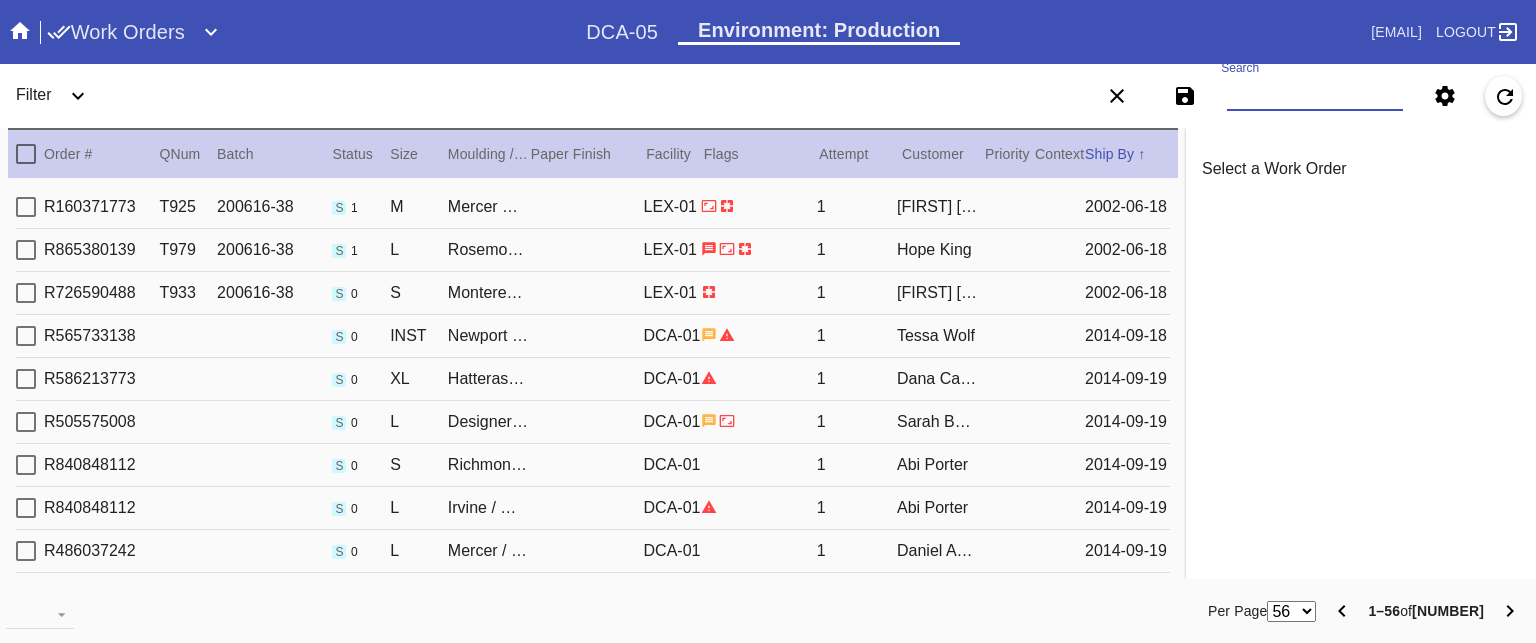 click on "Search" at bounding box center (1315, 96) 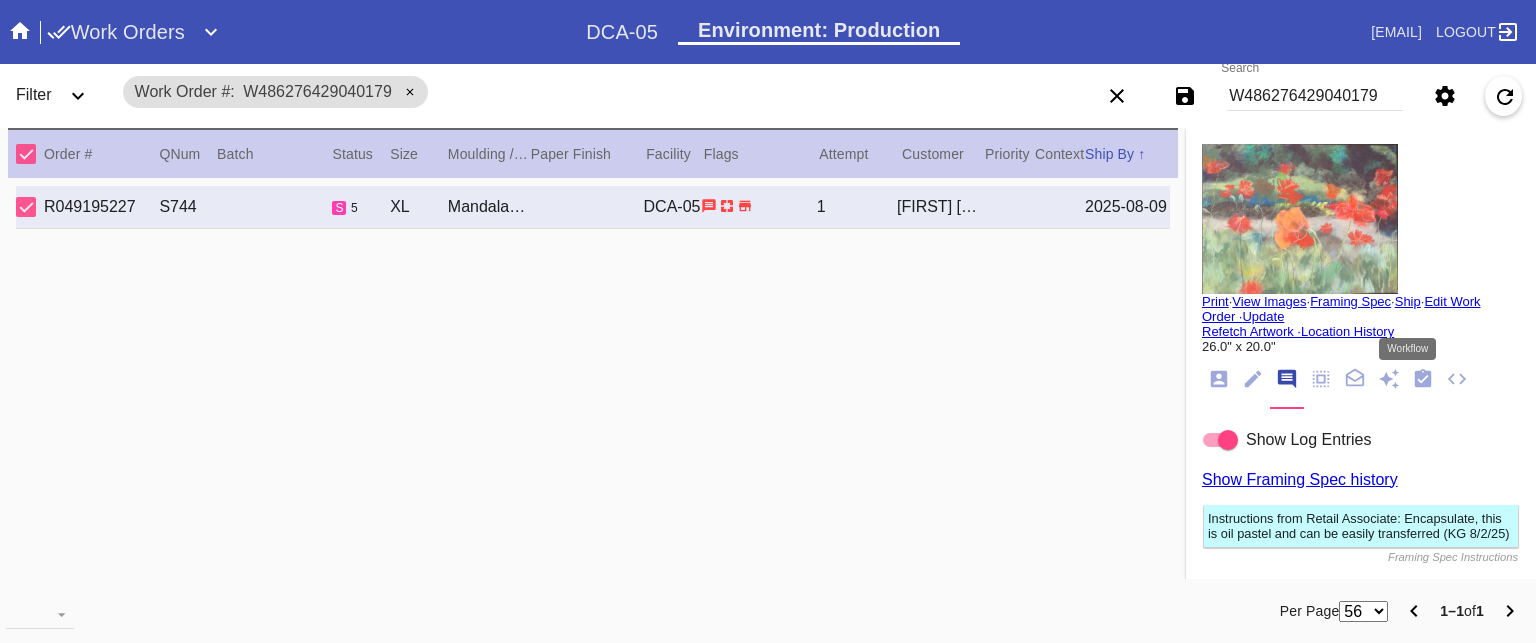 click 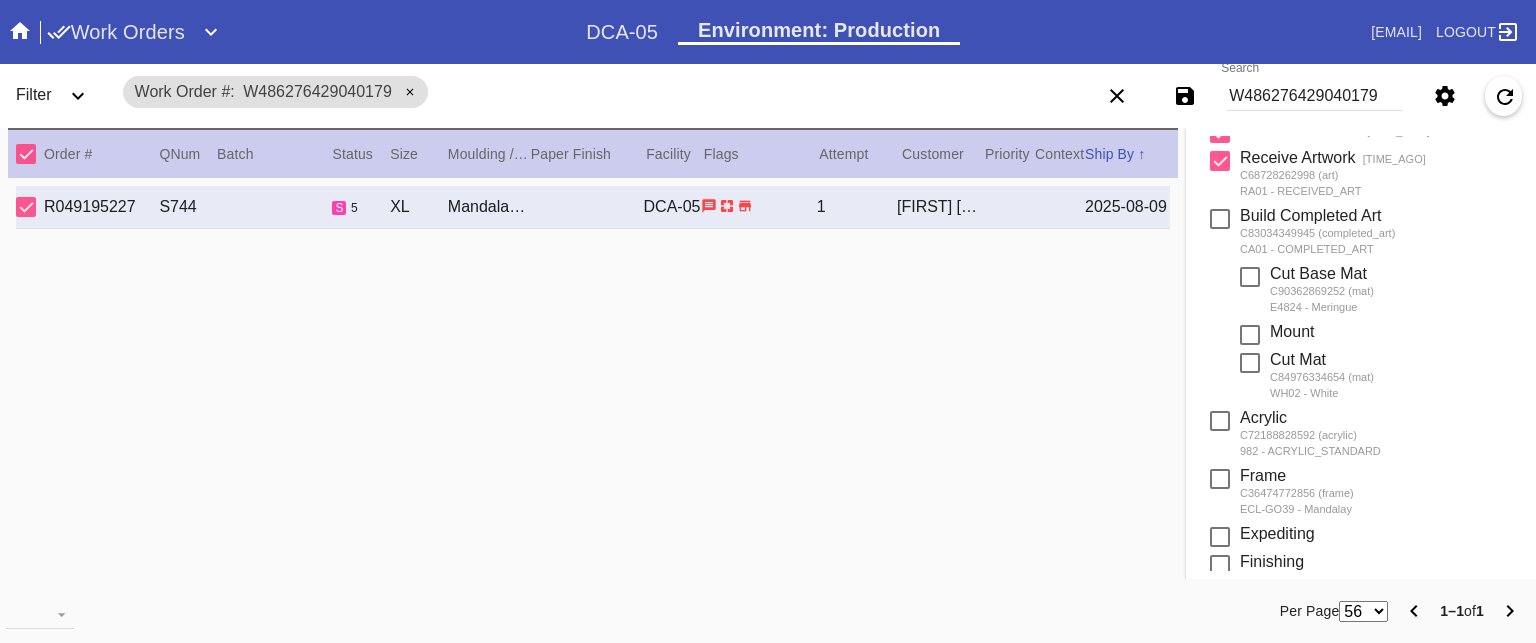 scroll, scrollTop: 0, scrollLeft: 0, axis: both 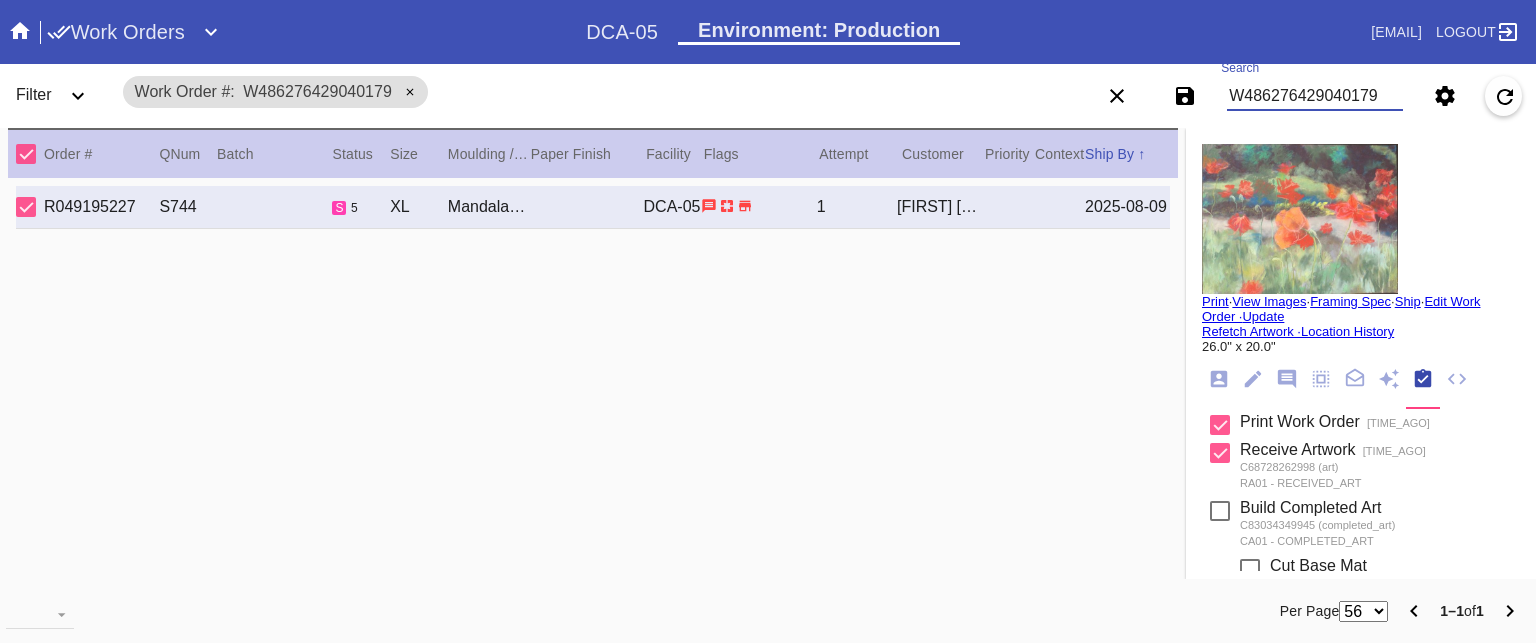 click on "W486276429040179" at bounding box center [1315, 96] 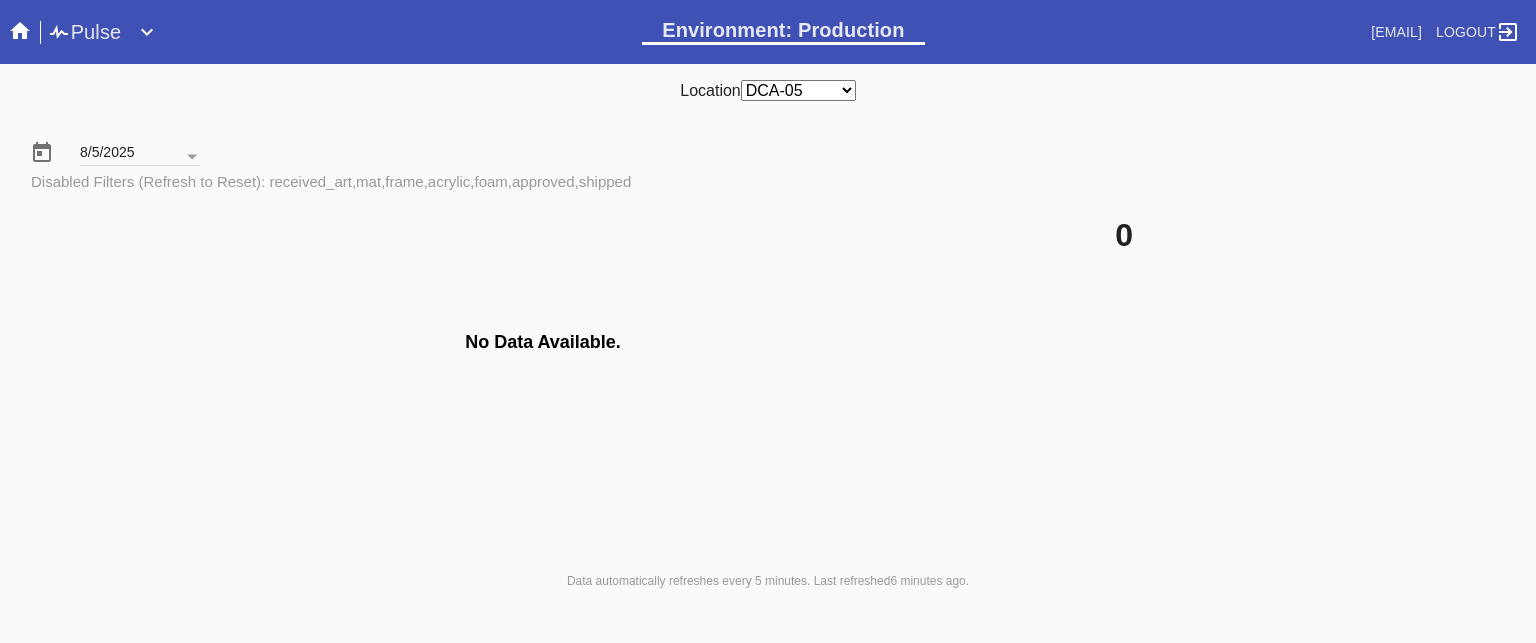 scroll, scrollTop: 0, scrollLeft: 0, axis: both 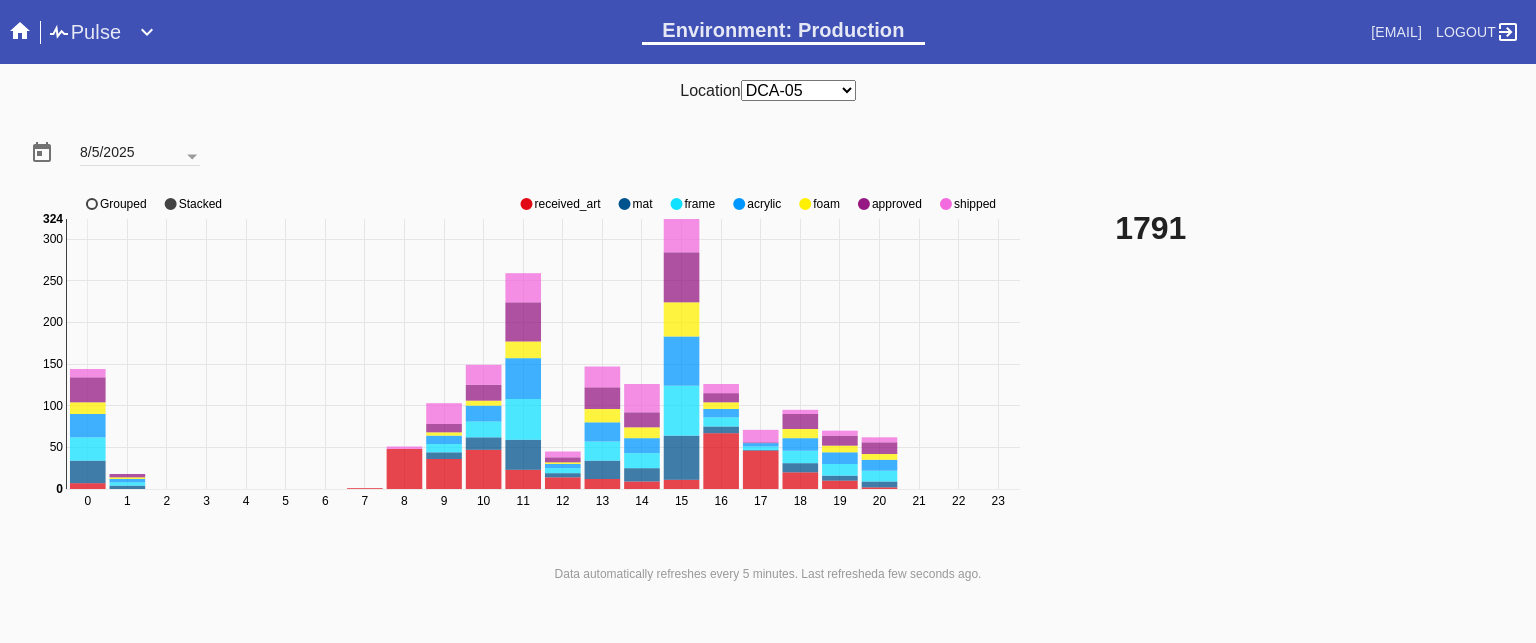click on "approved" 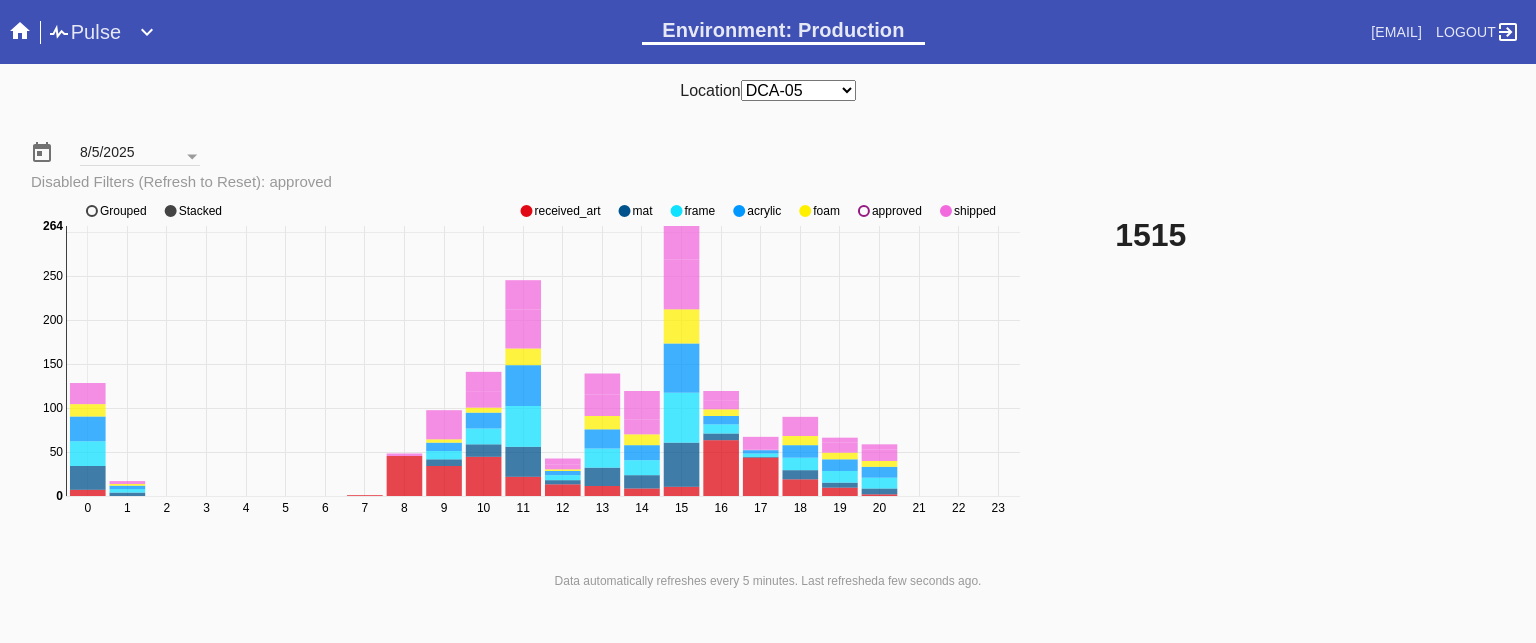 click on "approved" 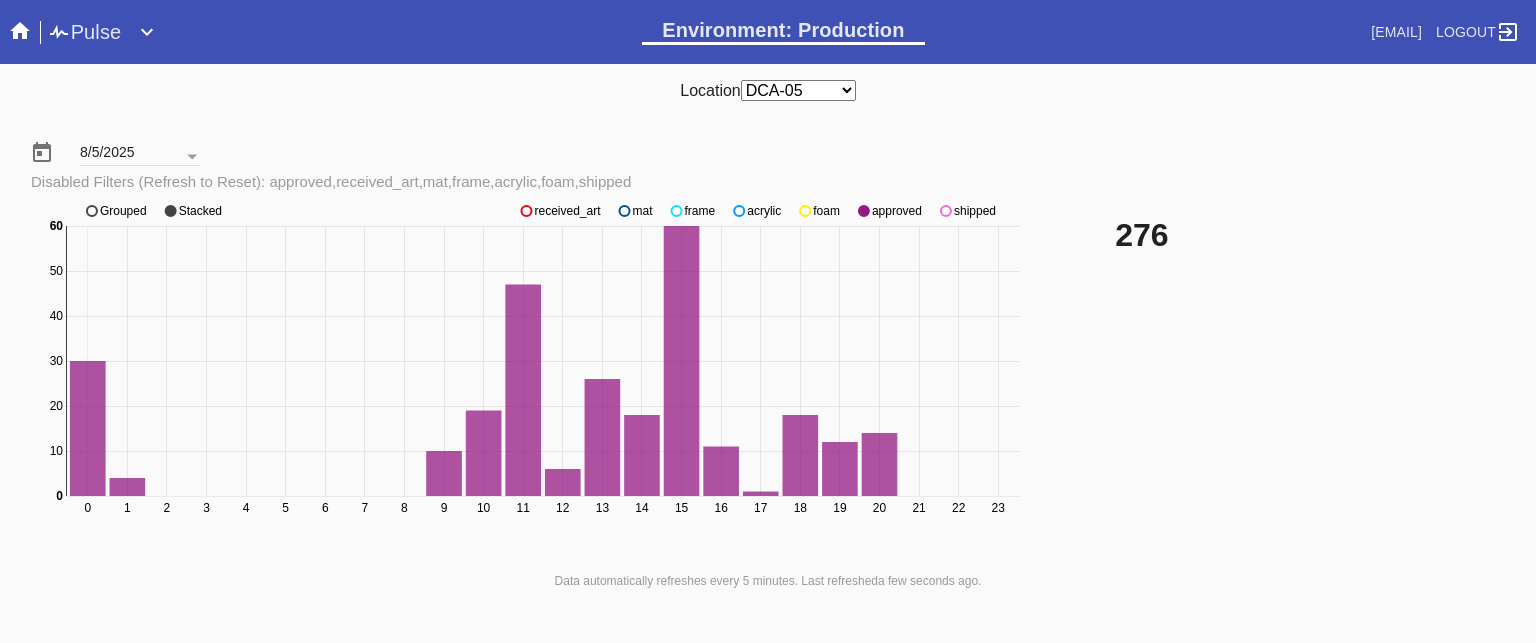 click on "Disabled Filters (Refresh to Reset): approved,received_art,mat,frame,acrylic,foam,shipped" at bounding box center [775, 181] 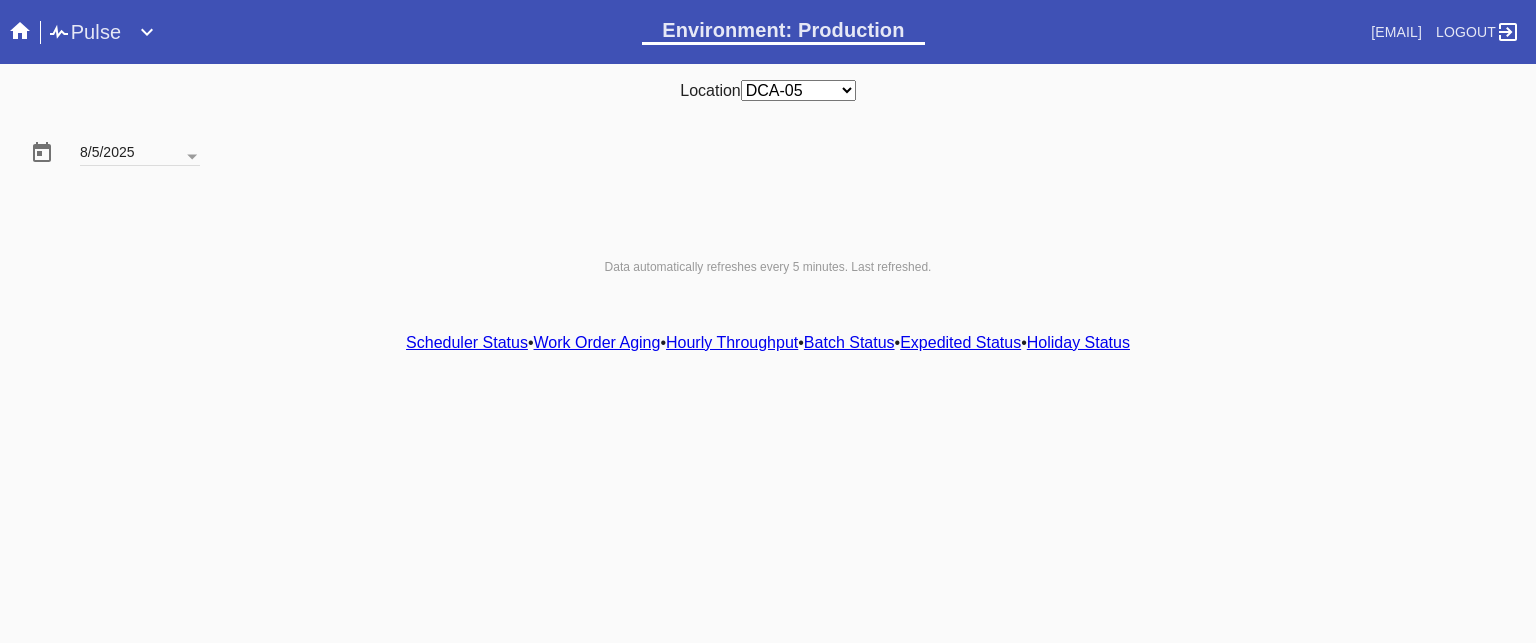 scroll, scrollTop: 0, scrollLeft: 0, axis: both 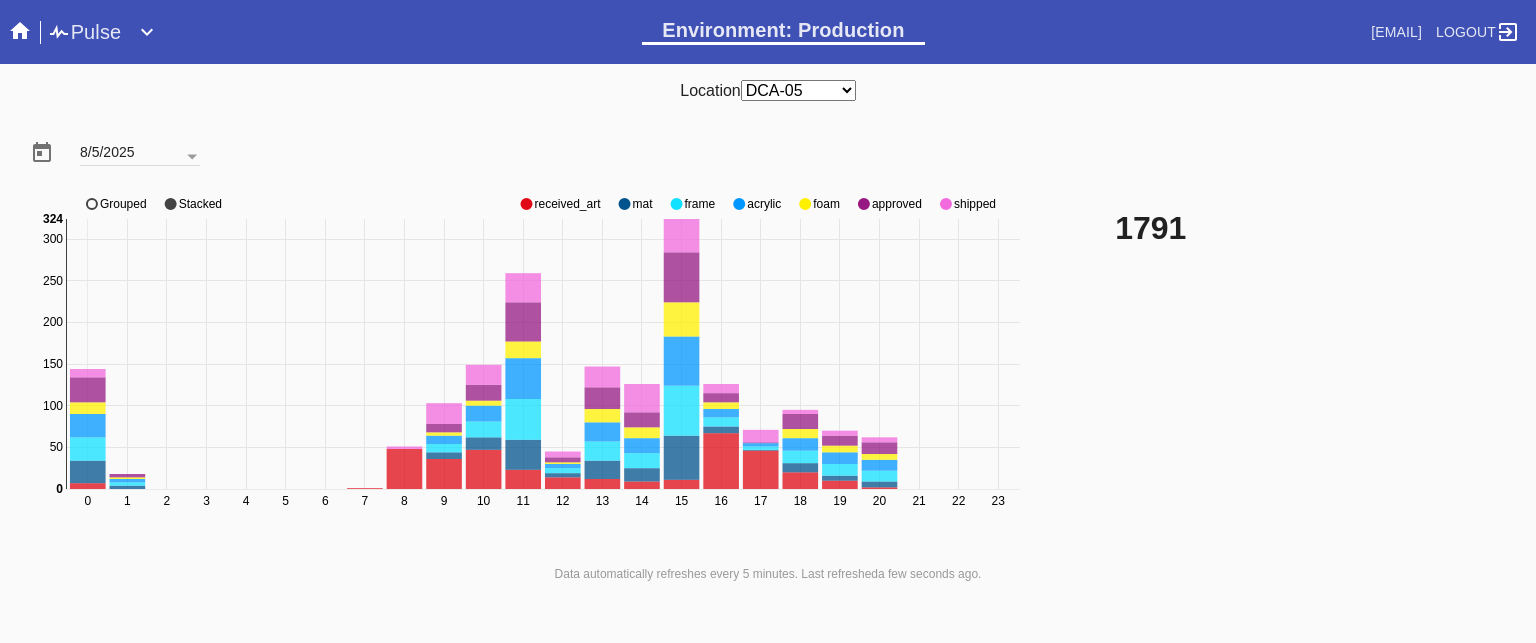 click on "received_art" 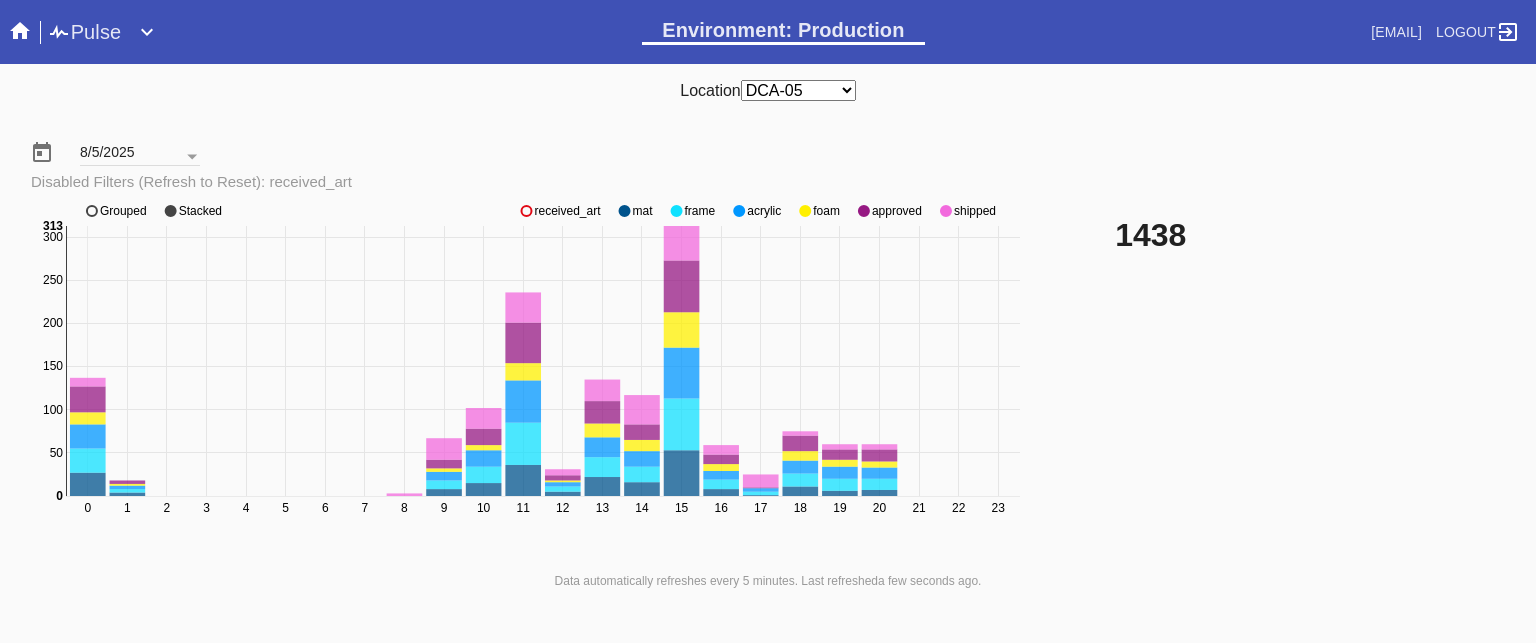 click on "received_art" 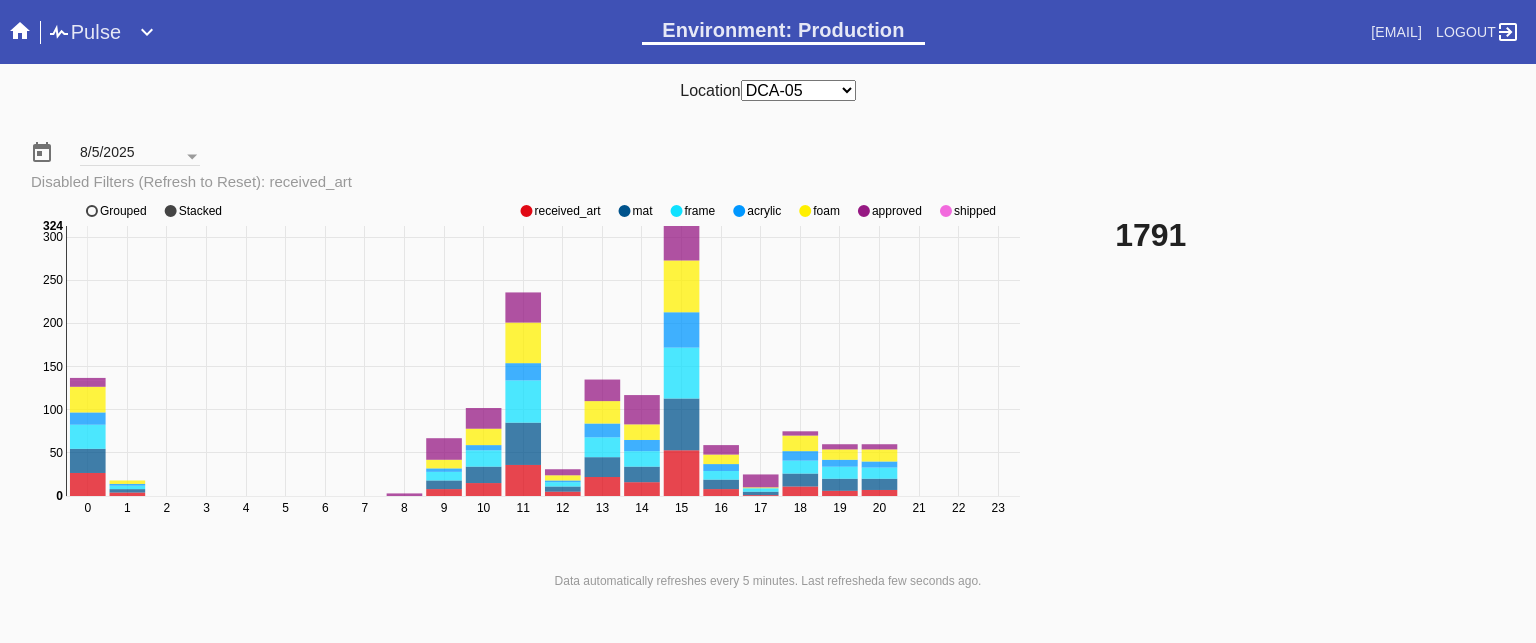 click on "received_art" 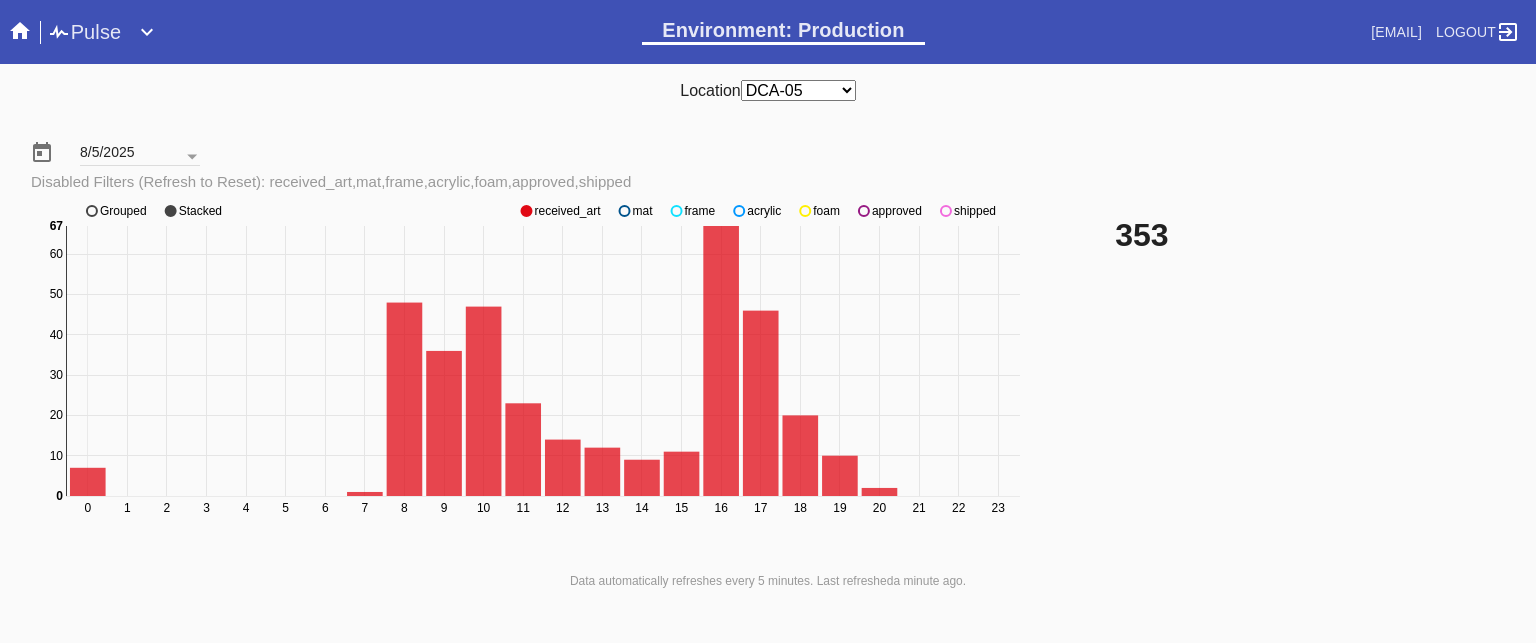 click on "approved" 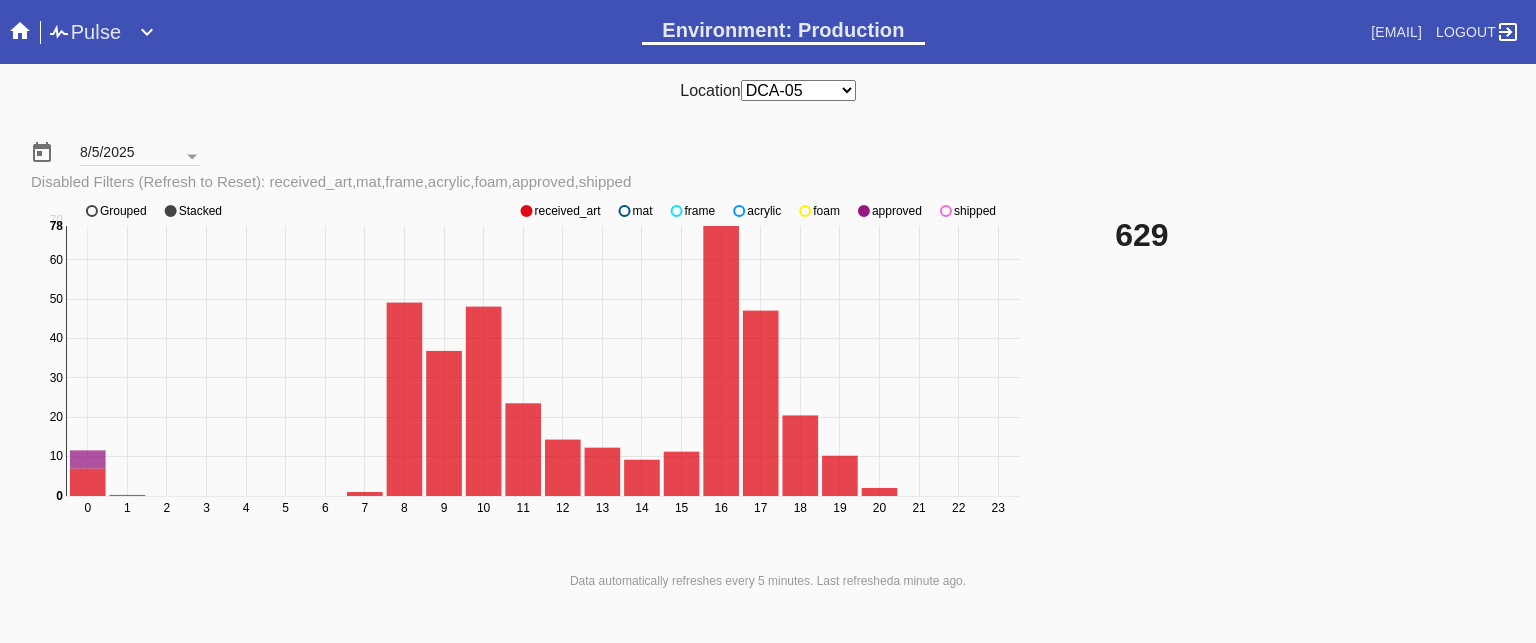 click on "approved" 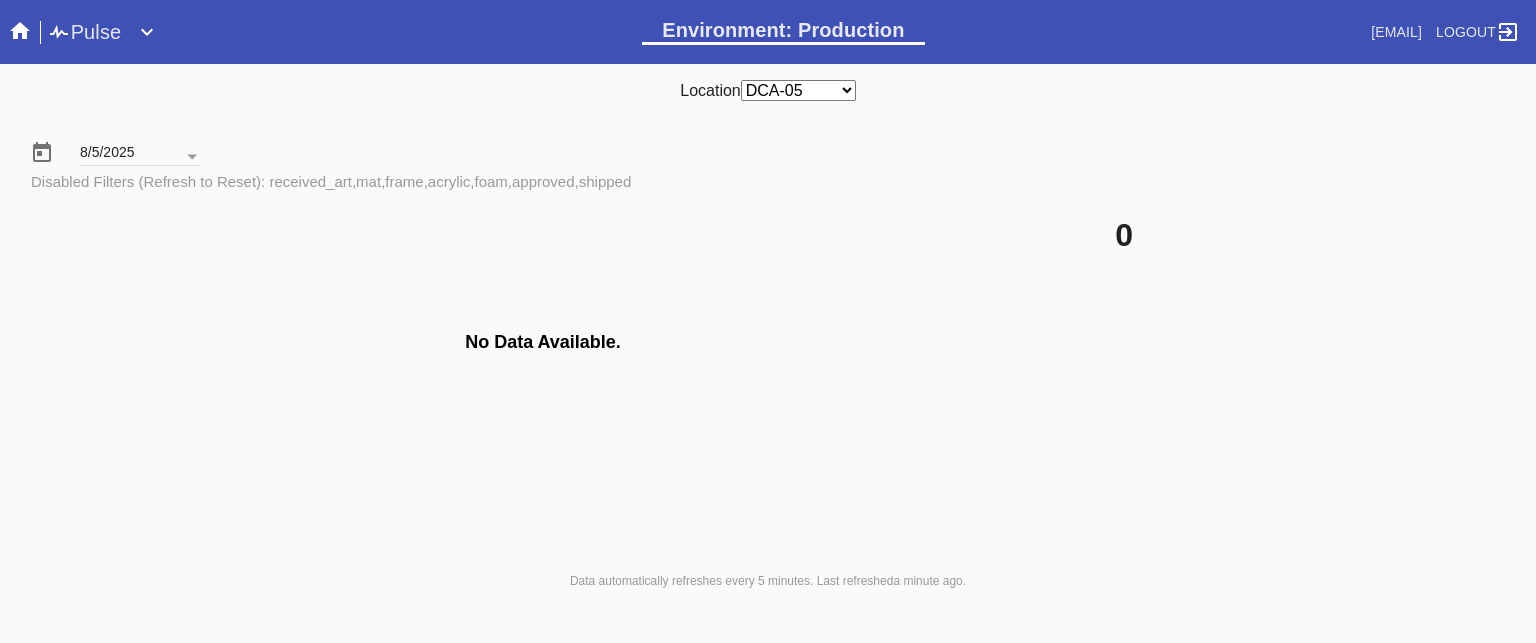 click on "No Data Available." 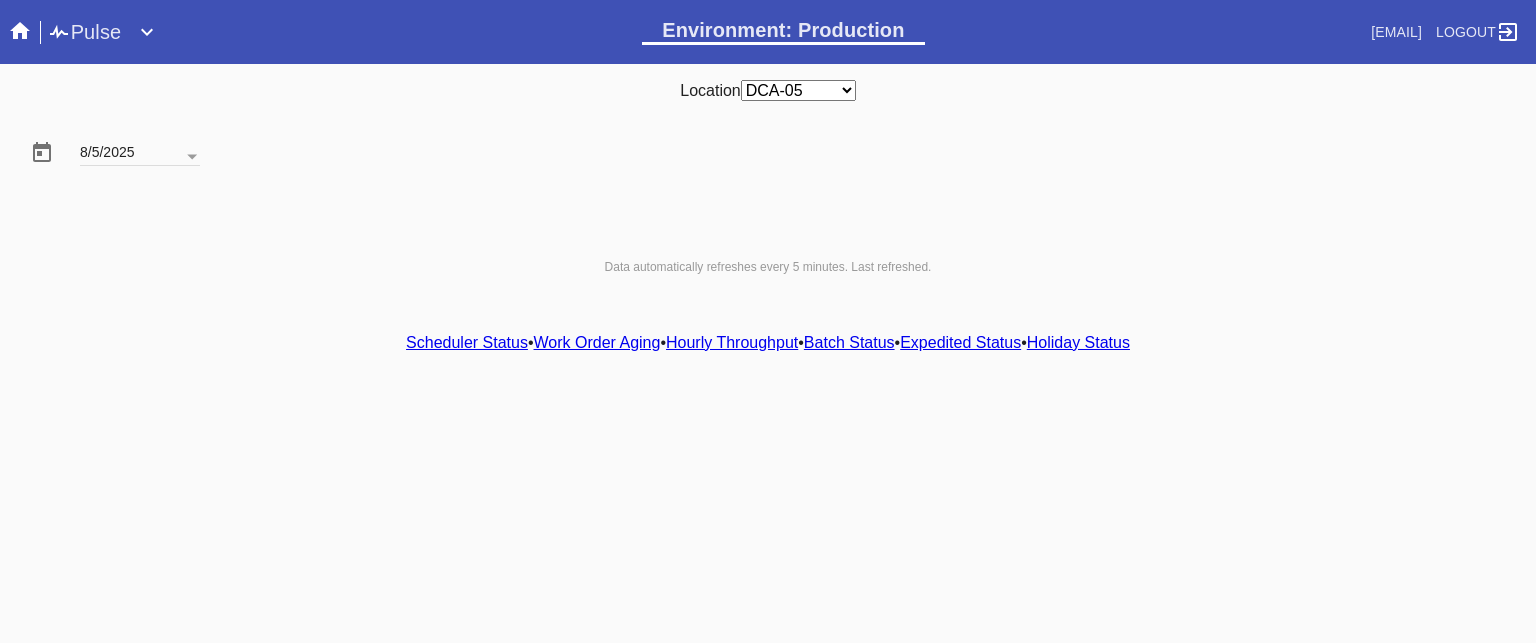 scroll, scrollTop: 0, scrollLeft: 0, axis: both 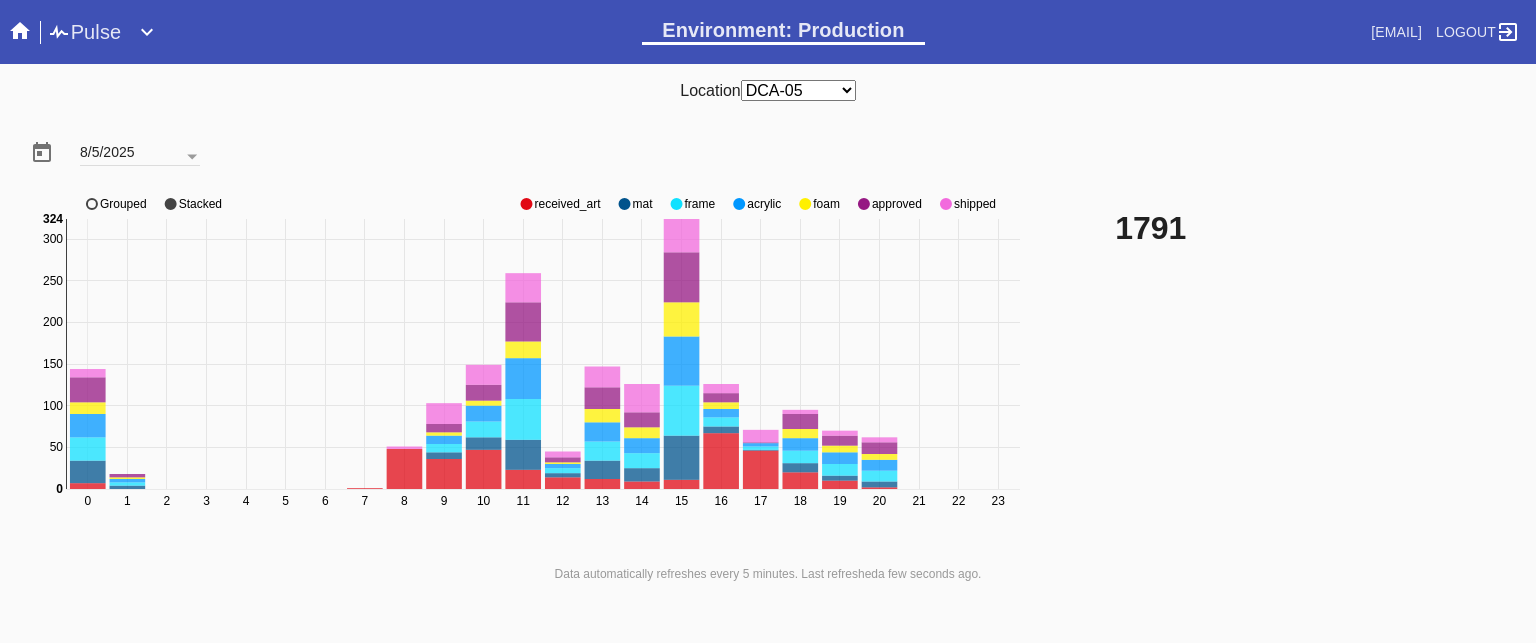 click on "approved" 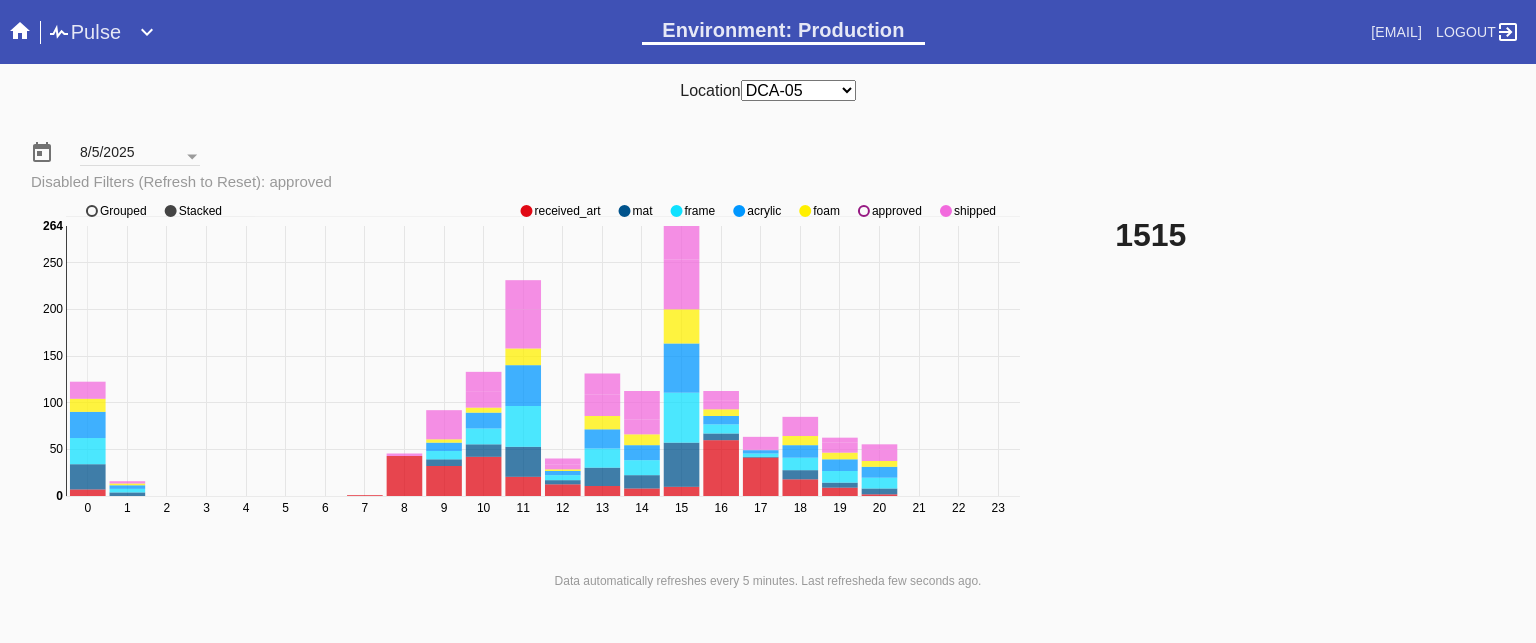 click on "approved" 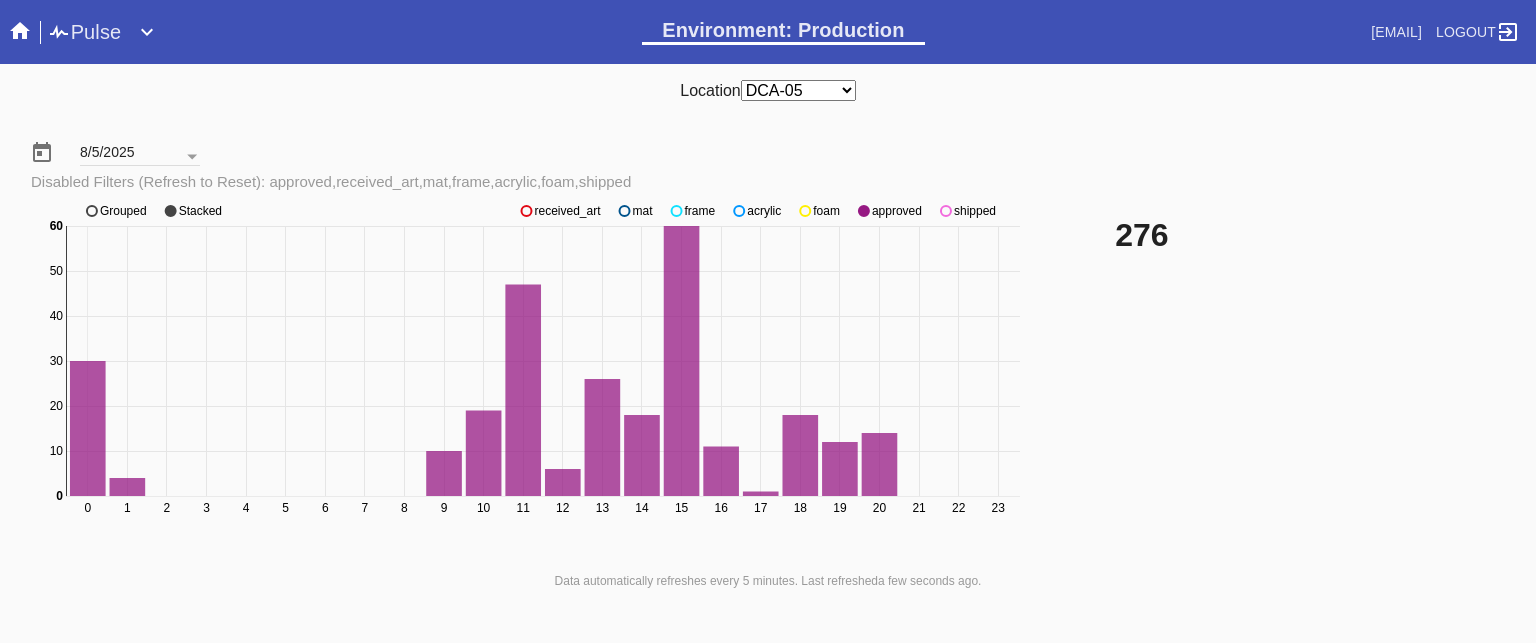 click on "shipped" 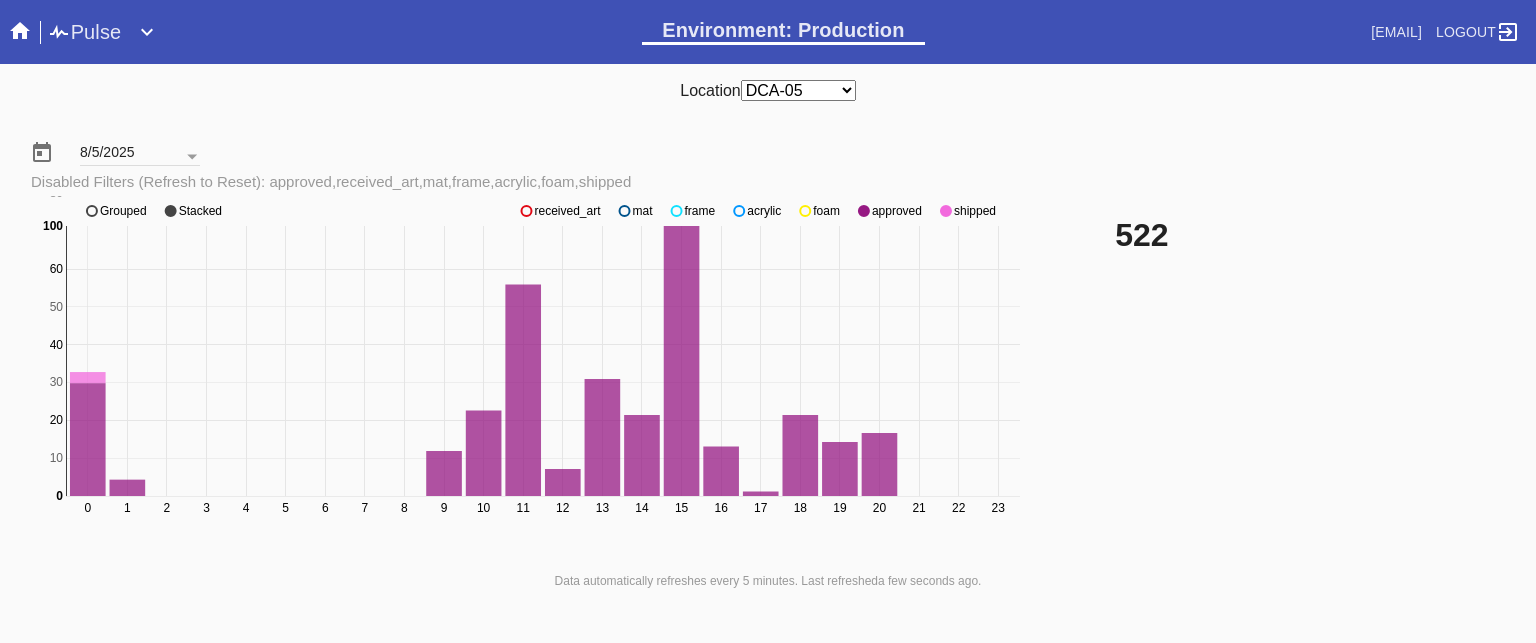 click on "shipped" 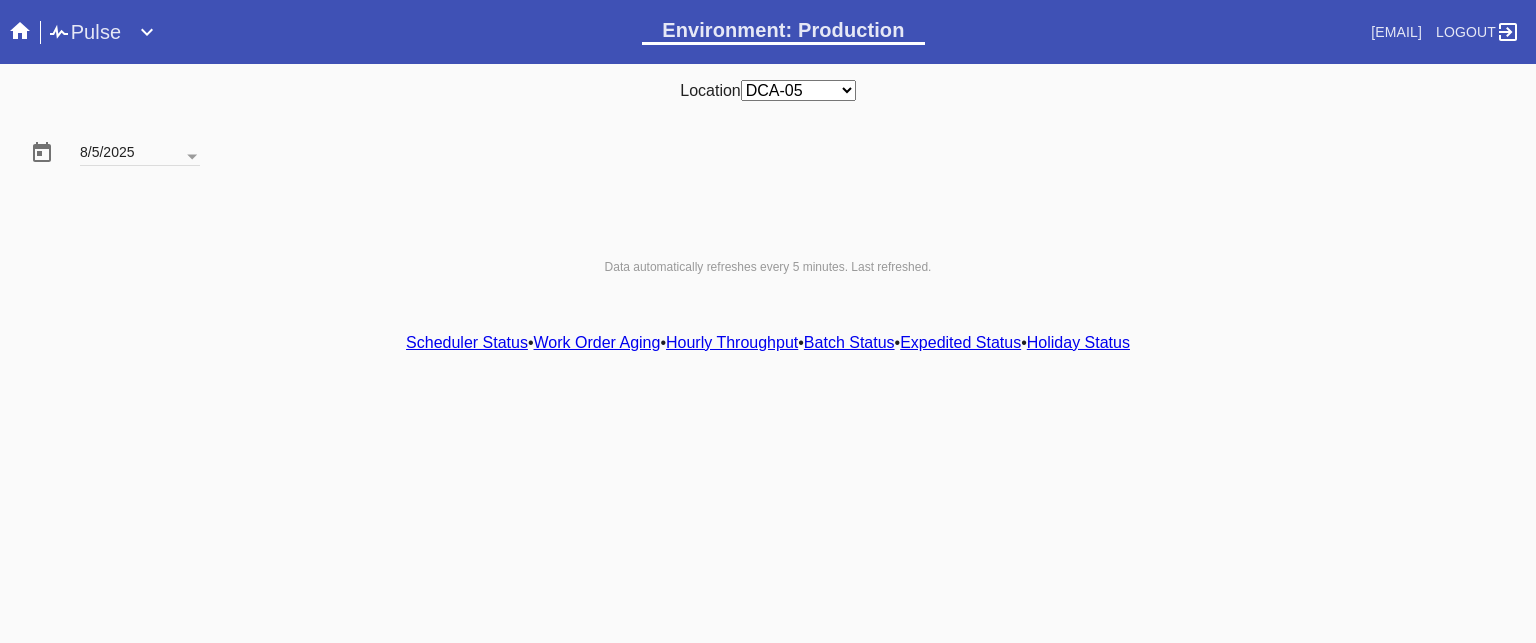 scroll, scrollTop: 0, scrollLeft: 0, axis: both 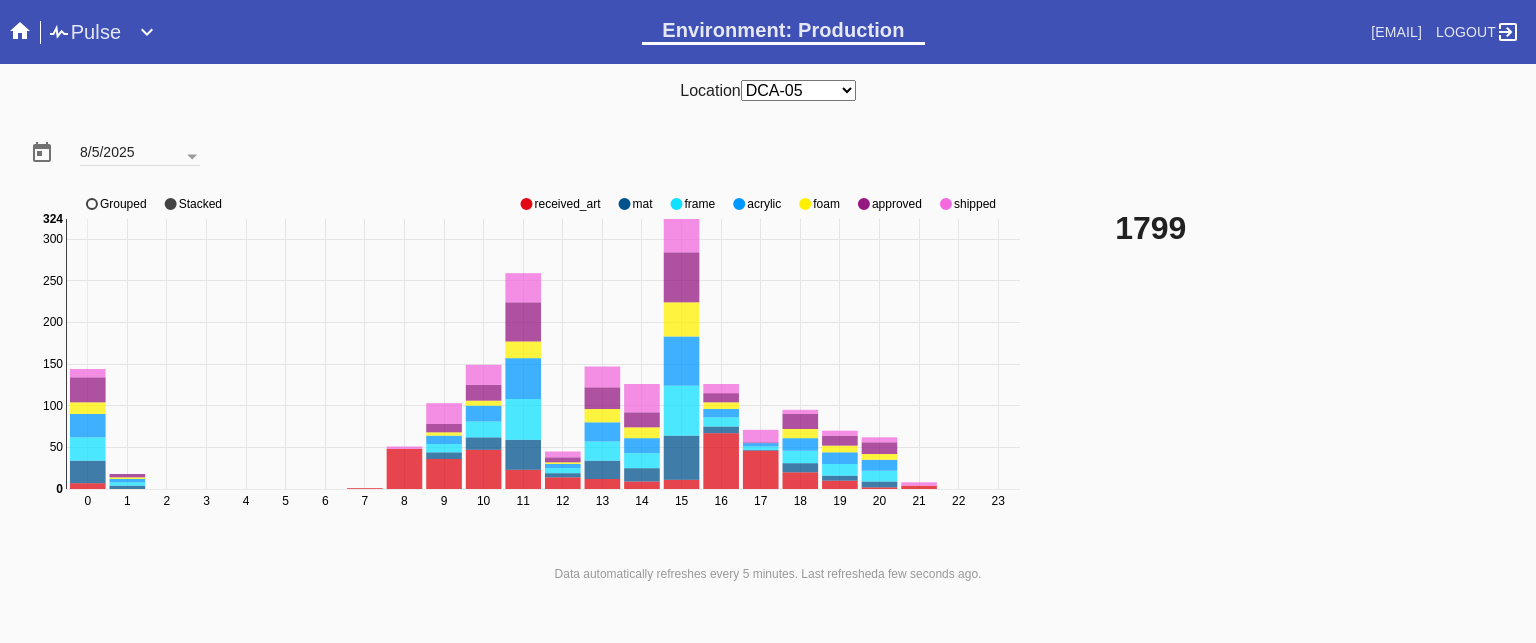 click on "approved" 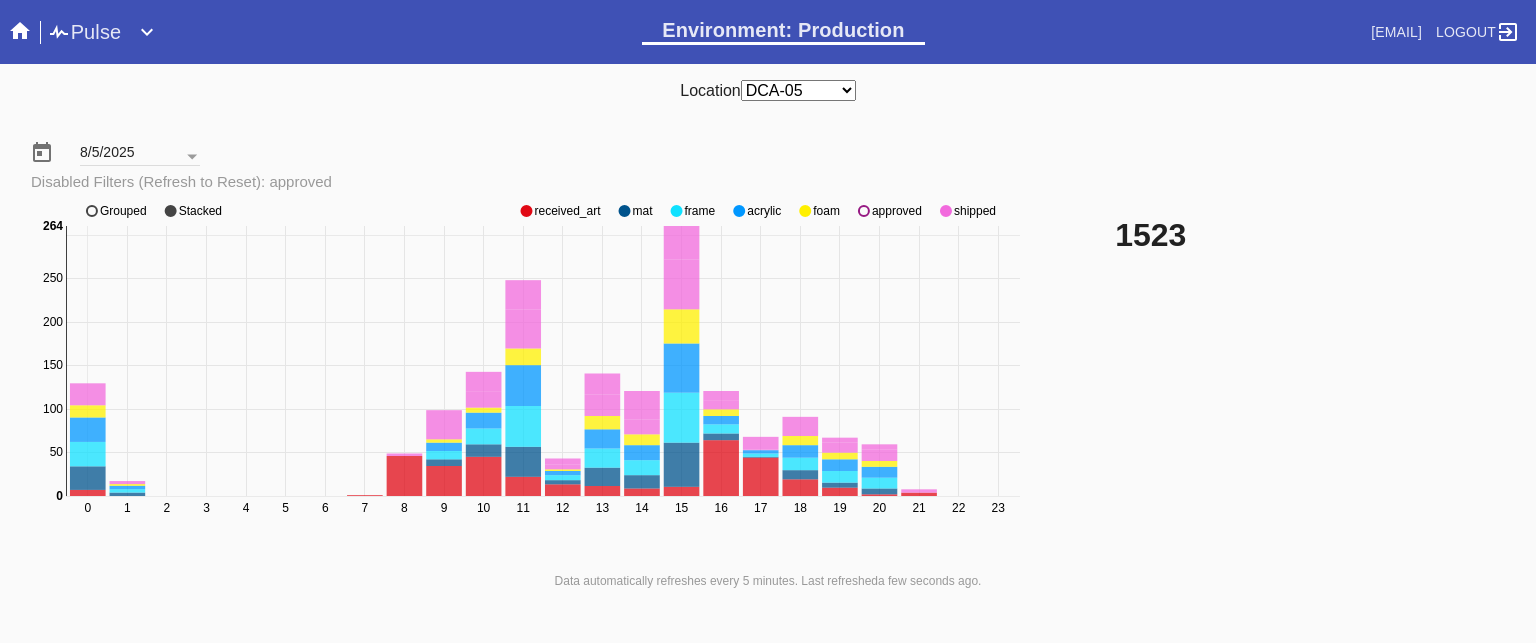 click on "0 1 2 3 4 5 6 7 8 9 10 11 12 13 14 15 16 17 18 19 20 21 22 23 0 50 100 150 200 250 300 0 264 received_art mat frame acrylic foam approved shipped Grouped Stacked" 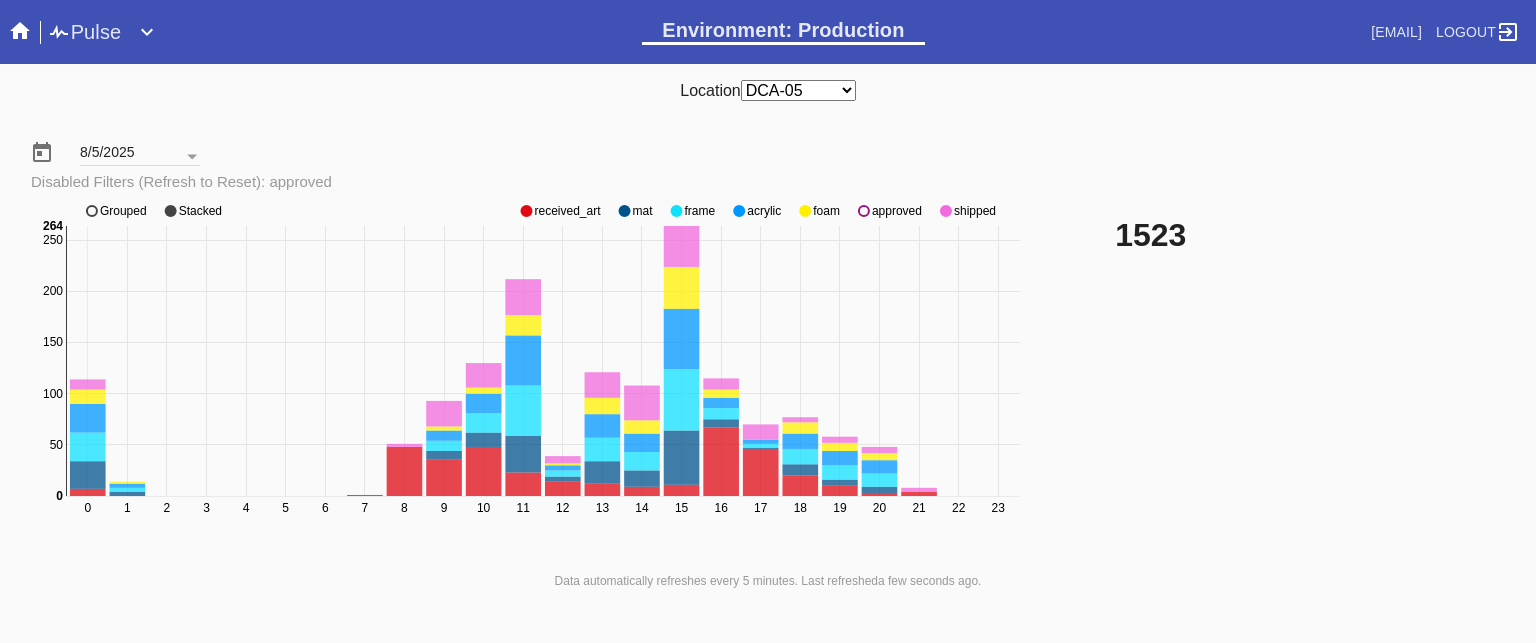 click on "approved" 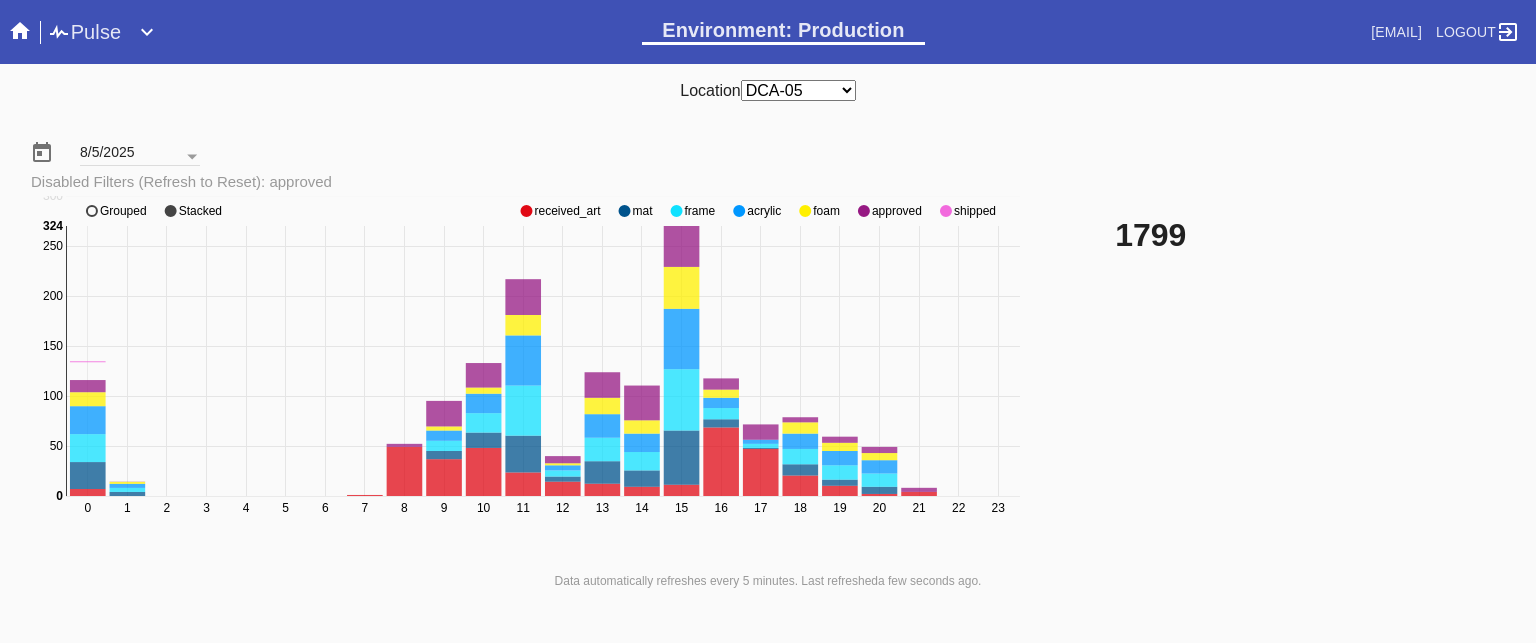 click on "approved" 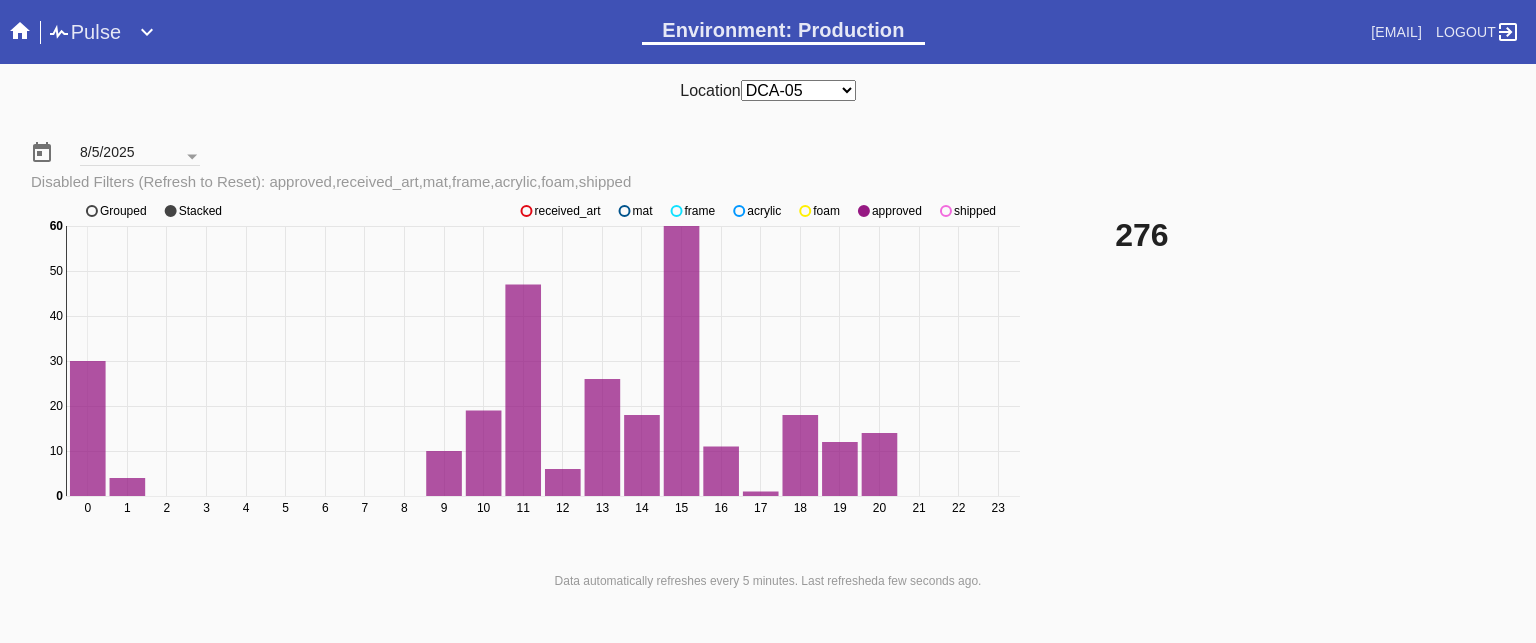 click on "shipped" 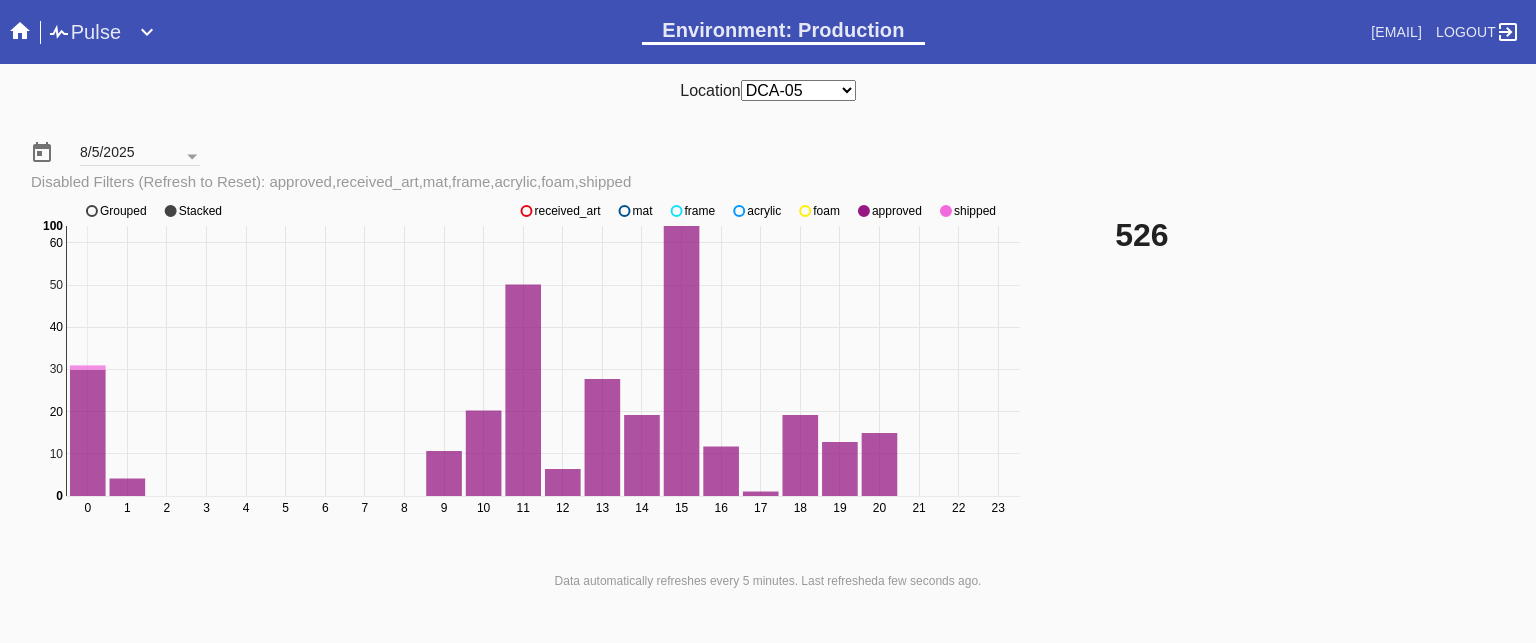 click on "shipped" 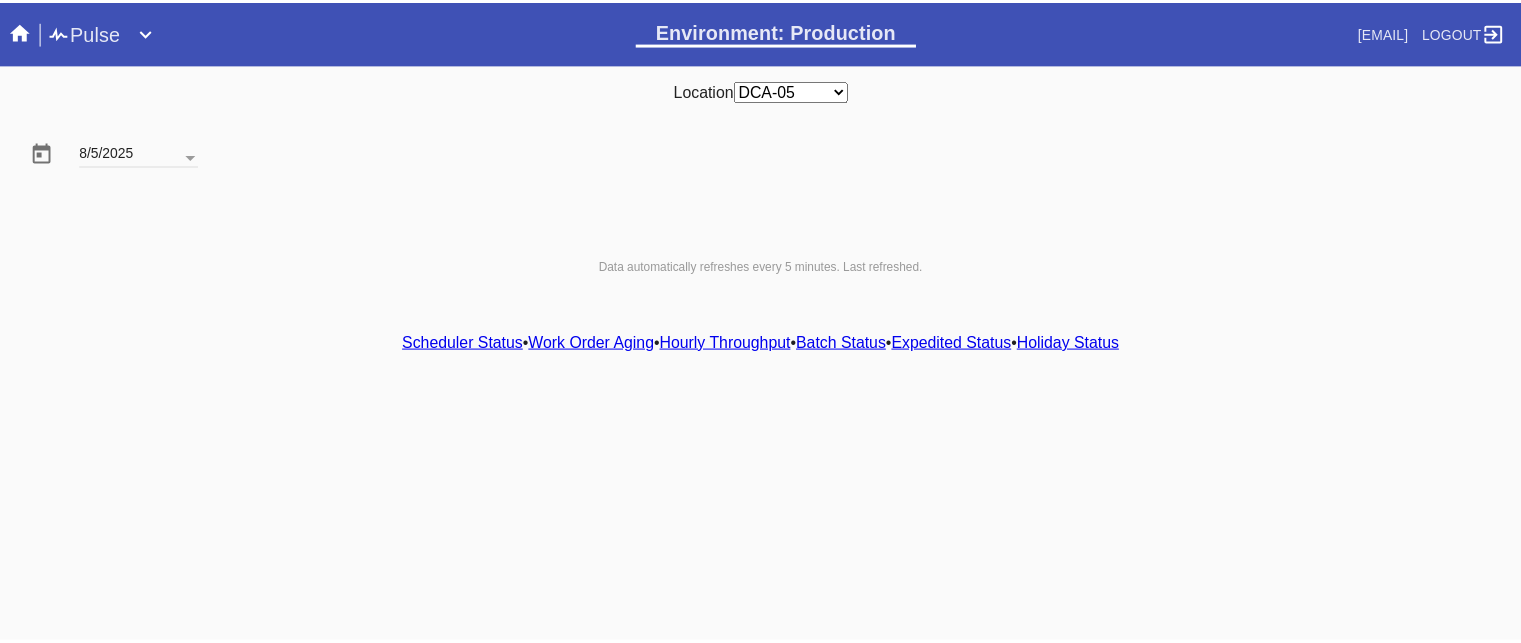 scroll, scrollTop: 0, scrollLeft: 0, axis: both 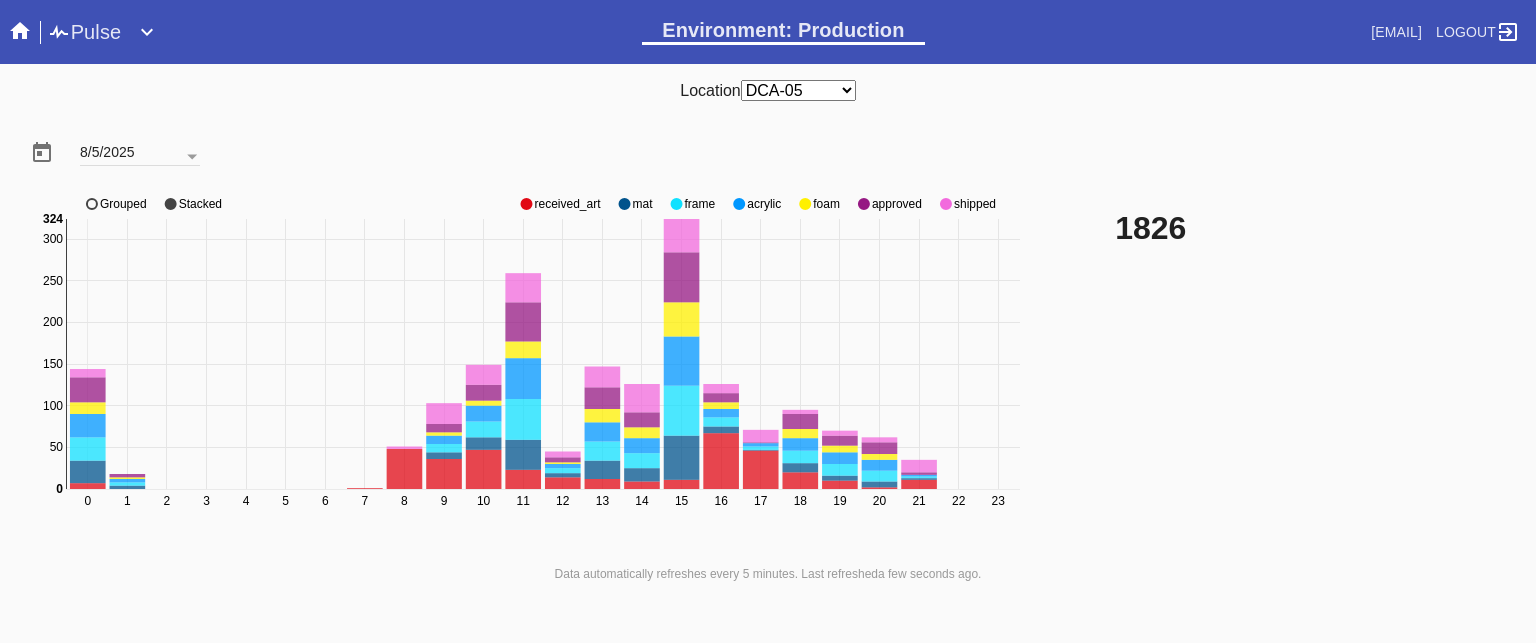 click on "acrylic" 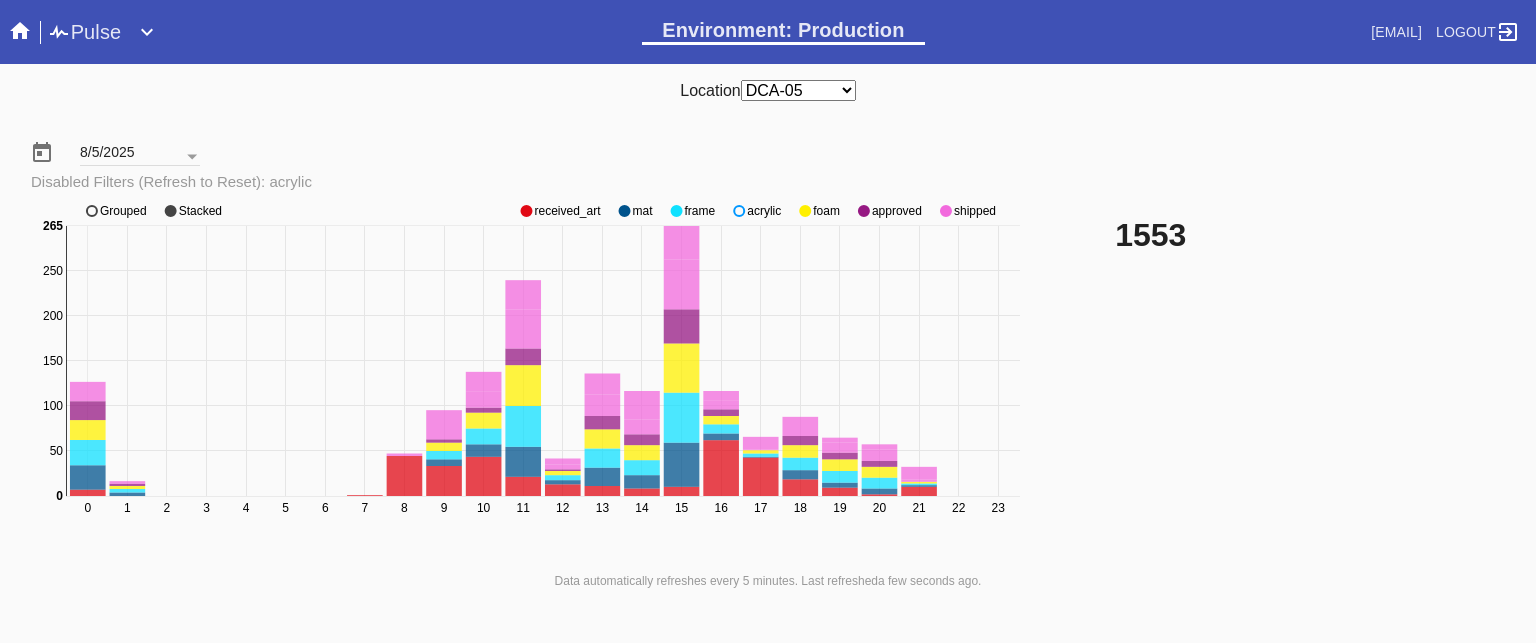 click on "acrylic" 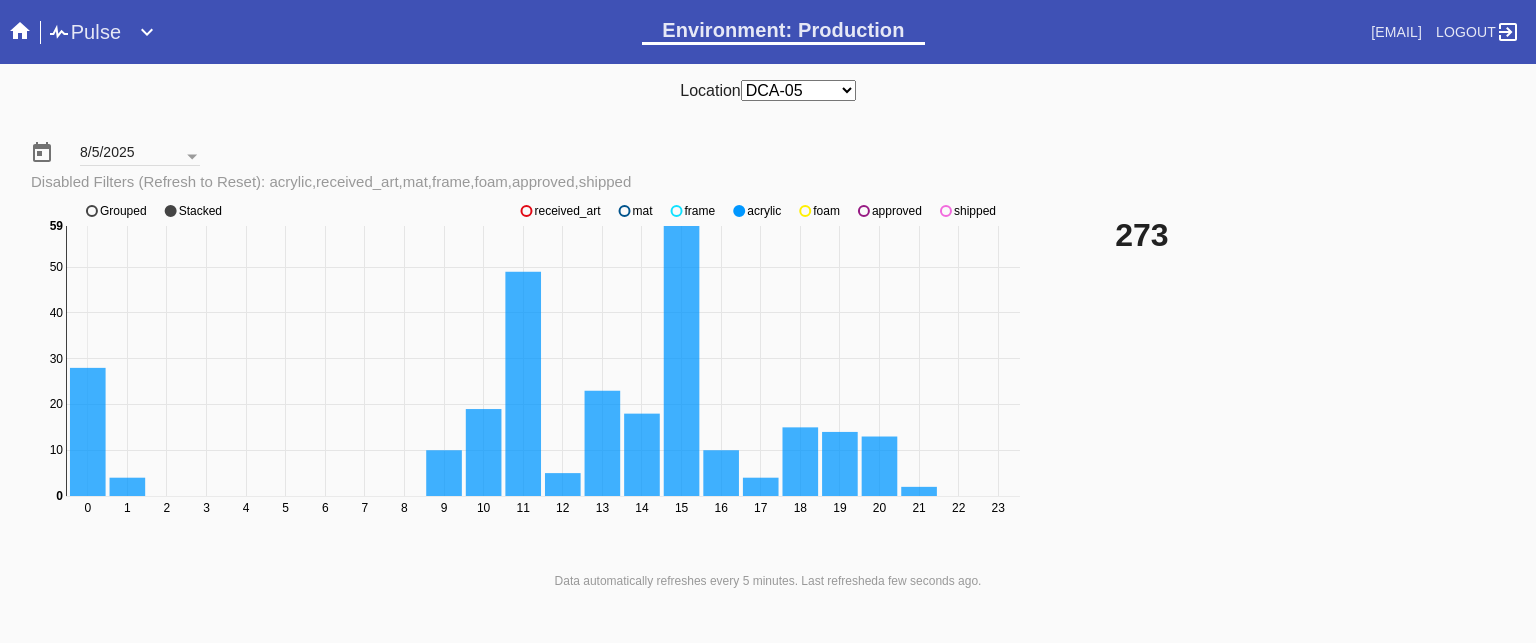 click on "approved" 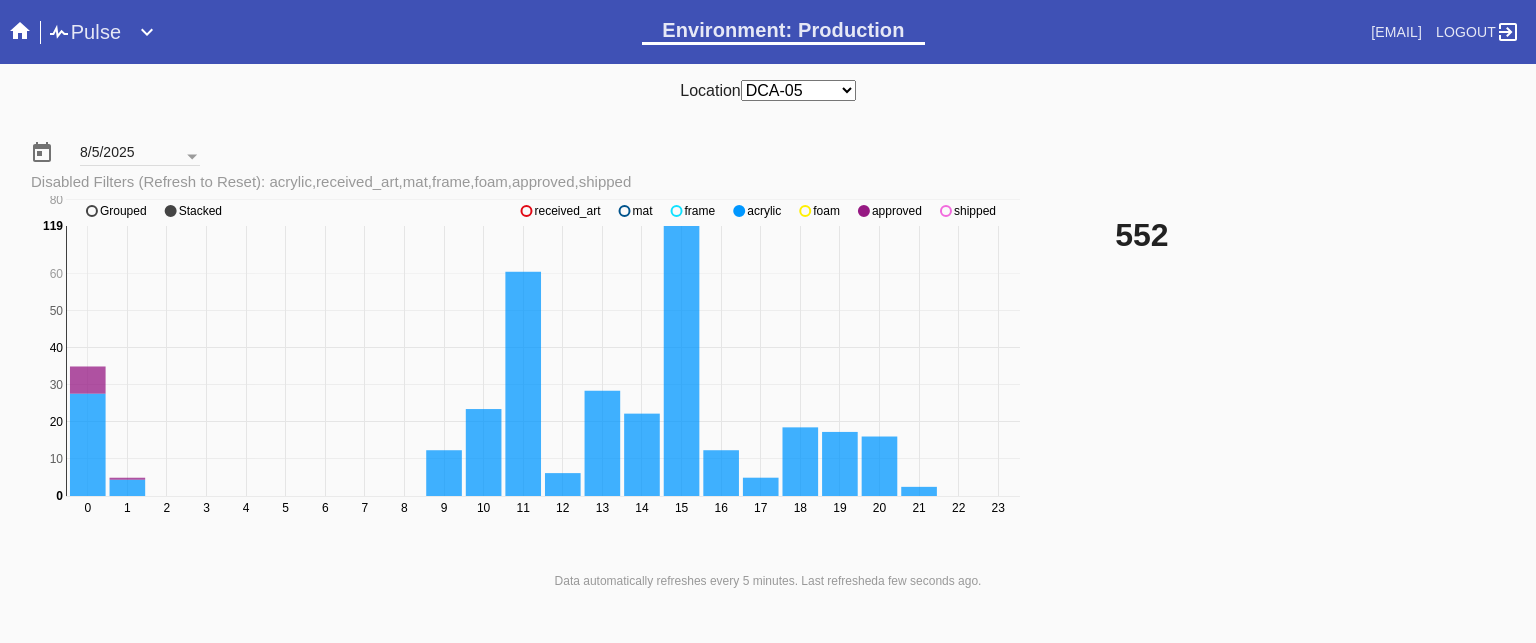 click on "approved" 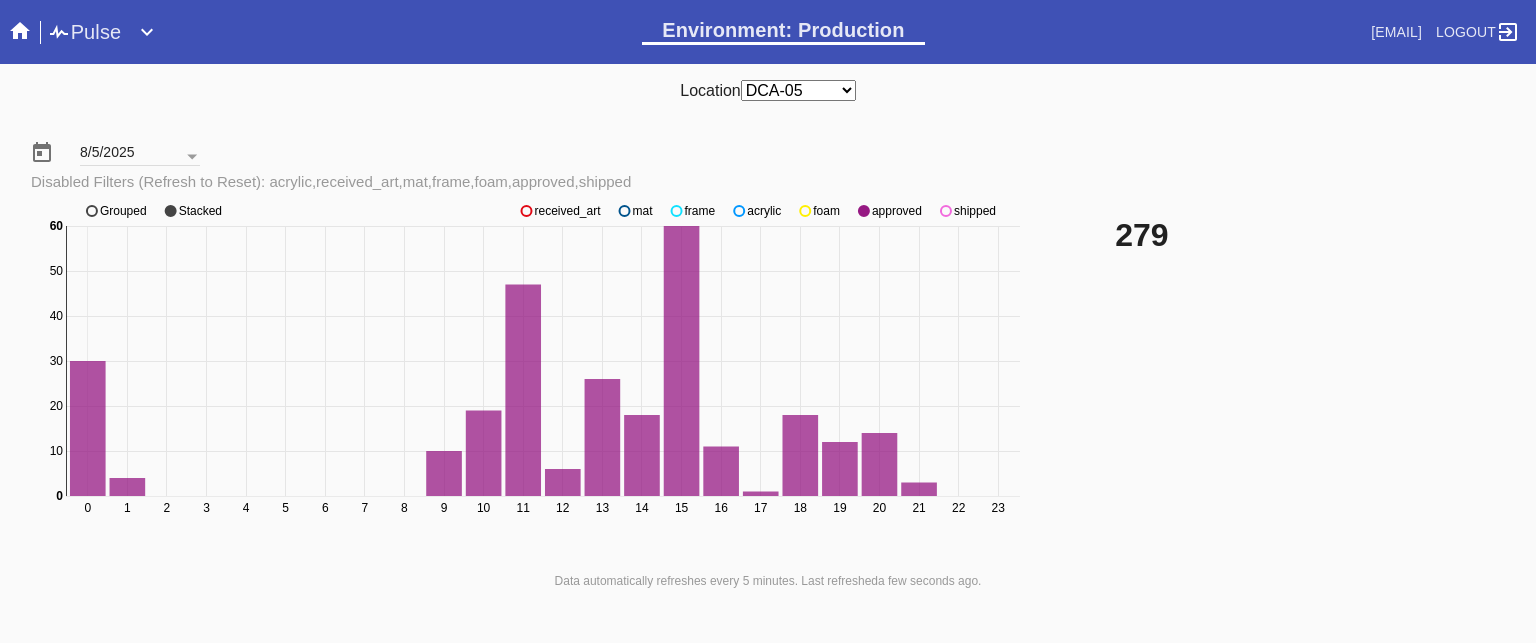 click on "approved" 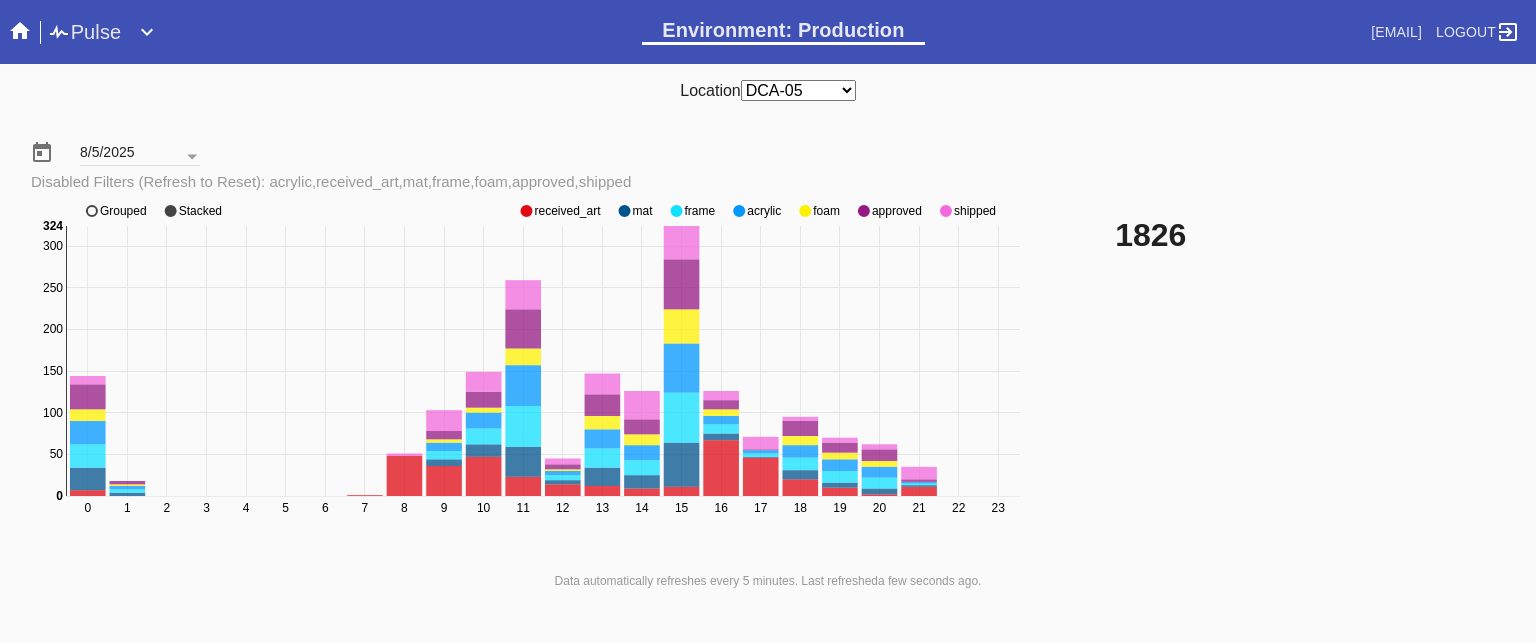 click on "approved" 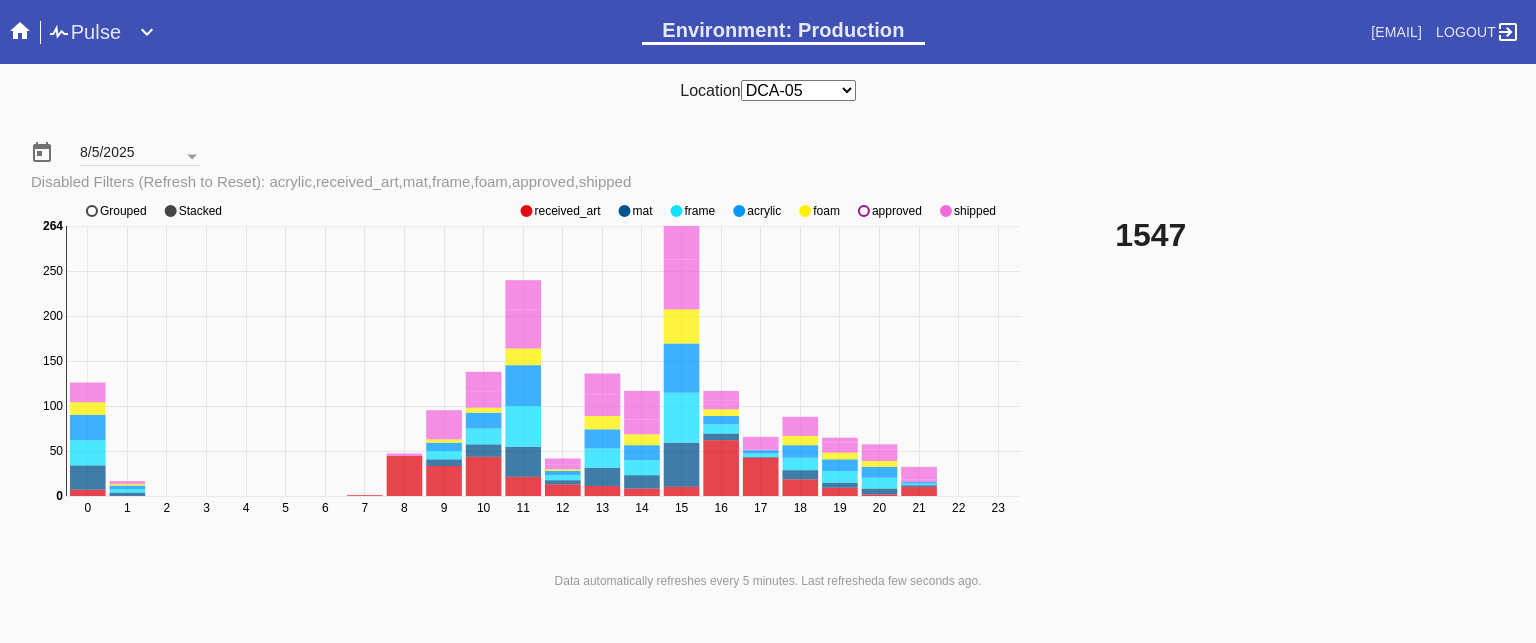 click on "approved" 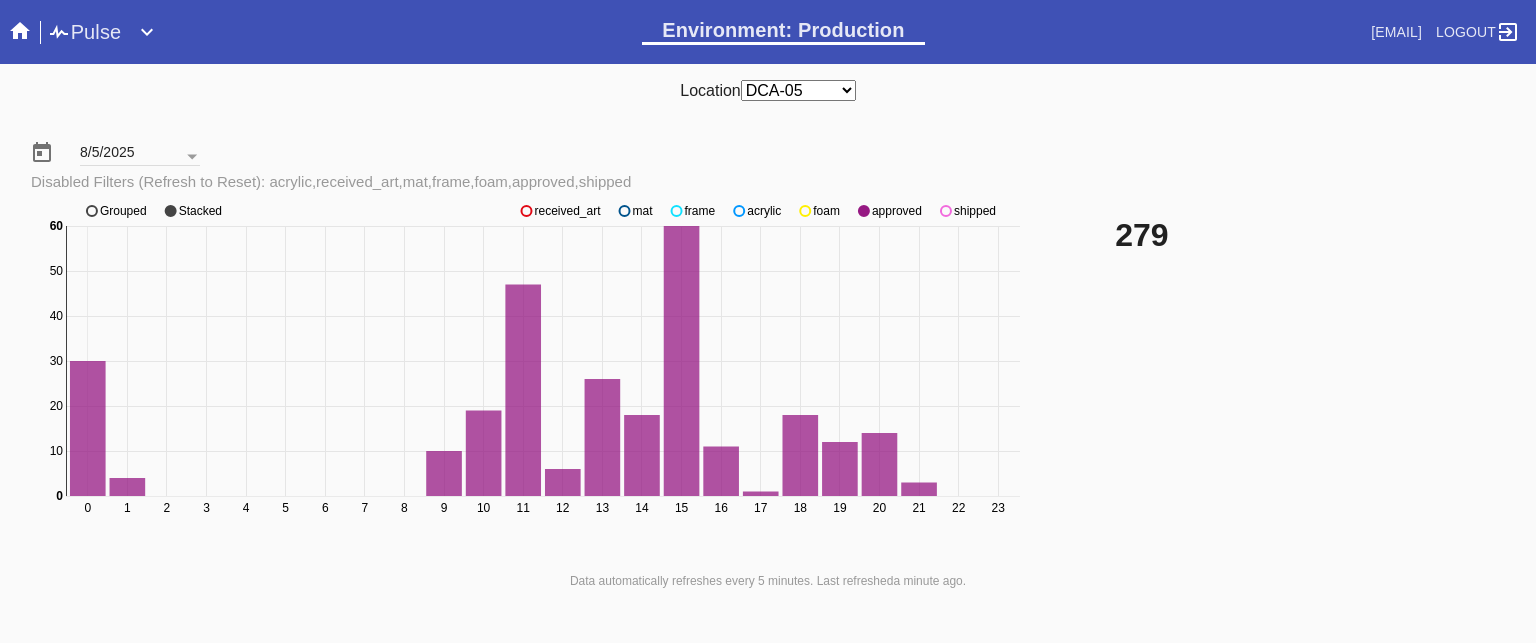 click on "frame" 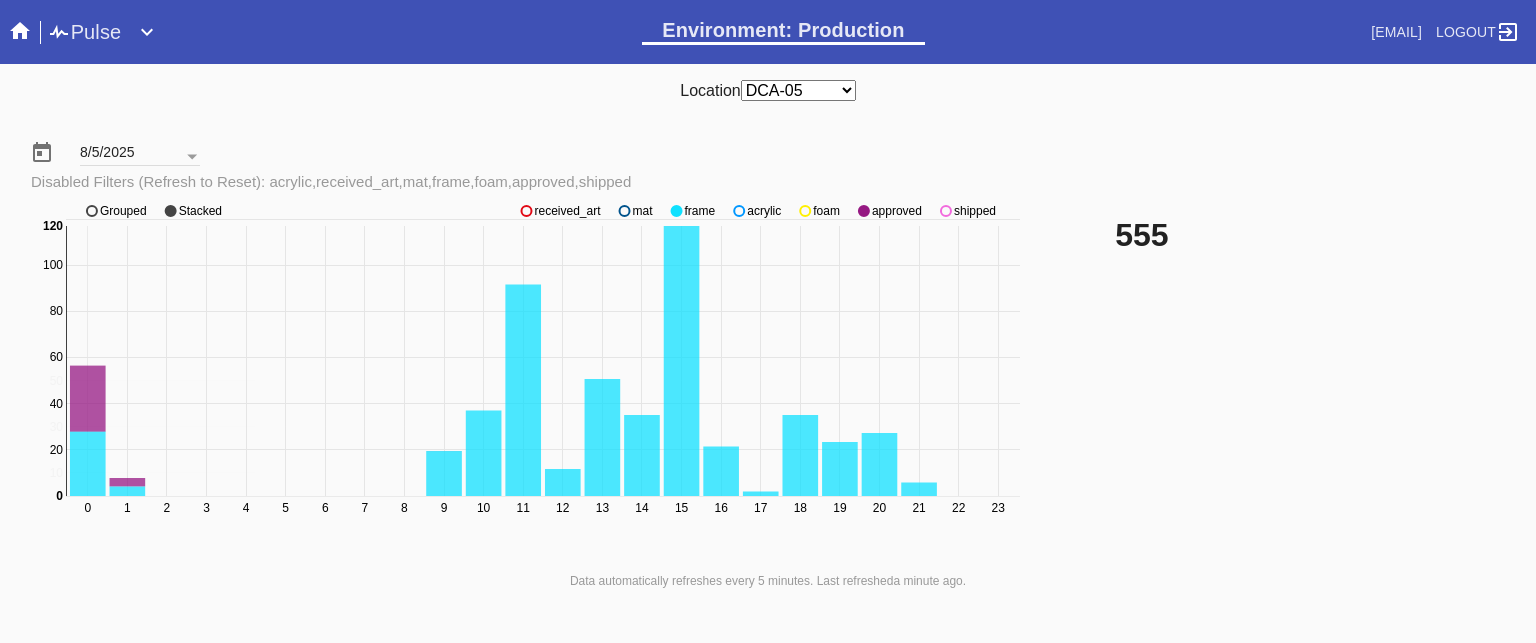 click on "frame" 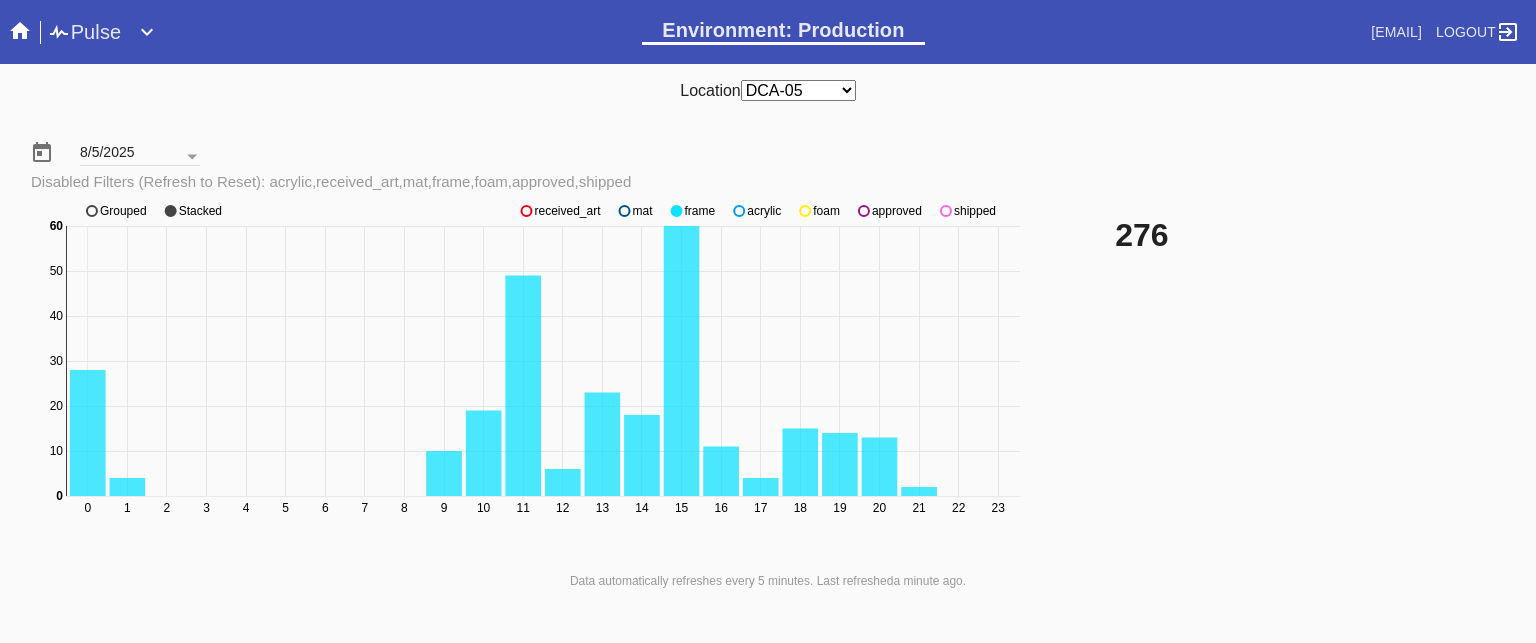 click on "approved" 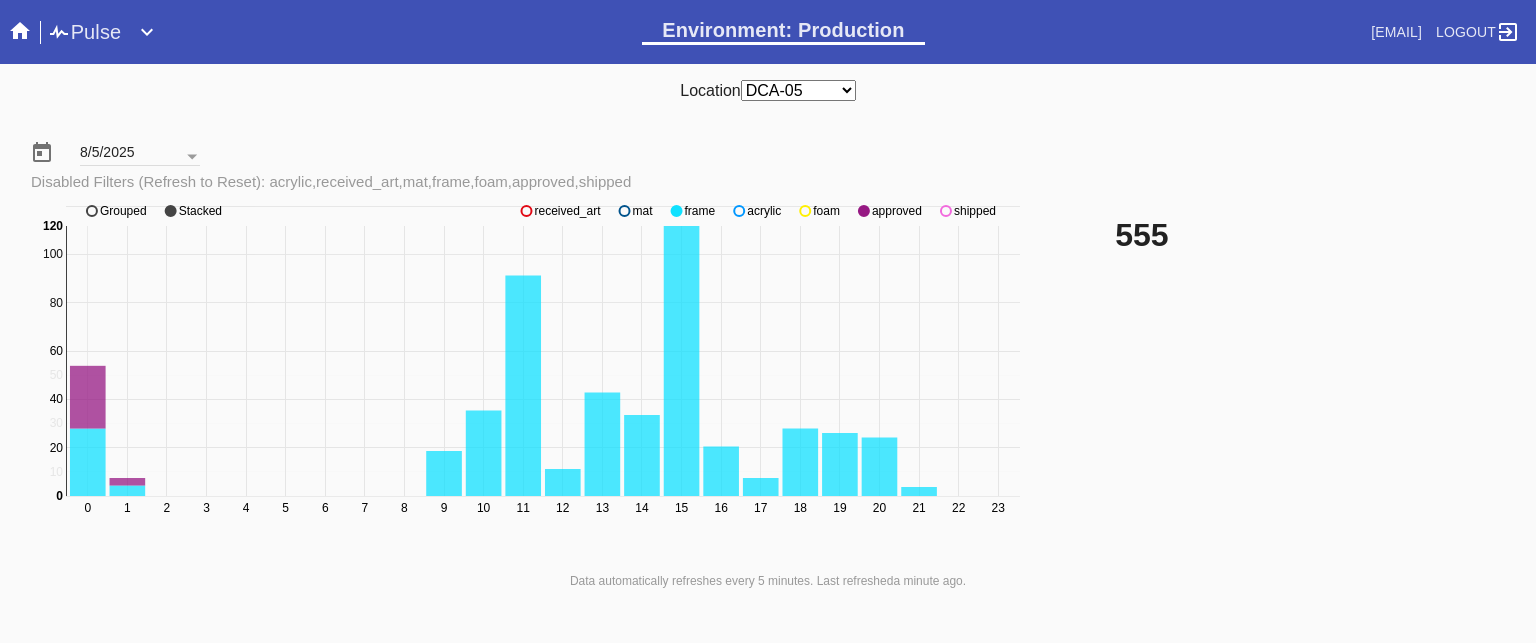 click on "approved" 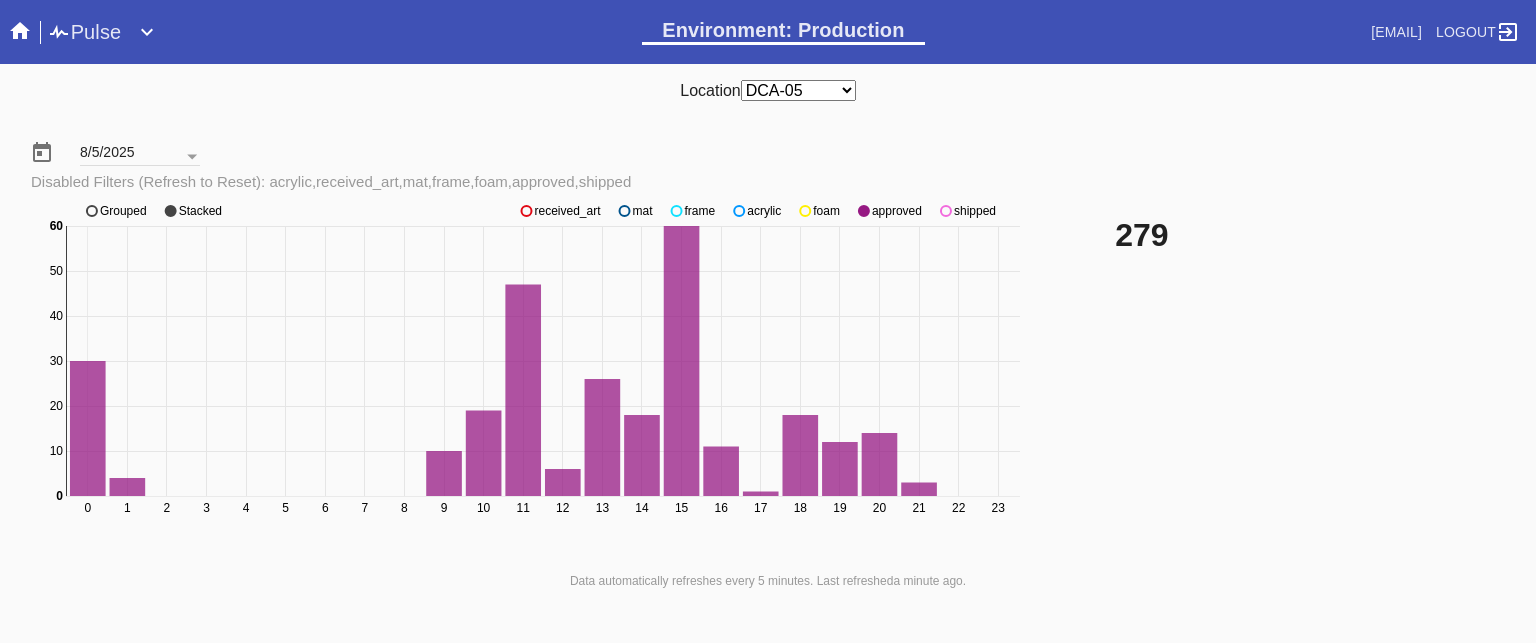 click on "acrylic" 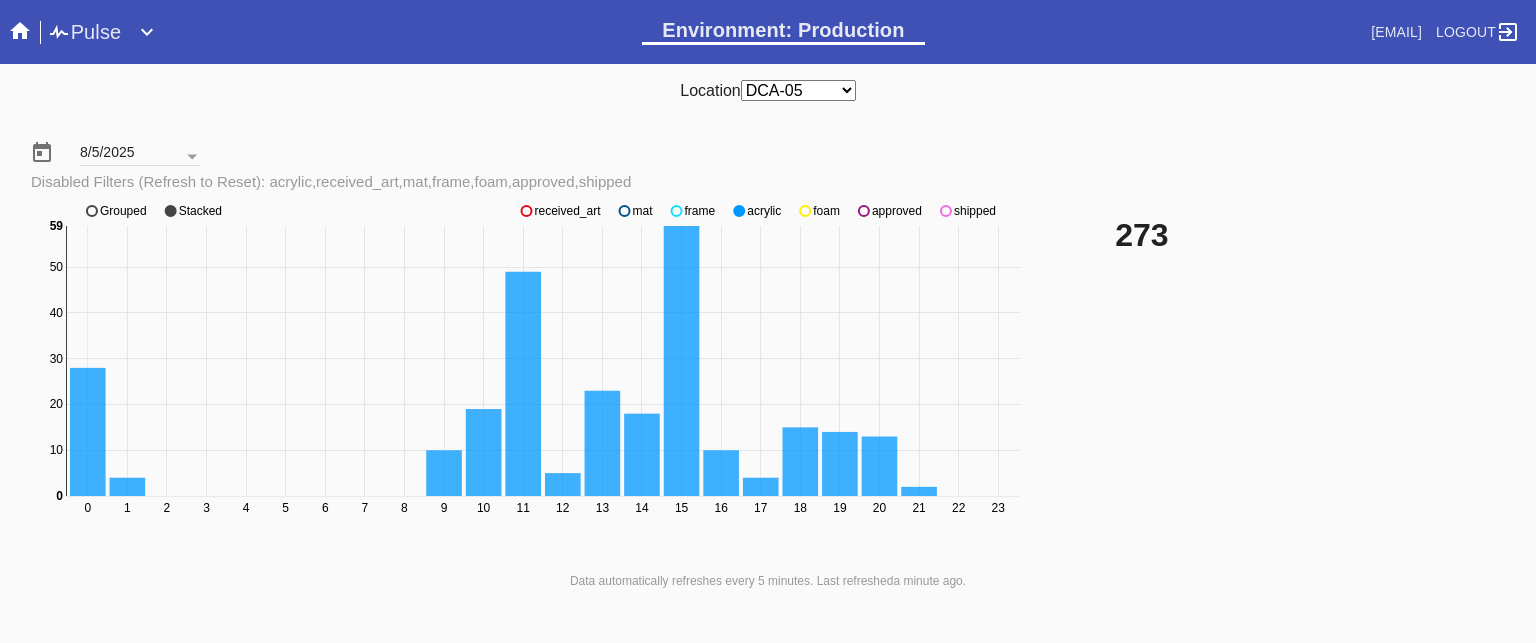 click on "shipped" 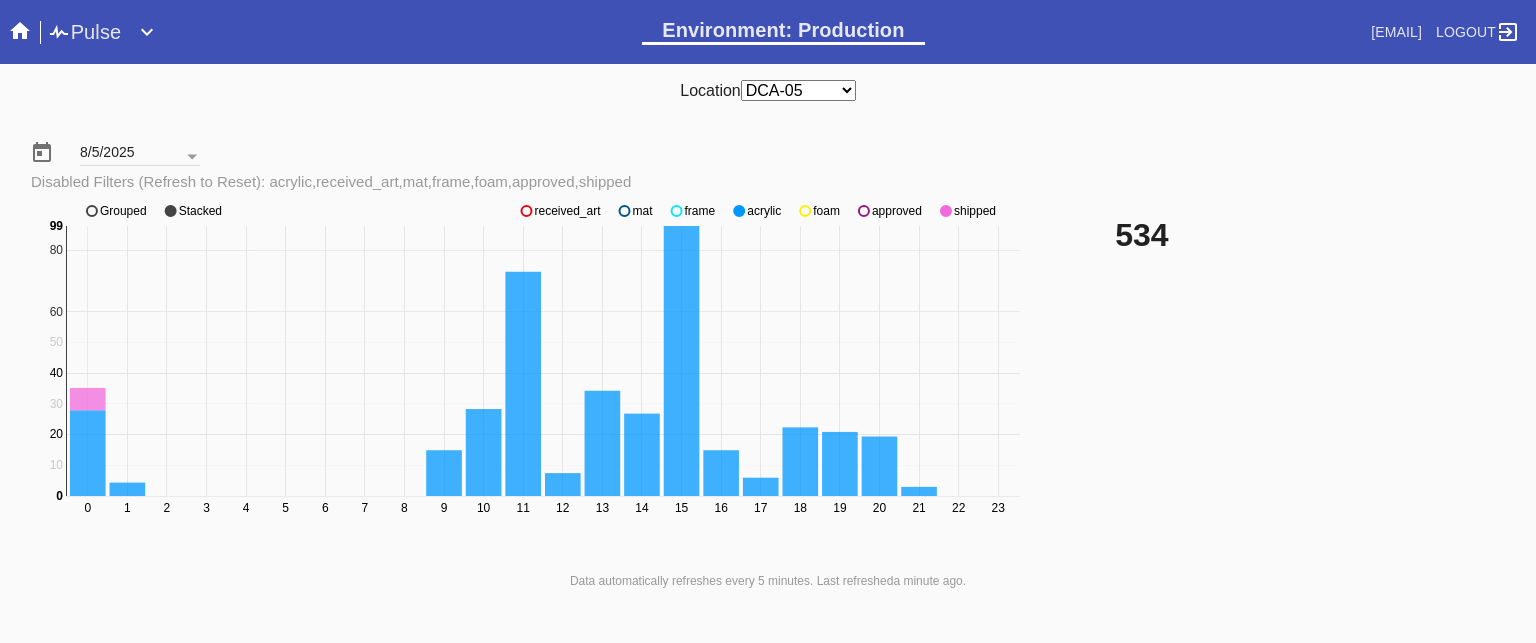 click on "shipped" 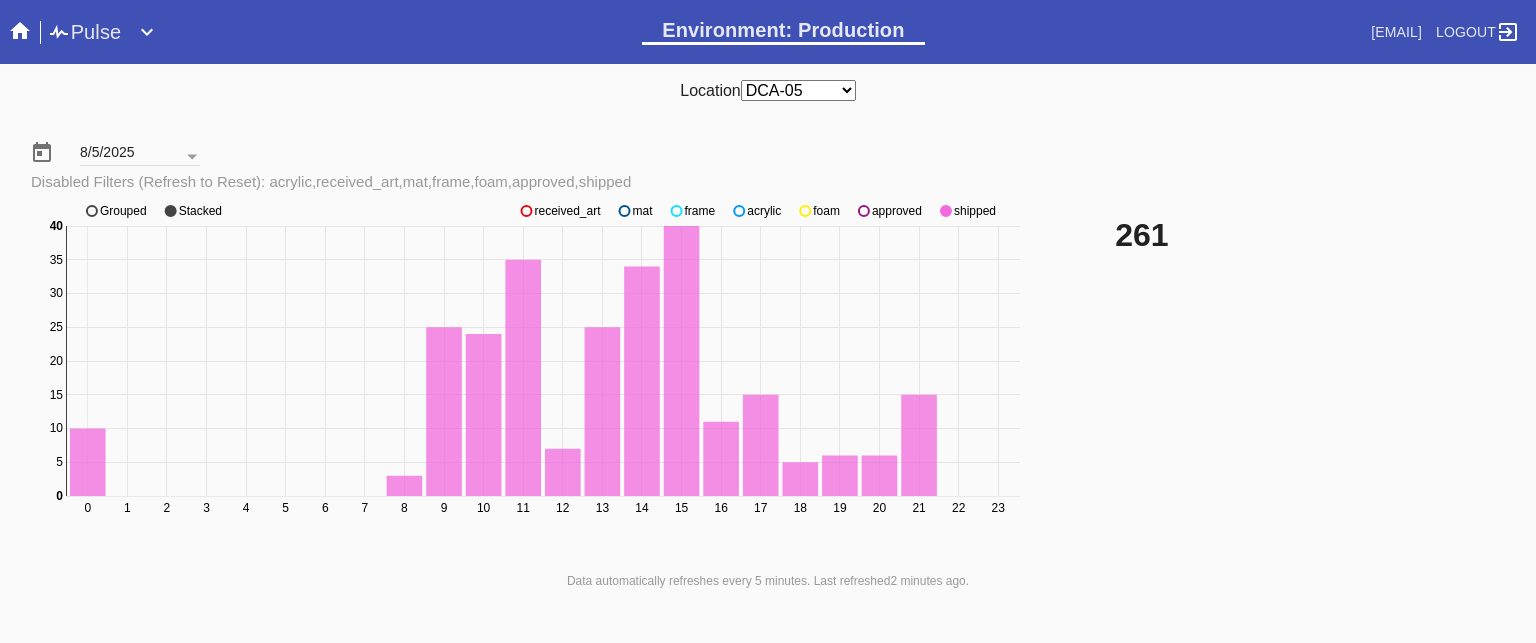 click on "261" at bounding box center (1317, 370) 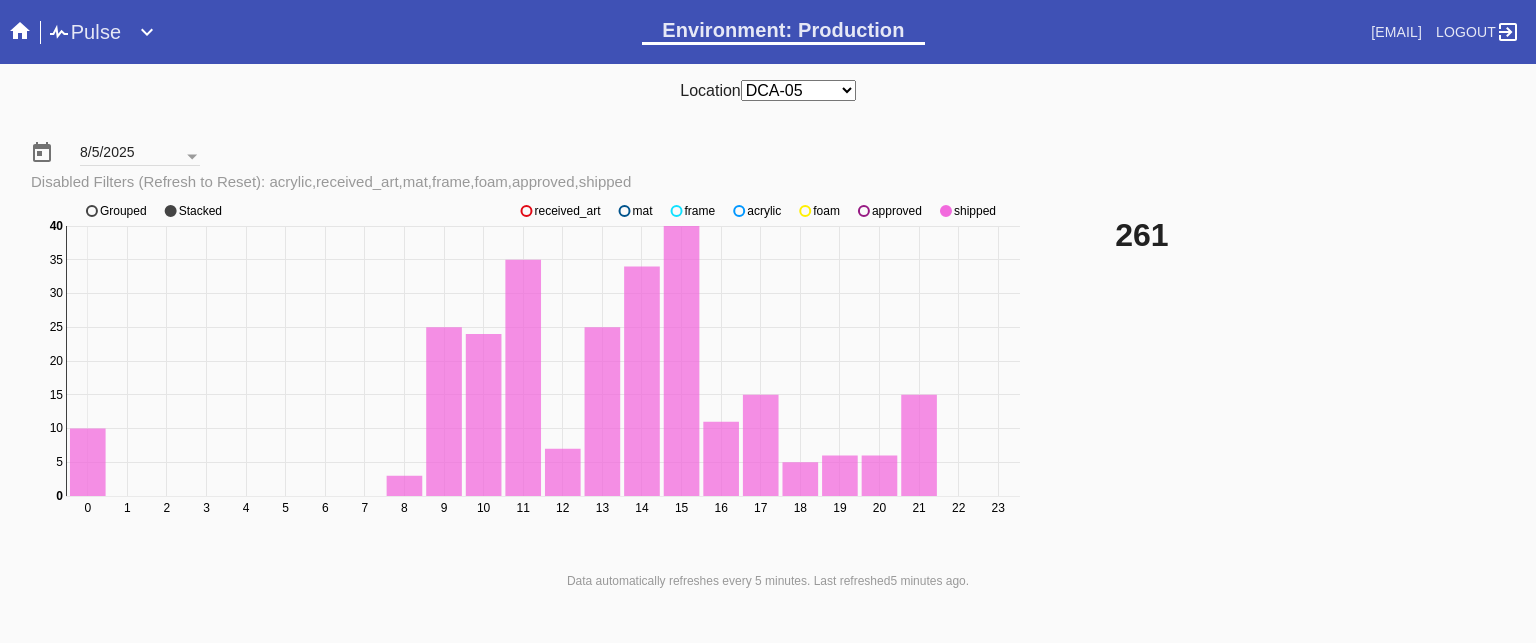 click on "approved" 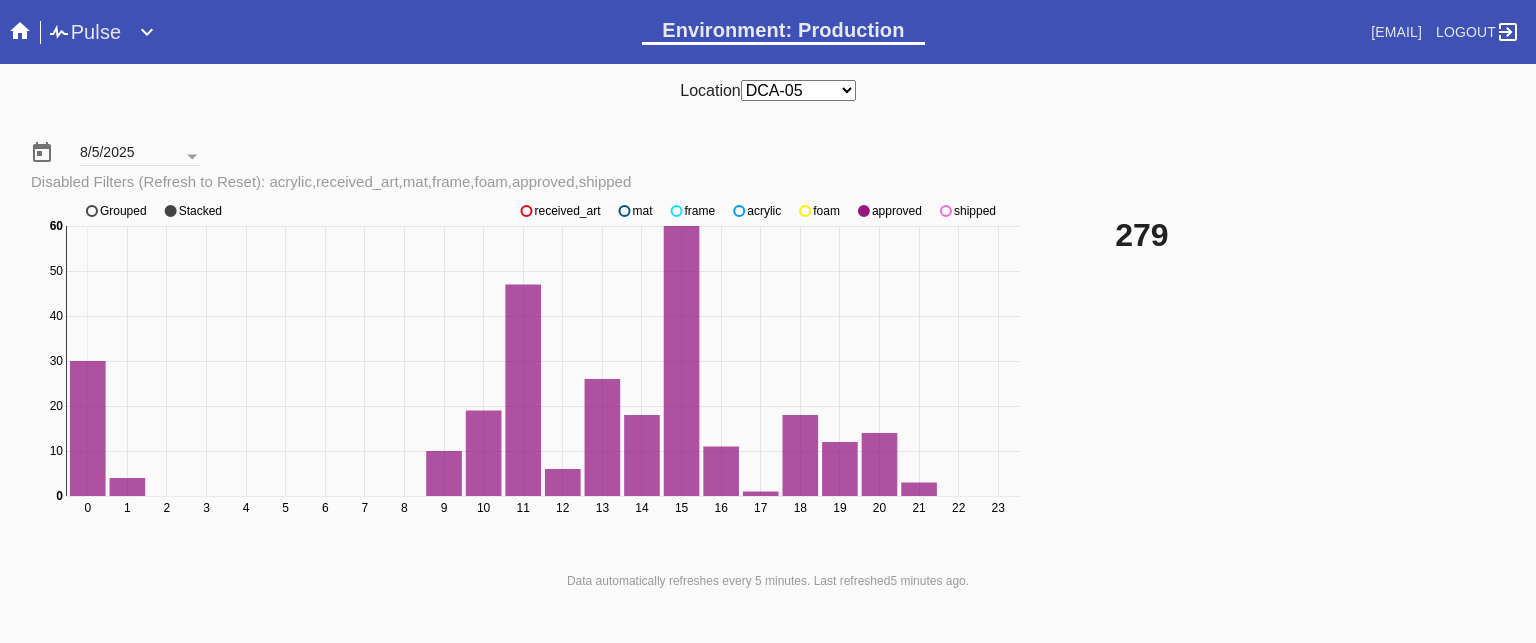 click on "approved" 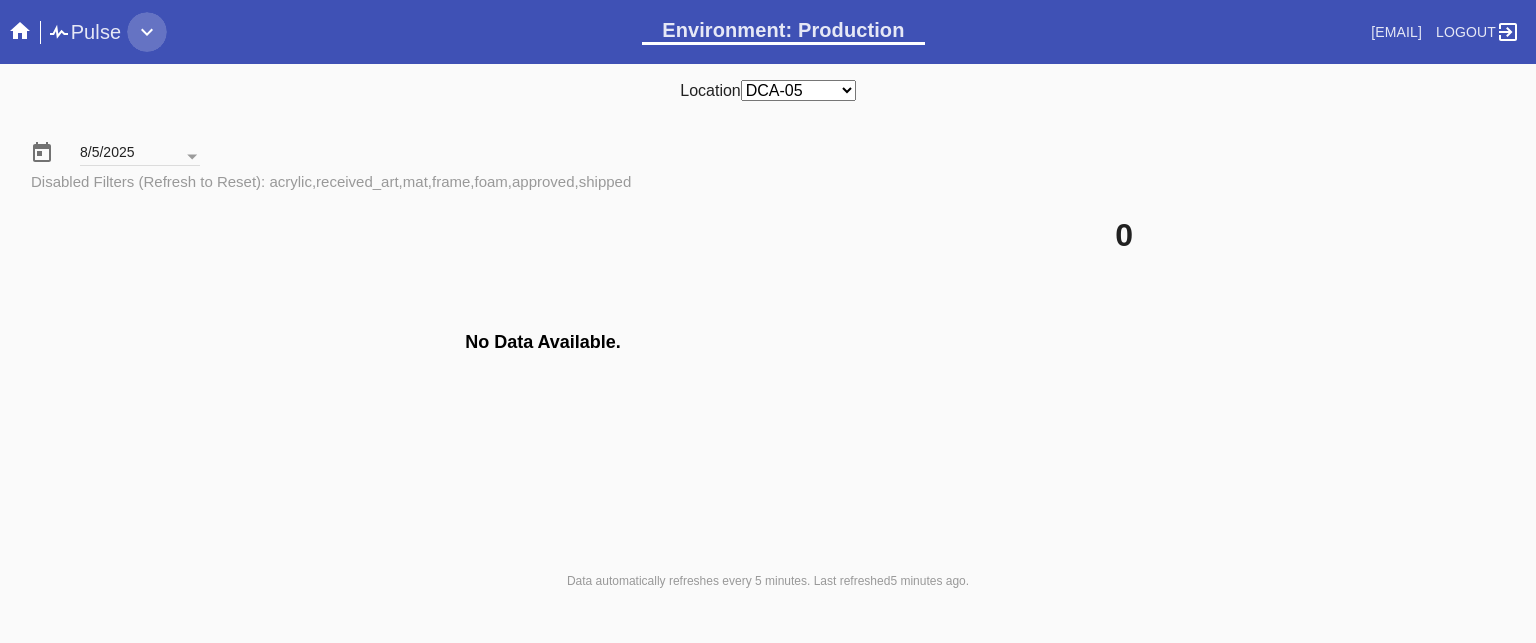 click 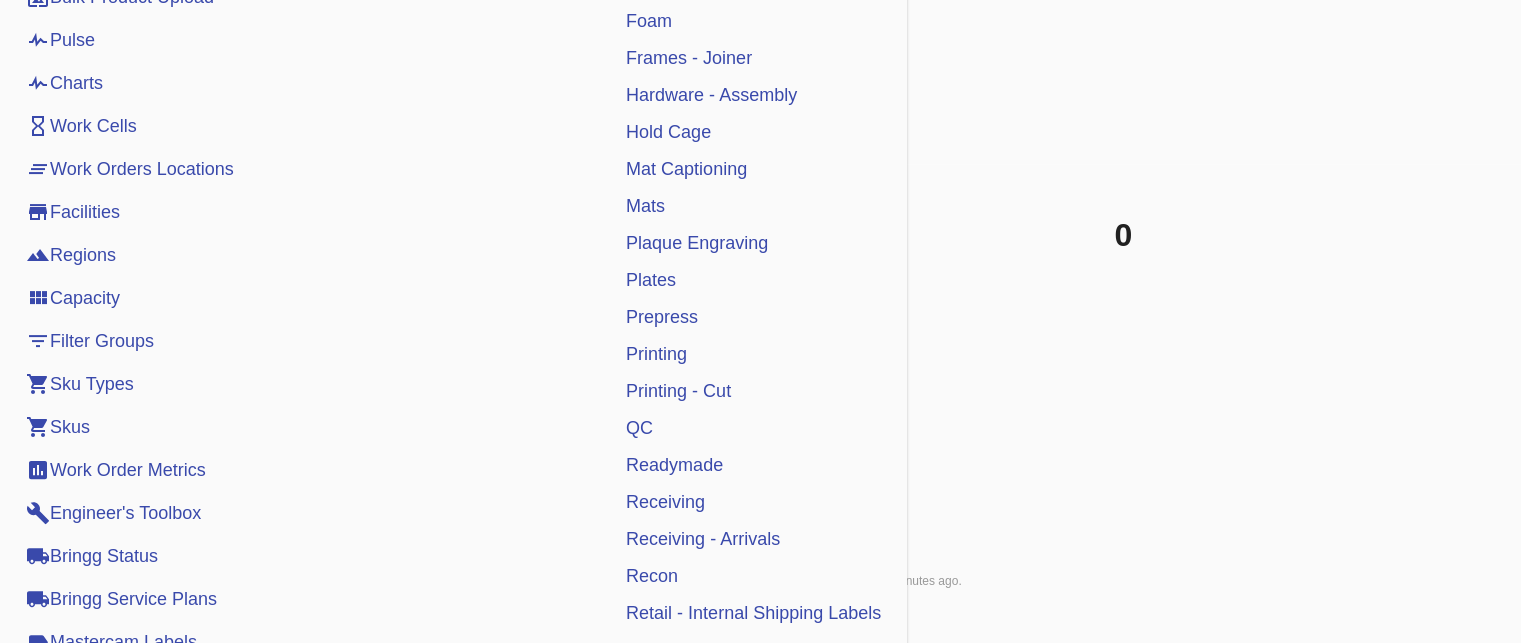 scroll, scrollTop: 480, scrollLeft: 0, axis: vertical 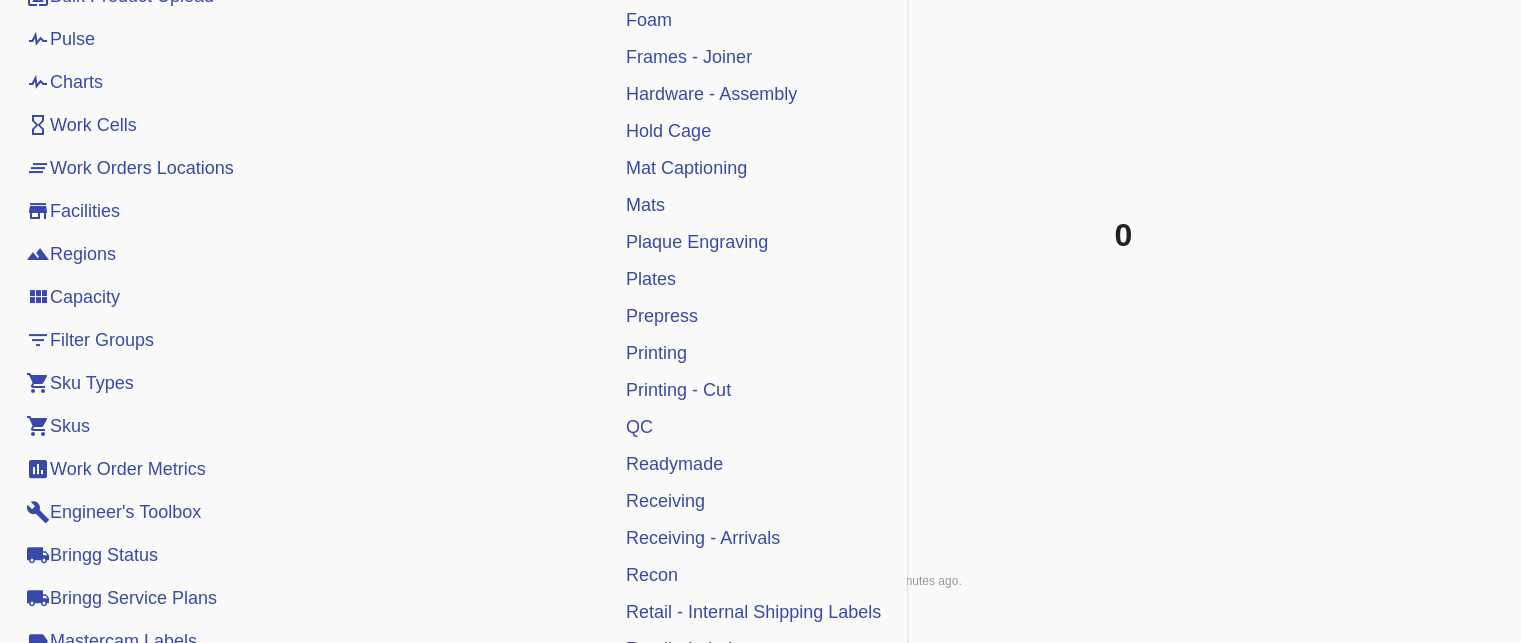 click on "Receiving" at bounding box center (665, 501) 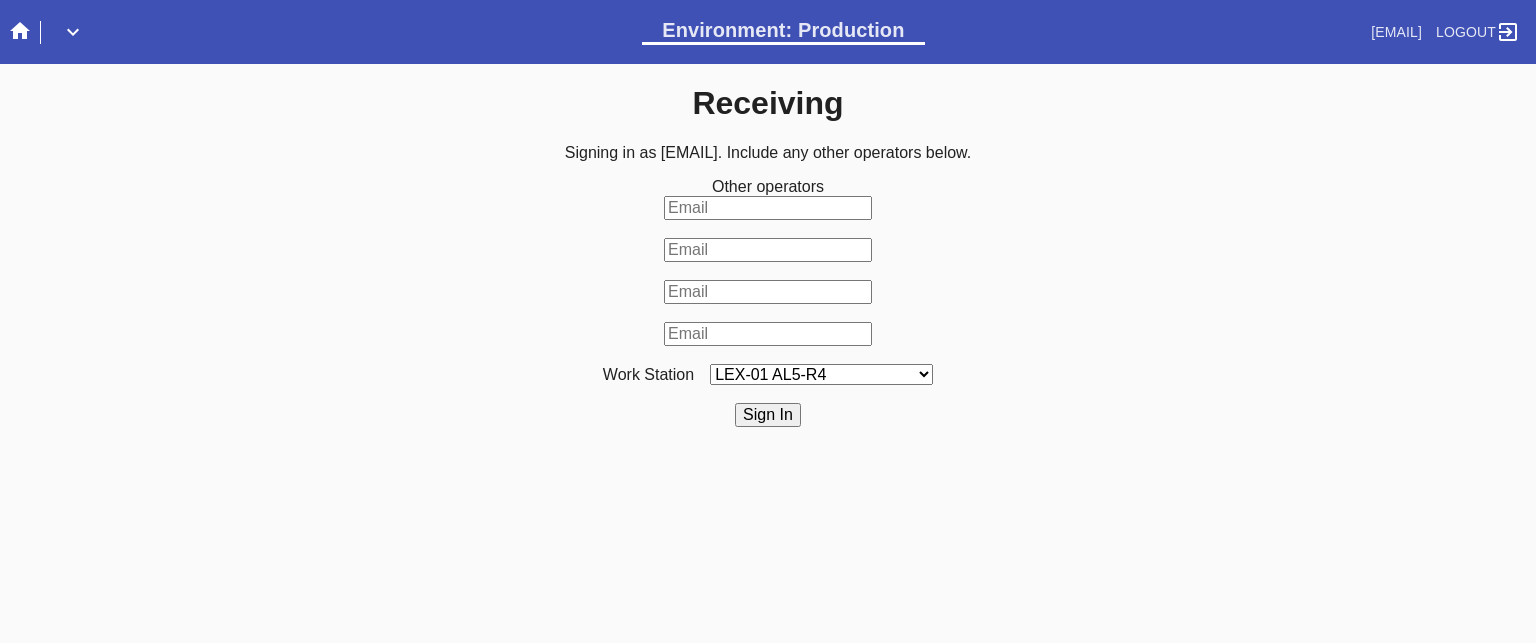 scroll, scrollTop: 0, scrollLeft: 0, axis: both 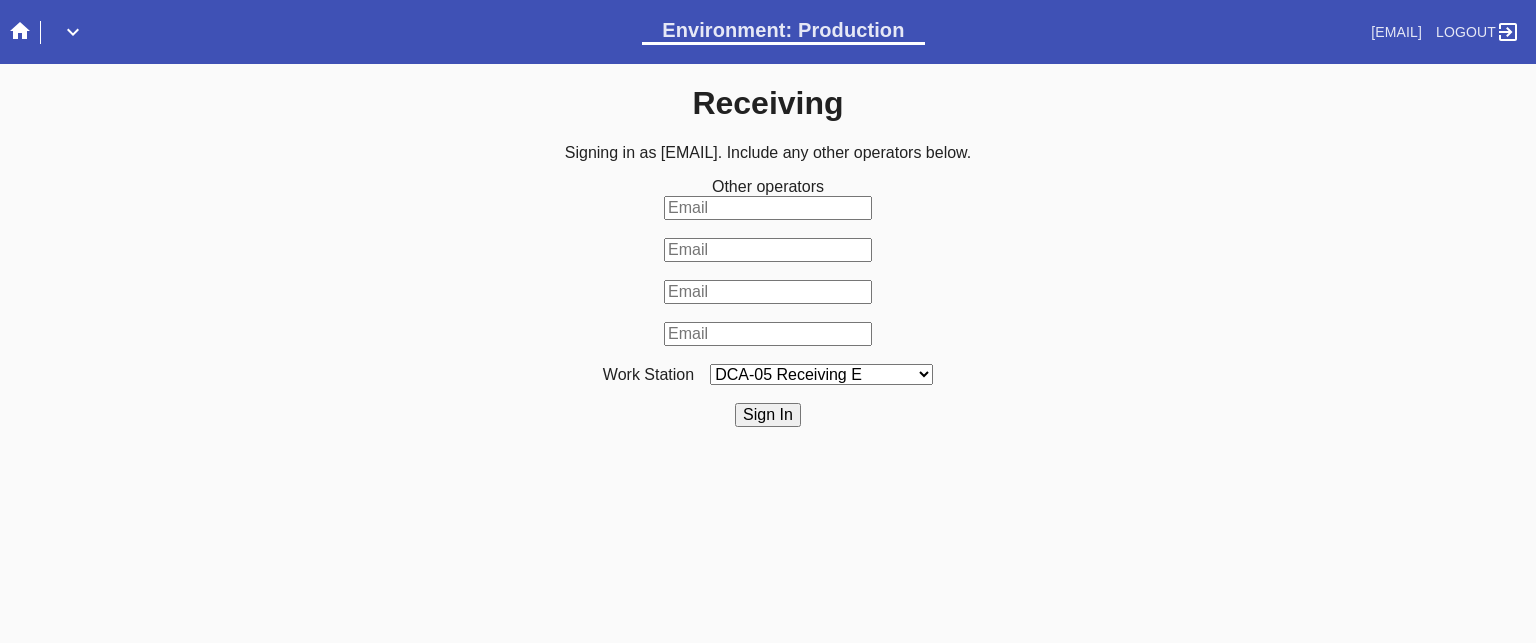 click on "LEX-01 AL5-R4
LEX-01 AL1-R1
LEX-01 AL5-R2
DCA-05 Receiving O
LEX-01 AL5-R5
LAS-01 Art Cell 4 - R1
LEX-01 AL1-R2
LEX-01 AL1-R3
LEX-01 AL5-R3
LEX-01 AL5-R6
LEX-01 AL1-R4
LEX-01 AC1-R1
LAS-01 Art Cell 1 - R1
LEX-01 AL4-R1
LEX-01 AC2-R1
DCA-05 Receiving Specialty
LEX-01 AL4-R2
LEX-01 AC3-R1
LAS-01 Art Cell 5 - R1
LEX-01 AC4-R1
LAS-01 Art Cell 2 - R1
LAS-01 Art Cell 6 - R1
LAS-01 Art Cell 8 - R1
LEX-01 AL2-R1
LAS-01 Art Cell 3 - R1
DCA-05 Receiving A
DCA-05 Receiving B
DCA-05 Receiving C
DCA-05 Receiving D
LEX-01 AL2-R2
DCA-05 Receiving E
DCA-05 Receiving F
DCA-05 Receiving G
DCA-05 Receiving H
LAS-01 Art Cell 7 - R1
LEX-01 AL3-R1
LEX-01 AL3-R2
LEX-01 AL3-R3
LEX-01 AL3-R4
LEX-01 AL5-R1" at bounding box center [821, 374] 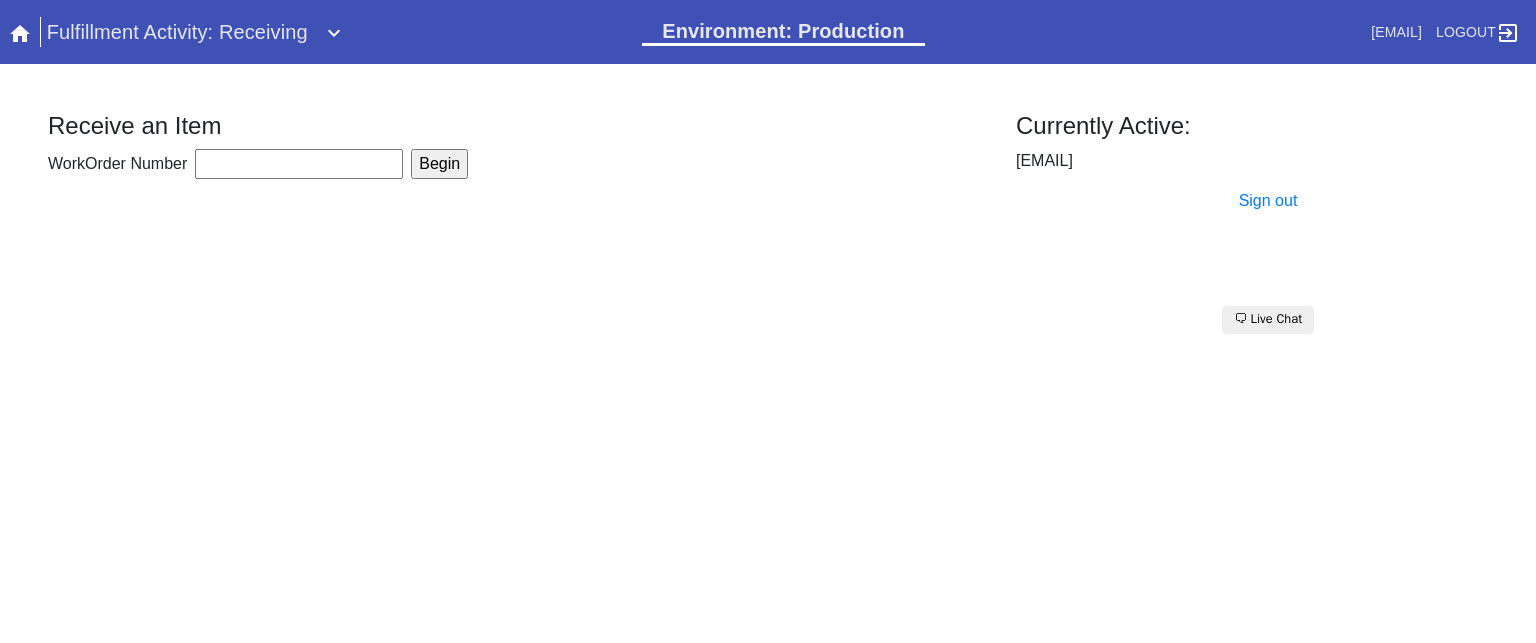scroll, scrollTop: 0, scrollLeft: 0, axis: both 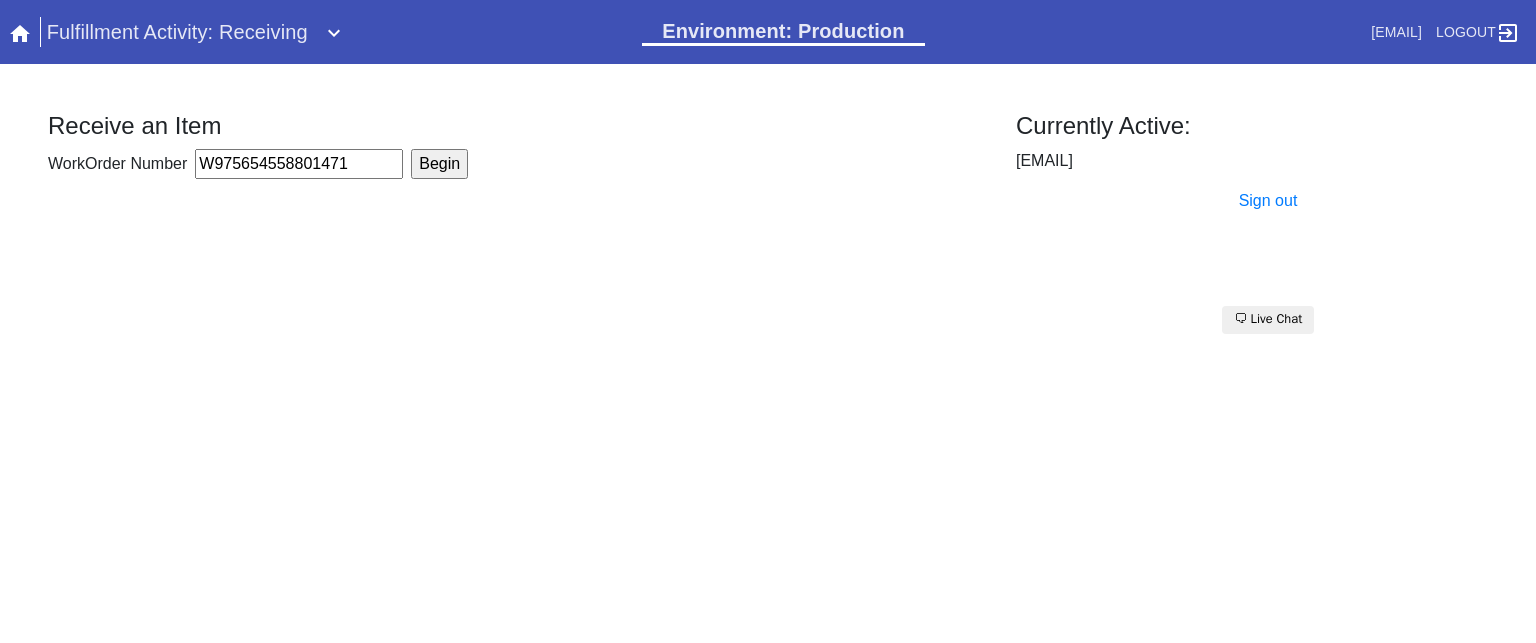 click on "W975654558801471" at bounding box center (299, 164) 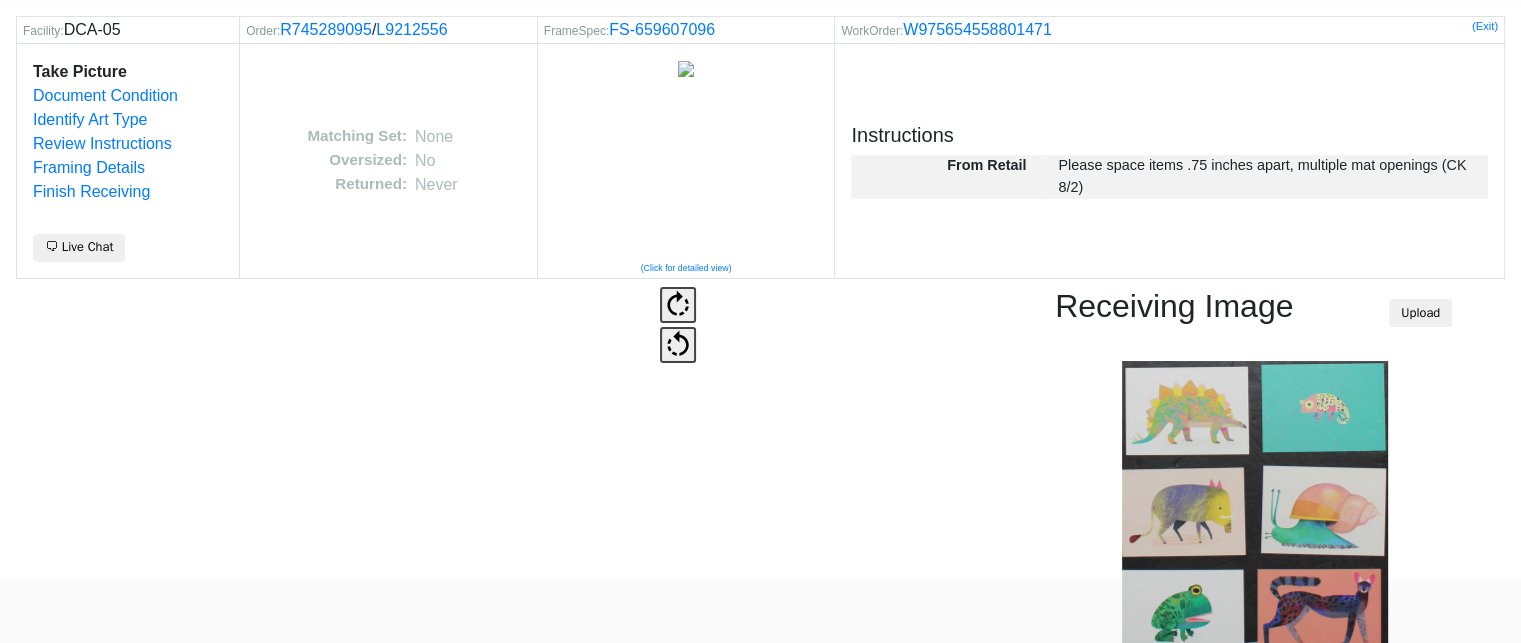 scroll, scrollTop: 34, scrollLeft: 0, axis: vertical 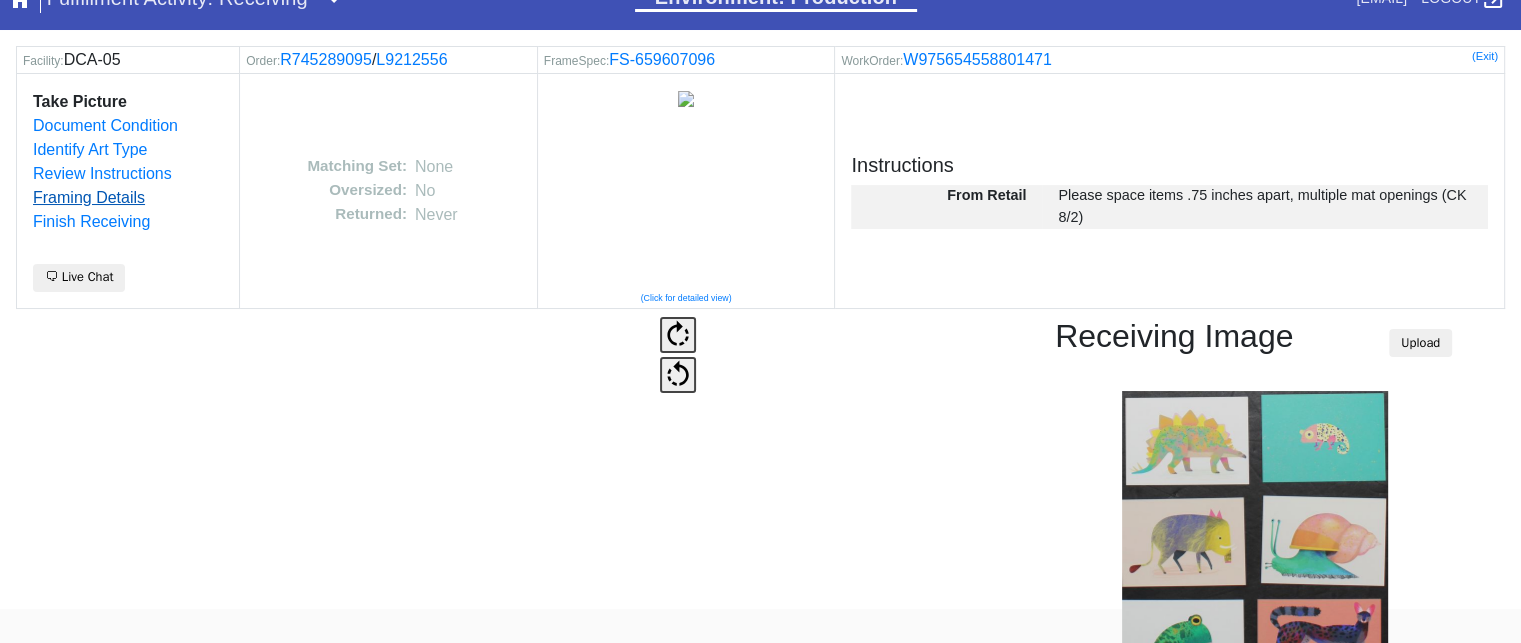 click on "Framing Details" at bounding box center (89, 197) 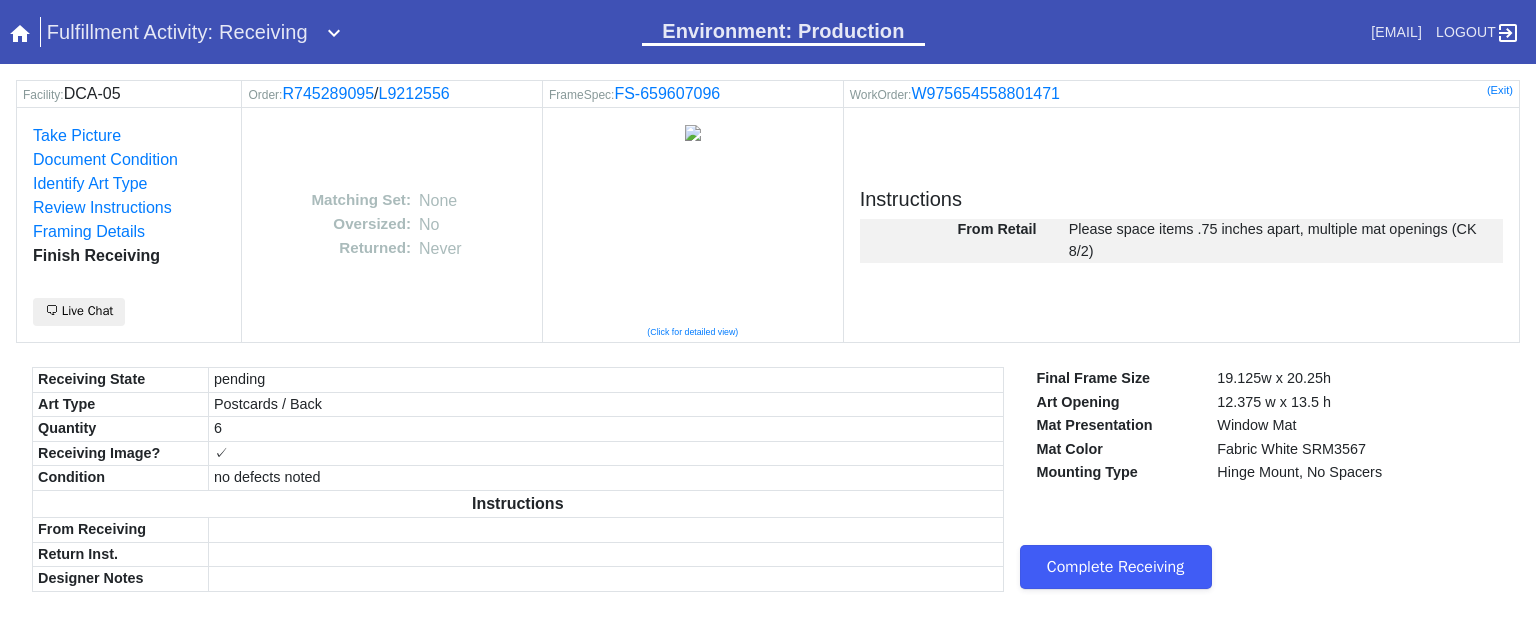 scroll, scrollTop: 0, scrollLeft: 0, axis: both 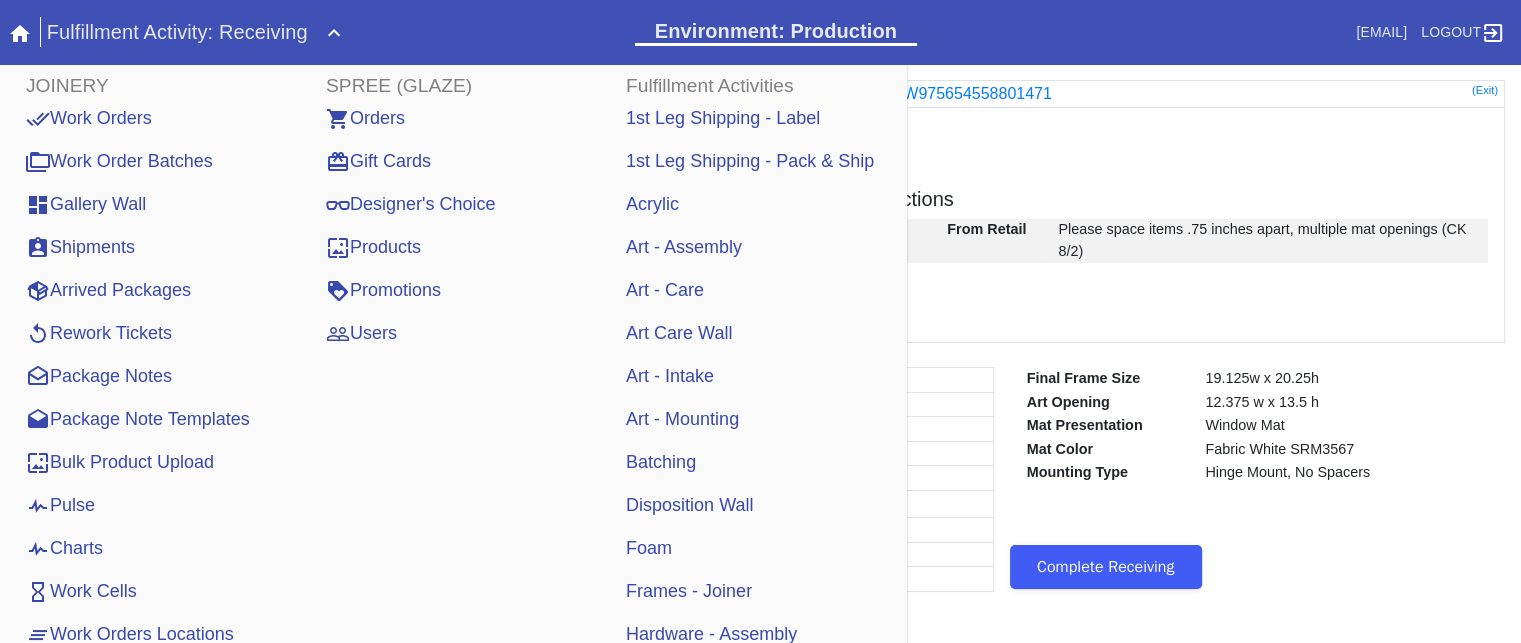 click on "Pulse" at bounding box center [60, 505] 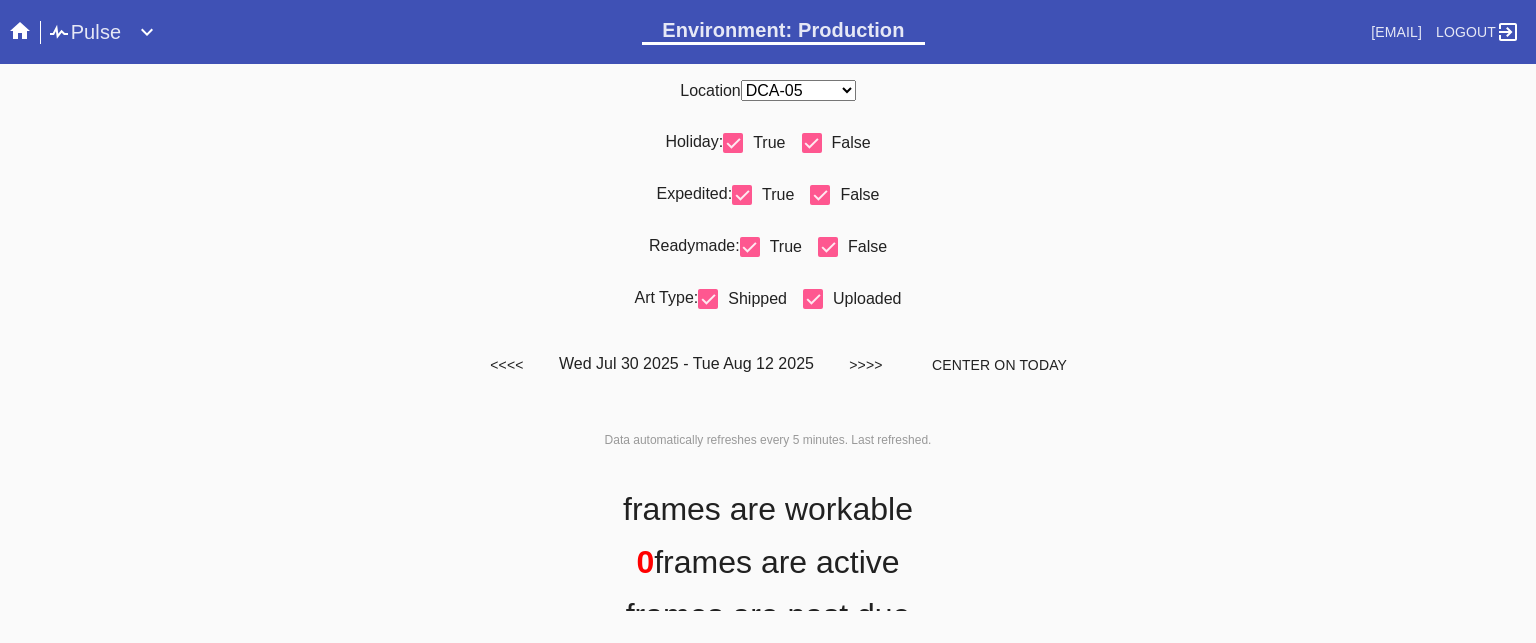scroll, scrollTop: 0, scrollLeft: 0, axis: both 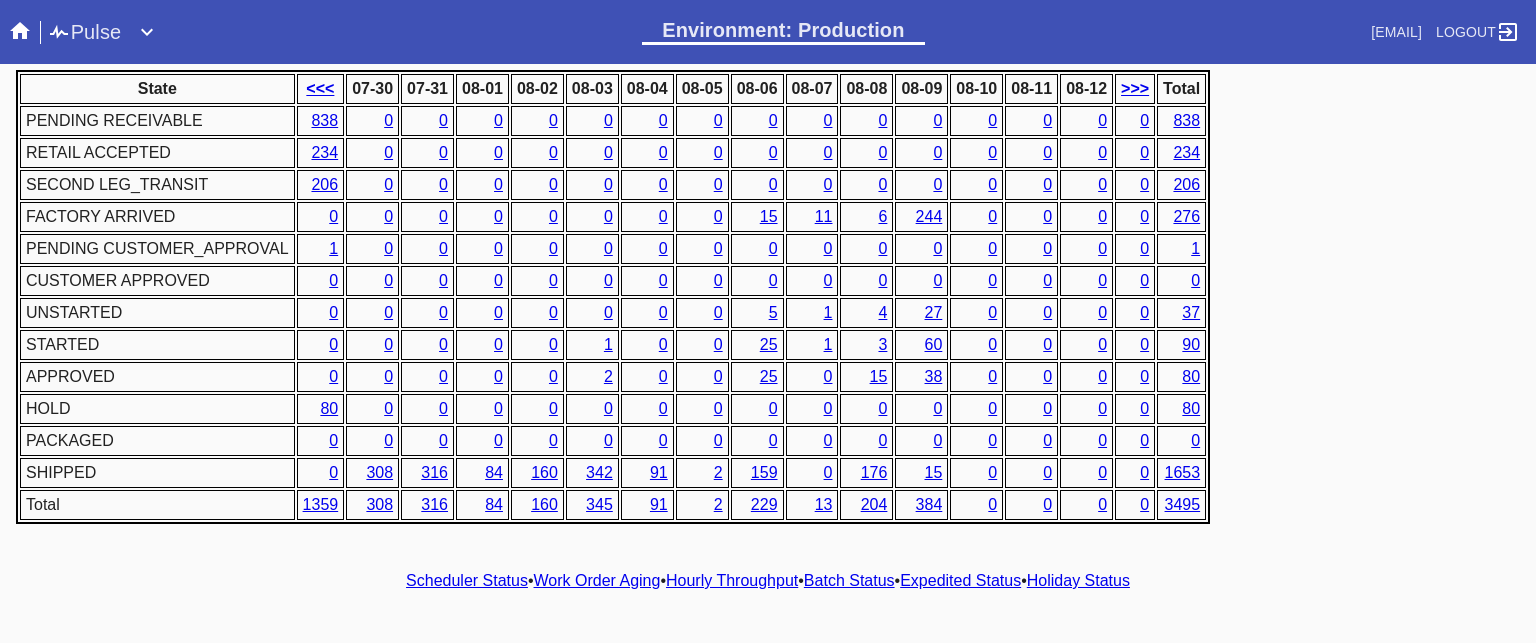 click on "Hourly Throughput" at bounding box center (732, 580) 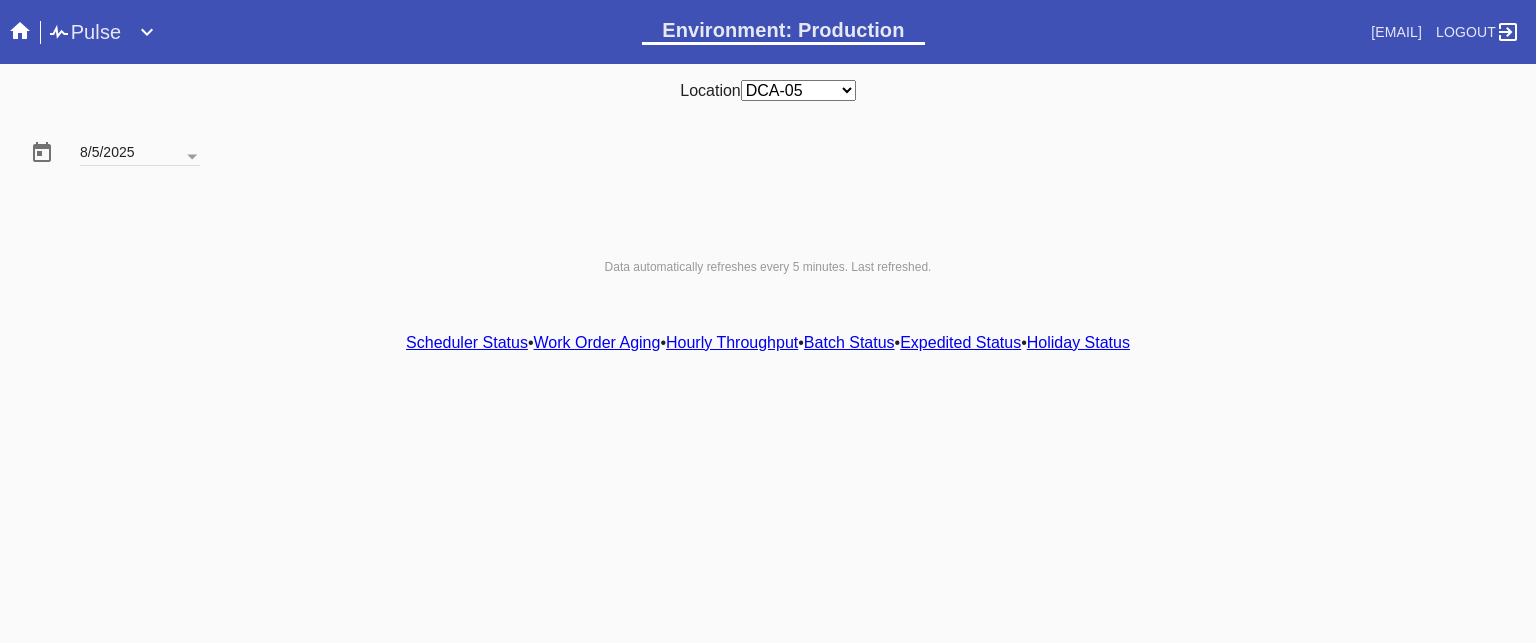 scroll, scrollTop: 0, scrollLeft: 0, axis: both 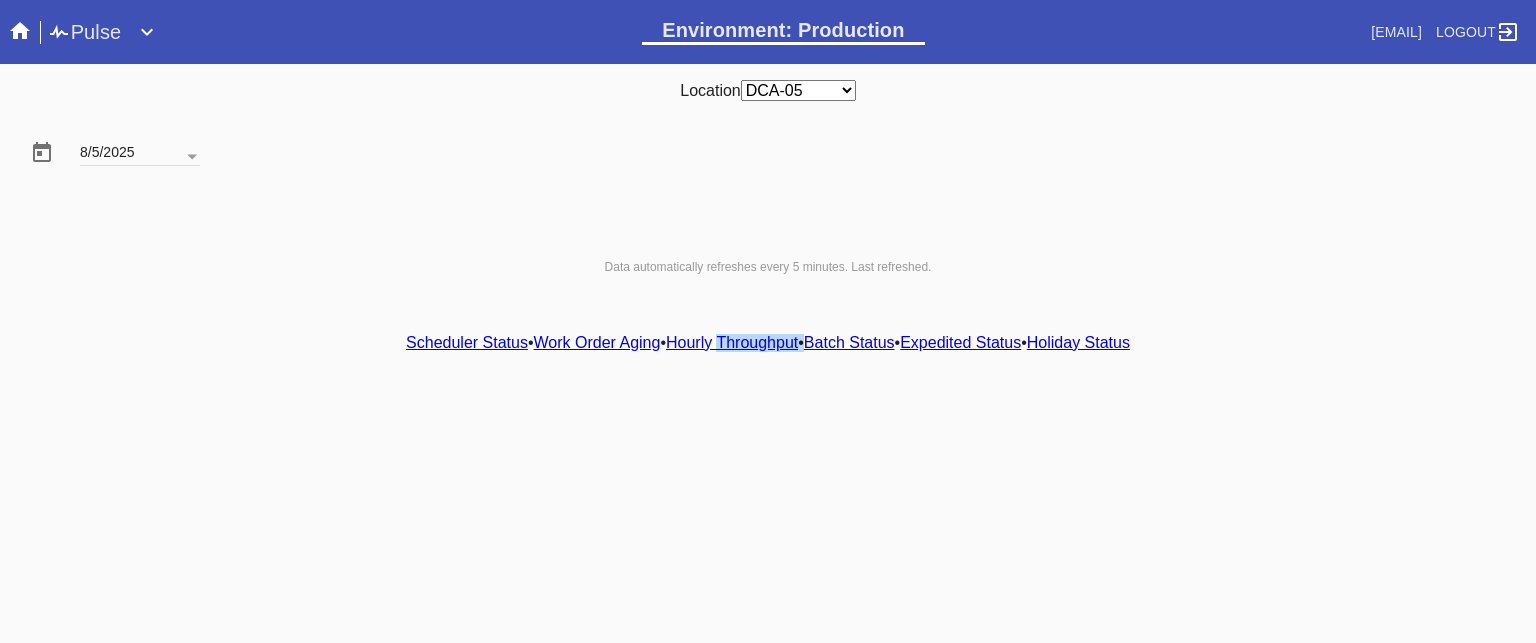 click on "Location   Any Location DCA-05 ELP-01 LAS-01 LEX-01 LEX-03 [DATE]   Data automatically refreshes every 5 minutes.  Last refreshed  .  Scheduler Status  •  Work Order Aging  •  Hourly Throughput  •  Batch Status  •  Expedited Status  •  Holiday Status" at bounding box center [768, 337] 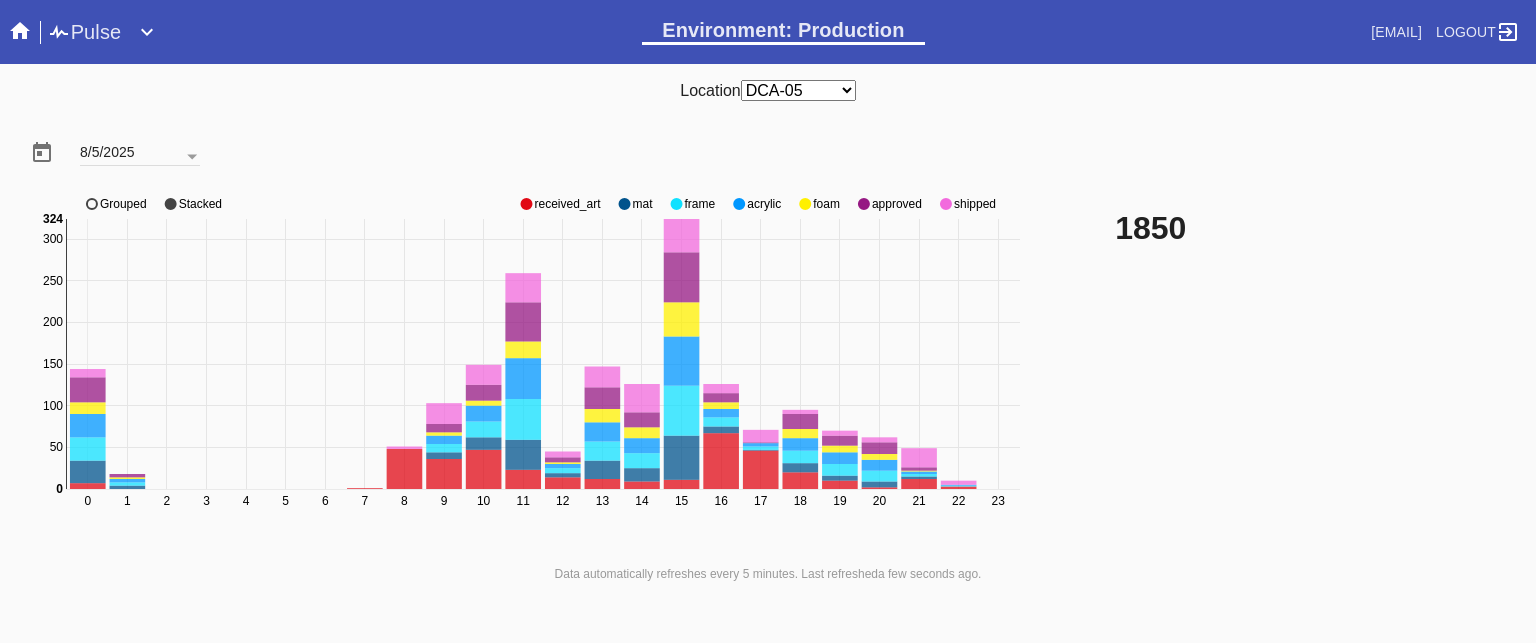 click on "approved" 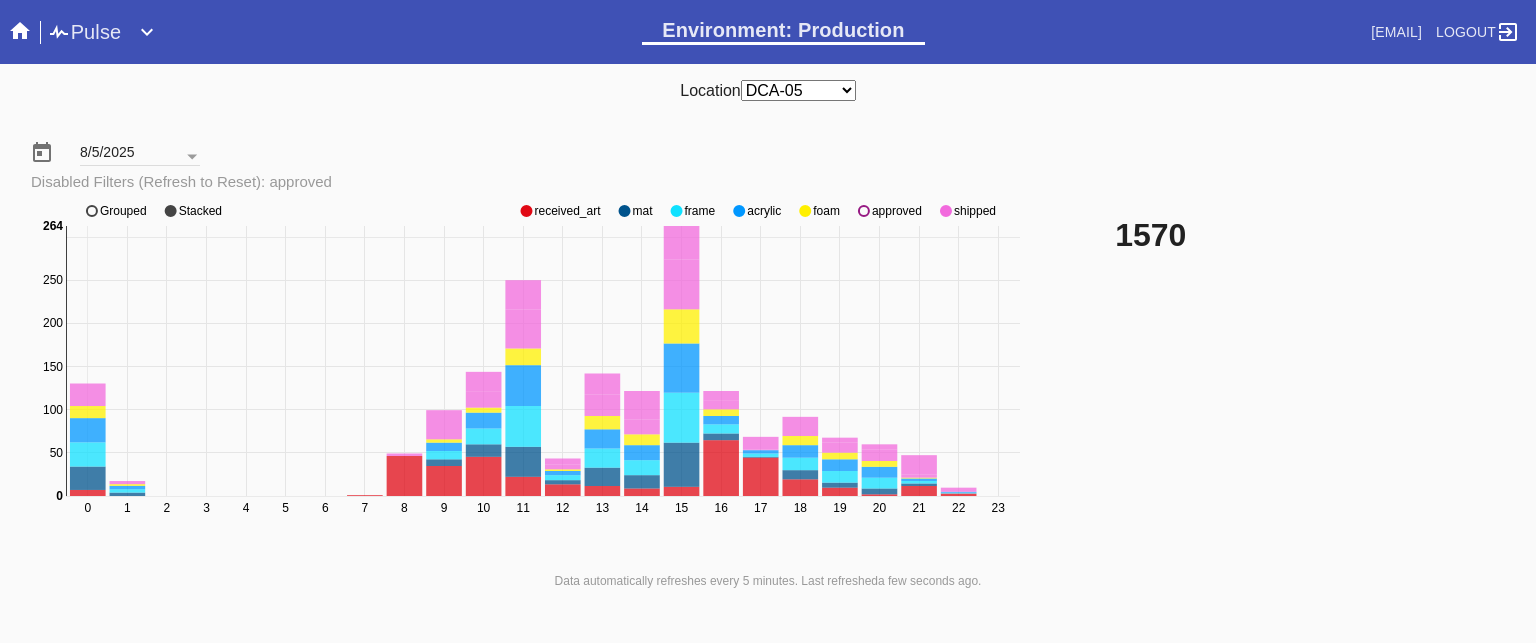 click on "approved" 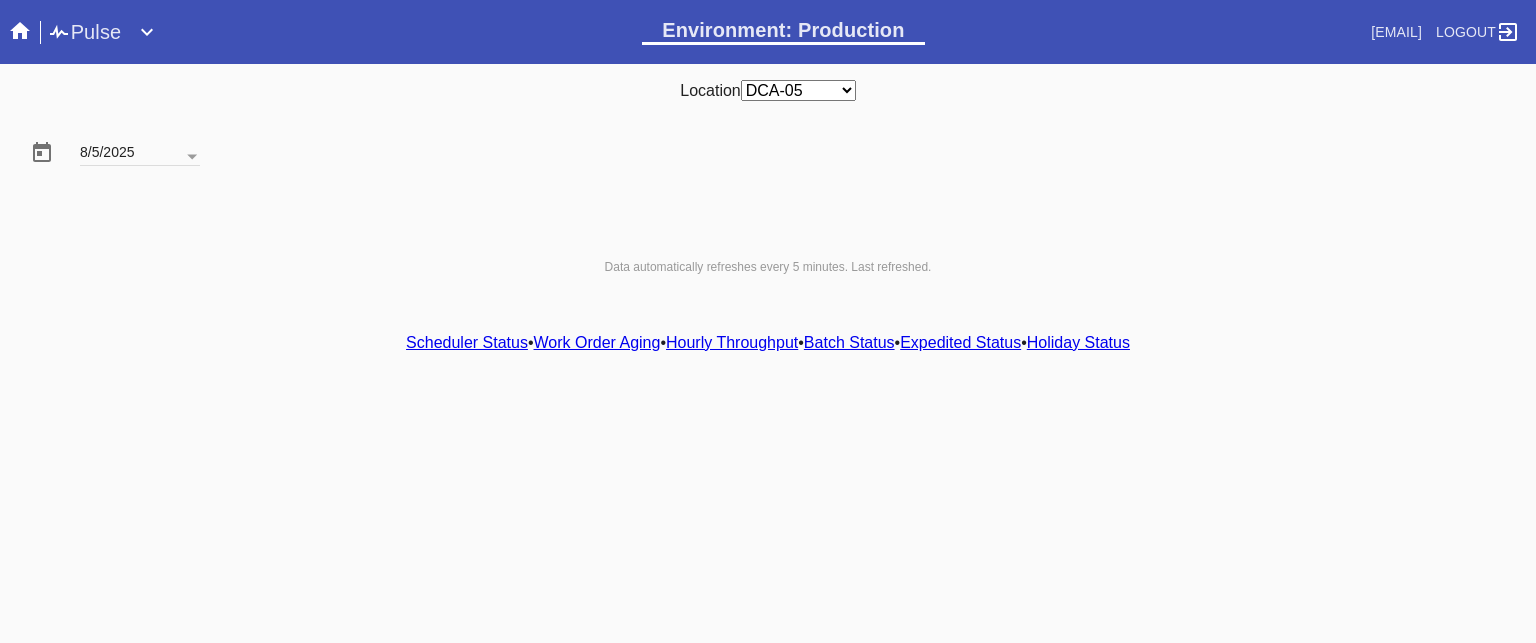 scroll, scrollTop: 0, scrollLeft: 0, axis: both 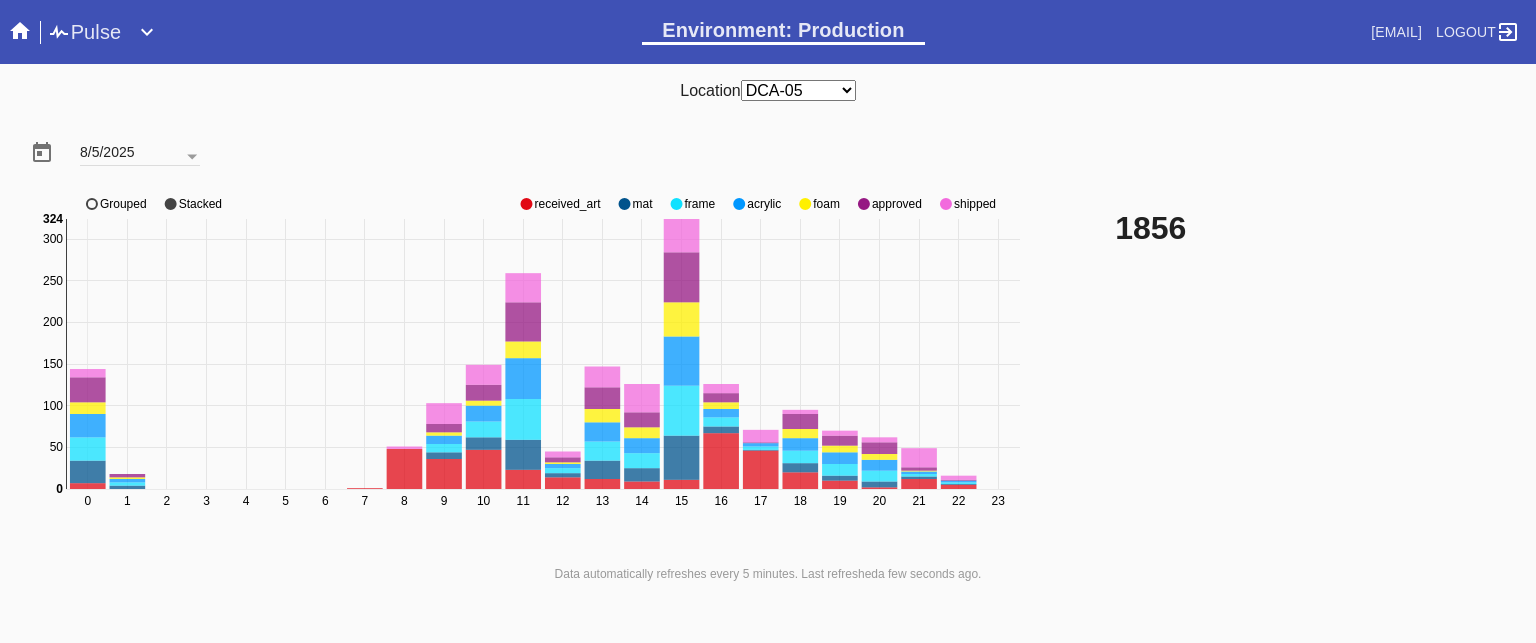 click on "approved" 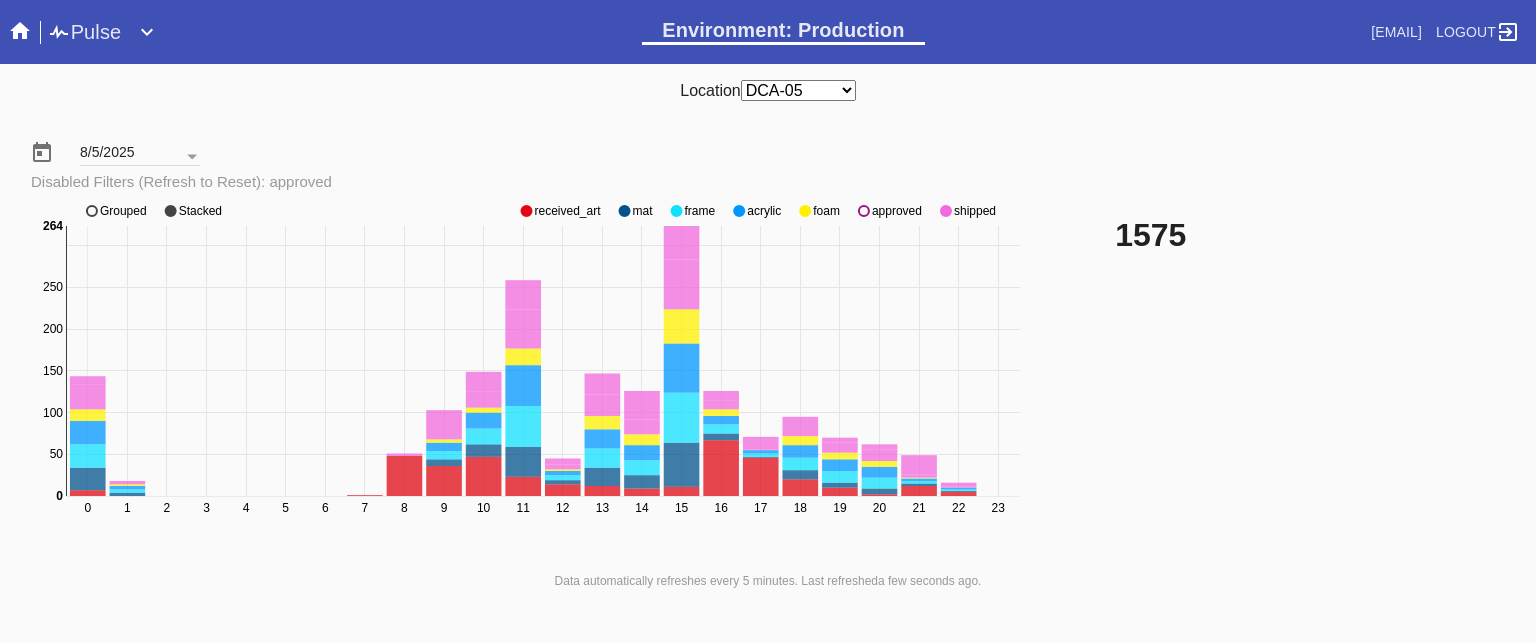 click on "approved" 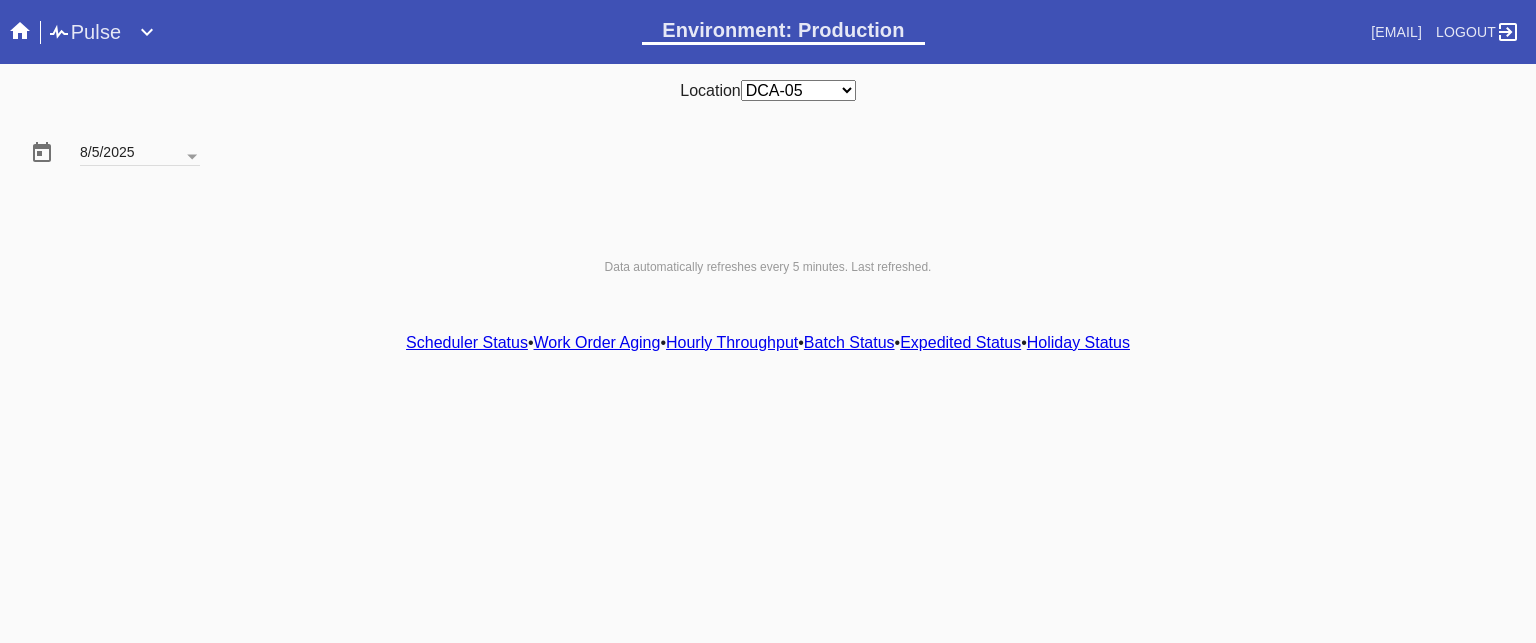 scroll, scrollTop: 0, scrollLeft: 0, axis: both 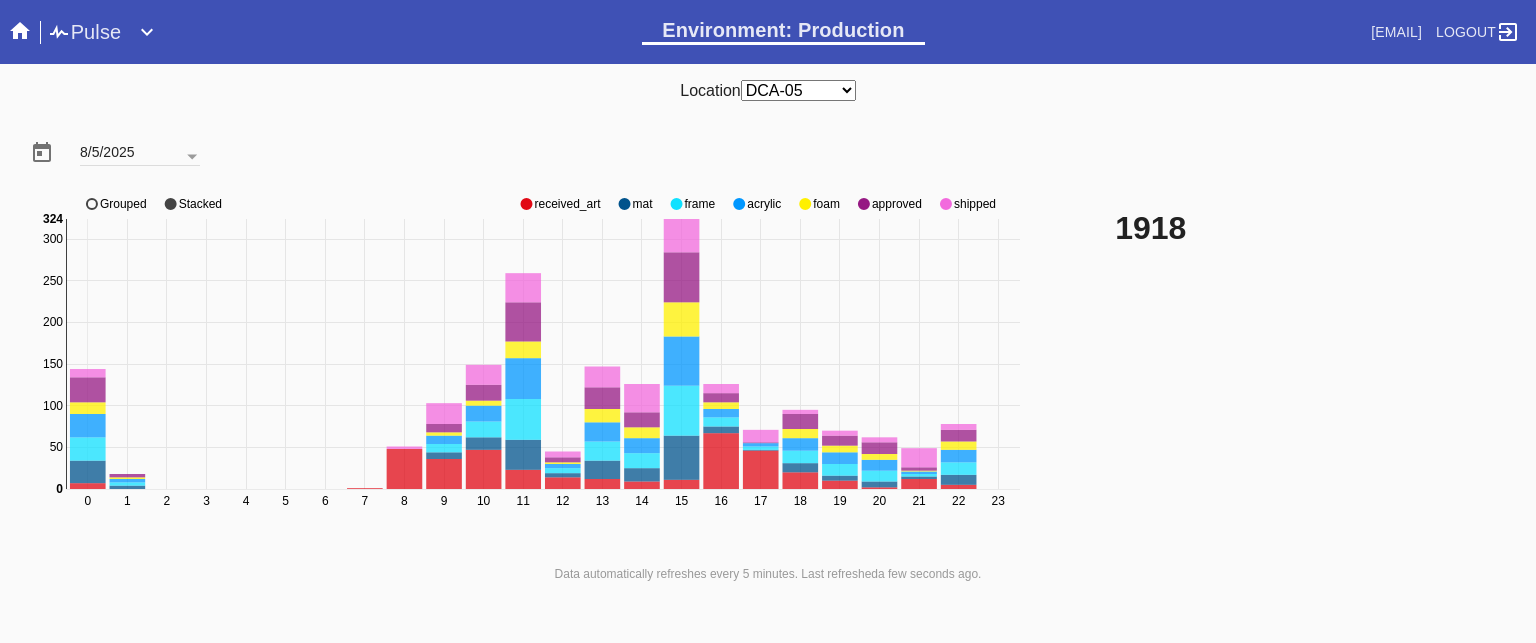 click on "approved" 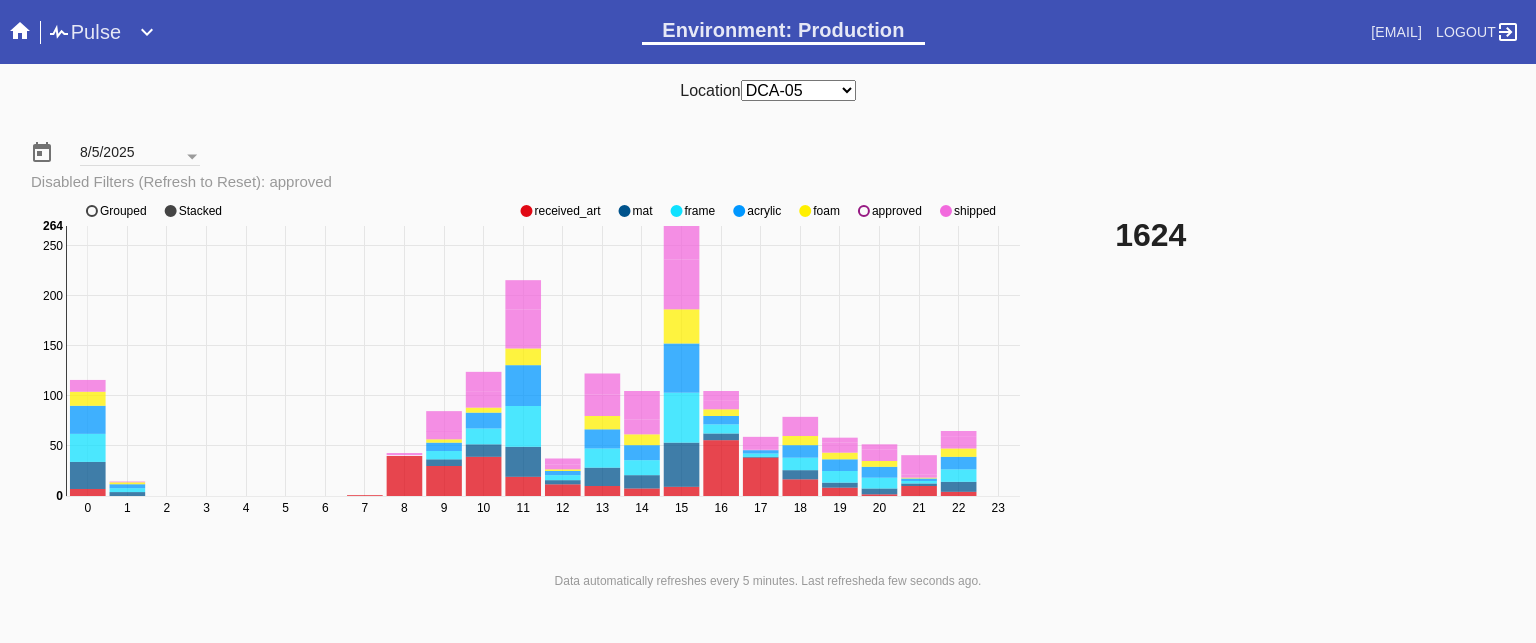 click on "0 1 2 3 4 5 6 7 8 9 10 11 12 13 14 15 16 17 18 19 20 21 22 23 0 50 100 150 200 250 300 0 264 received_art mat frame acrylic foam approved shipped Grouped Stacked" 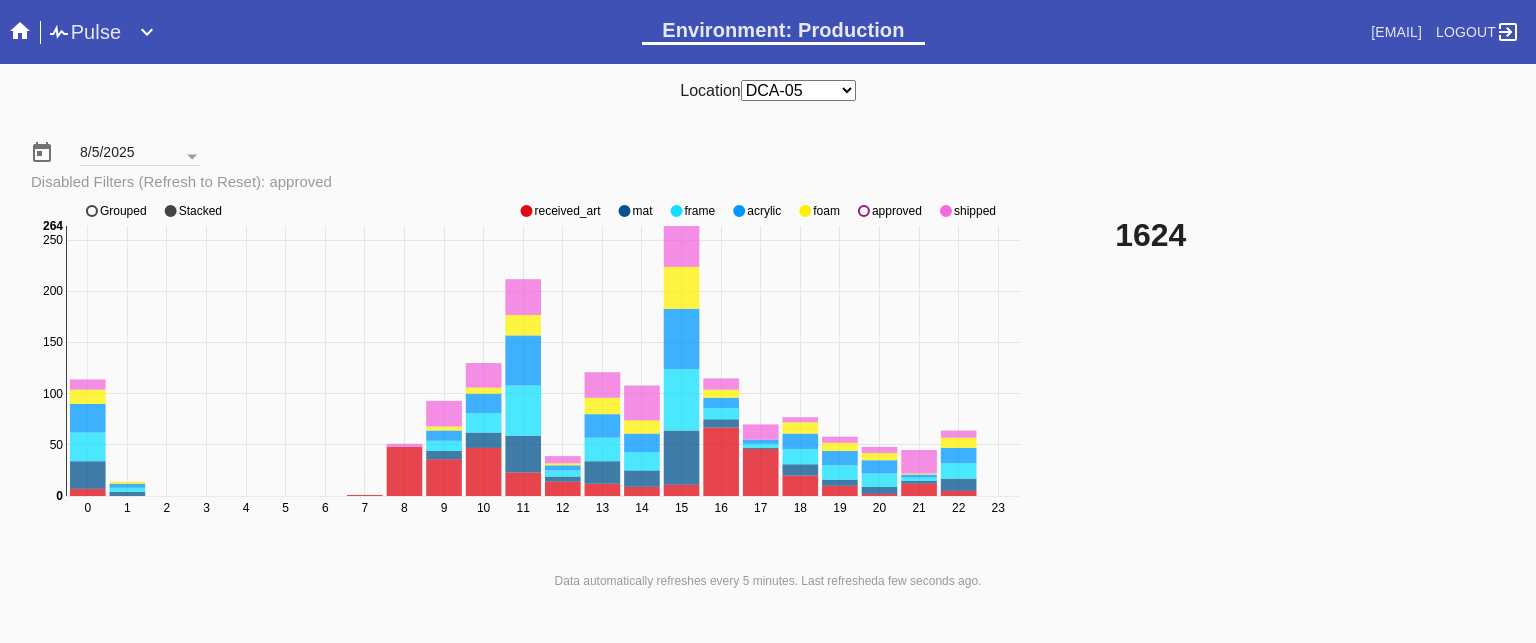 click on "approved" 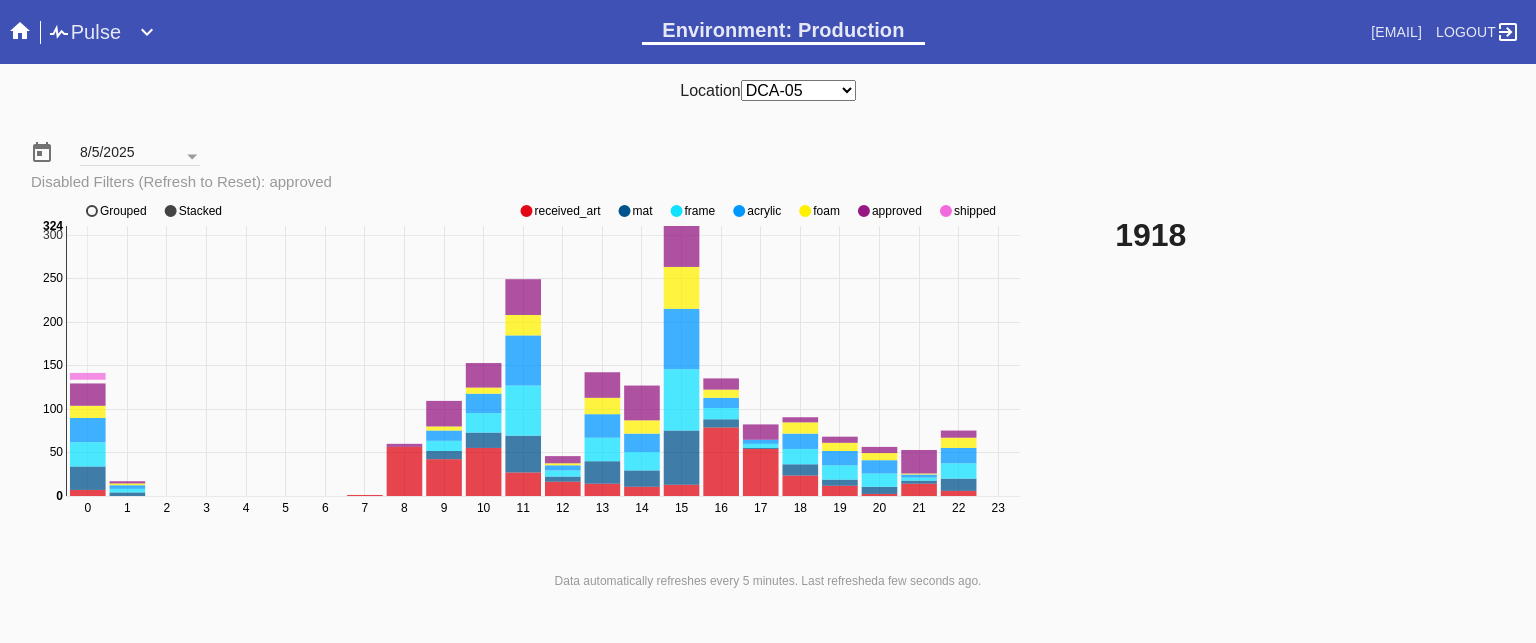 click on "approved" 